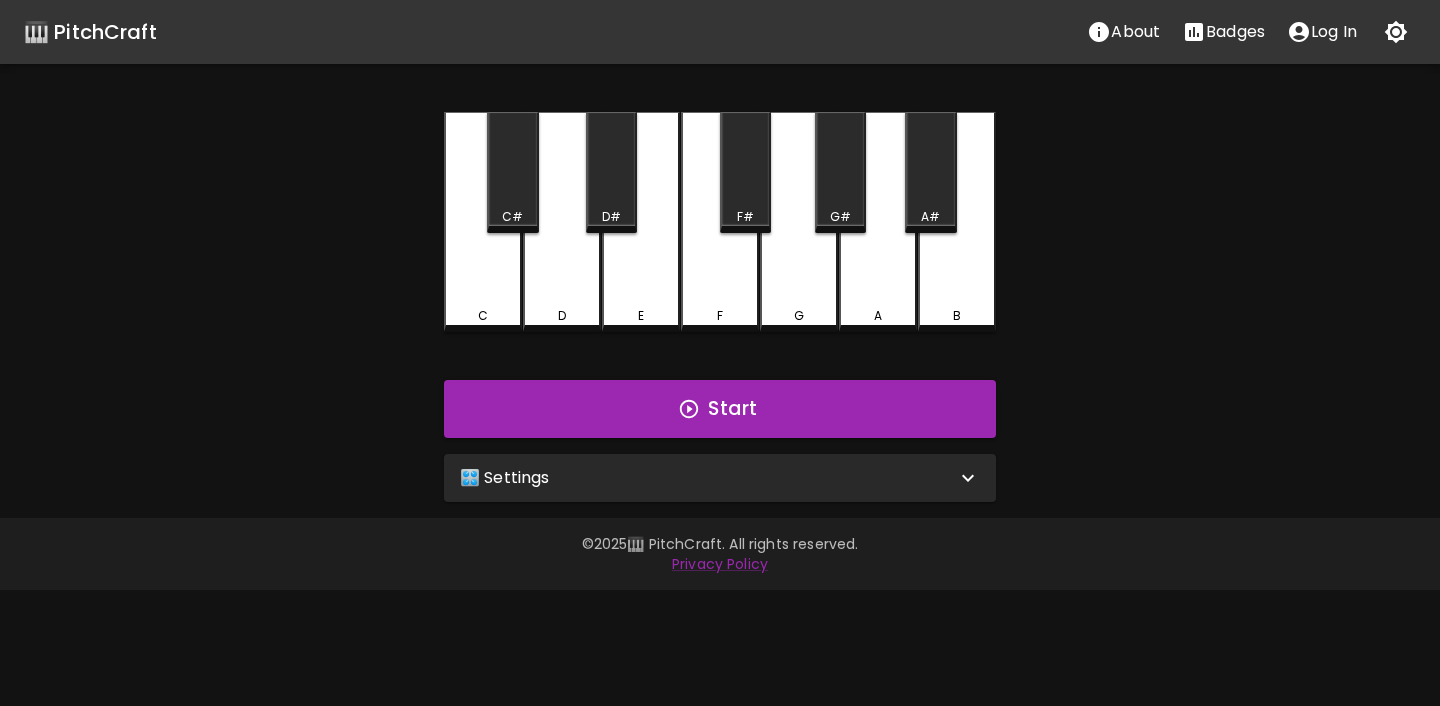 scroll, scrollTop: 0, scrollLeft: 0, axis: both 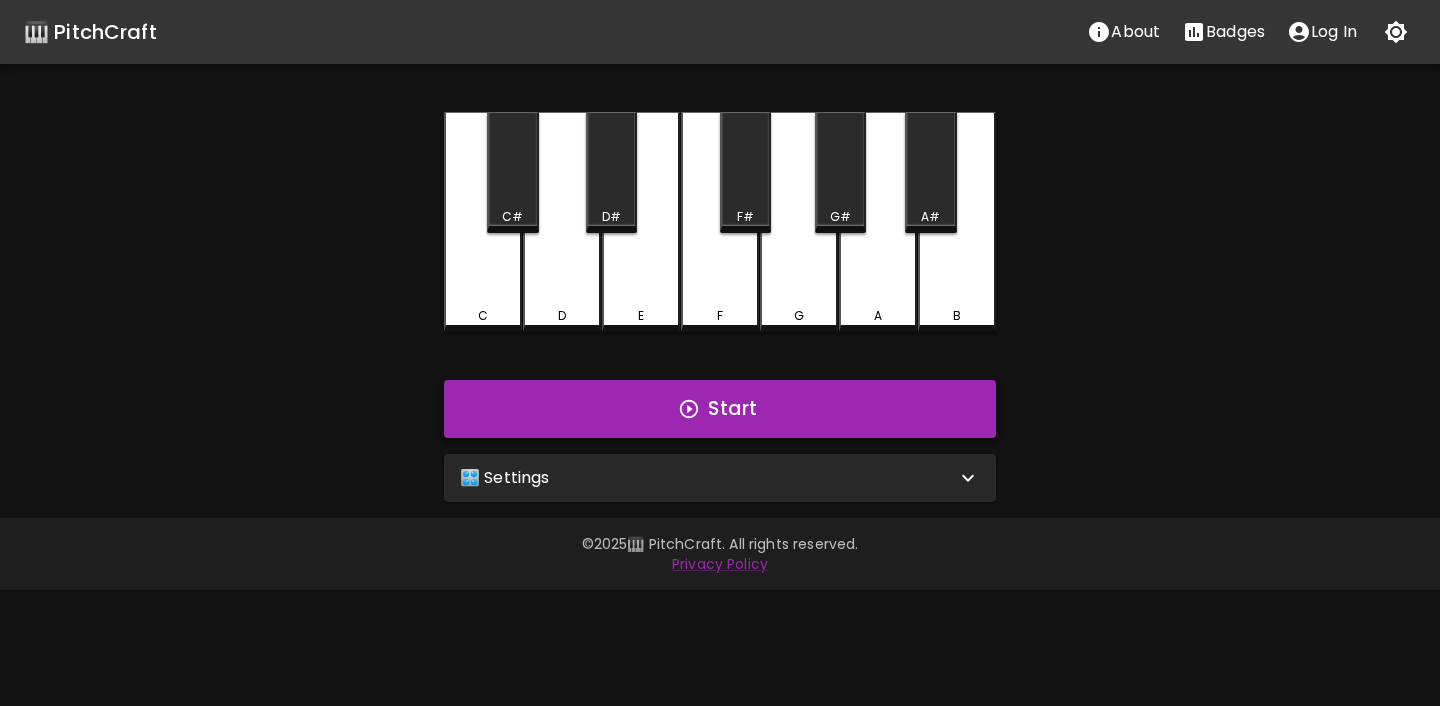 click on "Start" at bounding box center [720, 409] 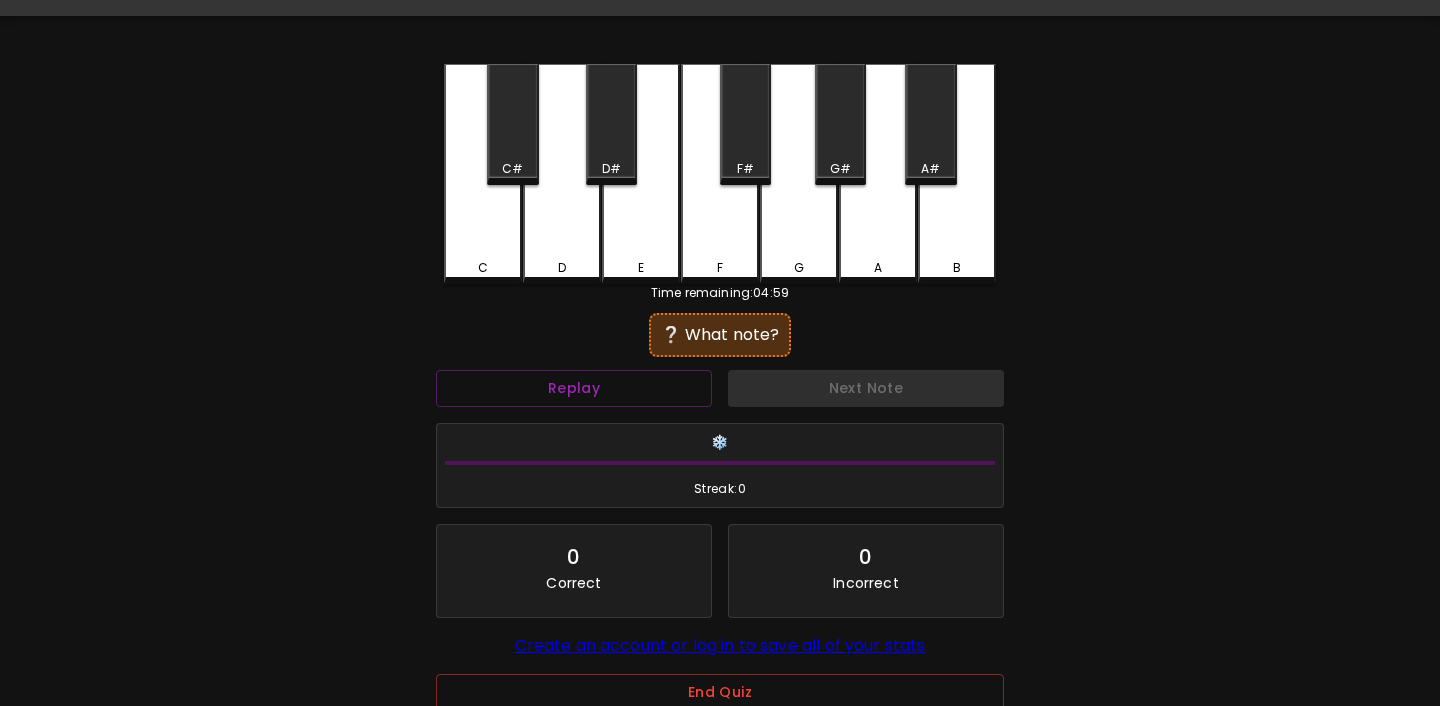 scroll, scrollTop: 17, scrollLeft: 0, axis: vertical 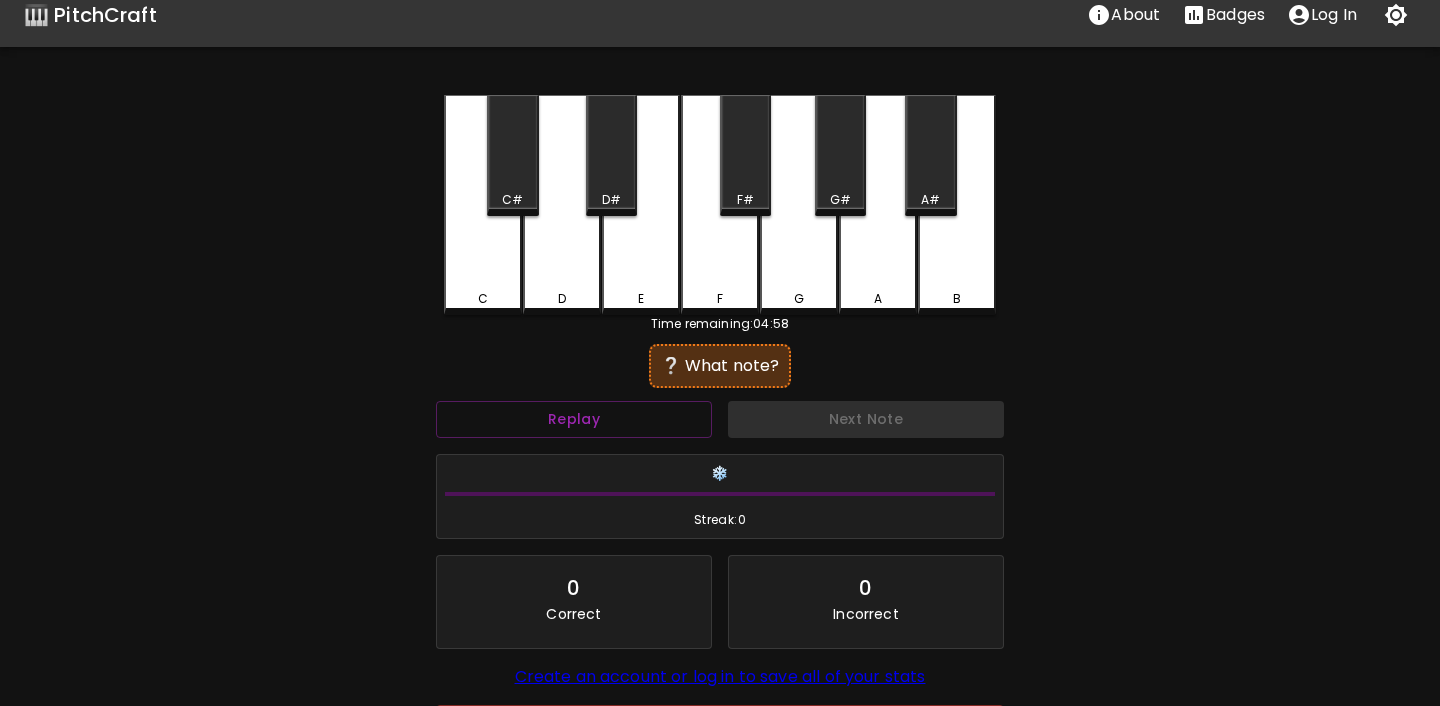 click on "E" at bounding box center [641, 299] 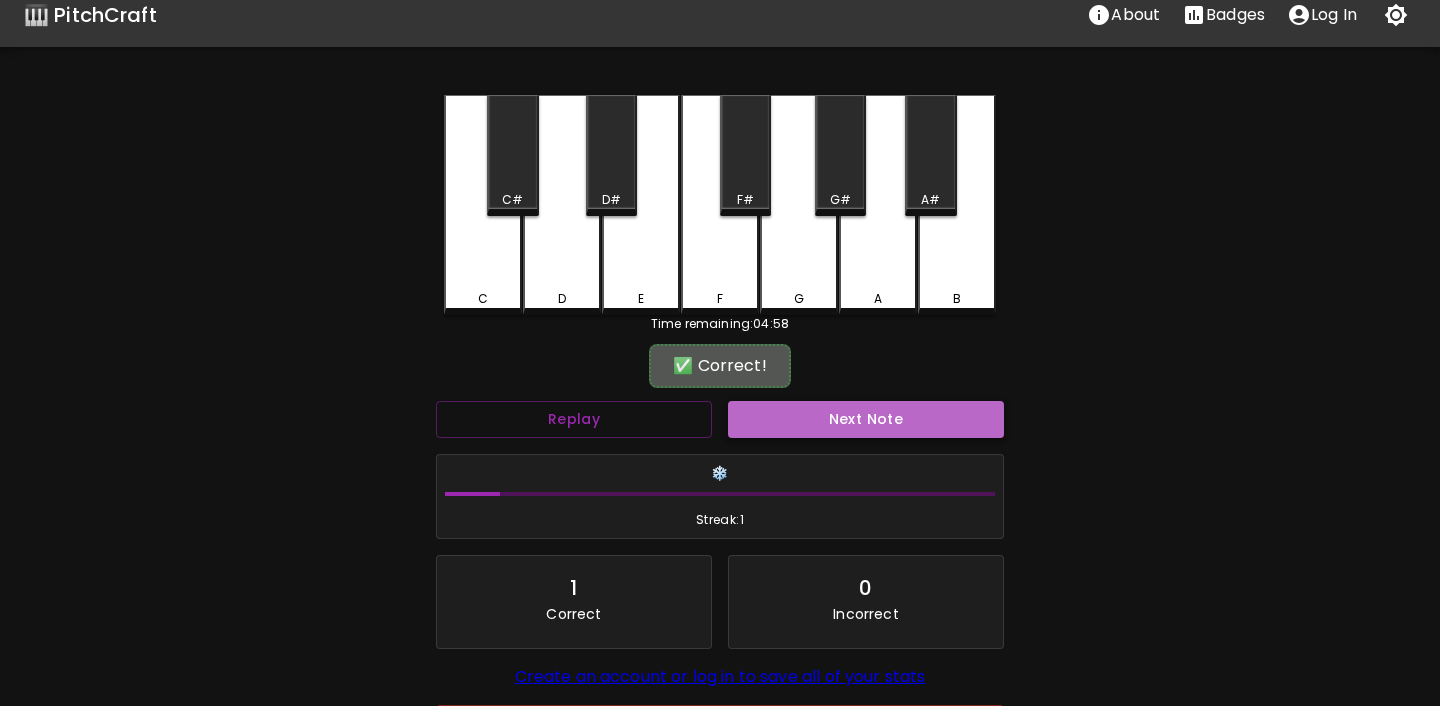 click on "Next Note" at bounding box center [866, 419] 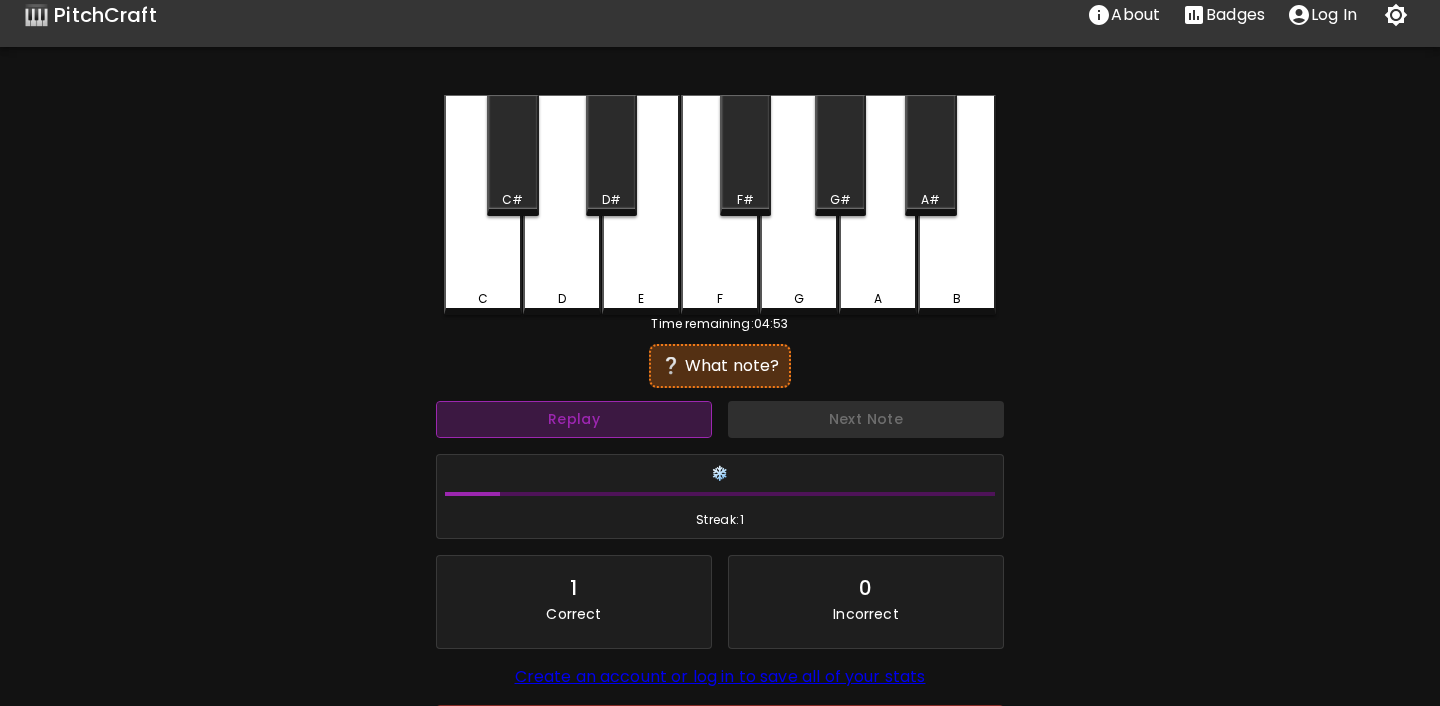 click on "Replay" at bounding box center (574, 419) 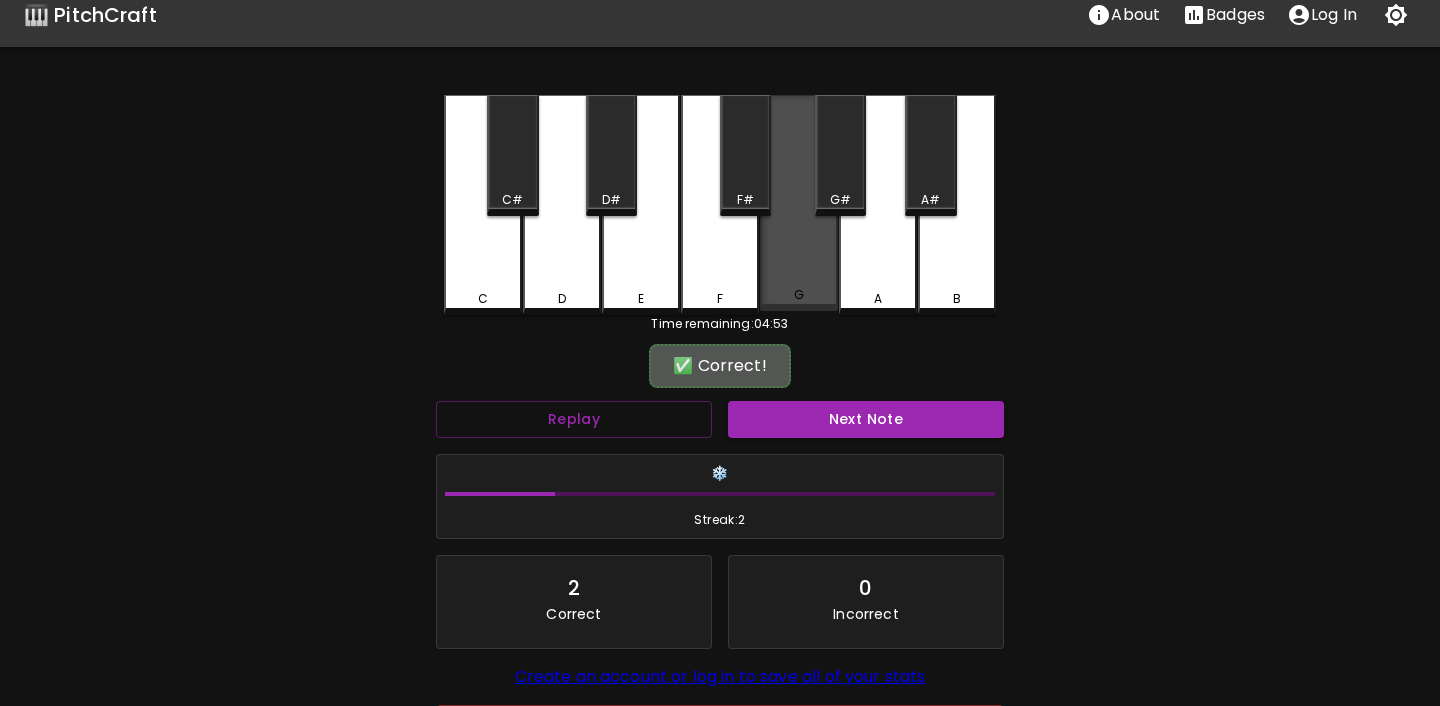 click on "G" at bounding box center [799, 295] 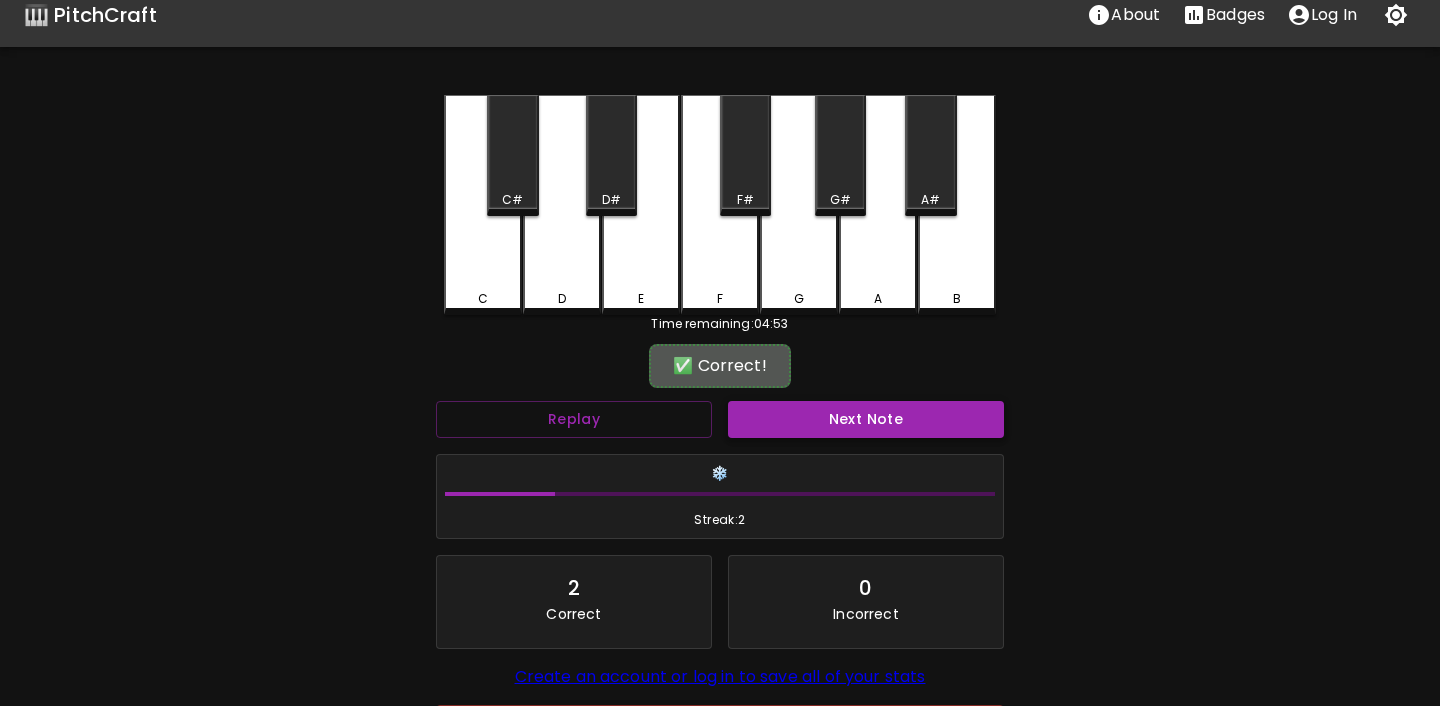 click on "Next Note" at bounding box center [866, 419] 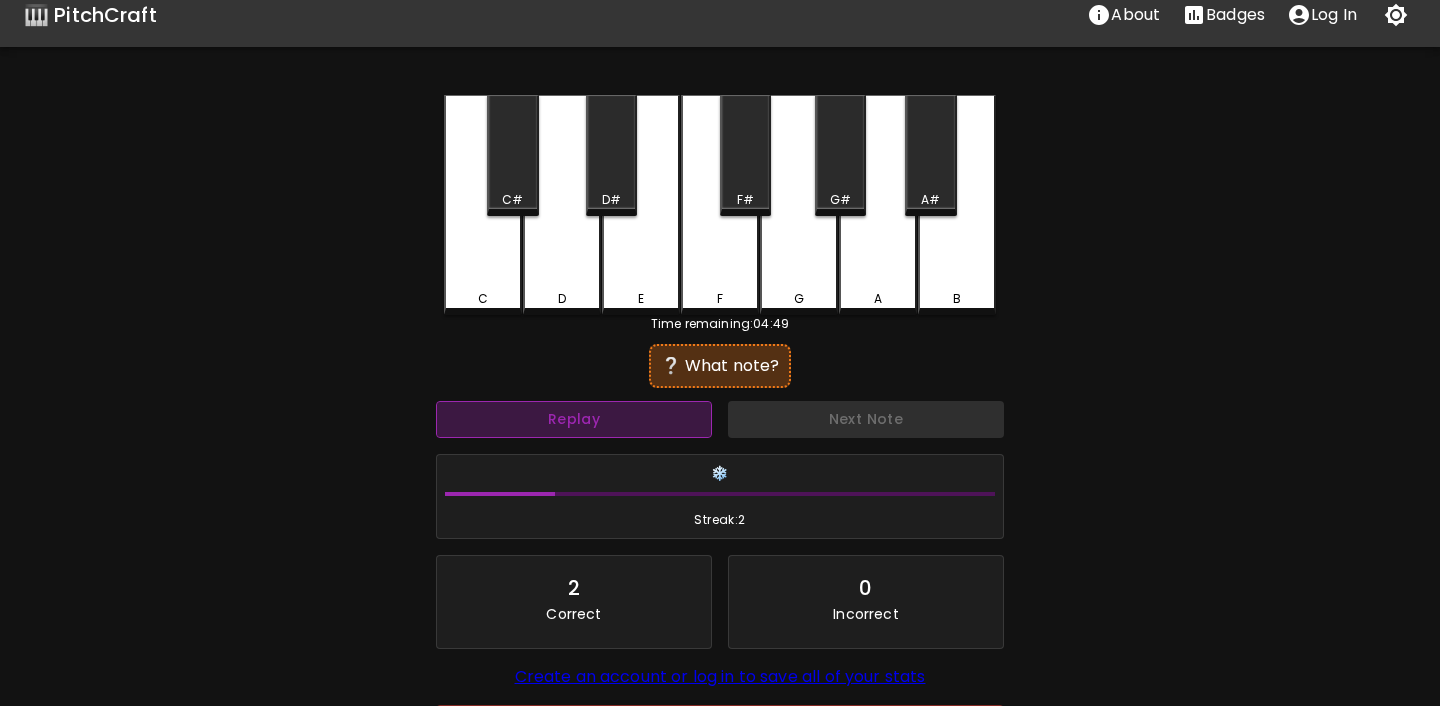 click on "Replay" at bounding box center (574, 419) 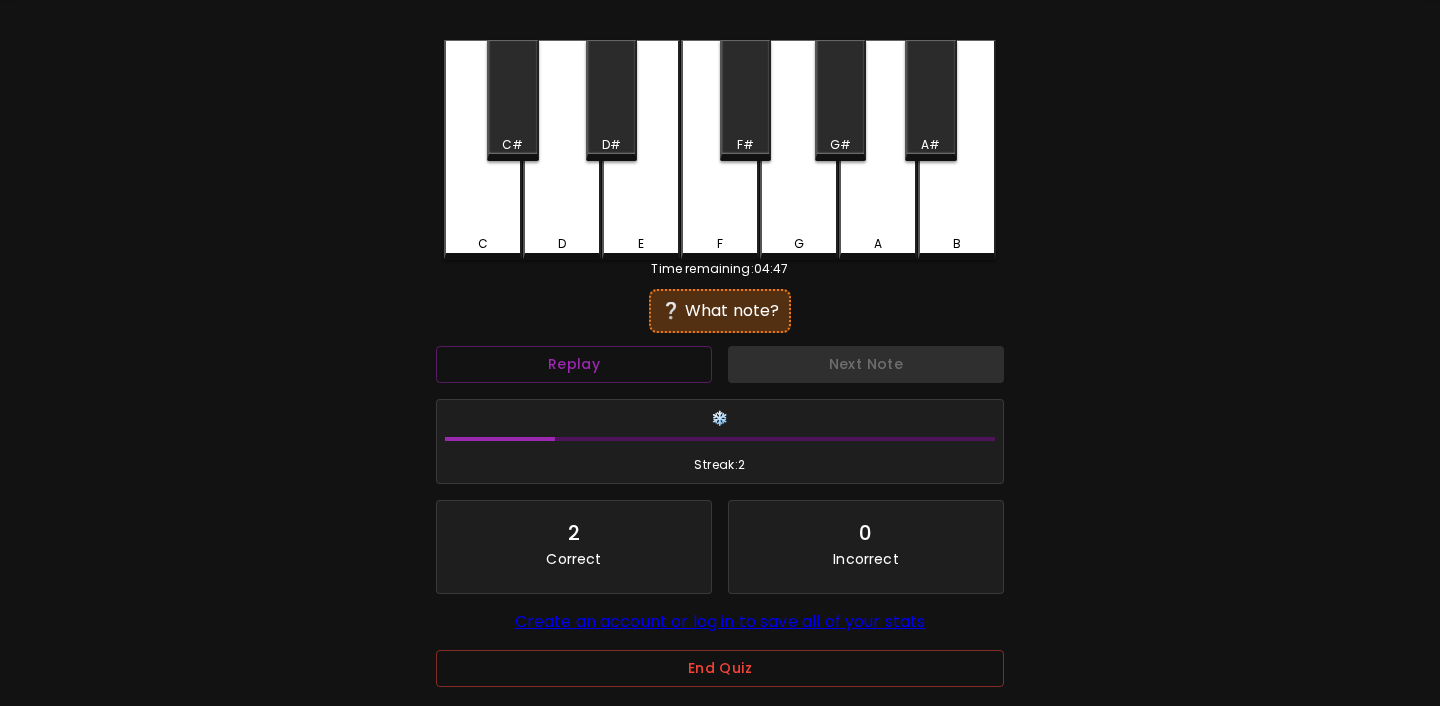 scroll, scrollTop: 55, scrollLeft: 0, axis: vertical 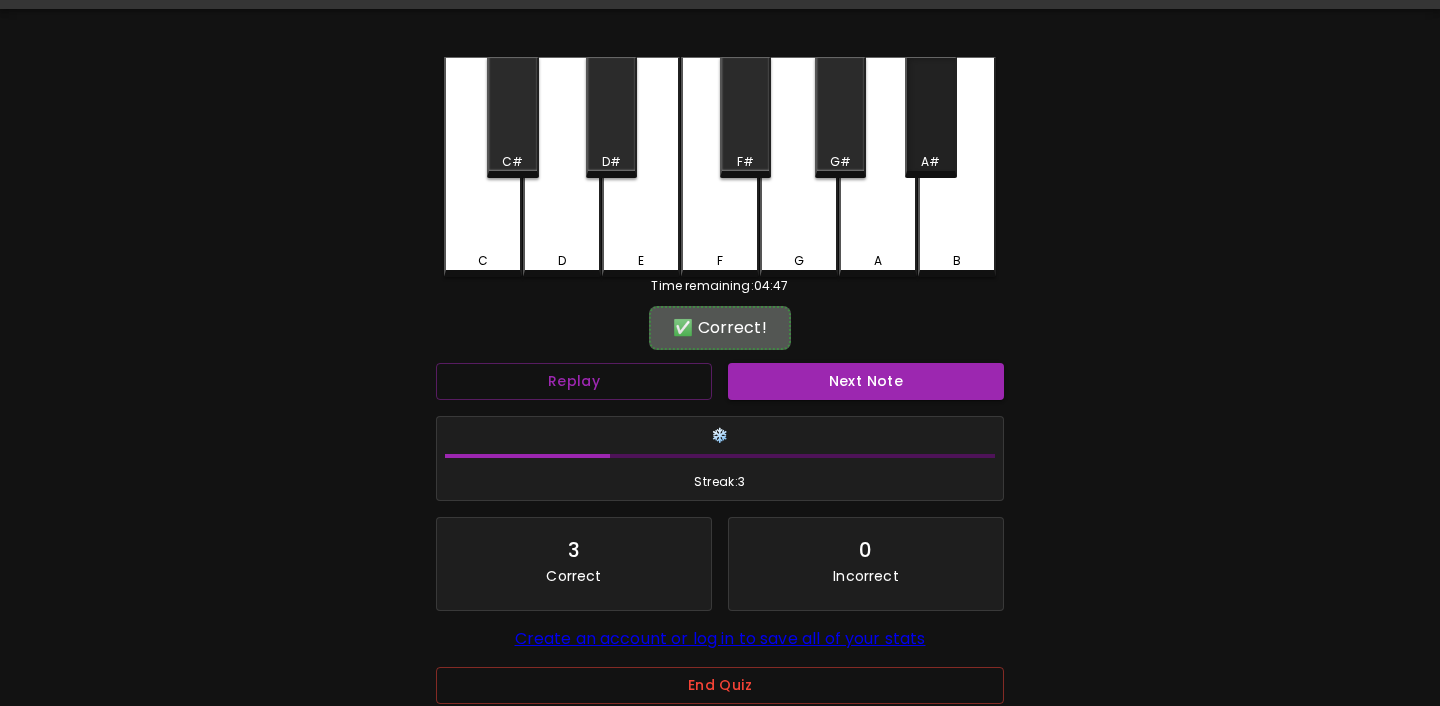 click on "A#" at bounding box center [930, 117] 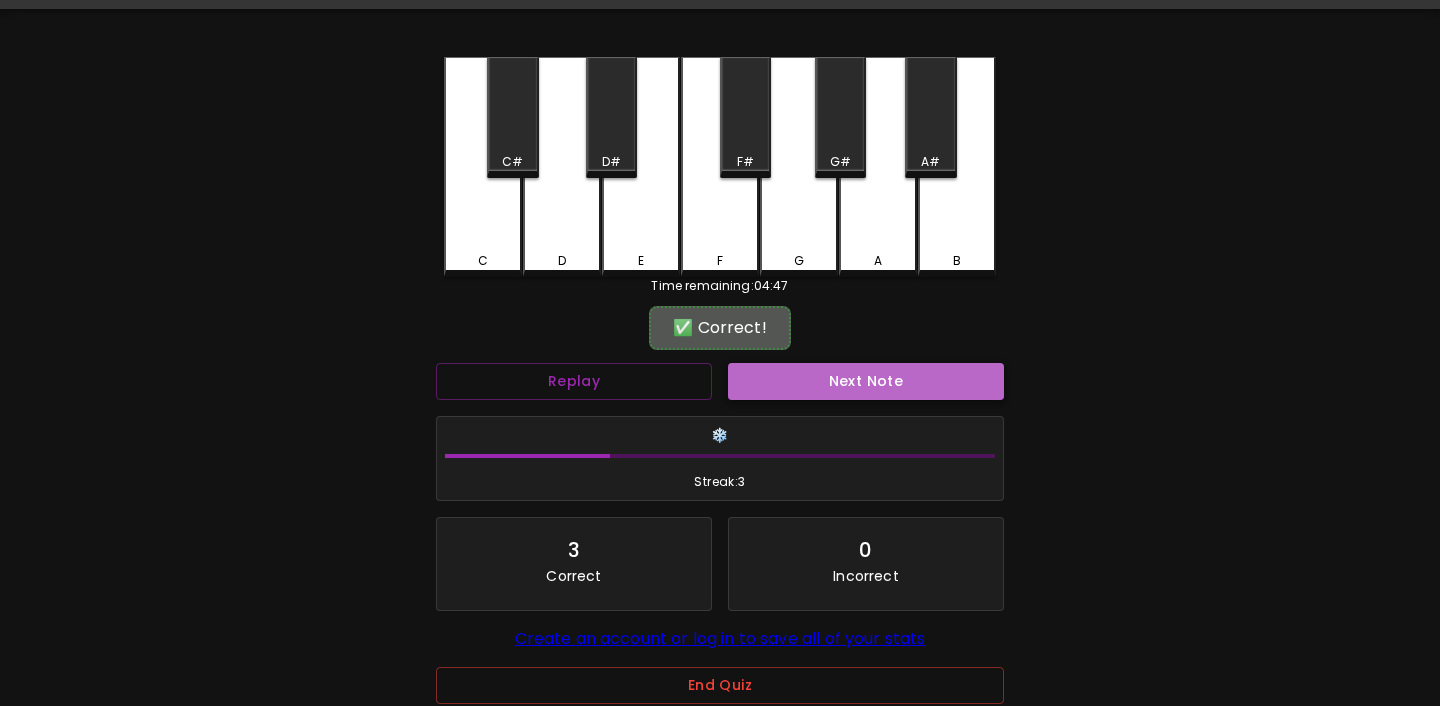 click on "Next Note" at bounding box center (866, 381) 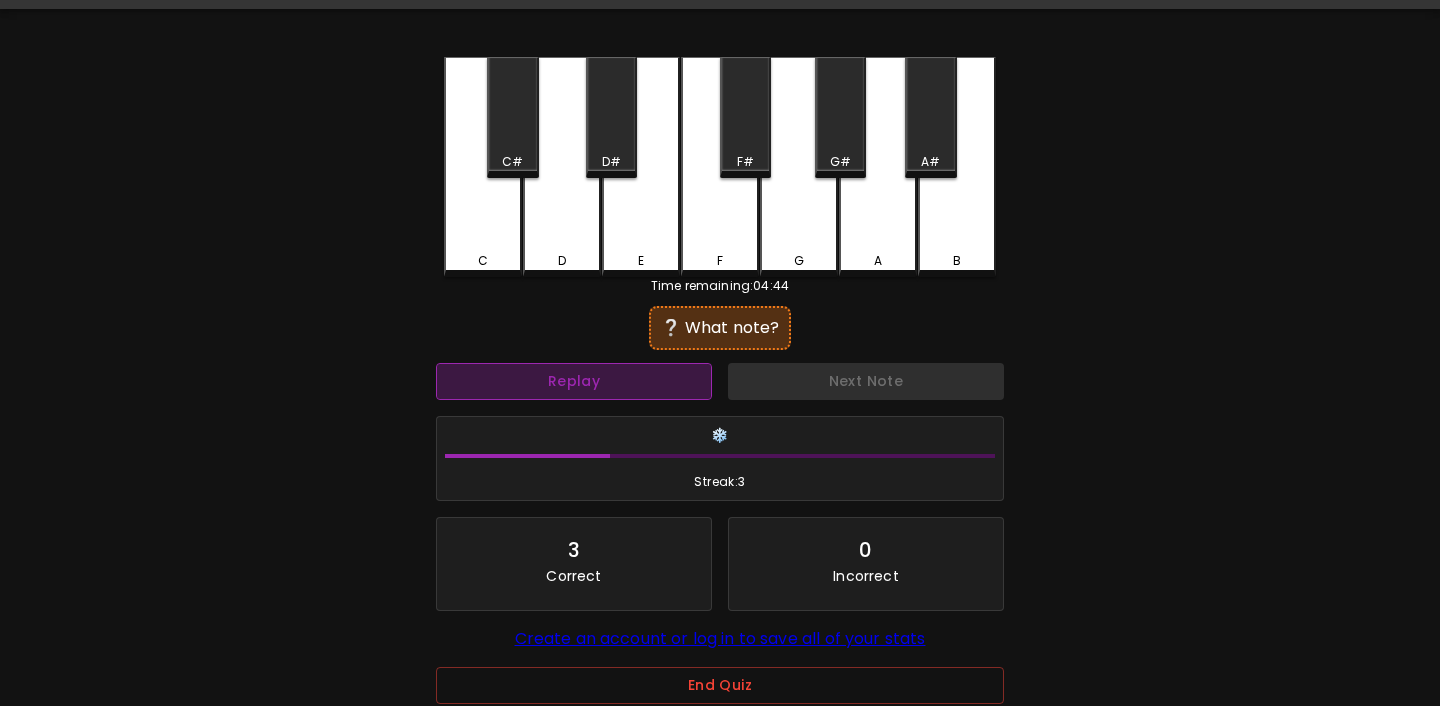 click on "Replay" at bounding box center [574, 381] 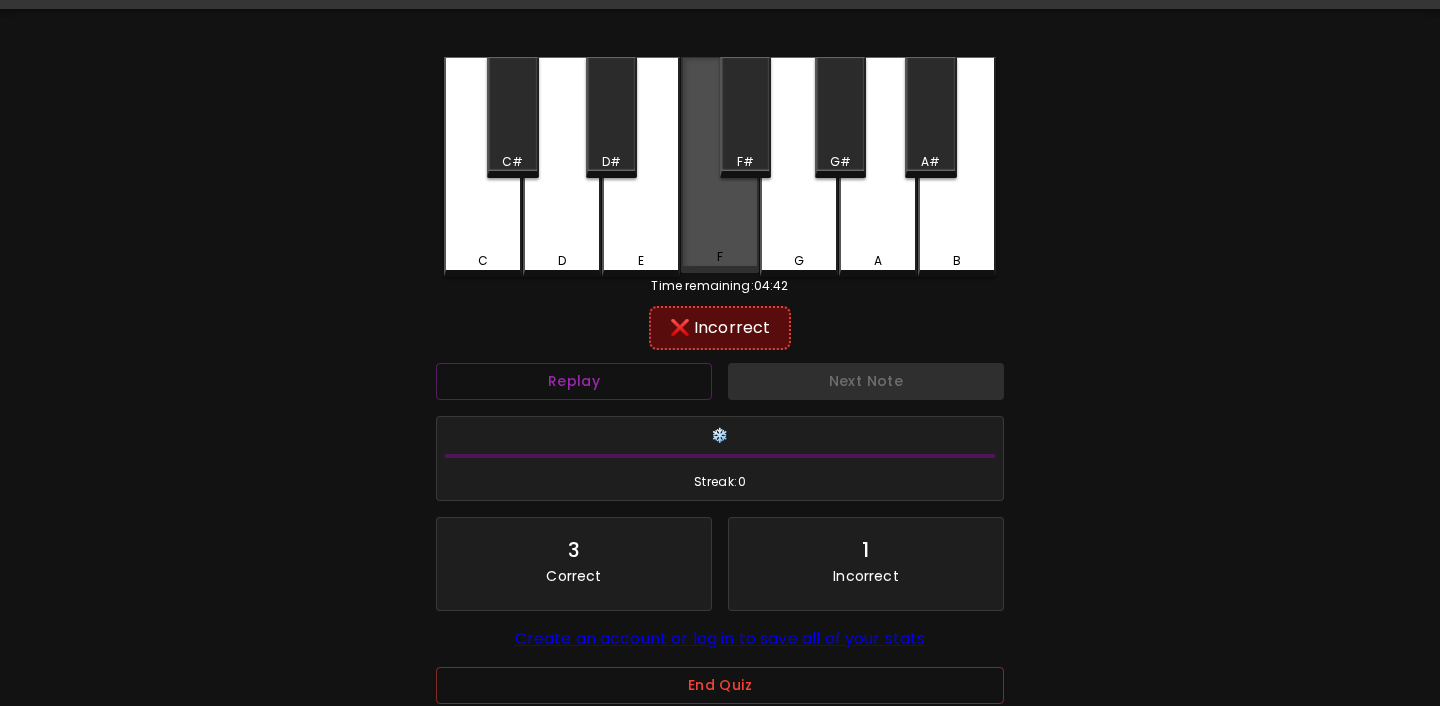click on "F" at bounding box center [720, 165] 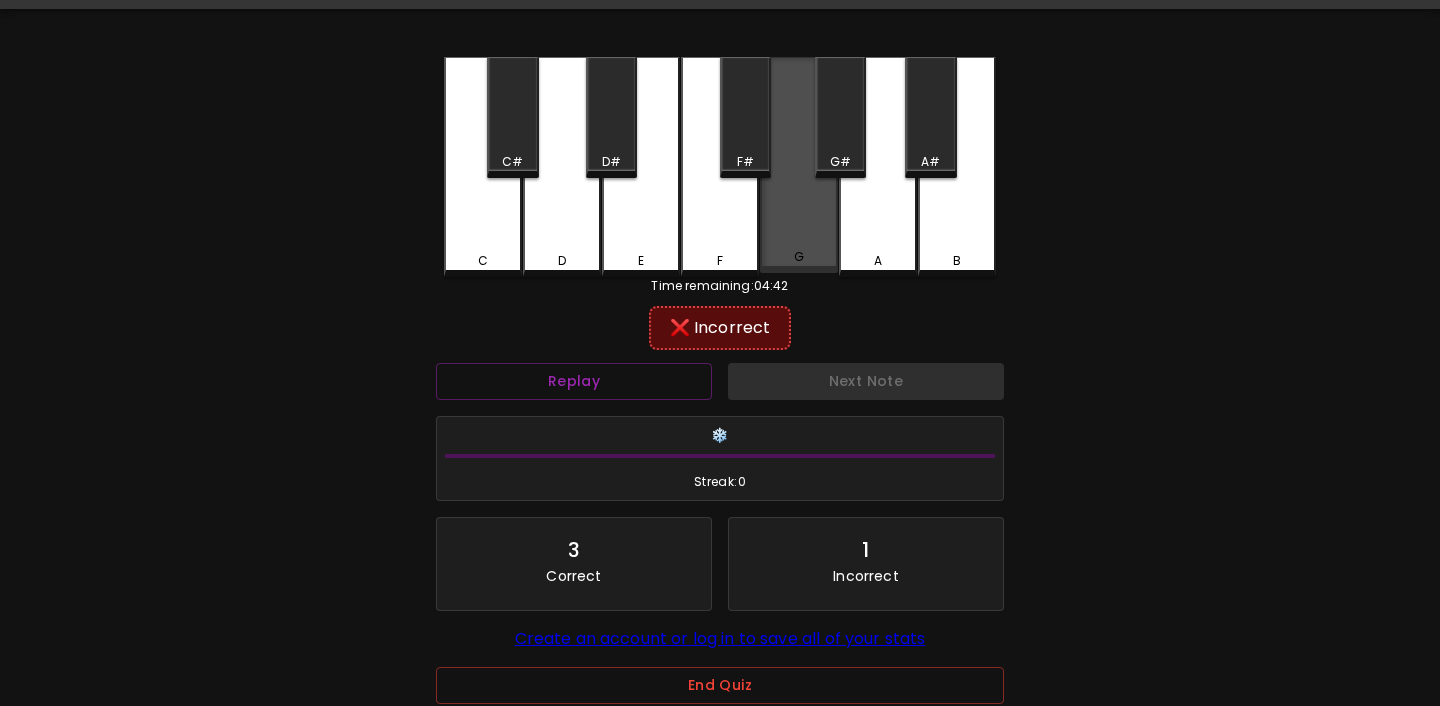 click on "G" at bounding box center [799, 165] 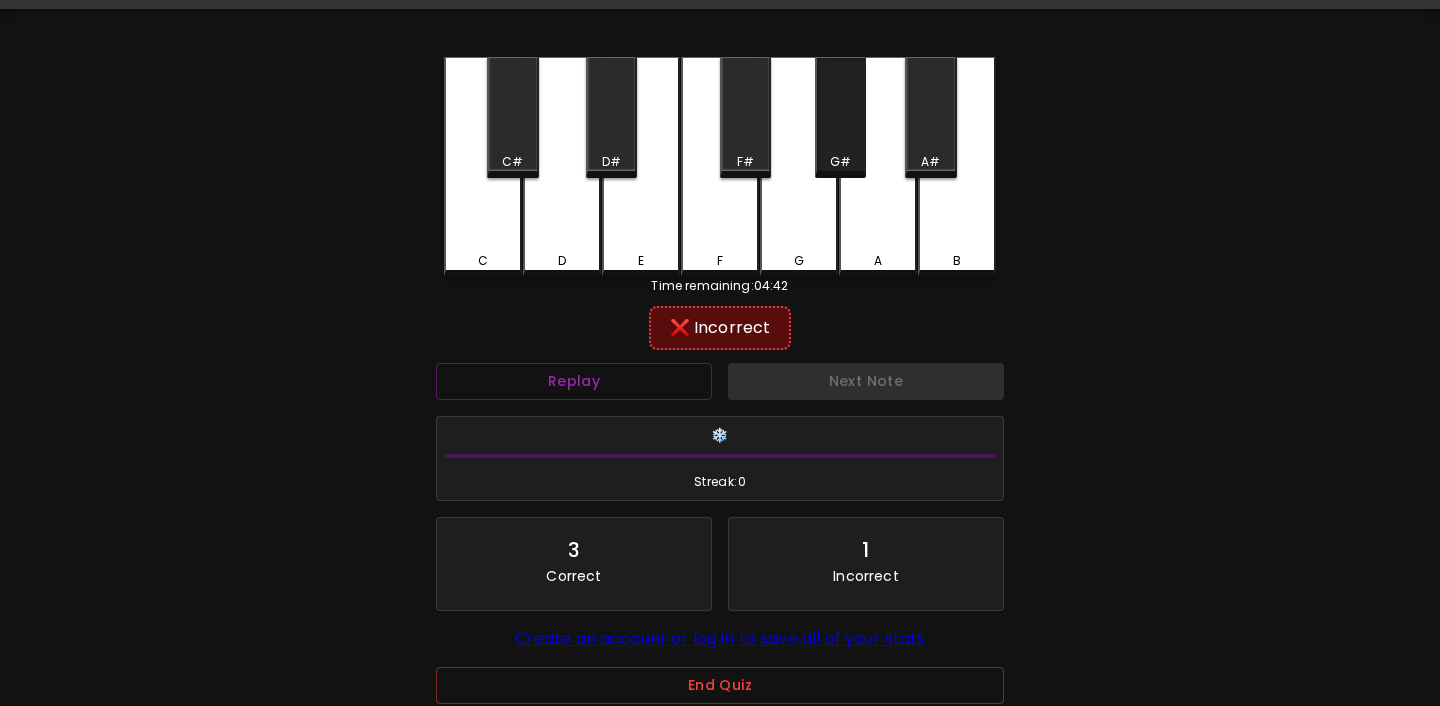 click on "G#" at bounding box center [840, 117] 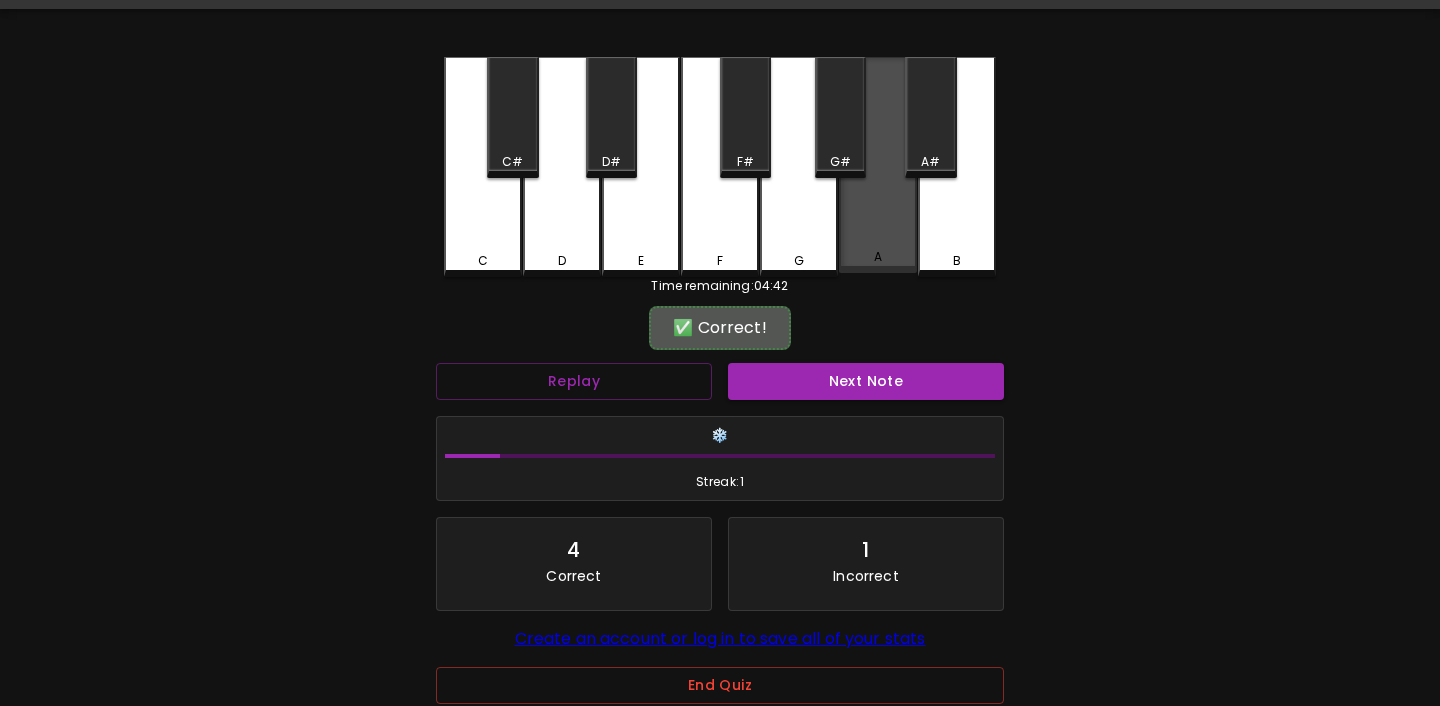 click on "A" at bounding box center (878, 165) 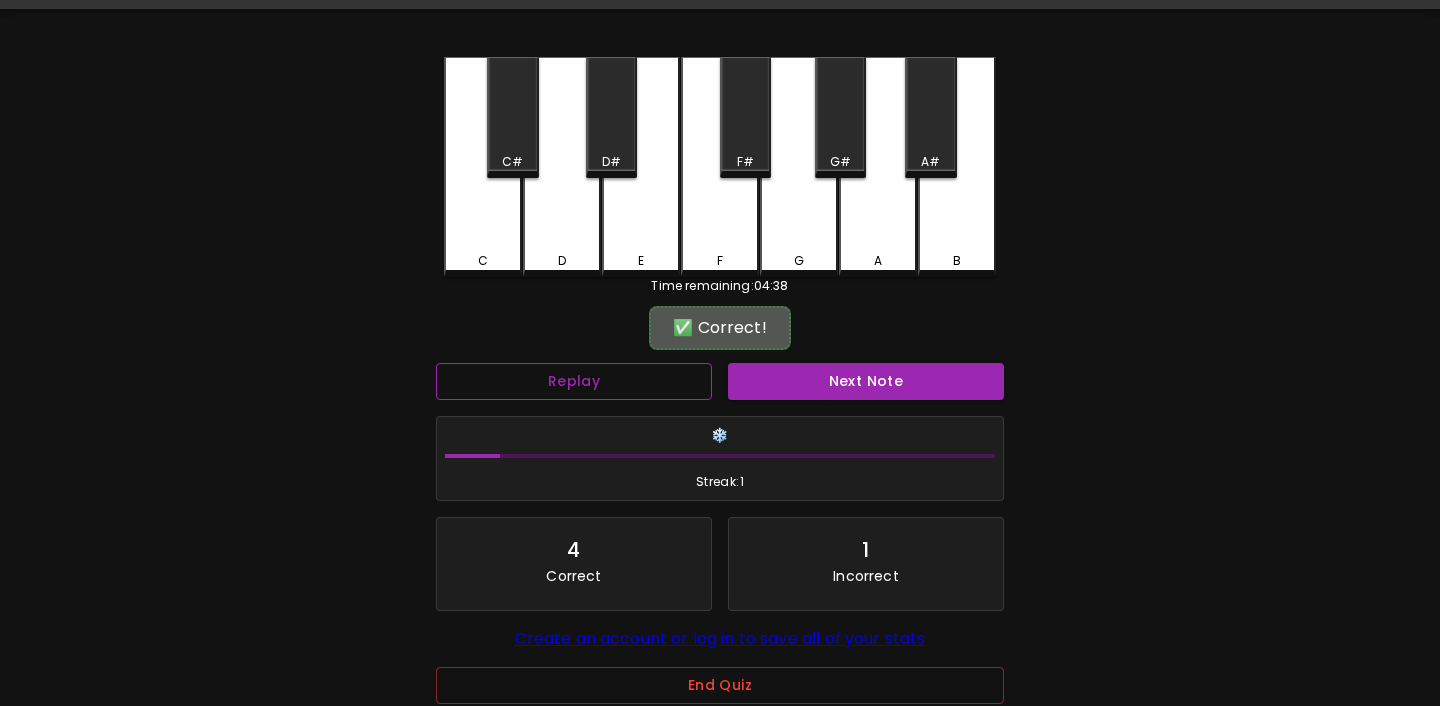 scroll, scrollTop: 177, scrollLeft: 0, axis: vertical 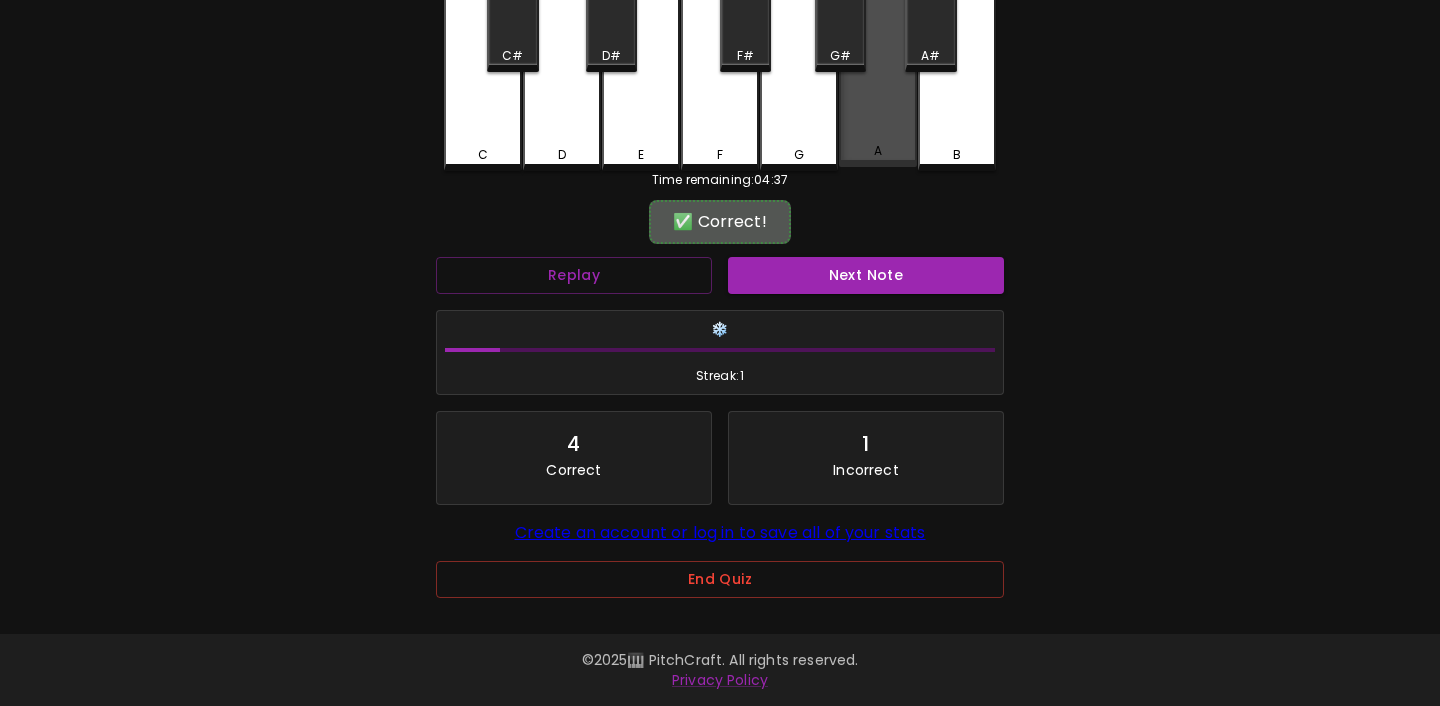 click on "A" at bounding box center [878, 151] 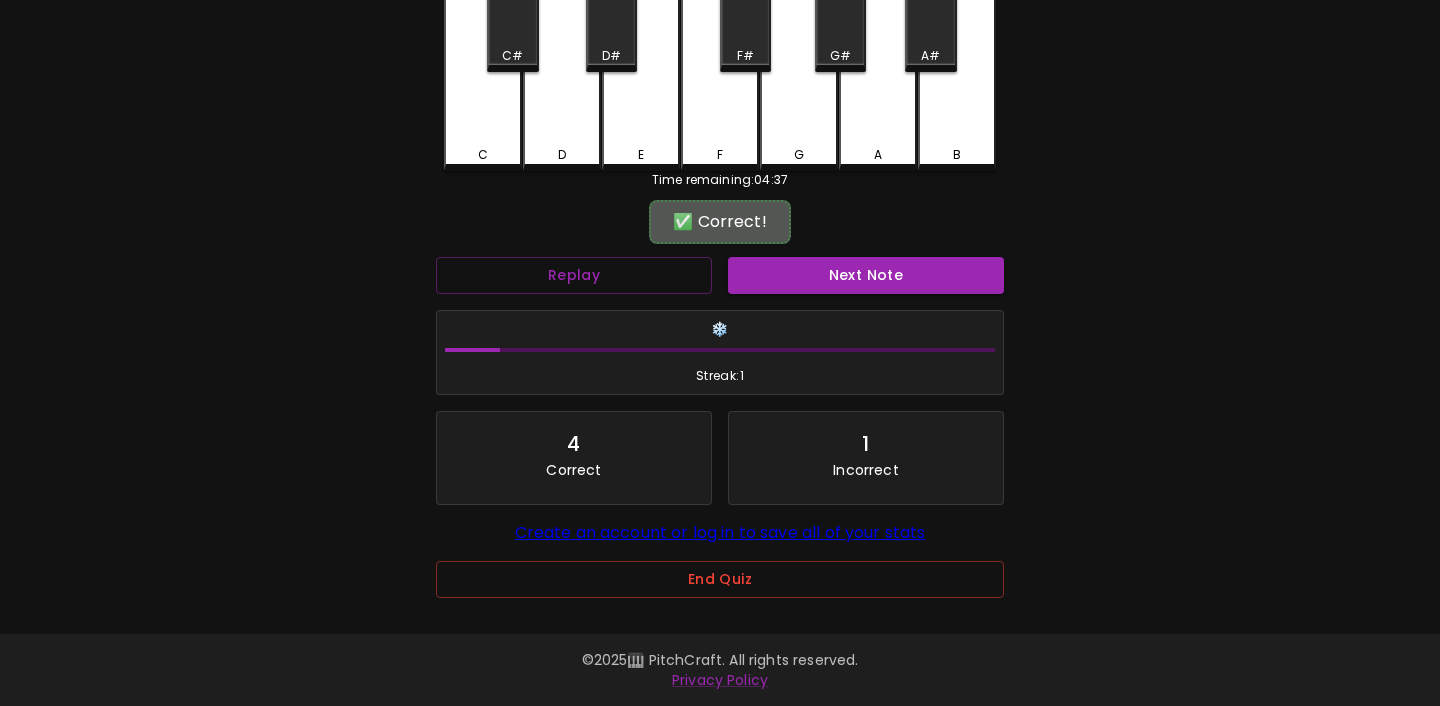 click on "A" at bounding box center (878, 155) 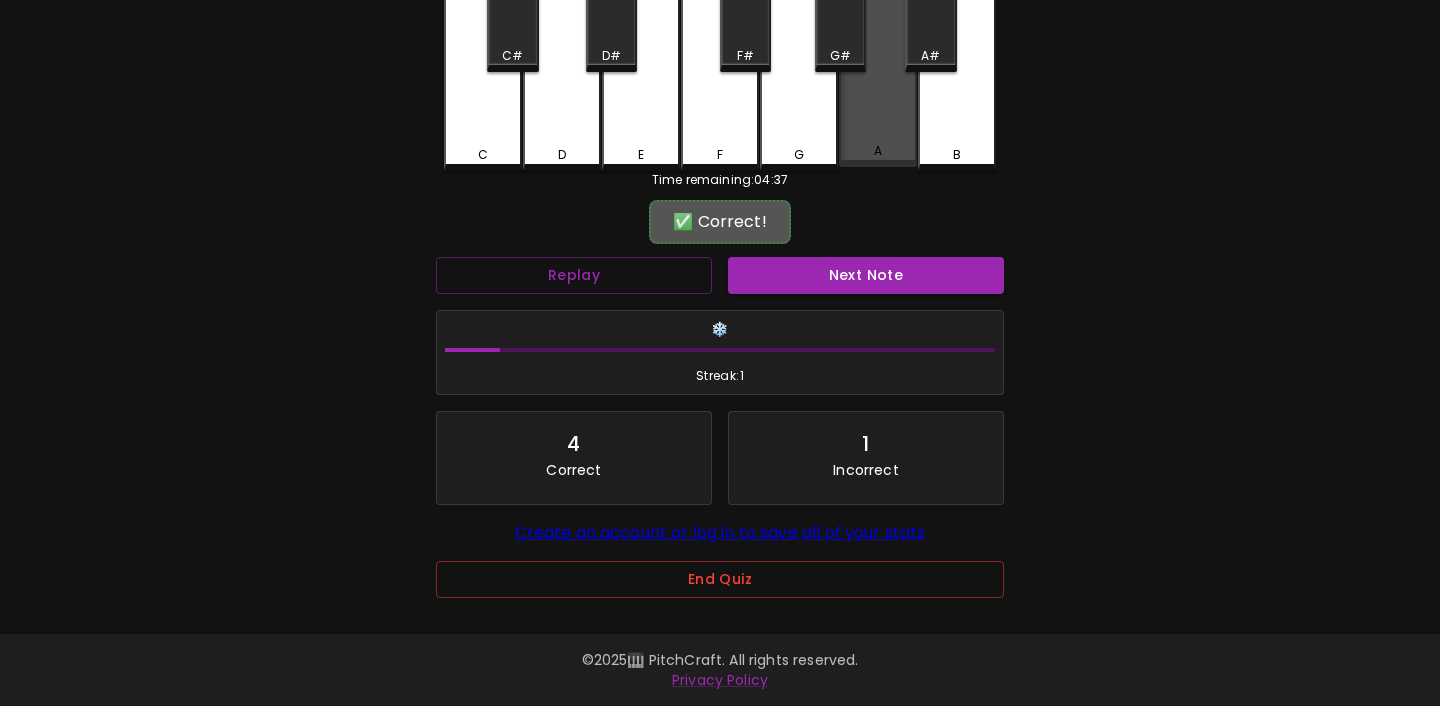 click on "A" at bounding box center [878, 151] 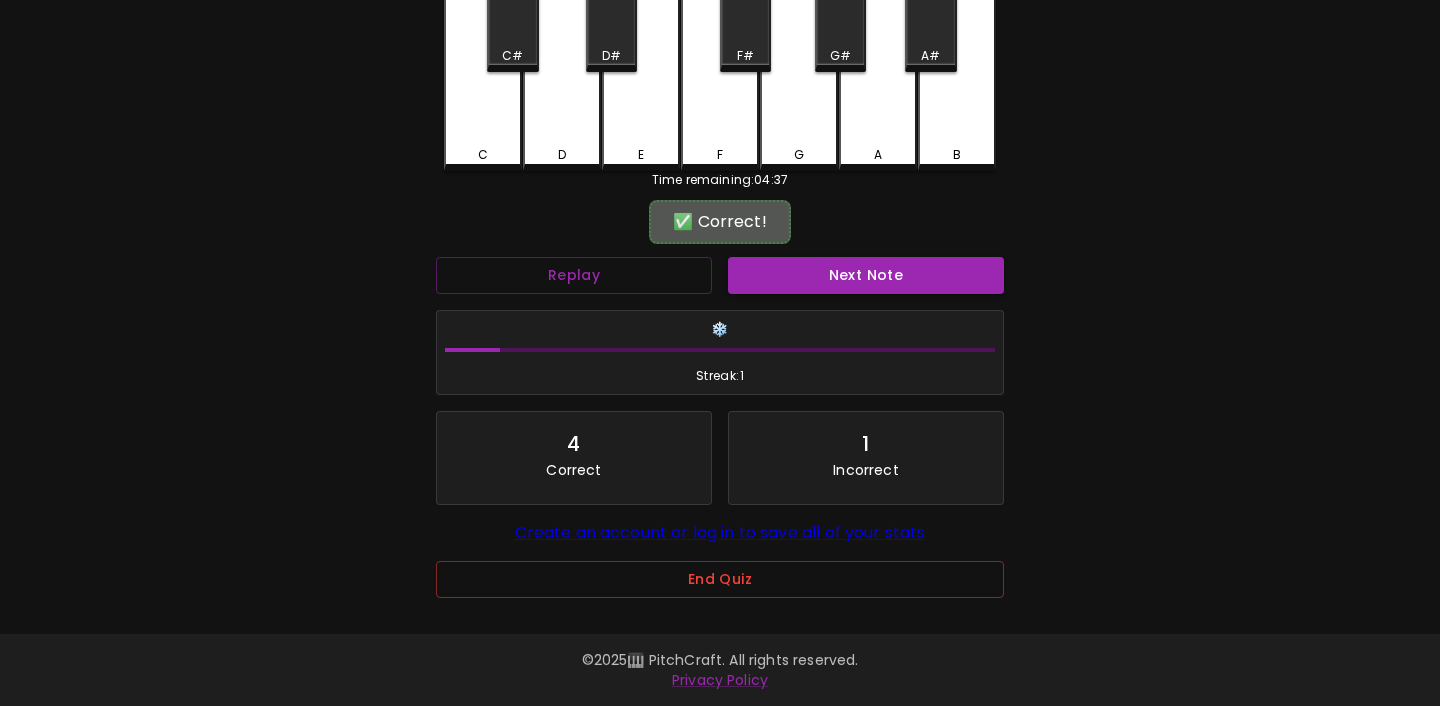 click on "A" at bounding box center [878, 155] 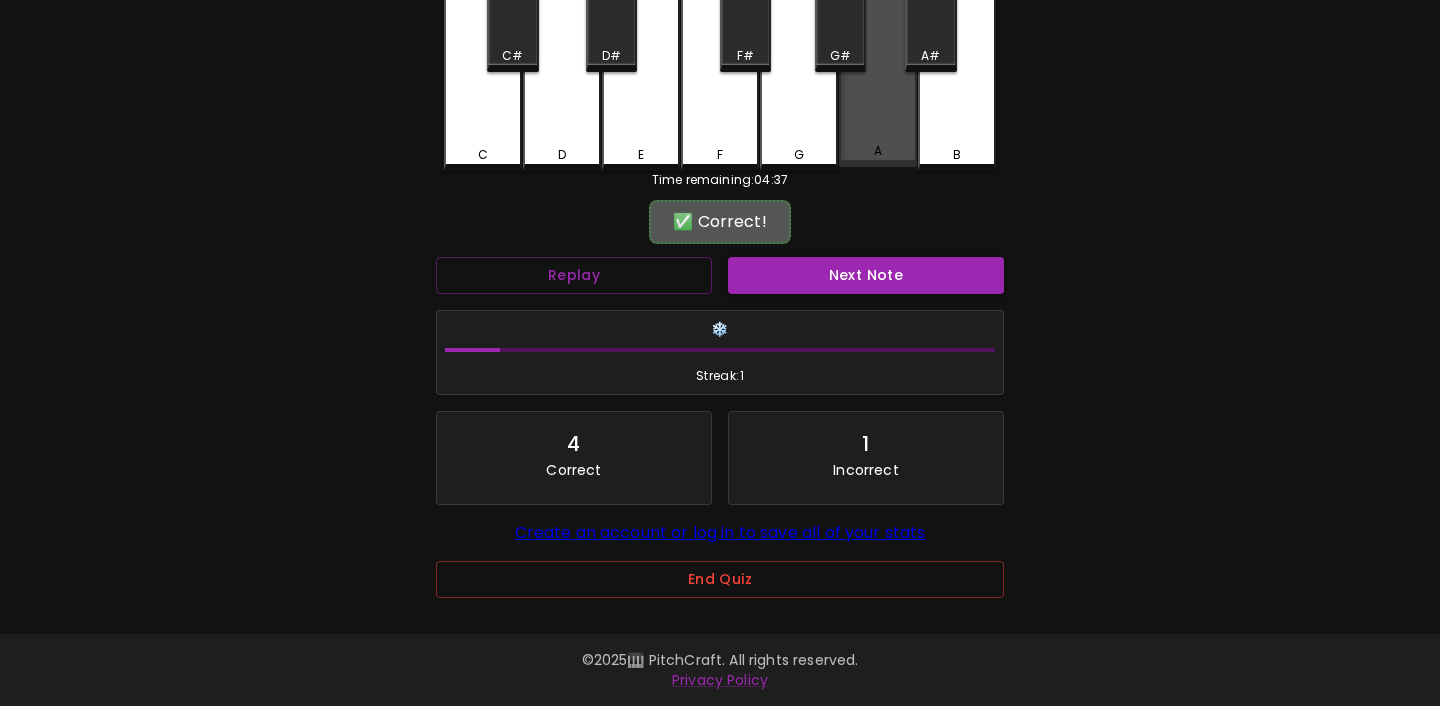 click on "A" at bounding box center (878, 151) 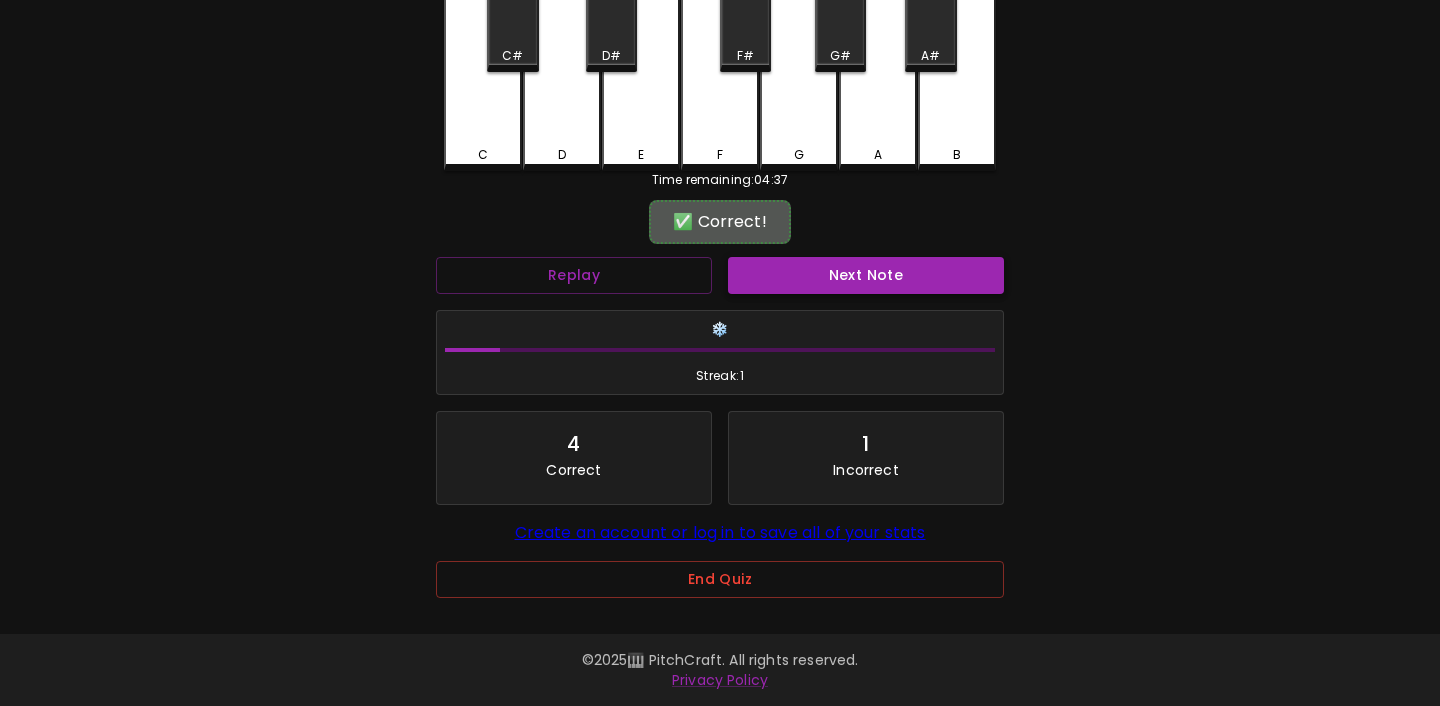 click on "Next Note" at bounding box center [866, 275] 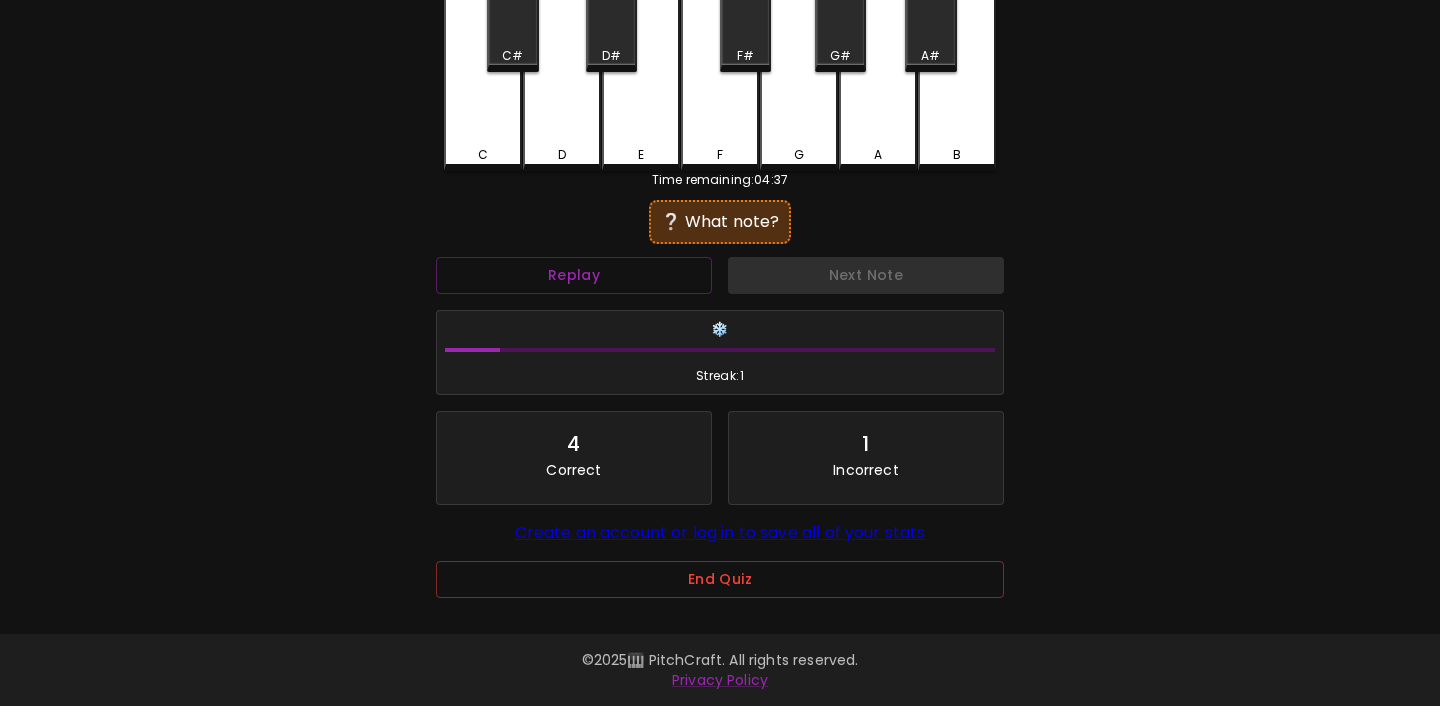 scroll, scrollTop: 0, scrollLeft: 0, axis: both 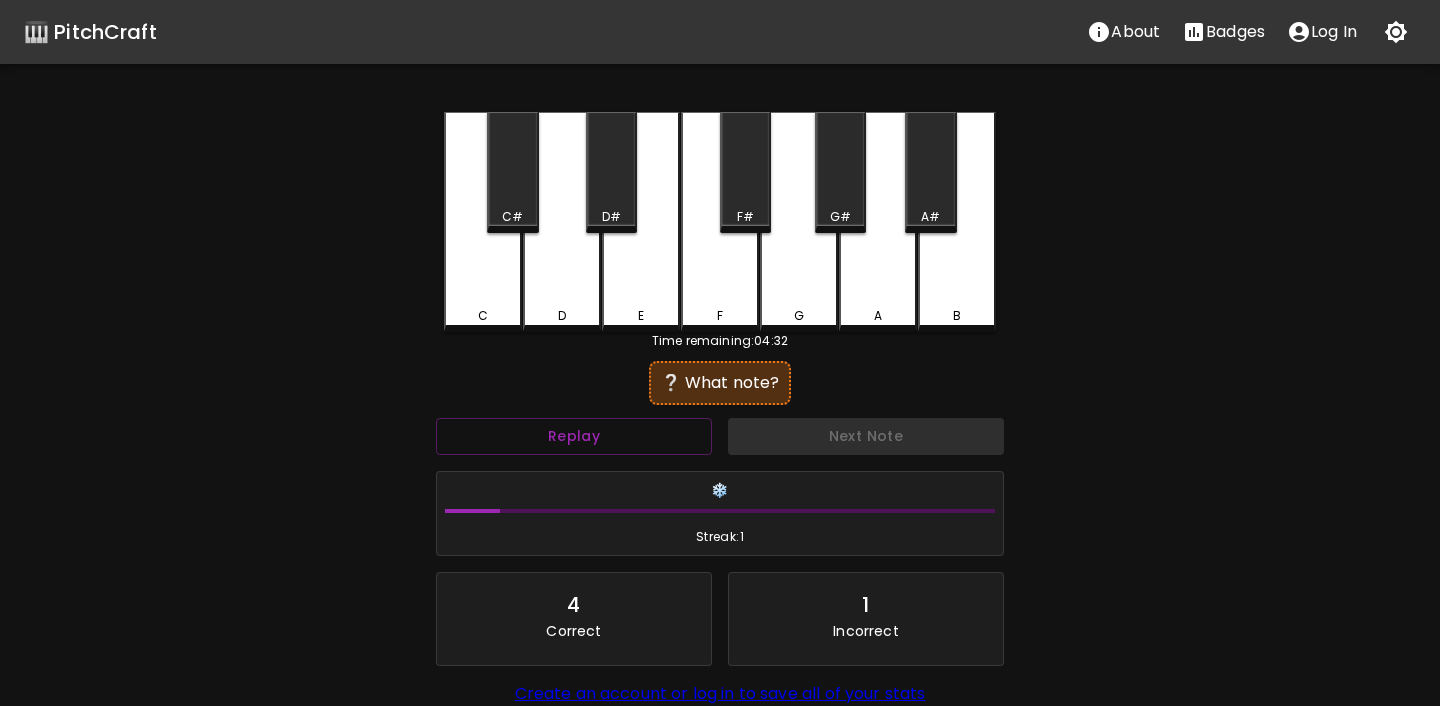 click on "D" at bounding box center (562, 222) 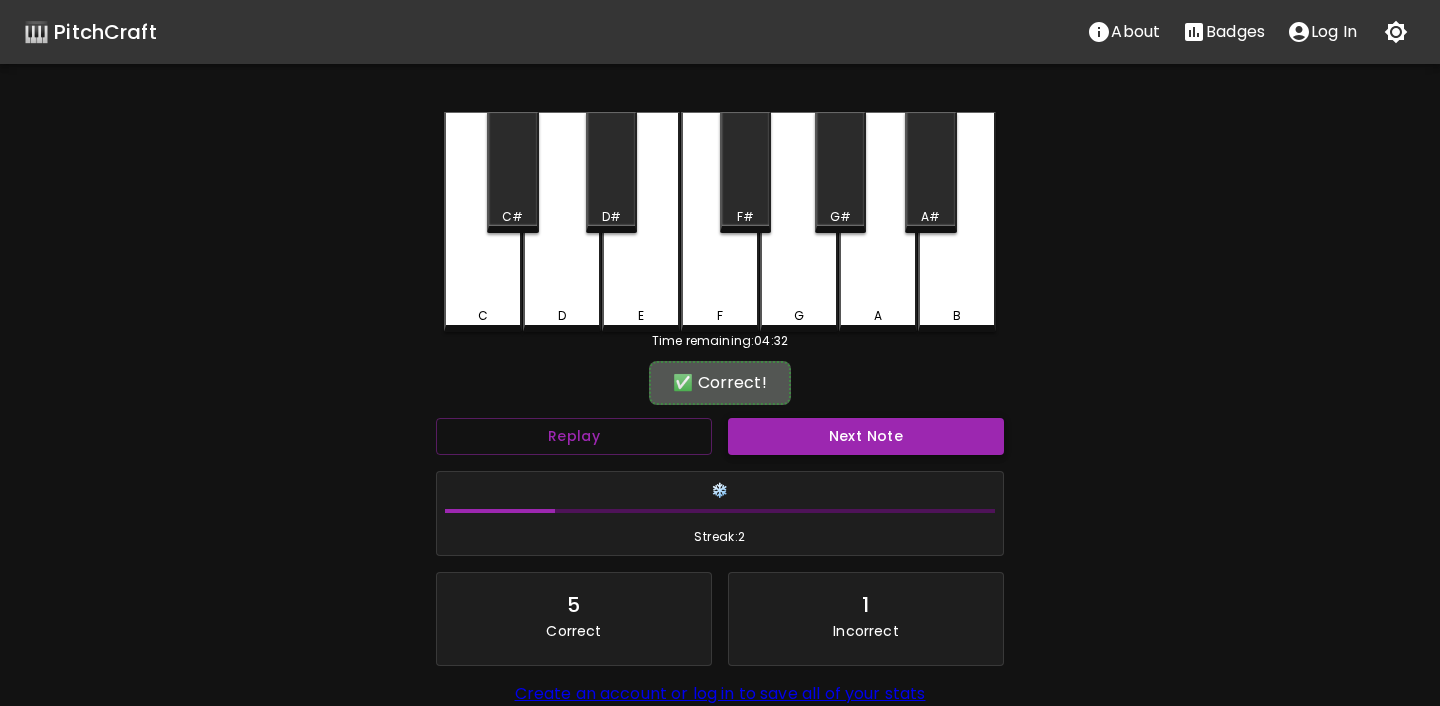 click on "Next Note" at bounding box center (866, 436) 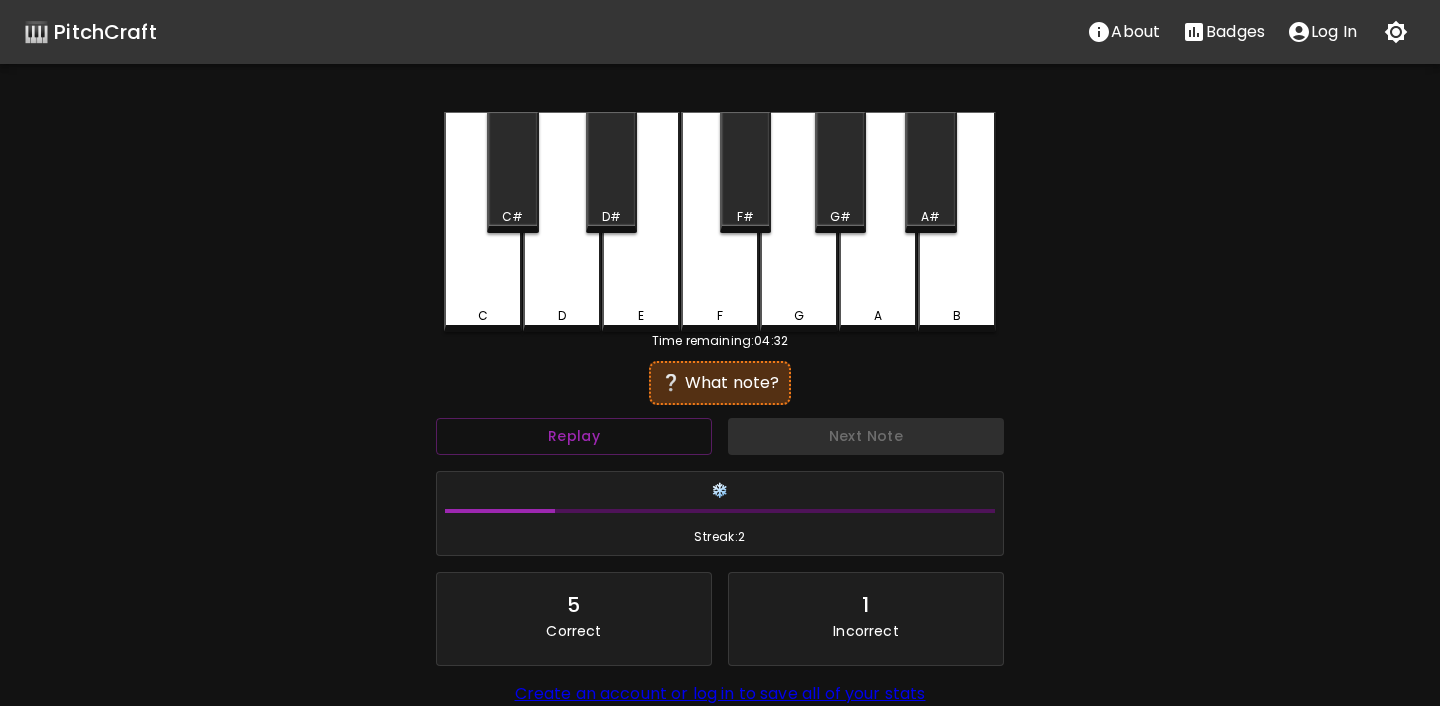 click on "C#" at bounding box center [512, 217] 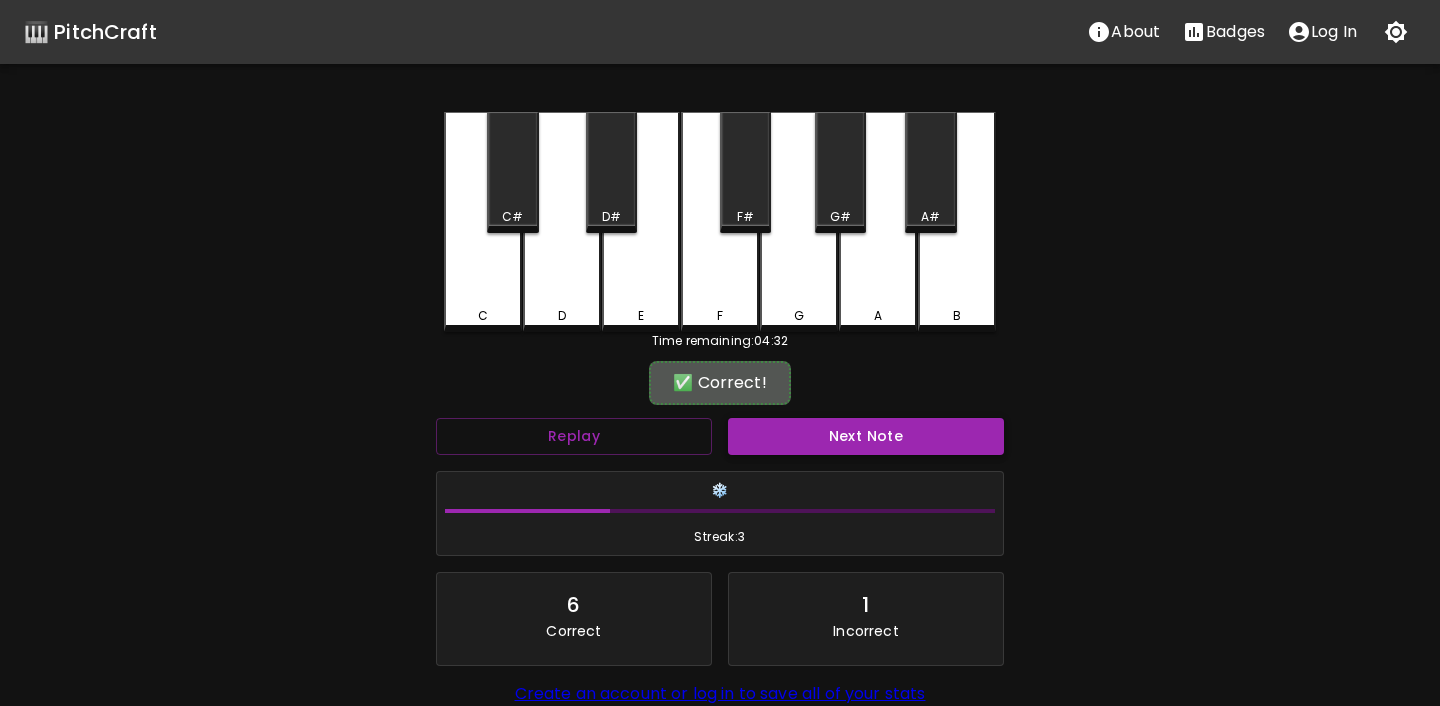 click on "Next Note" at bounding box center (866, 436) 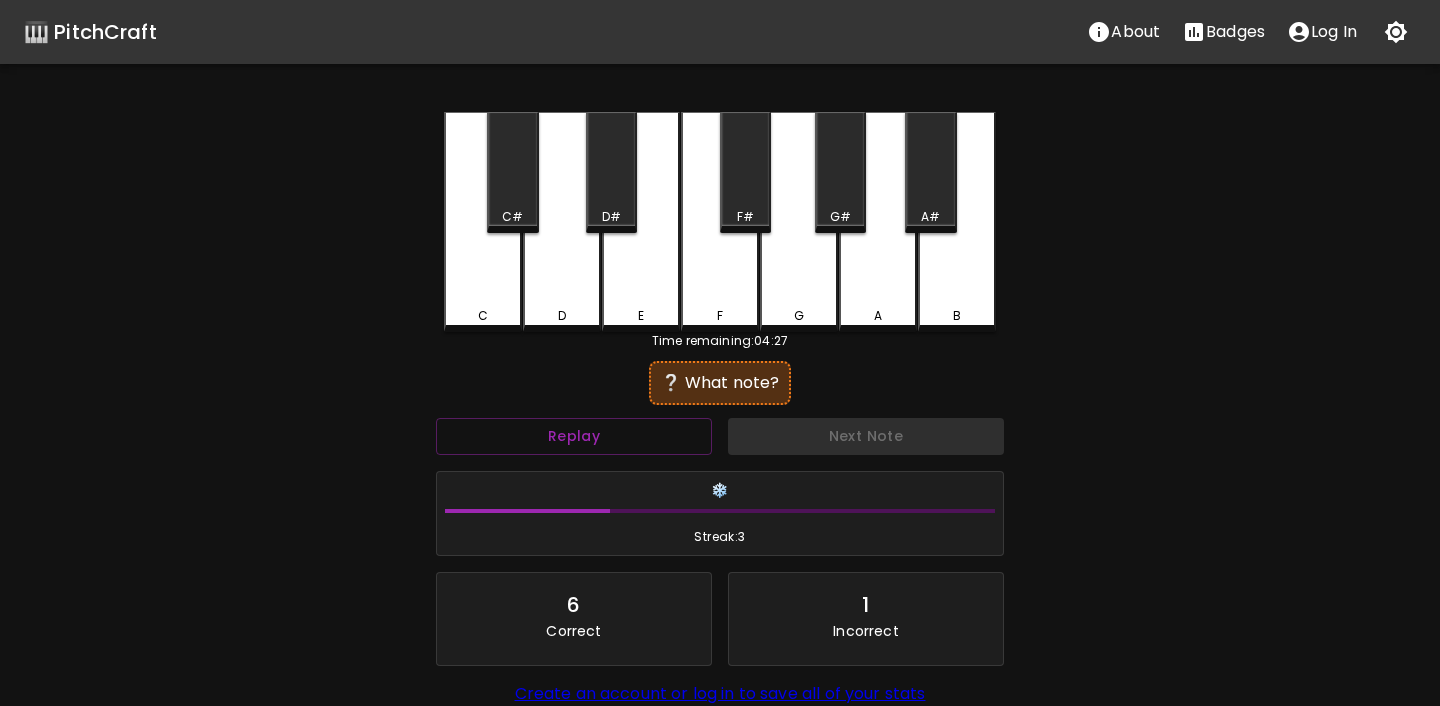 click on "G" at bounding box center [799, 316] 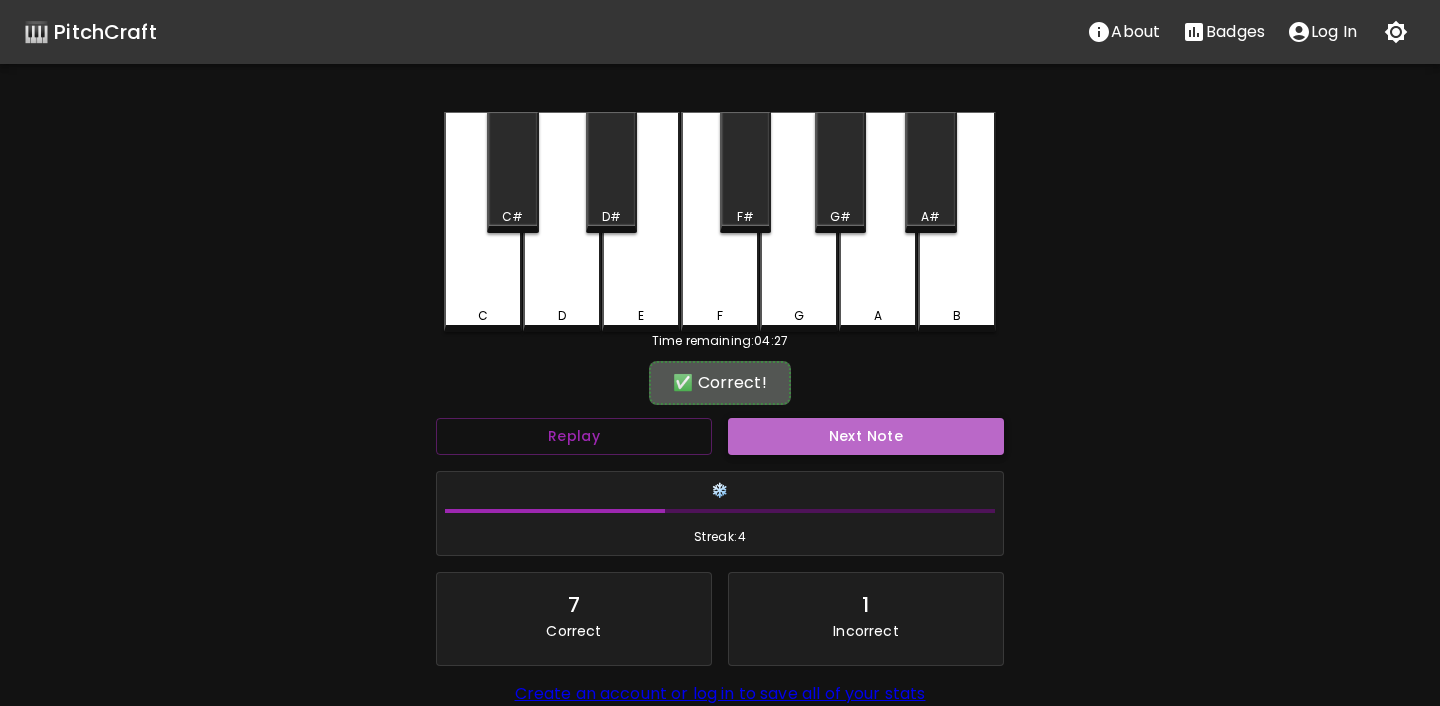 click on "Next Note" at bounding box center (866, 436) 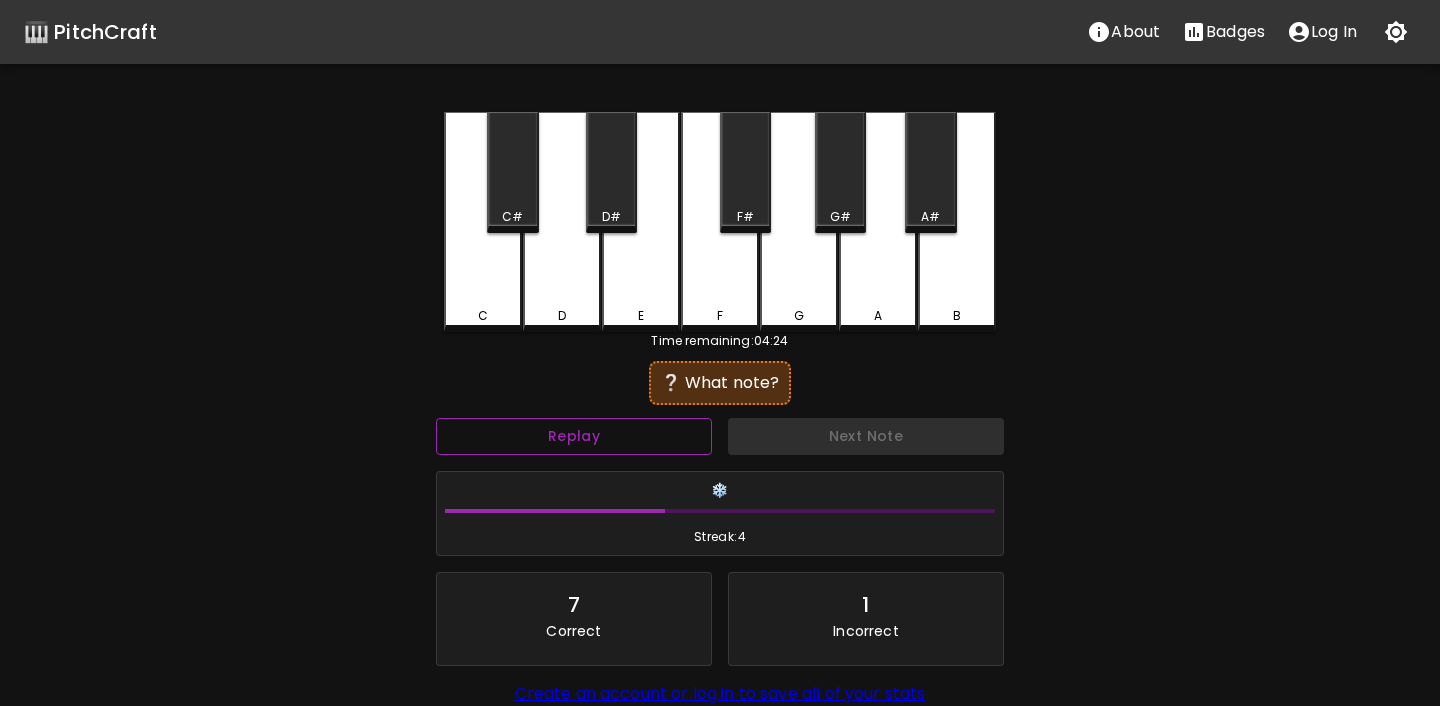 click on "Replay" at bounding box center [574, 436] 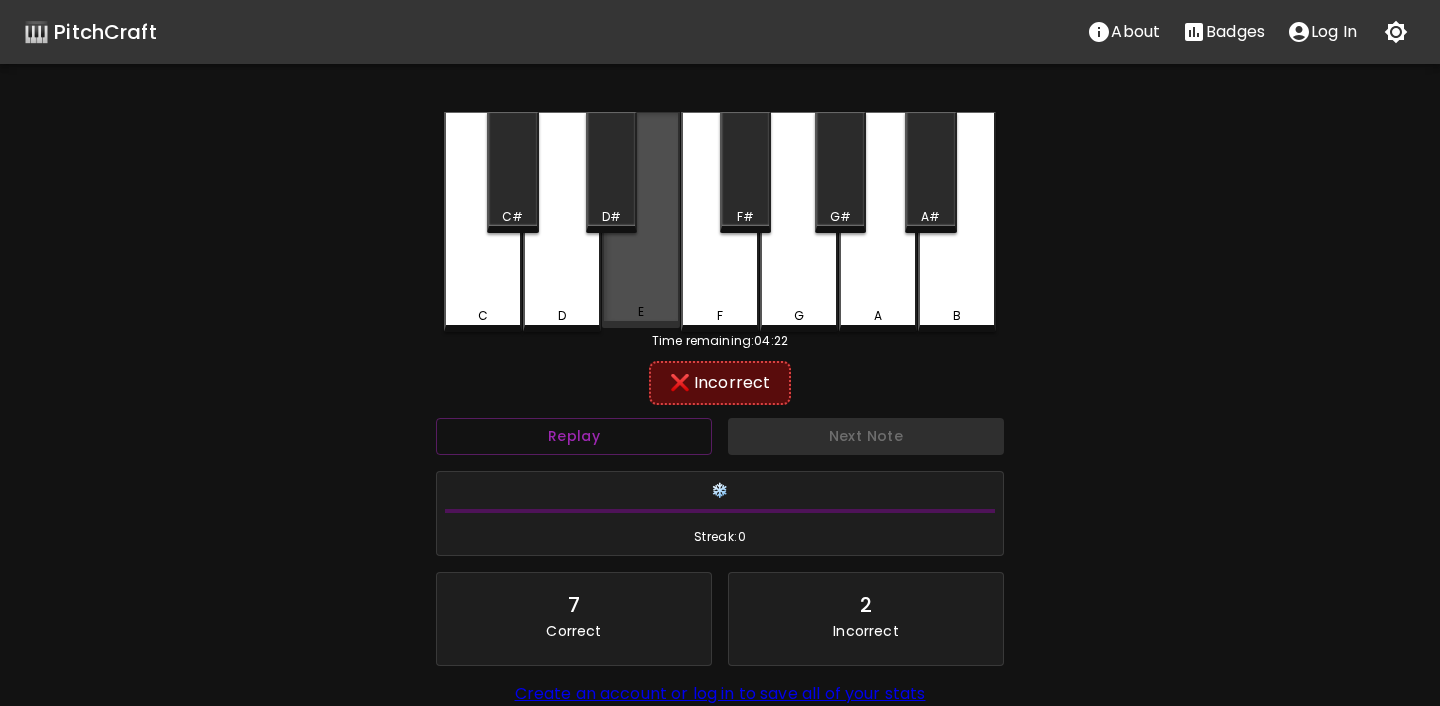 click on "E" at bounding box center (641, 220) 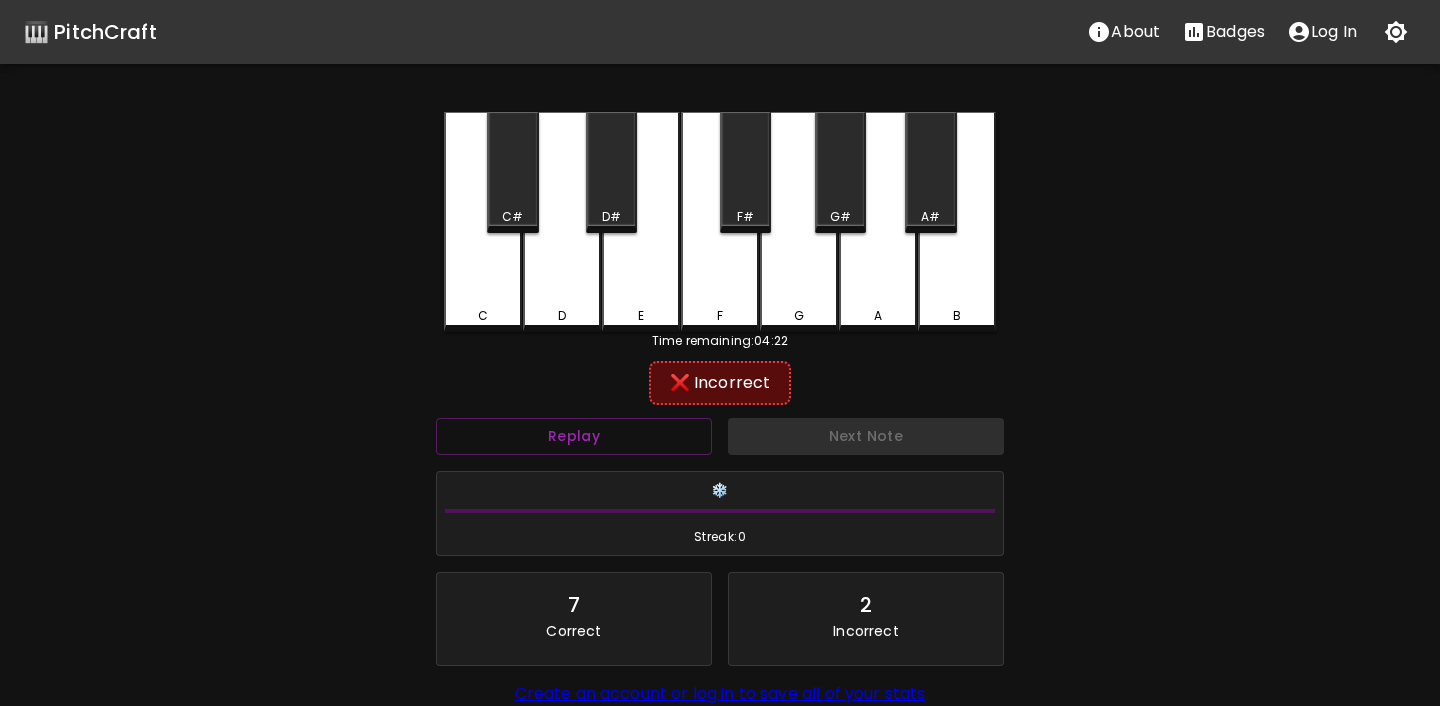 click on "D#" at bounding box center (611, 217) 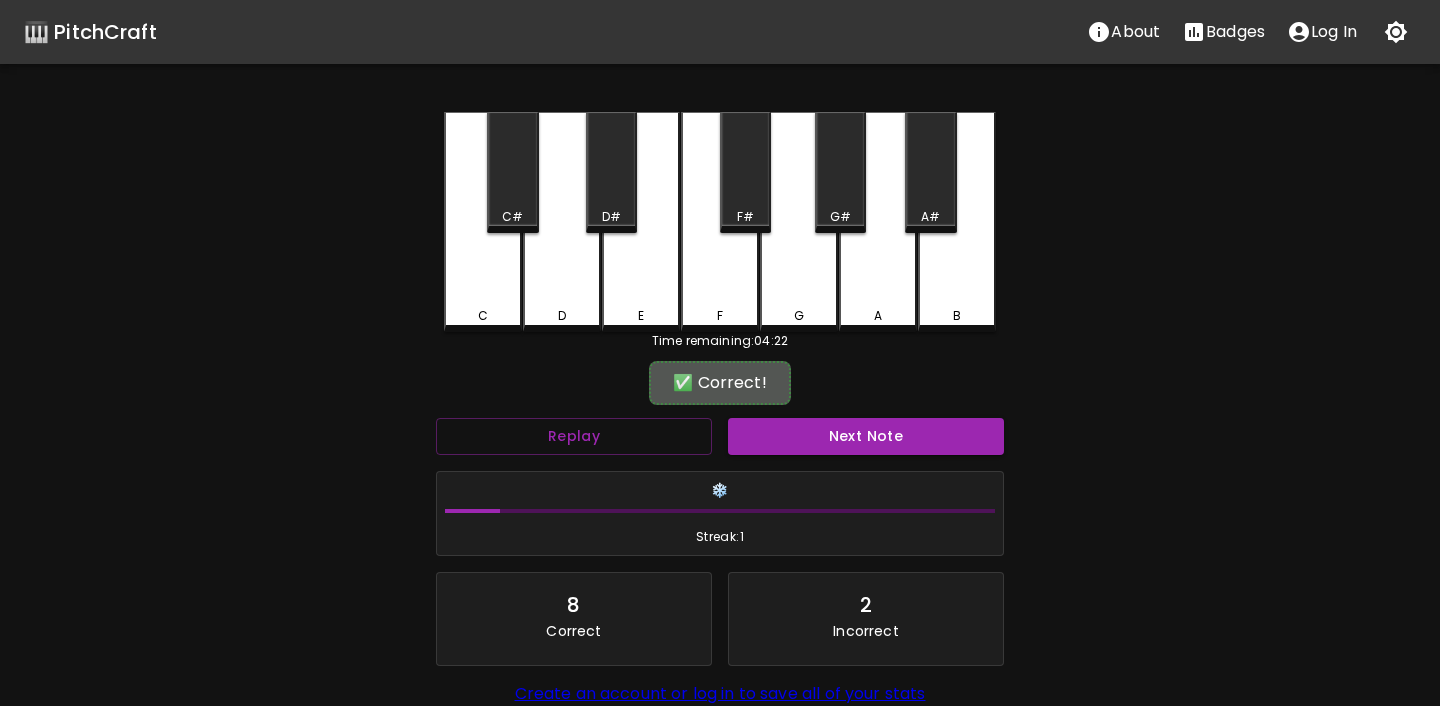 click on "✅ Correct!" at bounding box center (720, 383) 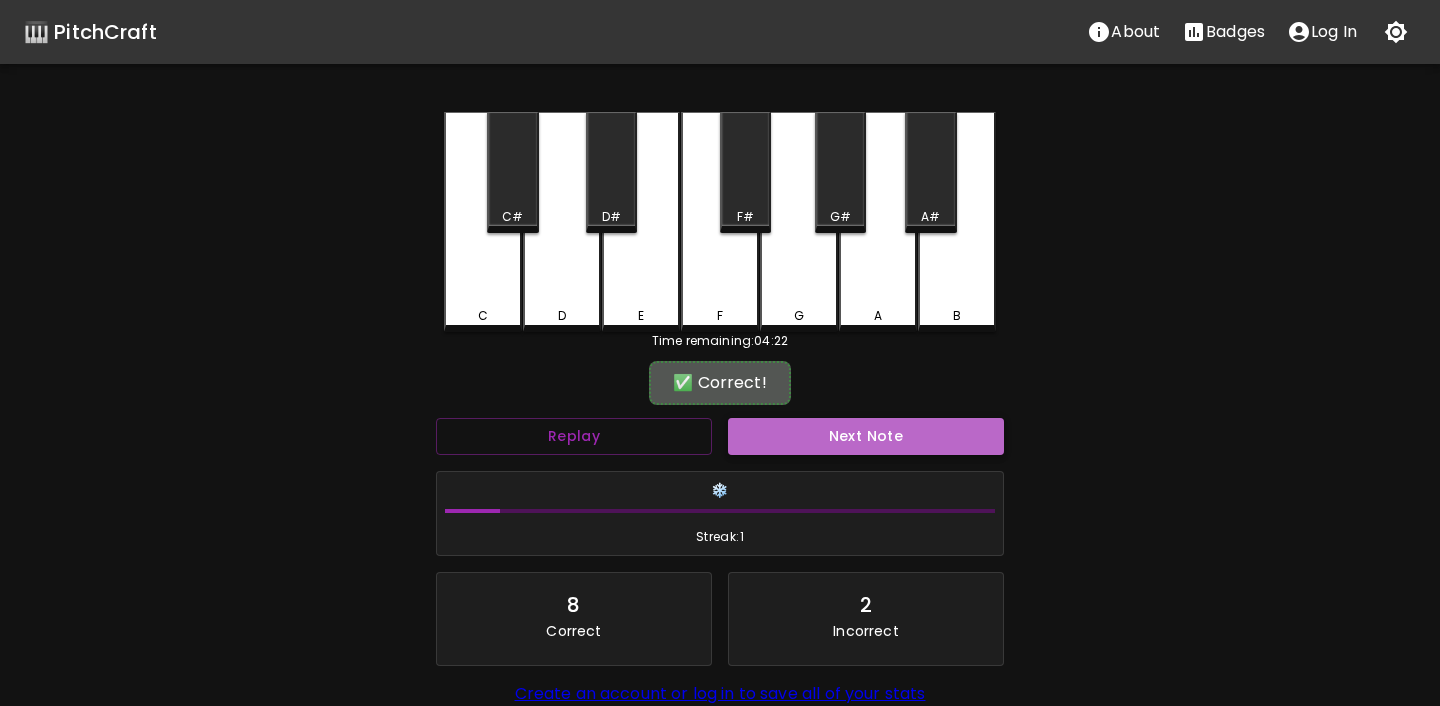 click on "Next Note" at bounding box center [866, 436] 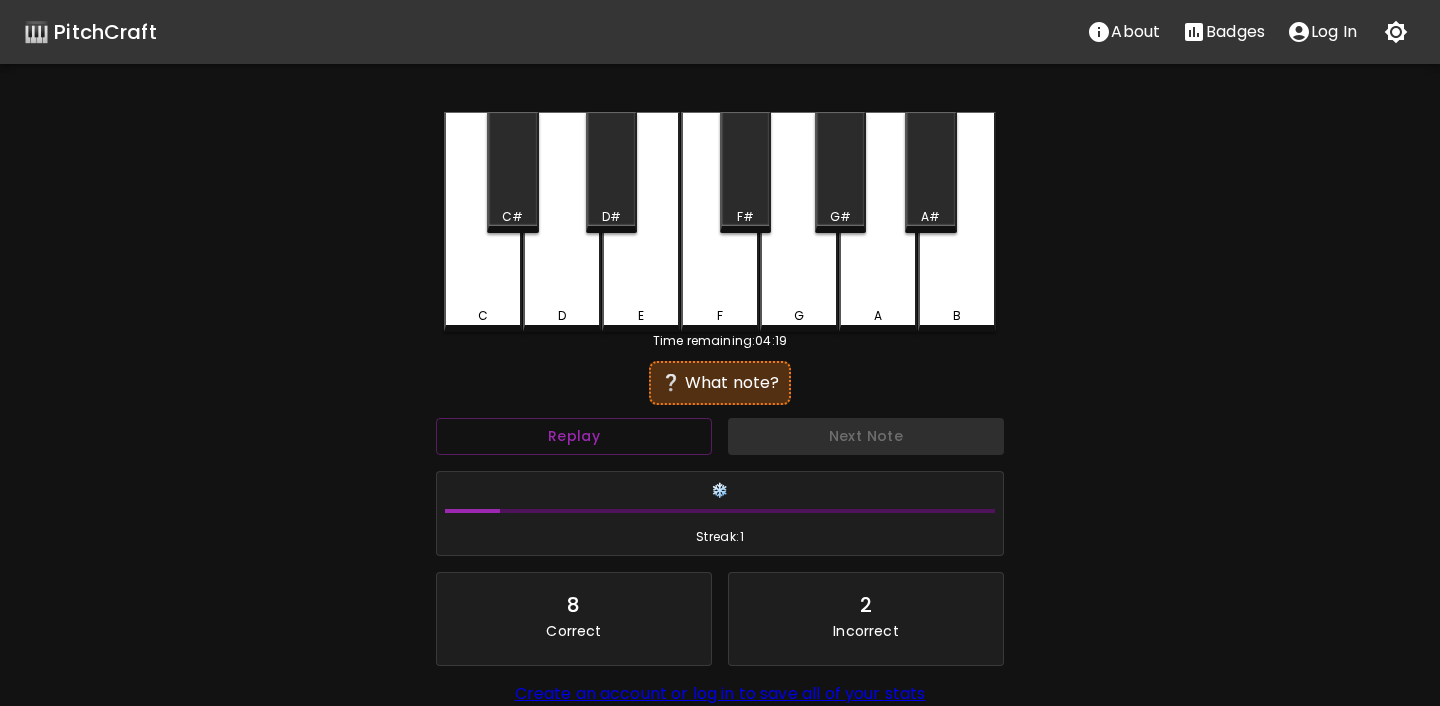 click on "G" at bounding box center (799, 316) 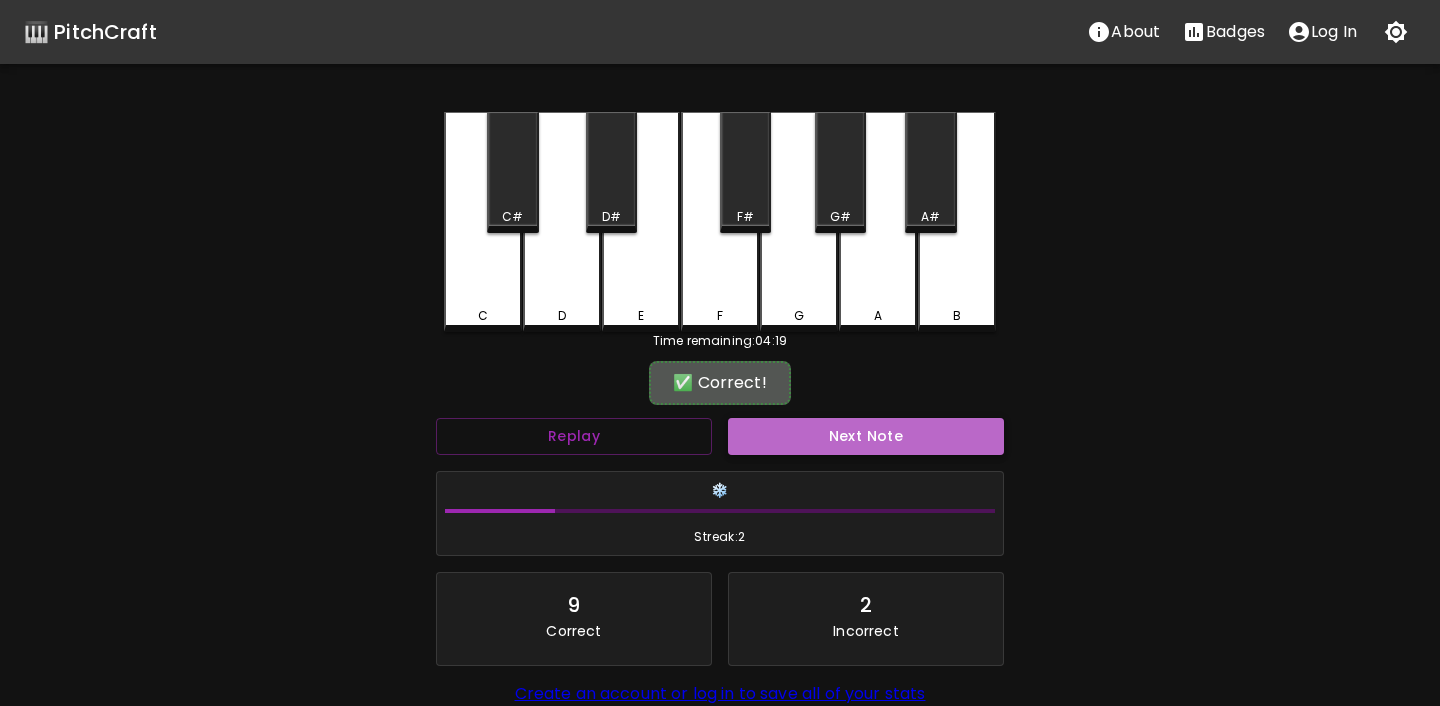 click on "Next Note" at bounding box center (866, 436) 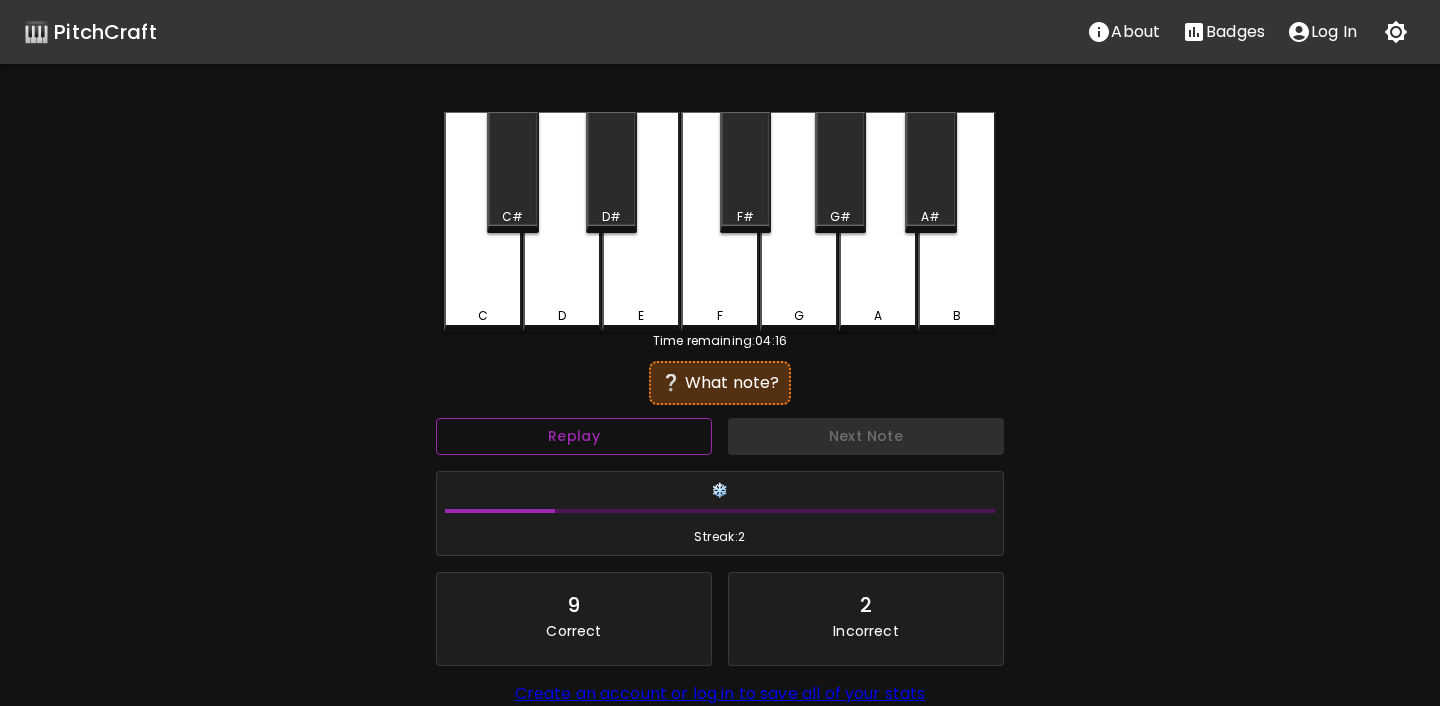click on "Replay" at bounding box center [574, 436] 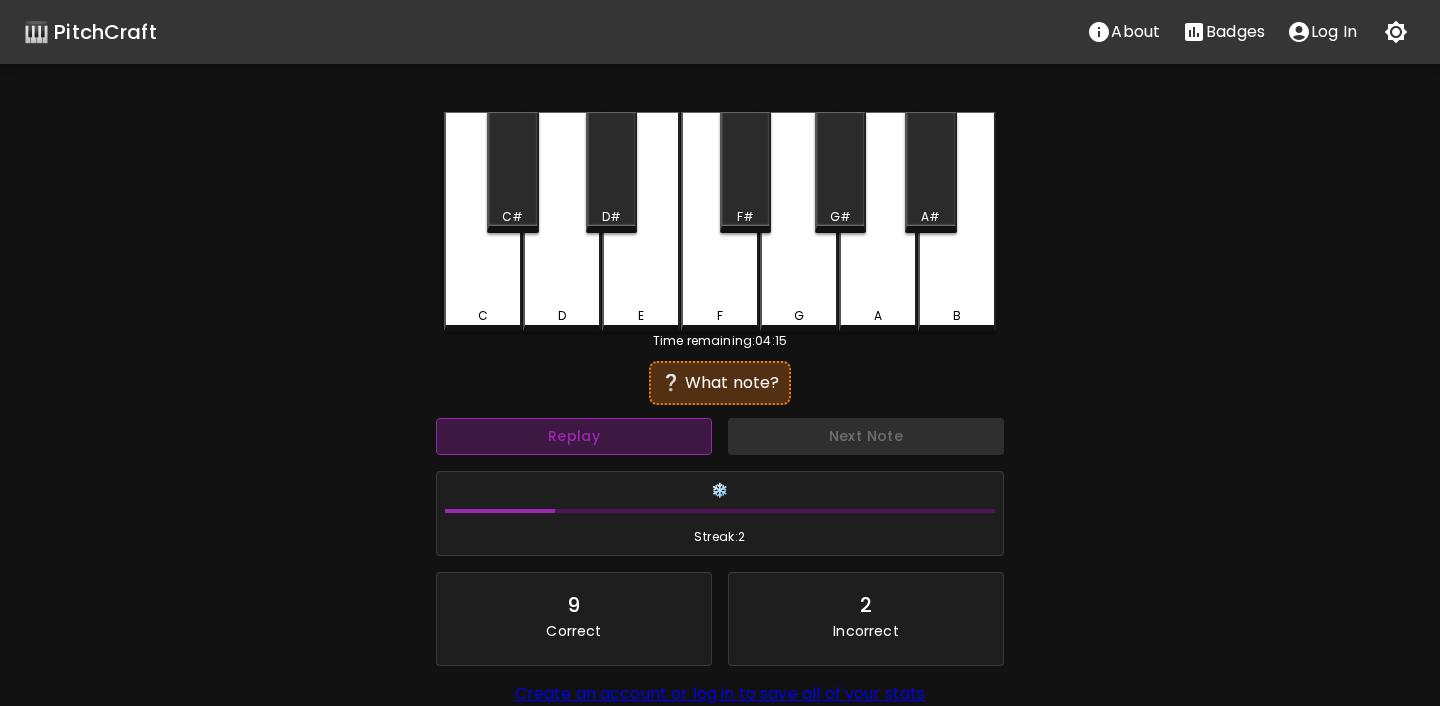 click on "Replay" at bounding box center (574, 436) 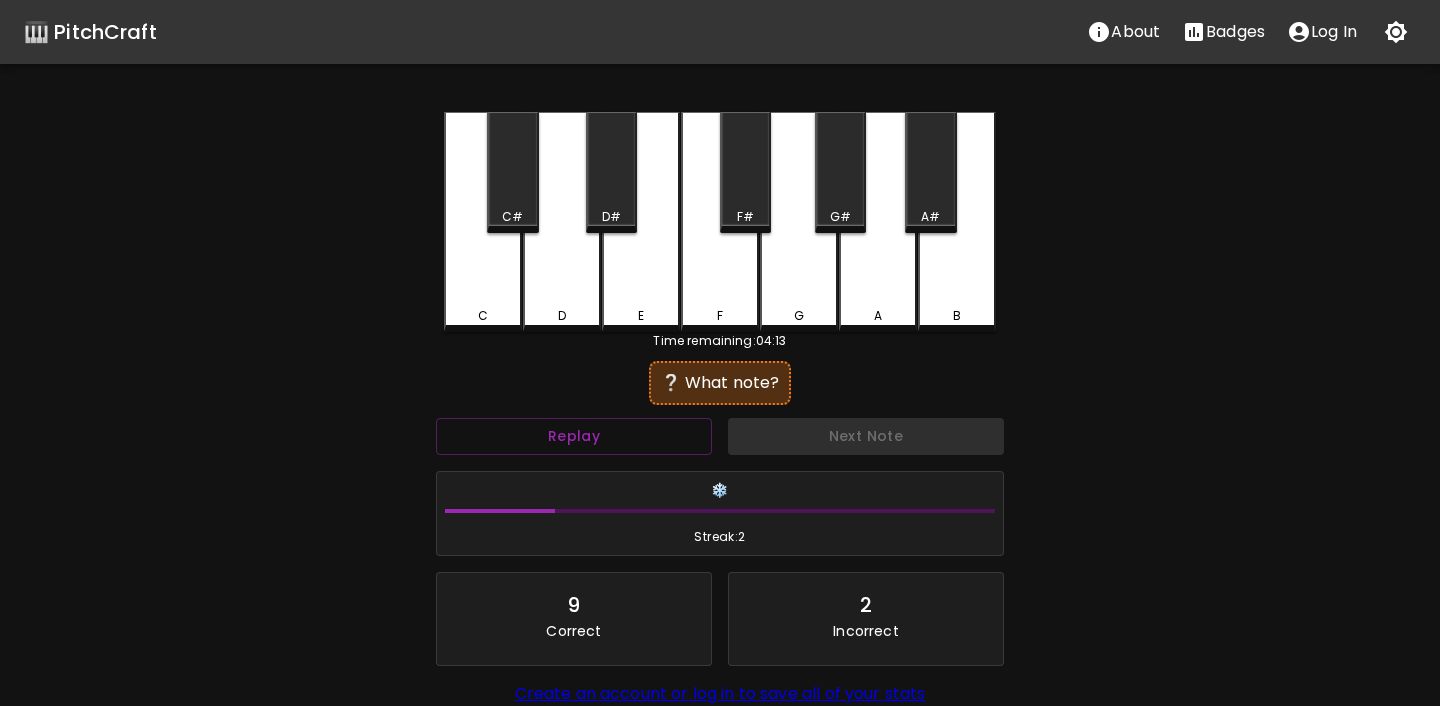 click on "E" at bounding box center [641, 316] 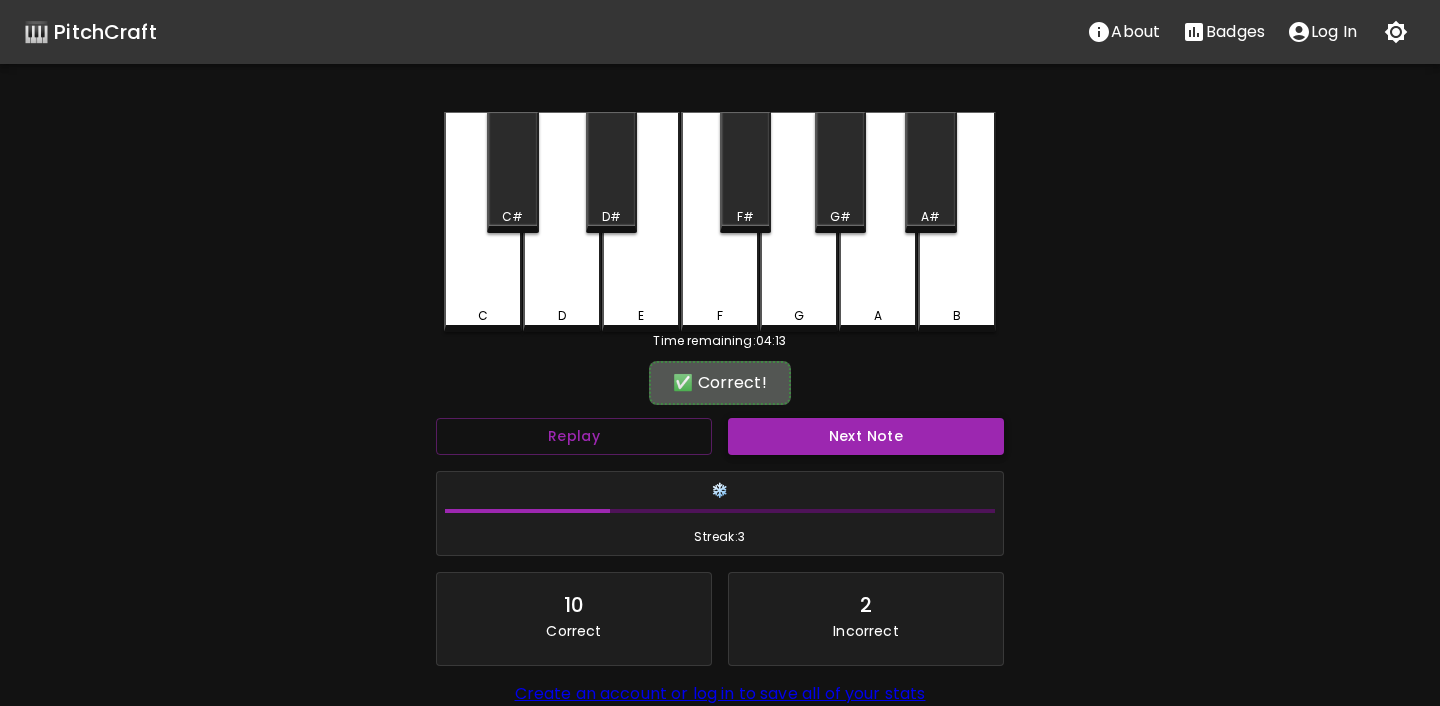 click on "Next Note" at bounding box center [866, 436] 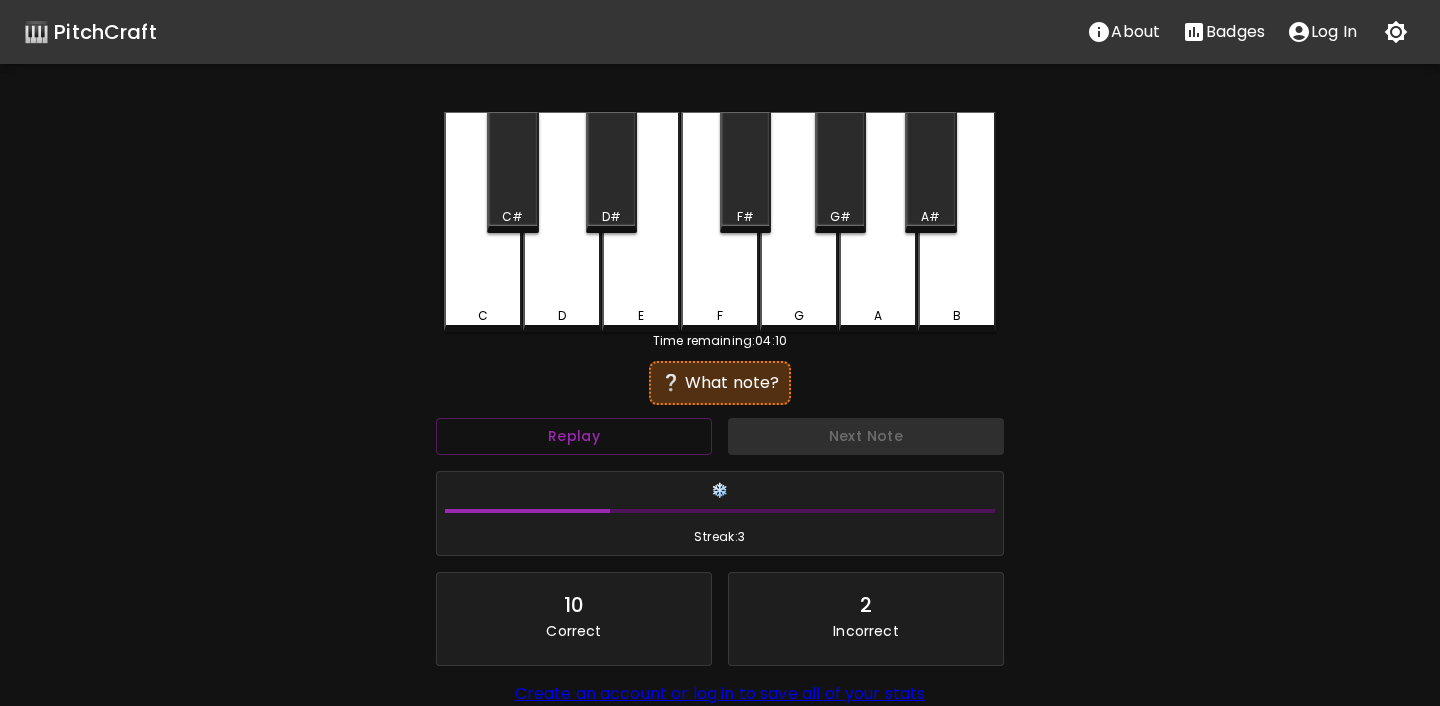 click on "B" at bounding box center (957, 222) 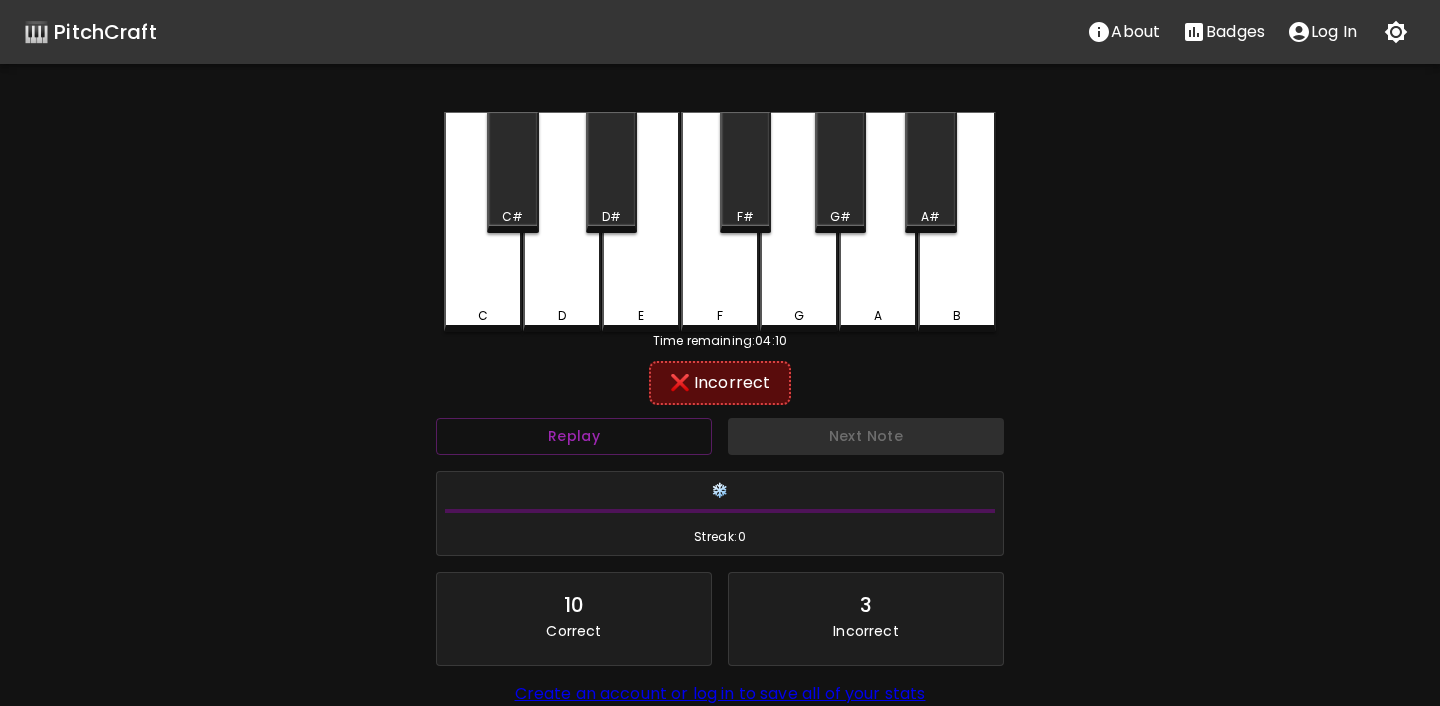 click on "A#" at bounding box center (930, 172) 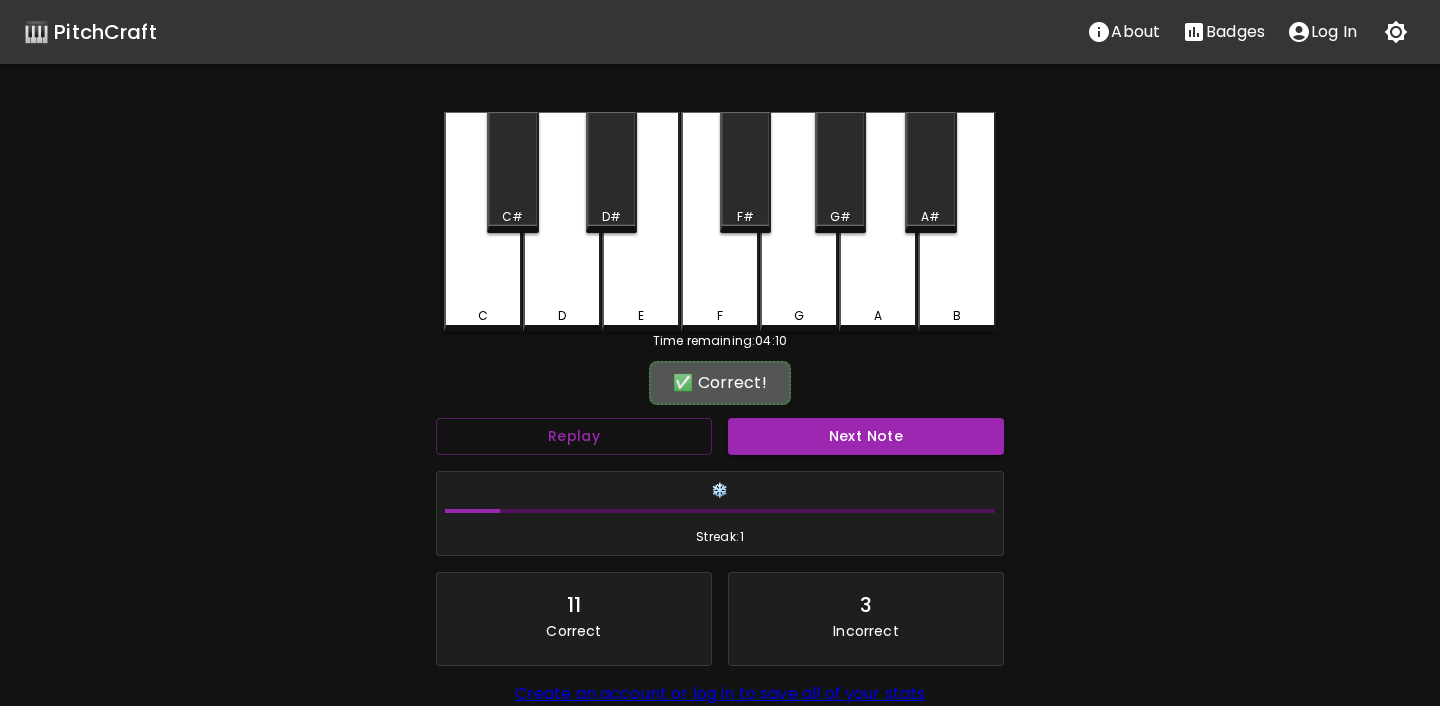 scroll, scrollTop: 177, scrollLeft: 0, axis: vertical 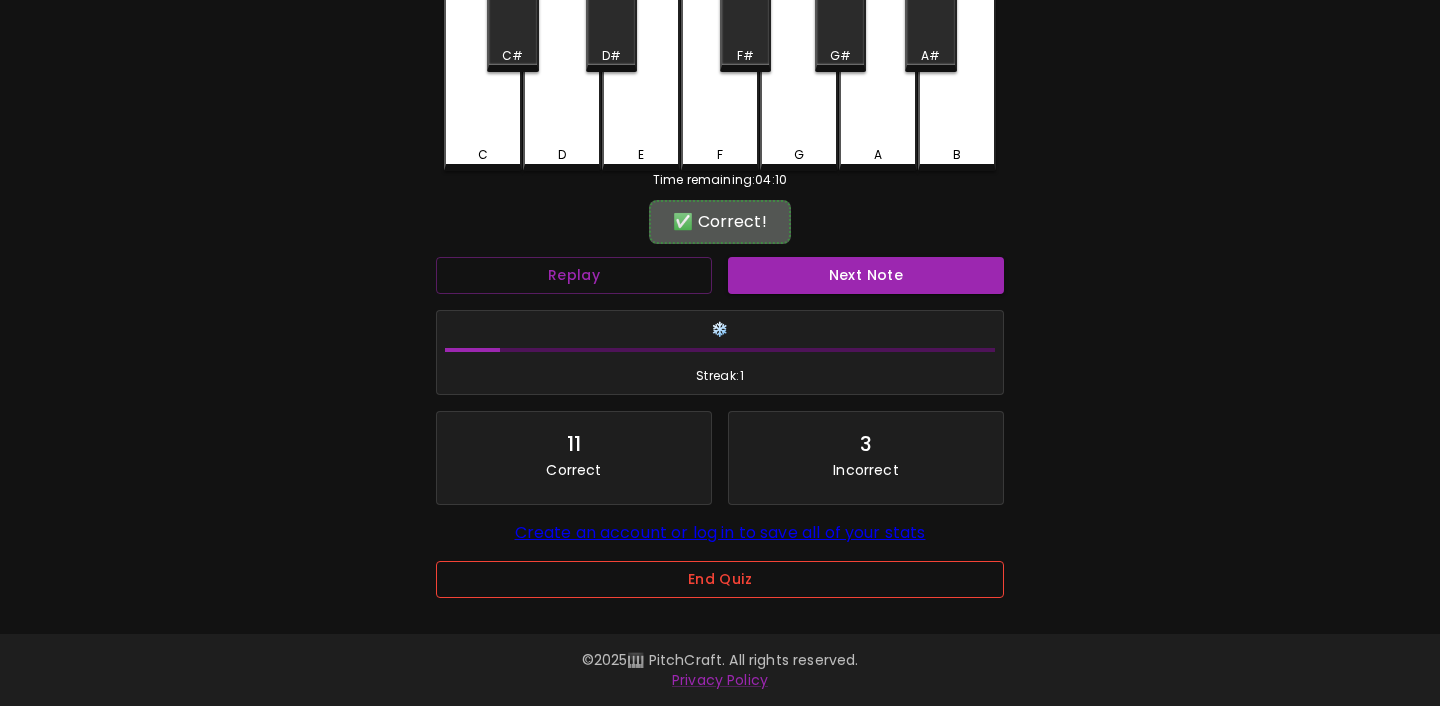 click on "End Quiz" at bounding box center (720, 579) 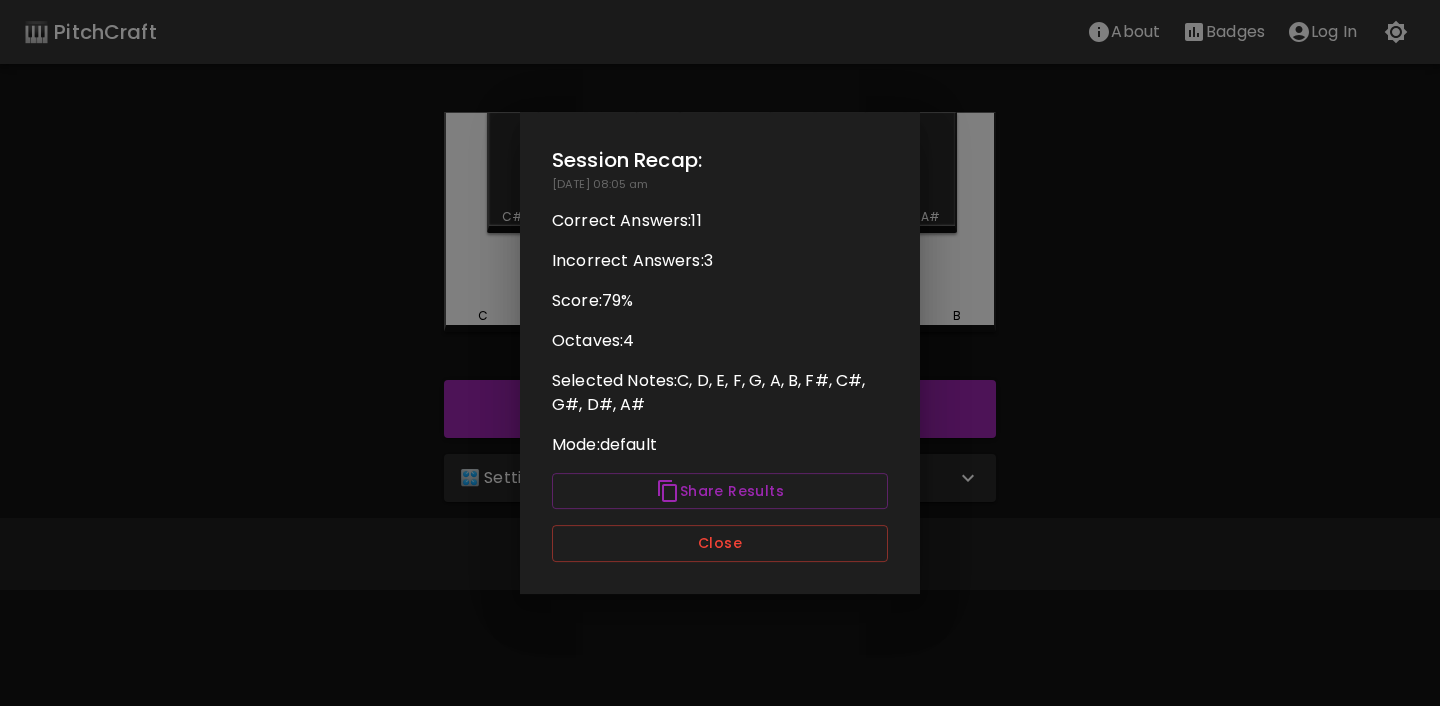 scroll, scrollTop: 0, scrollLeft: 0, axis: both 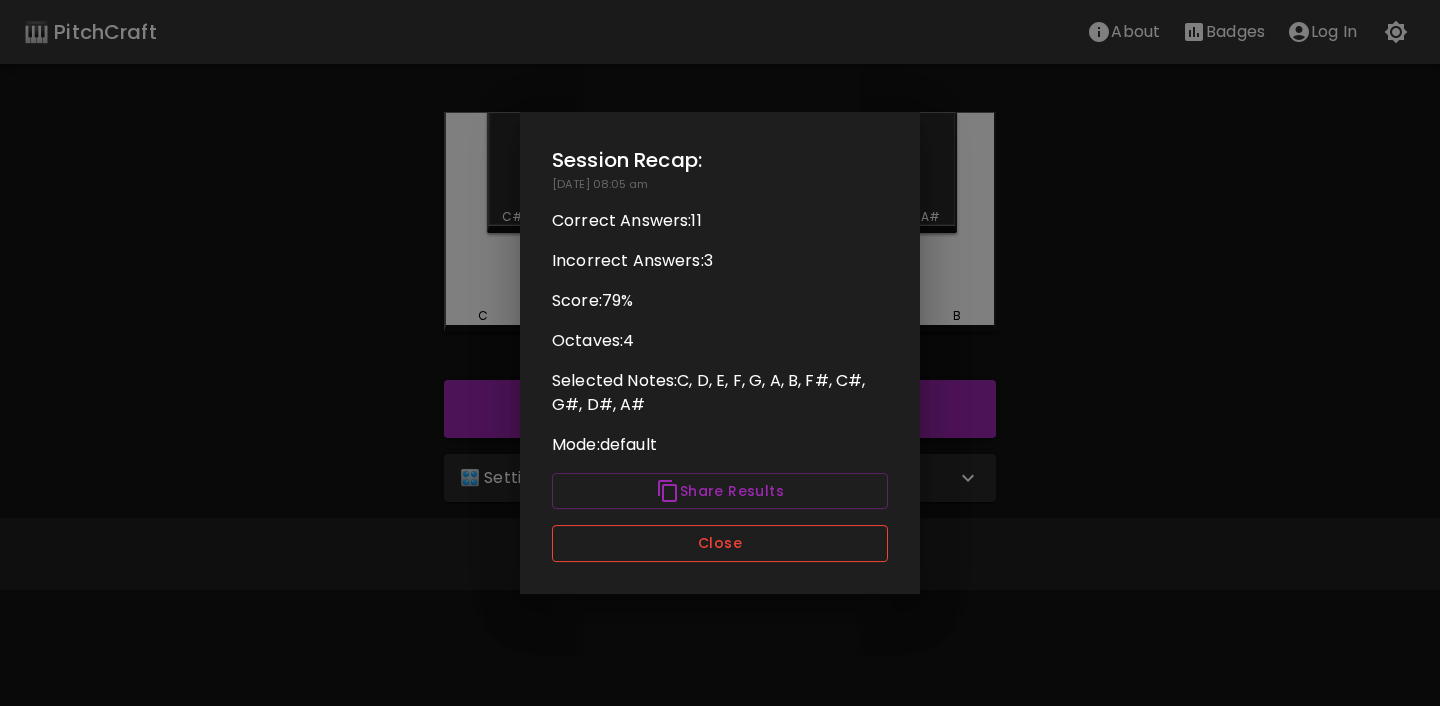 click on "Close" at bounding box center (720, 543) 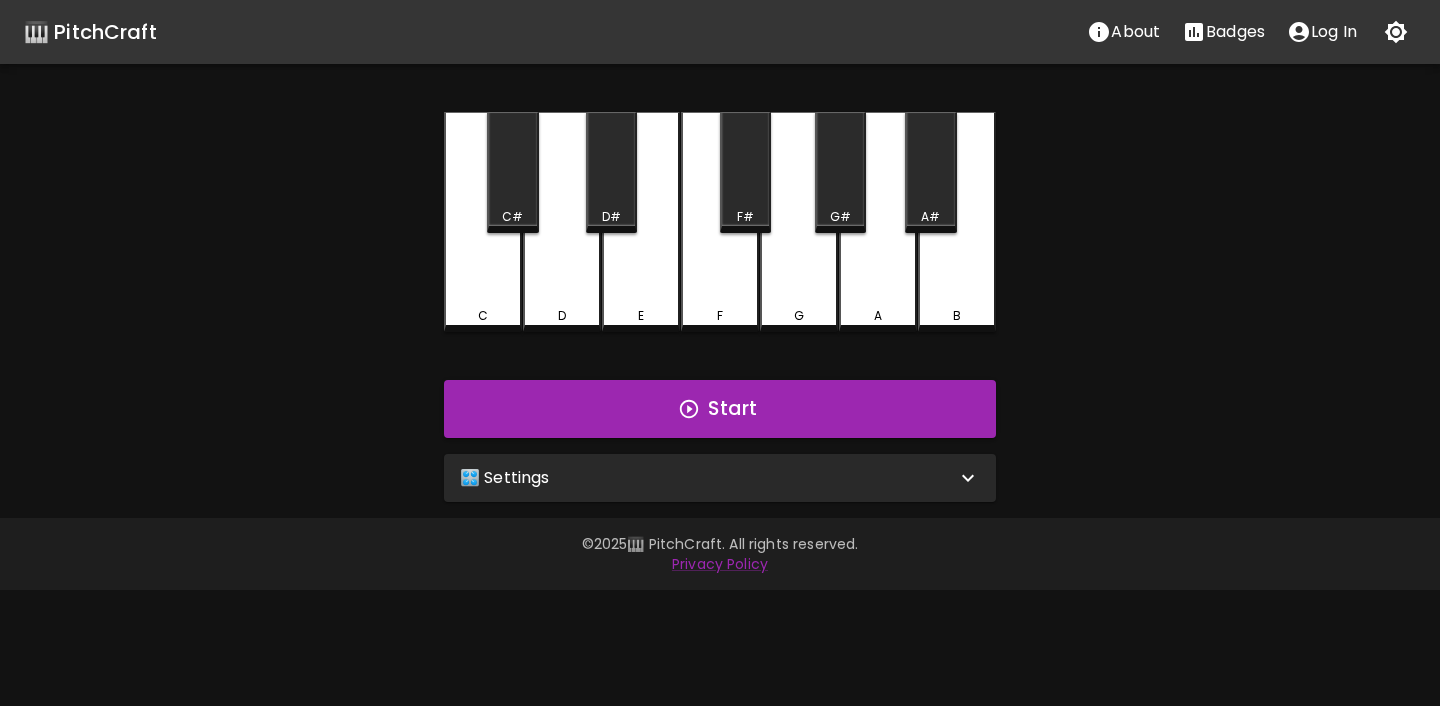 click on "🎛️ Settings" at bounding box center [708, 478] 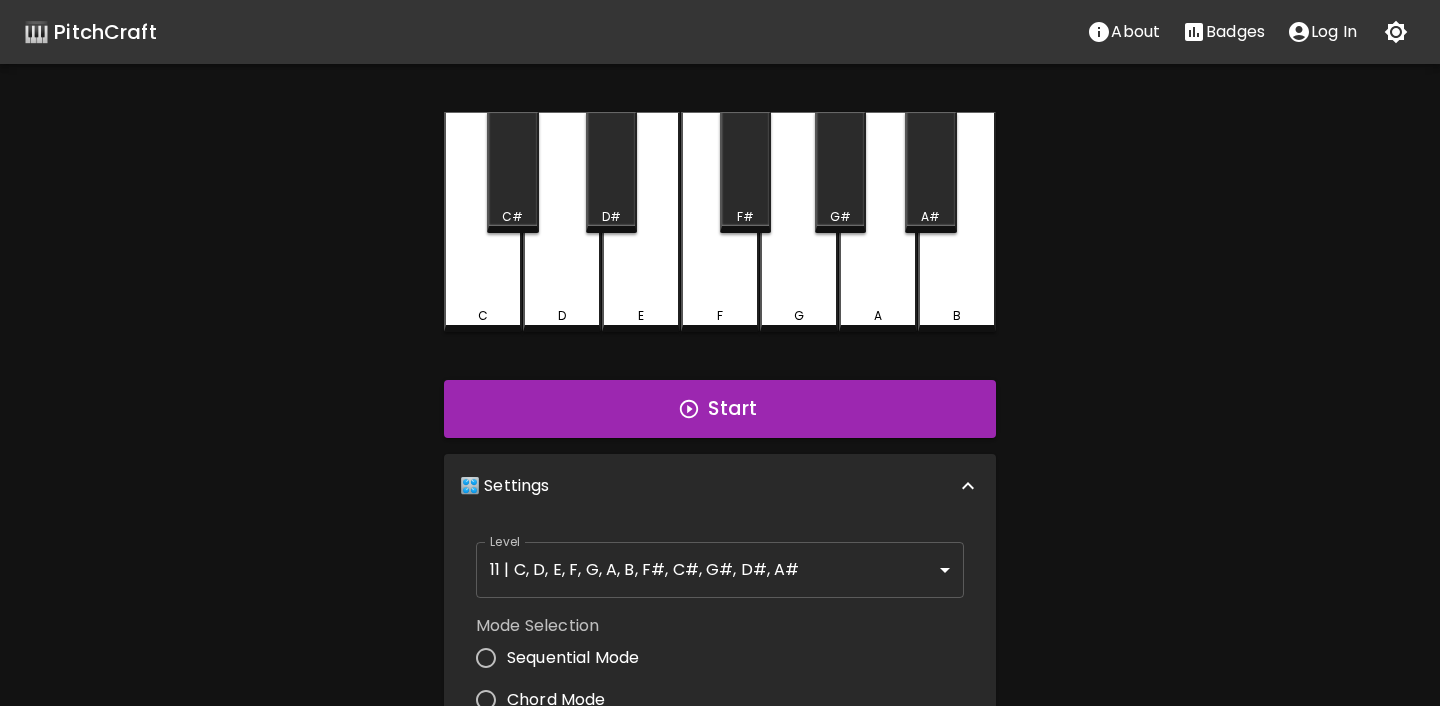 click on "🎹 PitchCraft About Badges   Log In C C# D D# E F F# G G# A A# B Start 🎛️ Settings Level 11 | C, D, E, F, G, A, B, F#, C#, G#, D#, A# 21 Level Mode Selection Sequential Mode Chord Mode Default Mode Show Keyboard Shortcuts Show Note Names Autoplay next note Show Streak Octave(s) High Voice 4 Octave Instrument Piano acoustic_grand_piano Instrument ©  2025  🎹 PitchCraft. All rights reserved. Privacy Policy About Badges Sign In Profile My account" at bounding box center (720, 605) 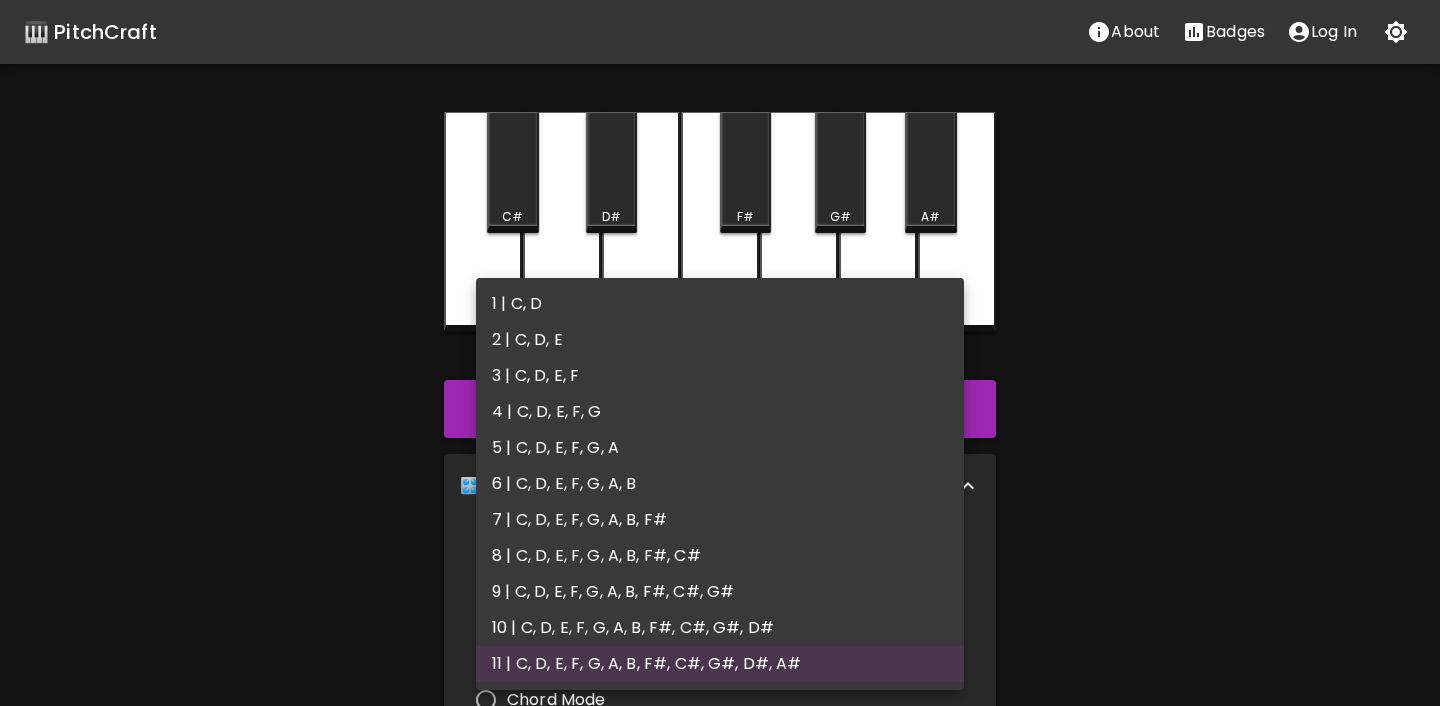 click on "6 | C, D, E, F, G, A, B" at bounding box center (720, 484) 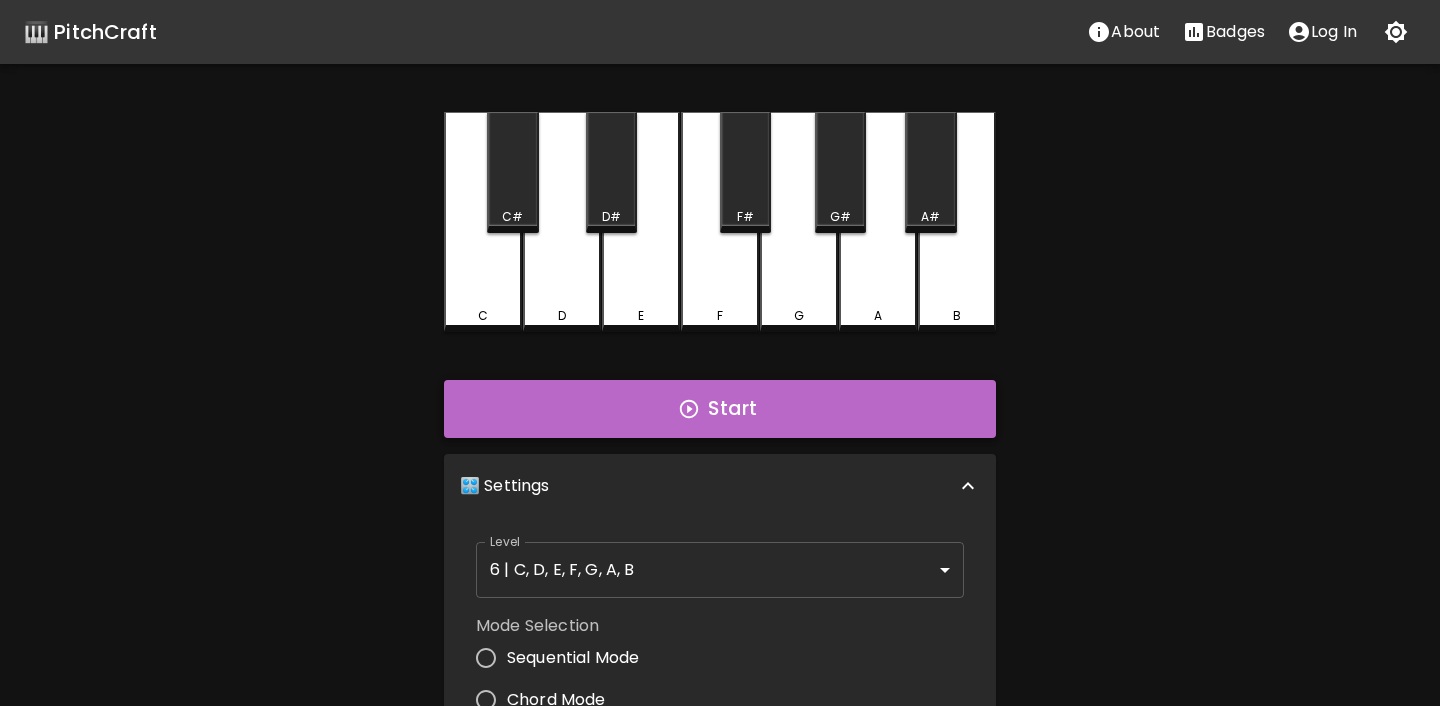 click on "Start" at bounding box center (720, 409) 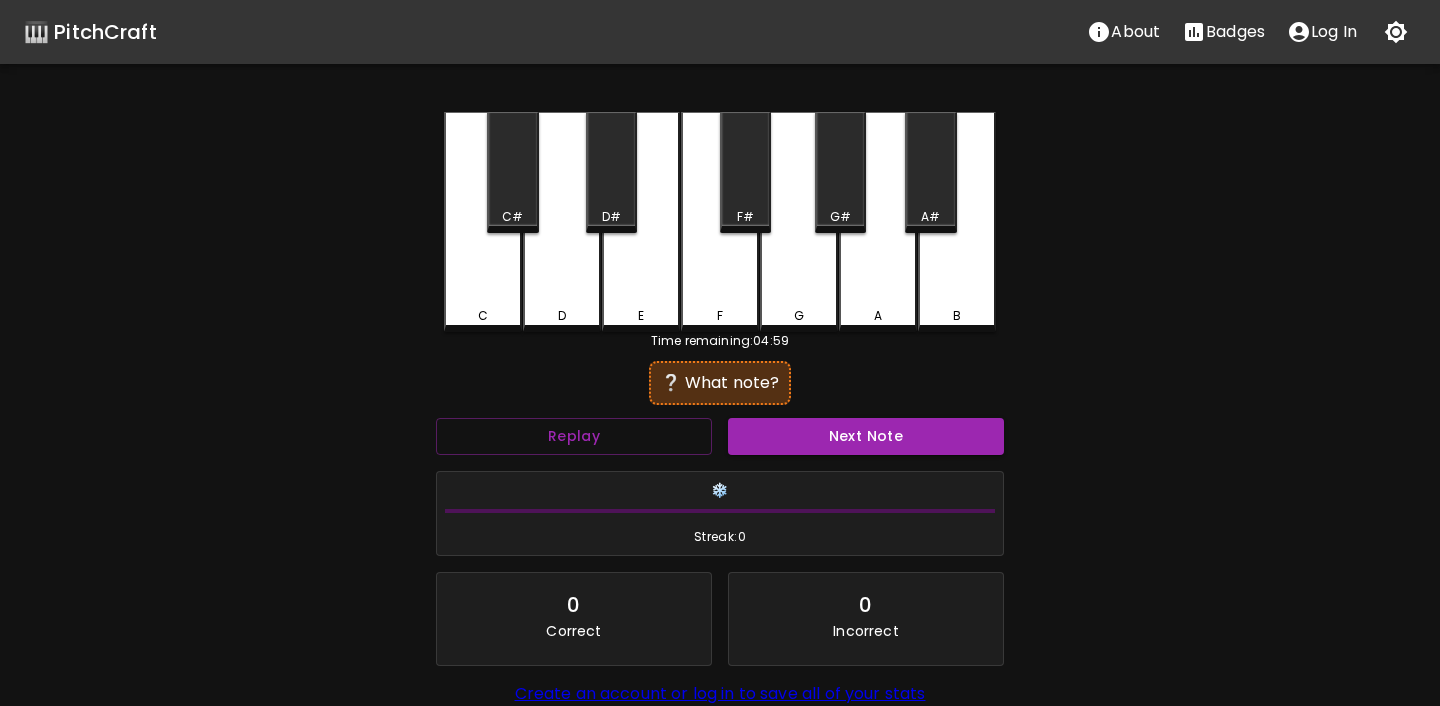 click on "G" at bounding box center [799, 222] 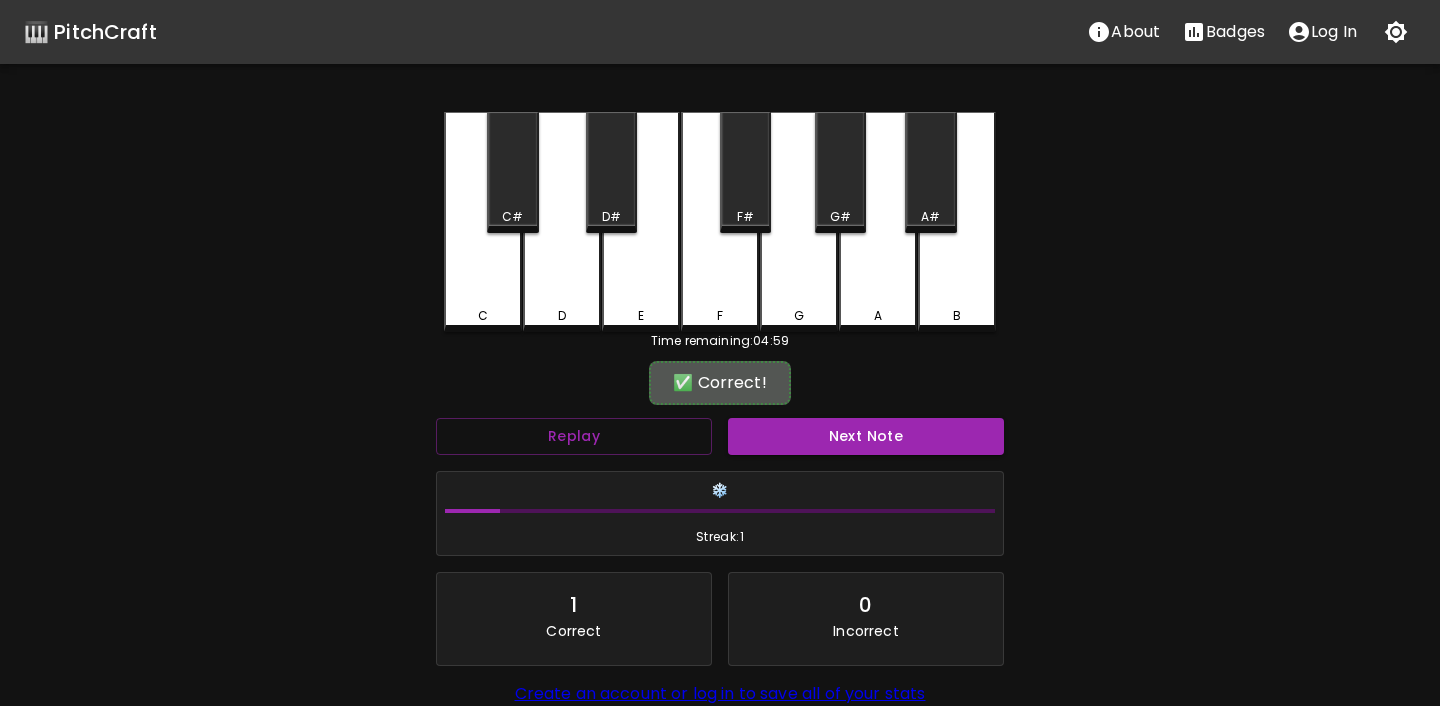 click on "✅ Correct!" at bounding box center (720, 383) 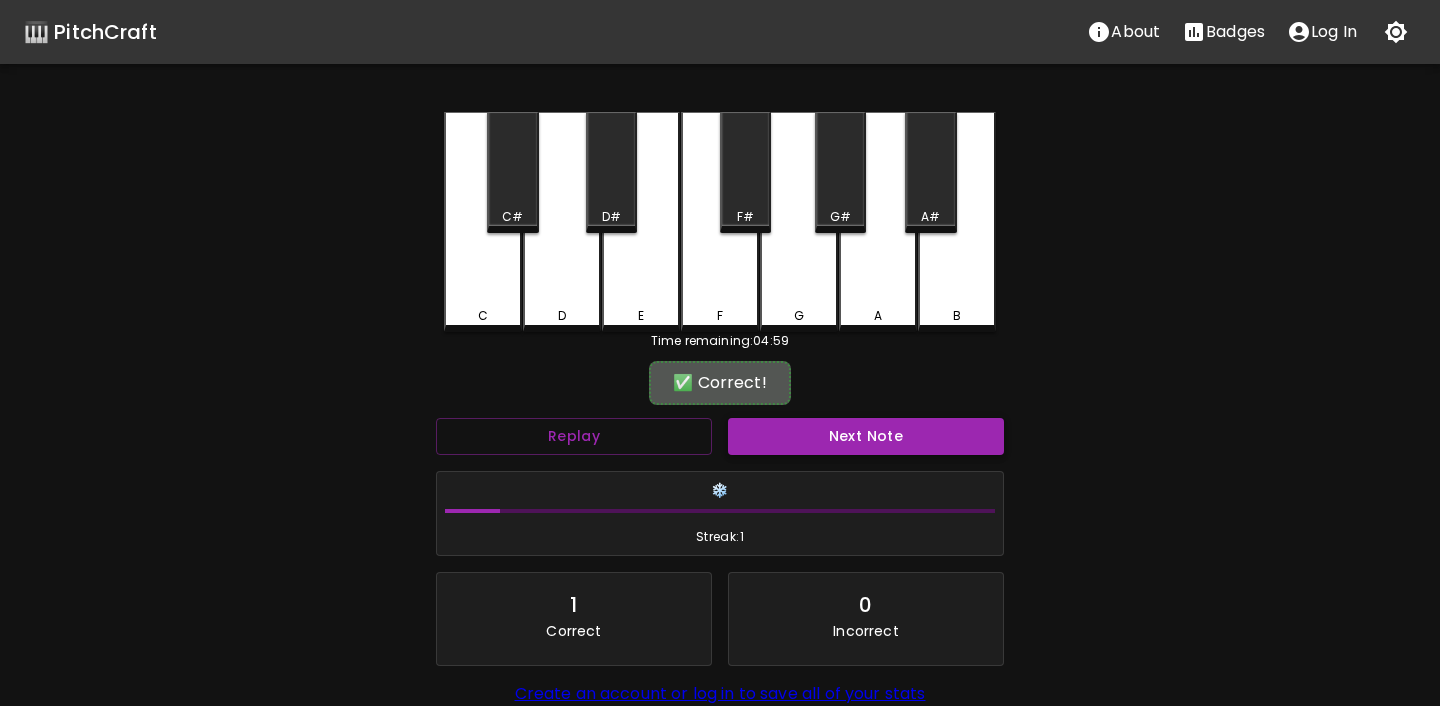 click on "Next Note" at bounding box center [866, 436] 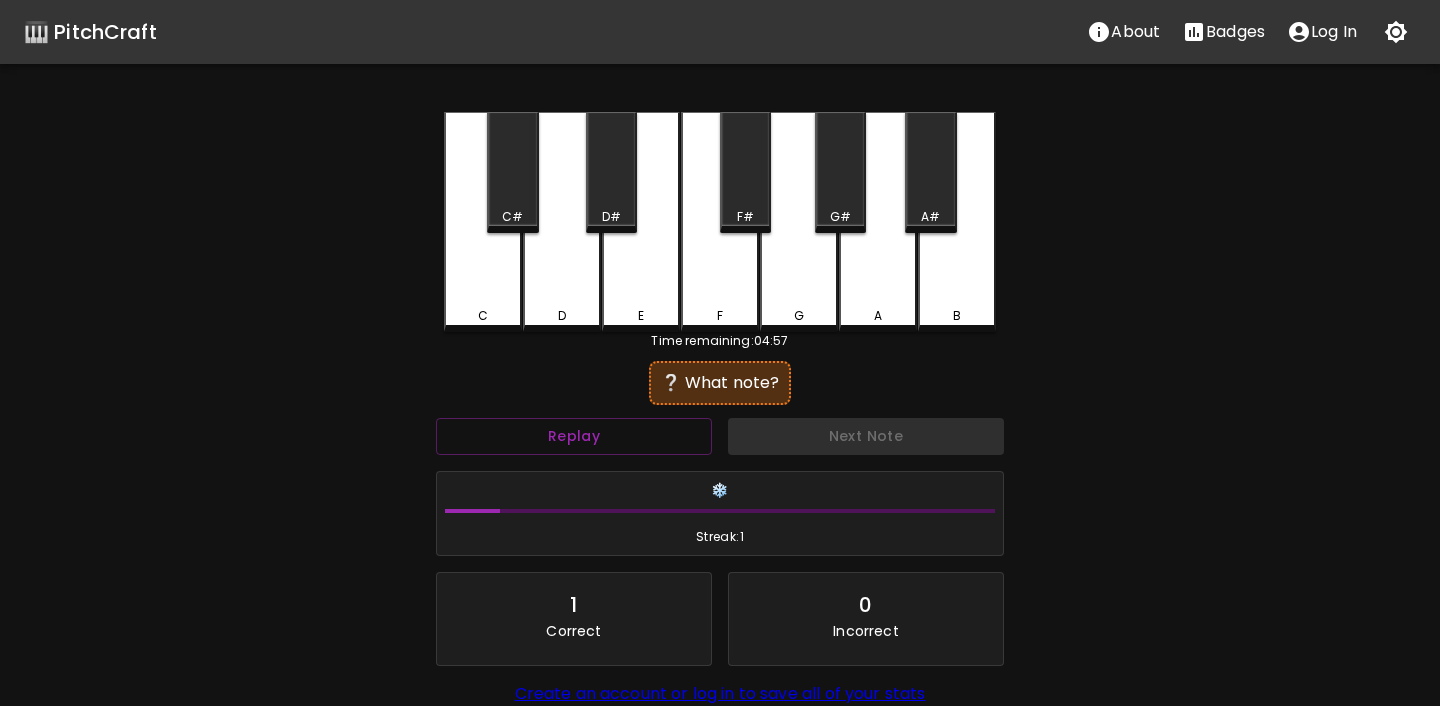 click on "A" at bounding box center (878, 316) 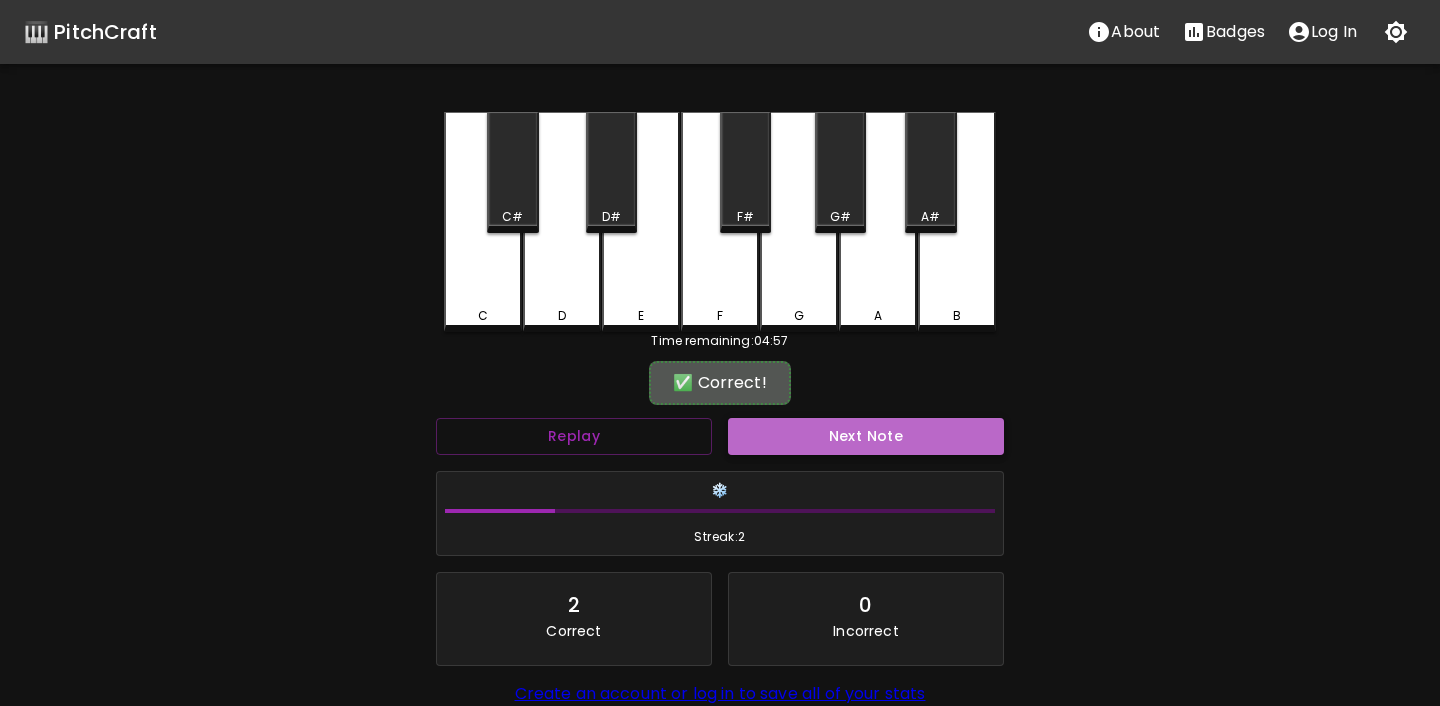 click on "Next Note" at bounding box center (866, 436) 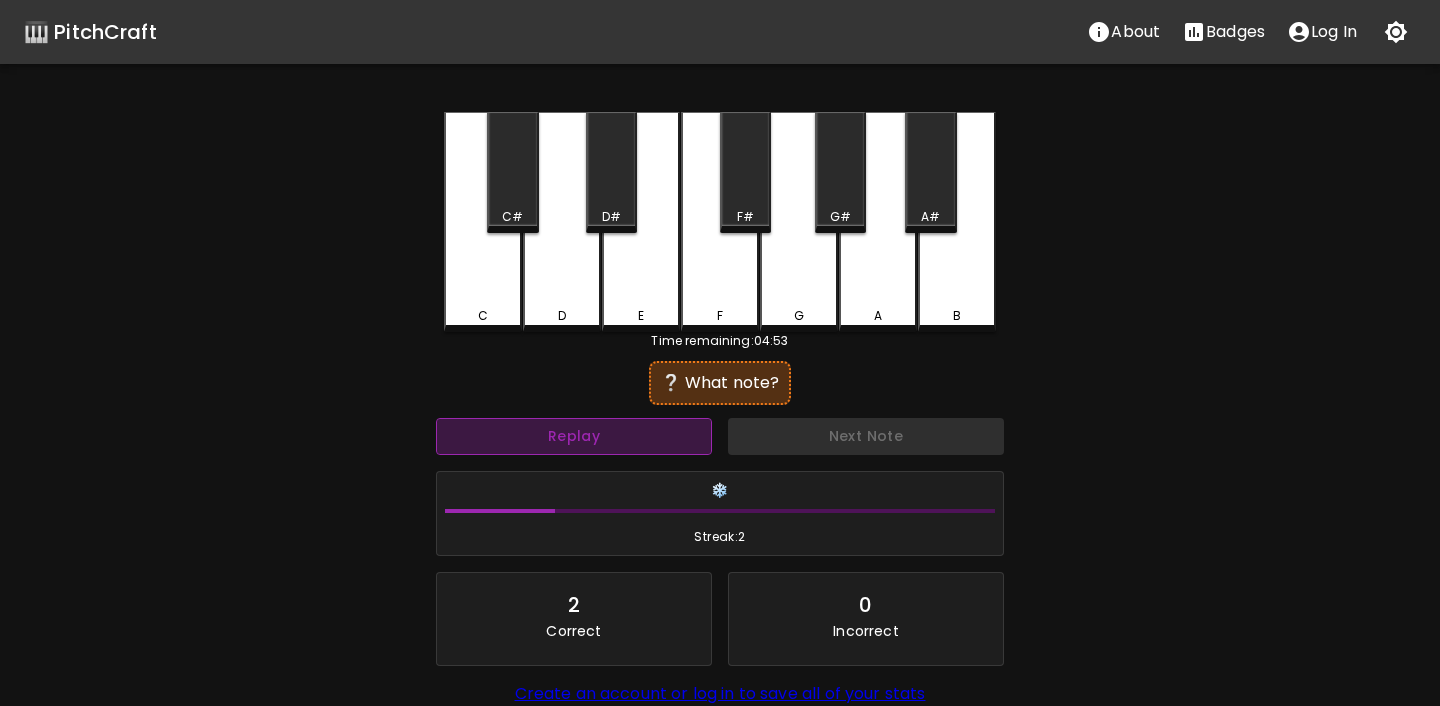 click on "Replay" at bounding box center [574, 436] 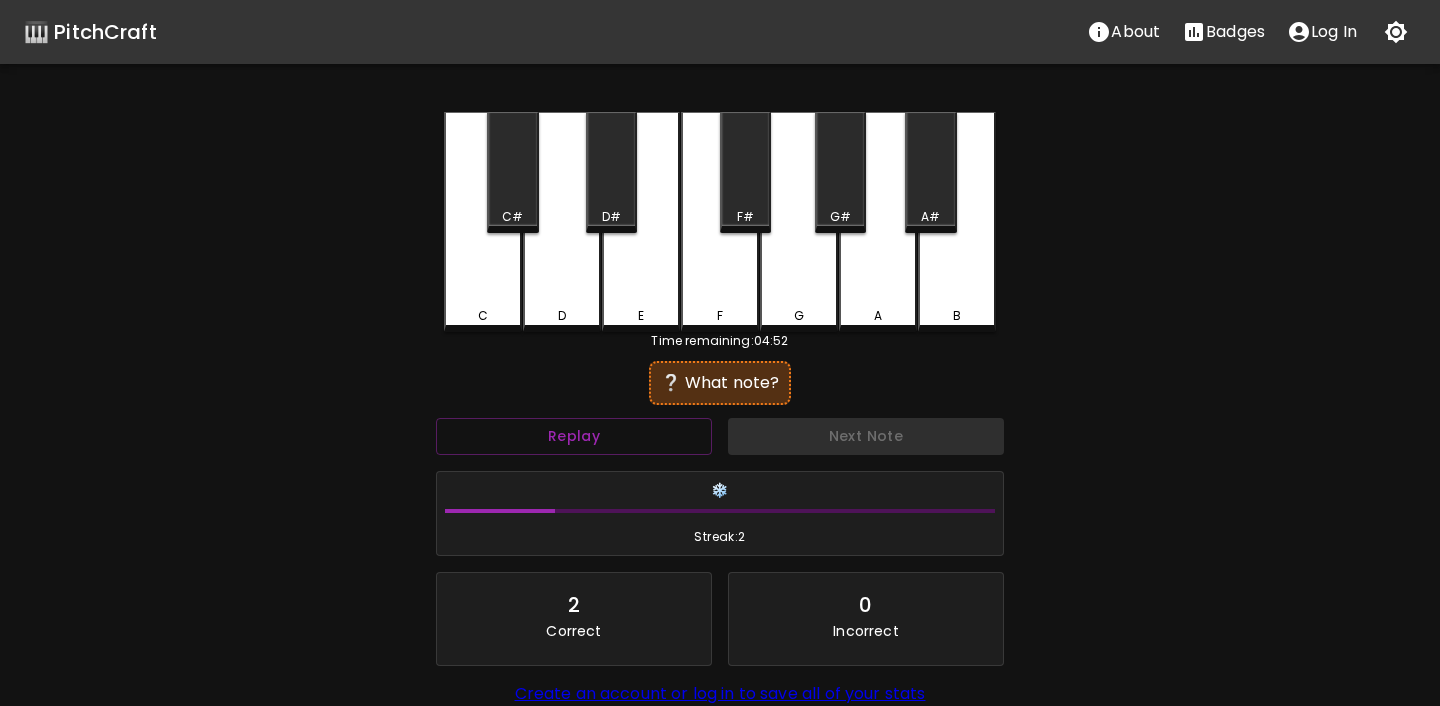 click on "F" at bounding box center (720, 222) 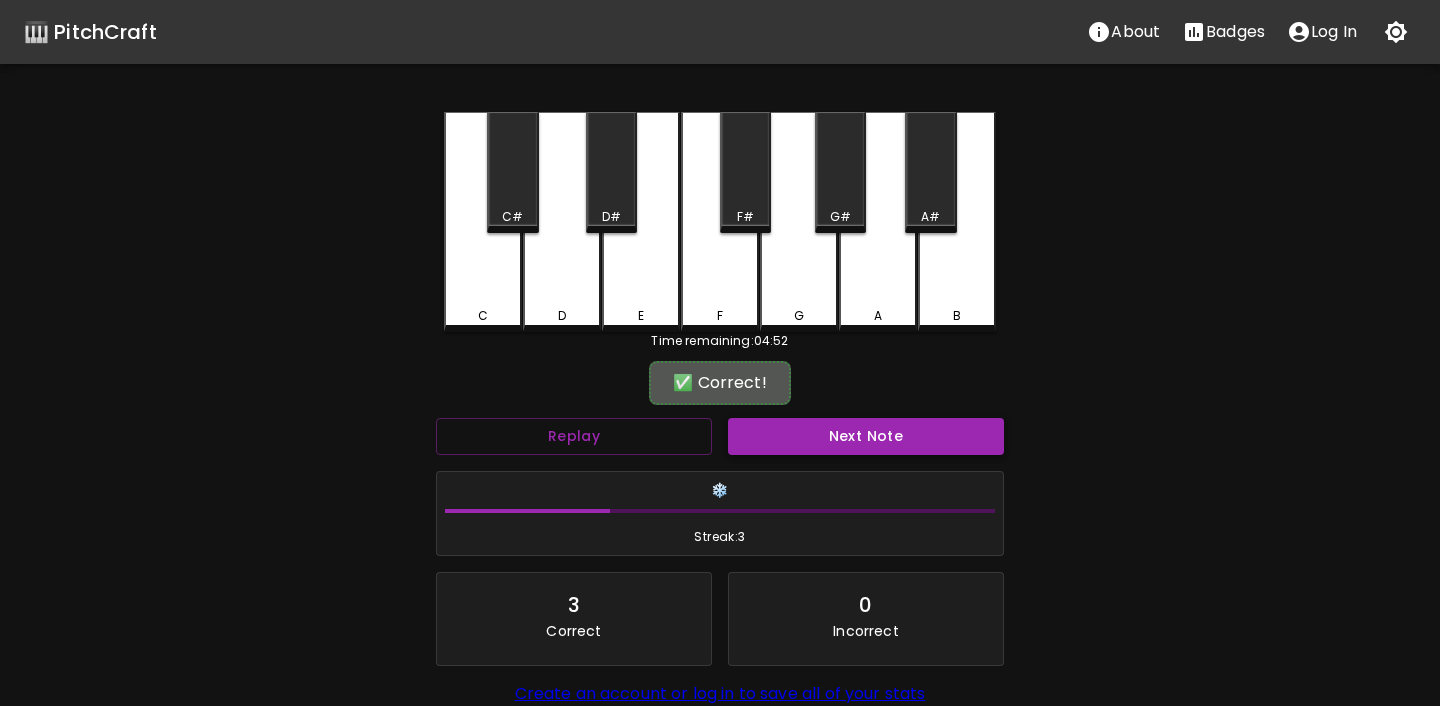 click on "Next Note" at bounding box center [866, 436] 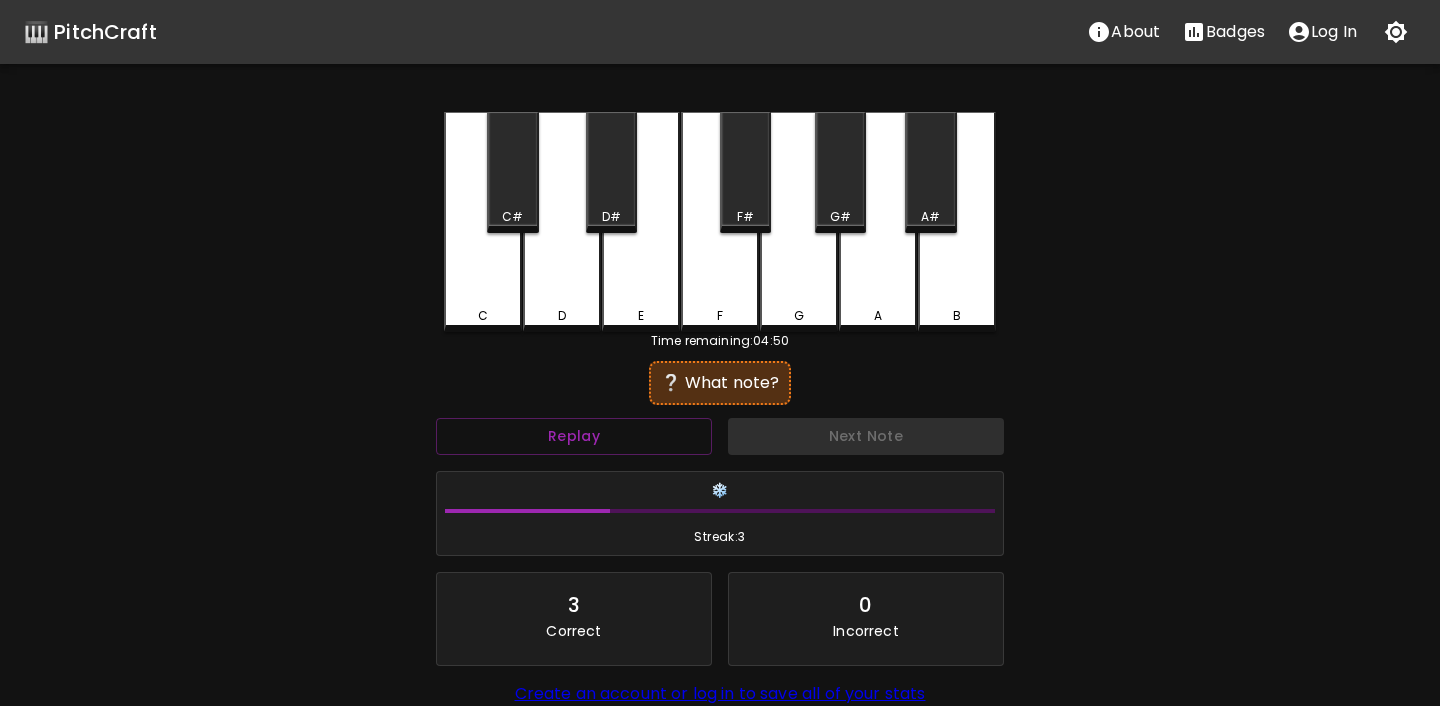 click on "F" at bounding box center [720, 316] 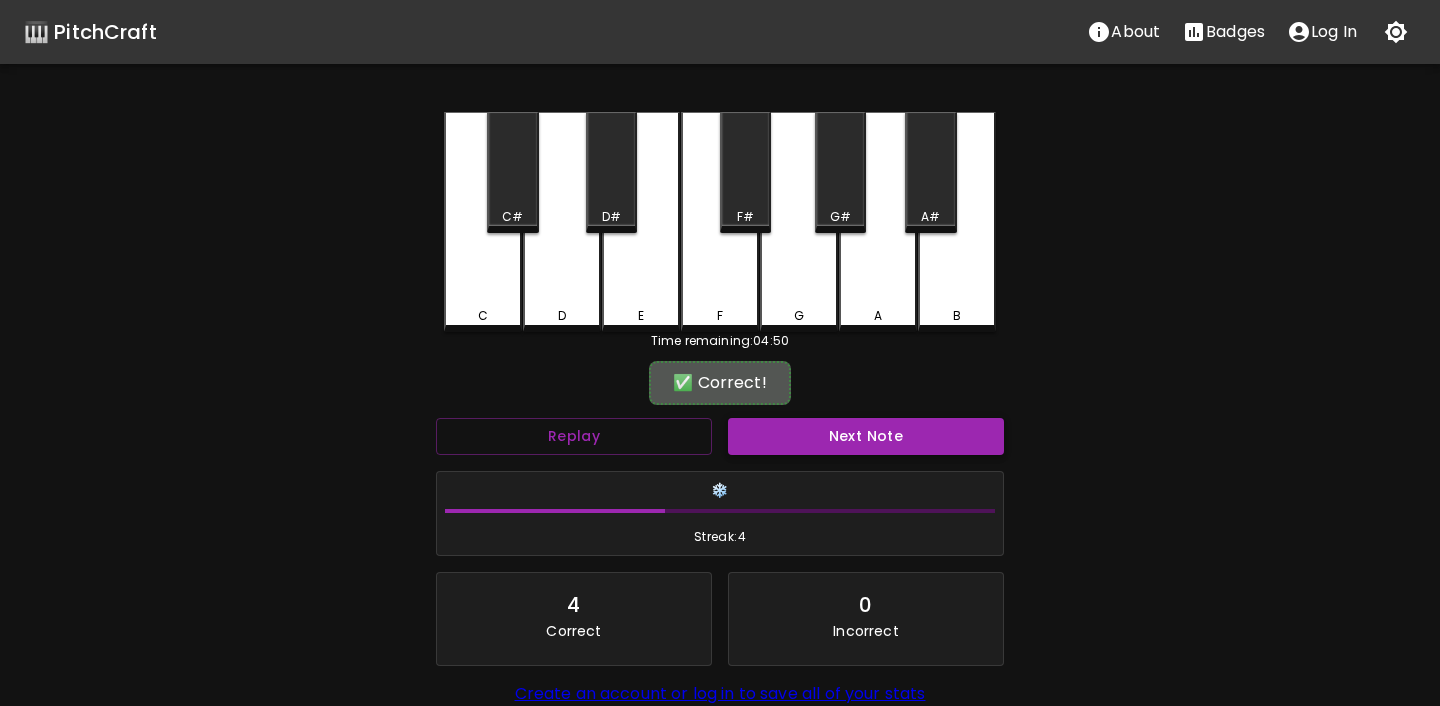 click on "Next Note" at bounding box center [866, 436] 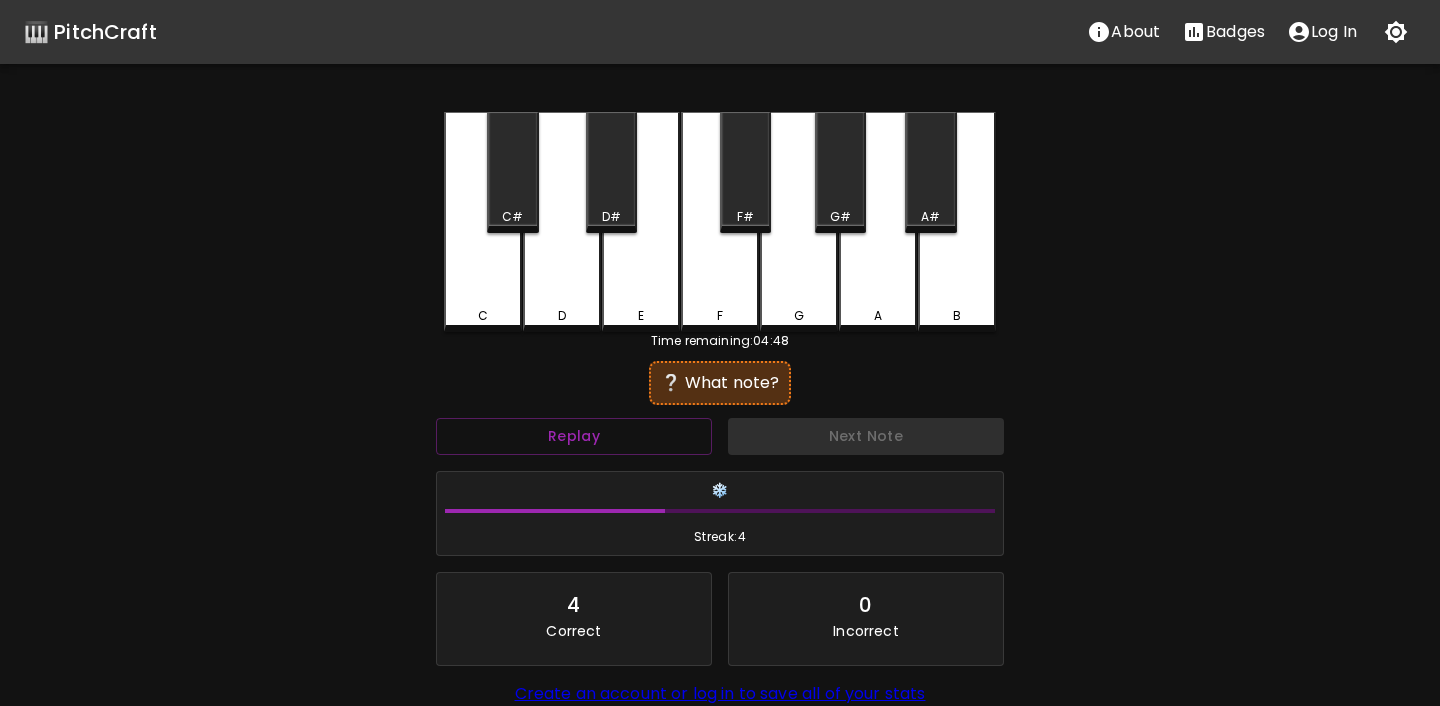 click on "G" at bounding box center [799, 316] 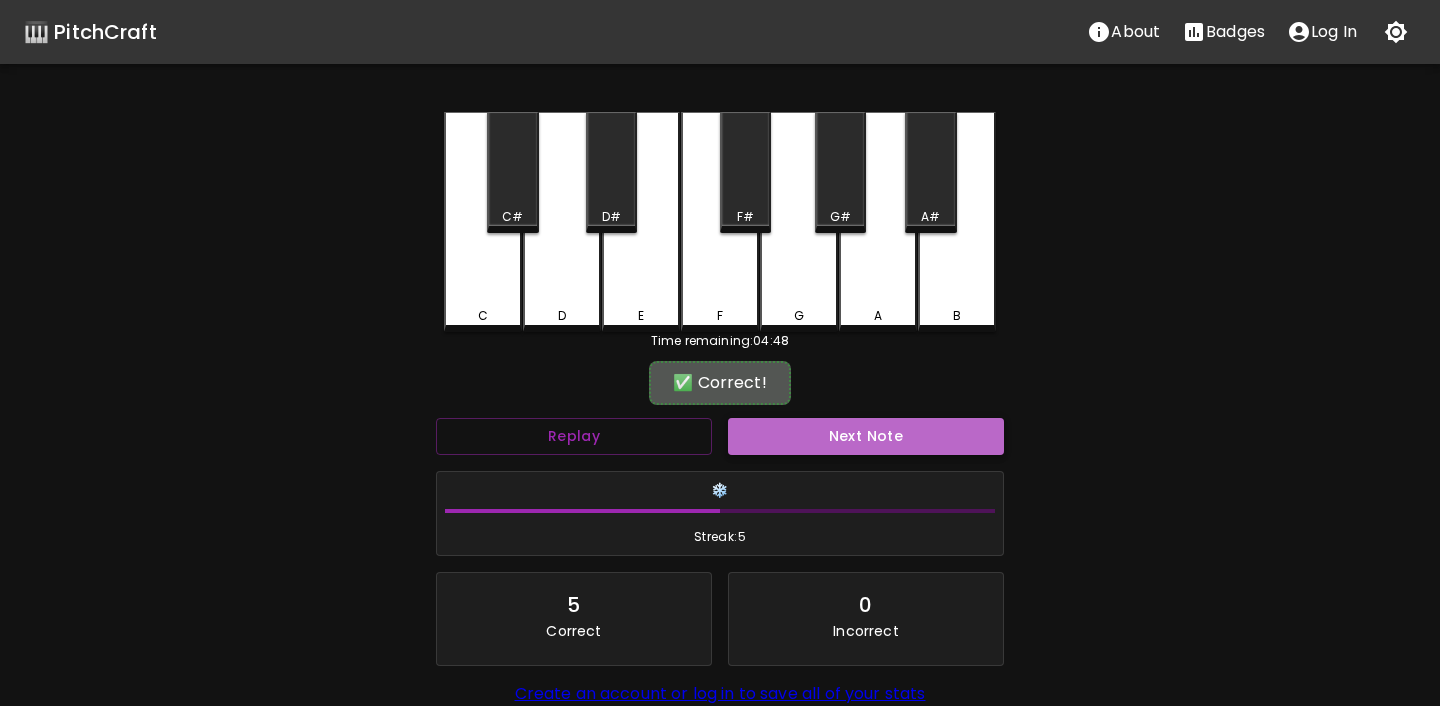 click on "Next Note" at bounding box center (866, 436) 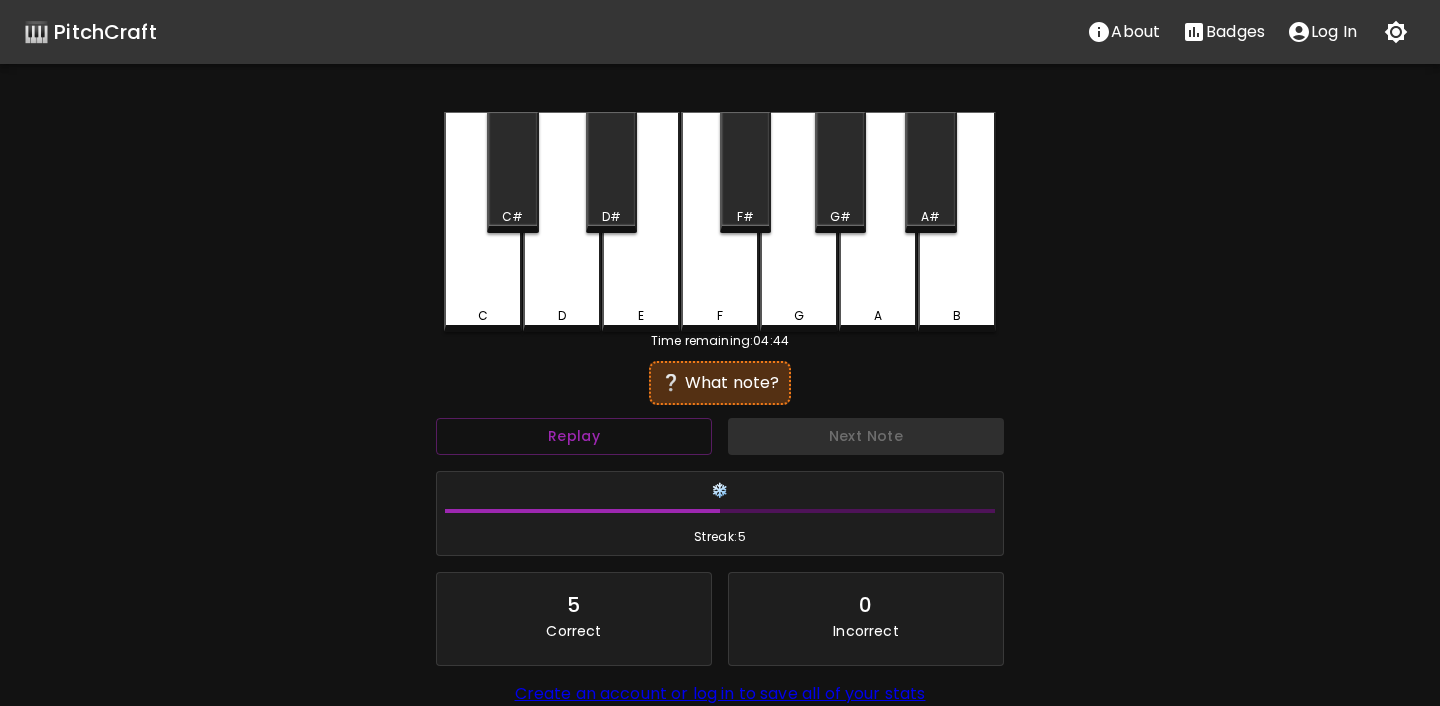 click on "B" at bounding box center (957, 222) 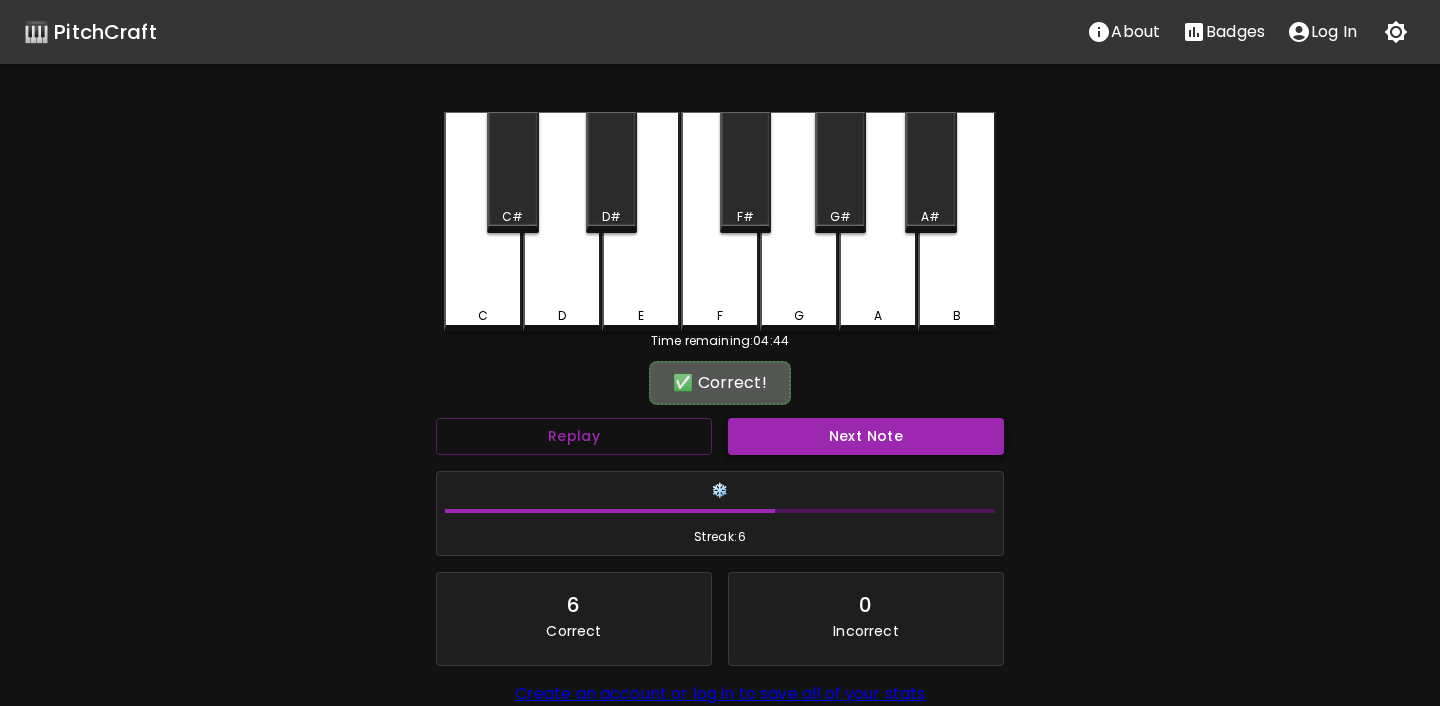 click on "Next Note" at bounding box center (866, 436) 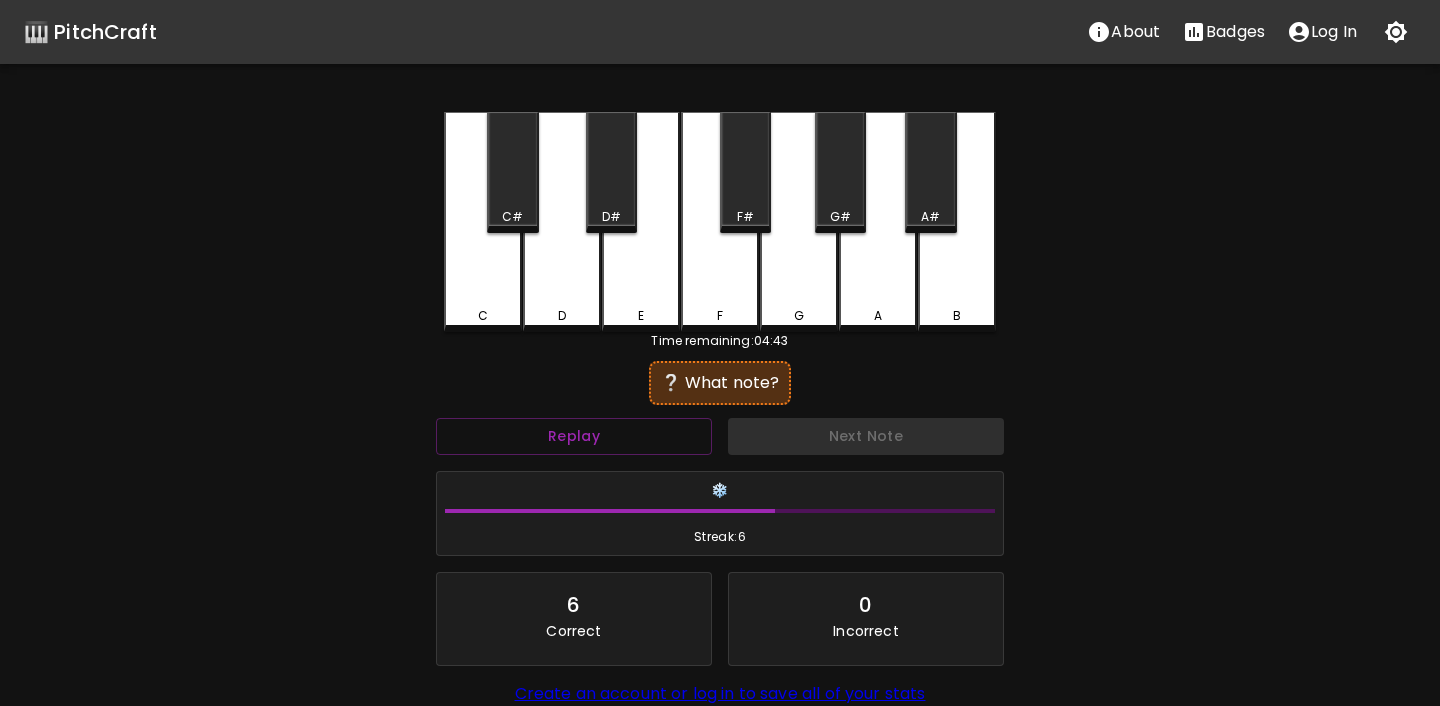 drag, startPoint x: 802, startPoint y: 301, endPoint x: 802, endPoint y: 313, distance: 12 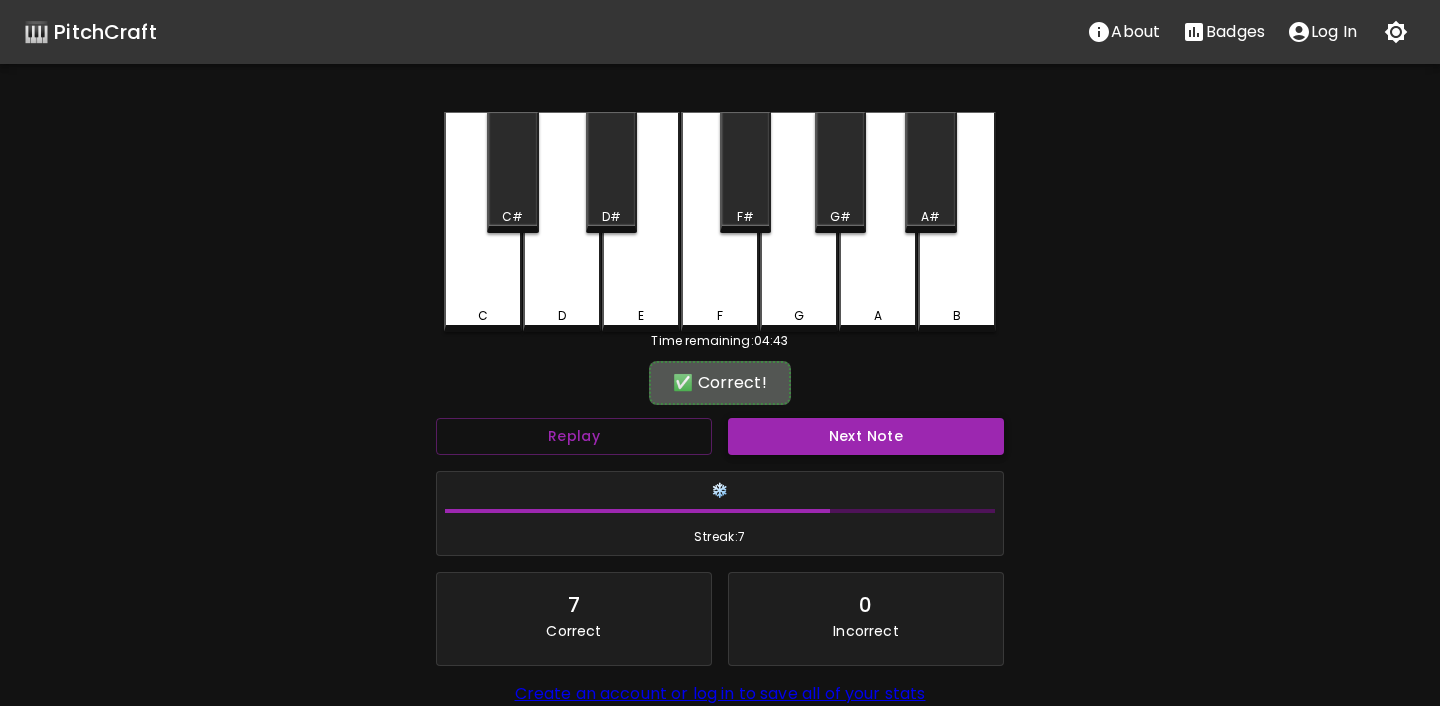click on "Next Note" at bounding box center [866, 436] 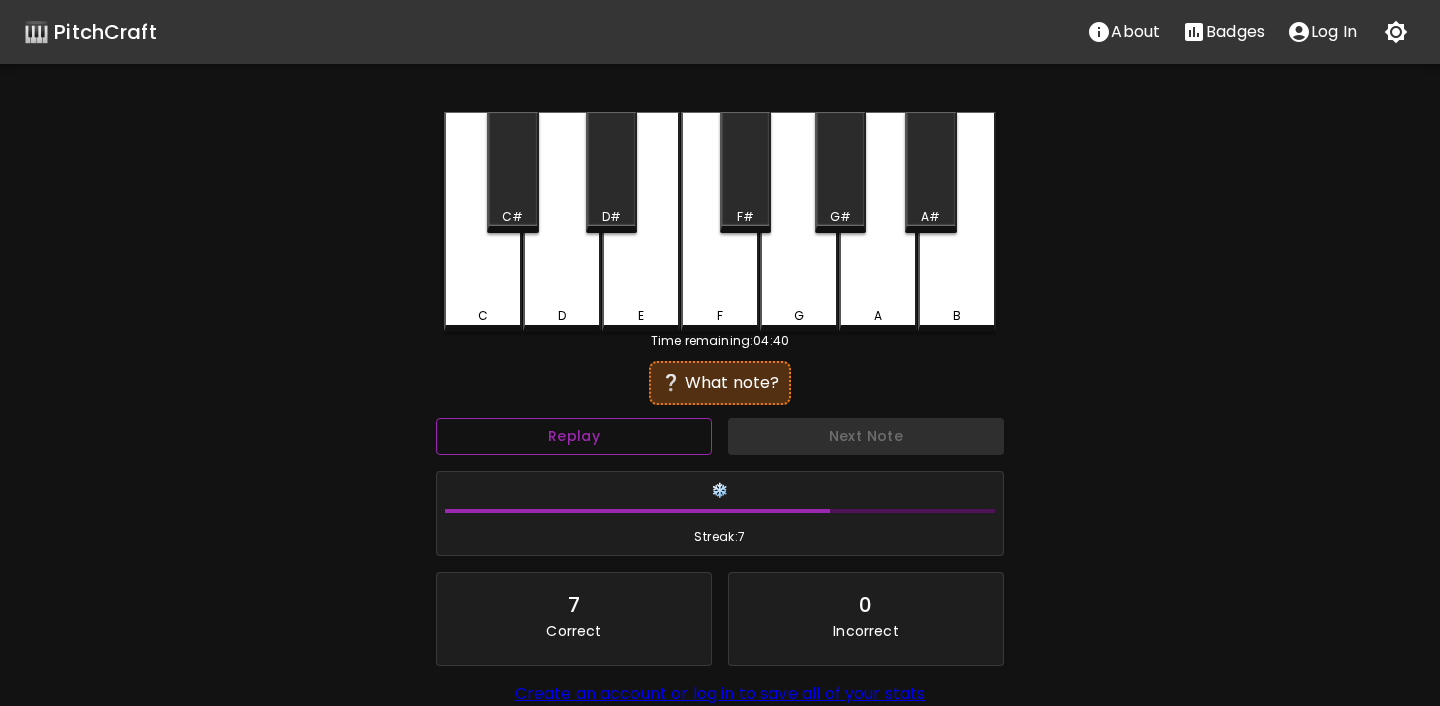click on "Replay" at bounding box center (574, 436) 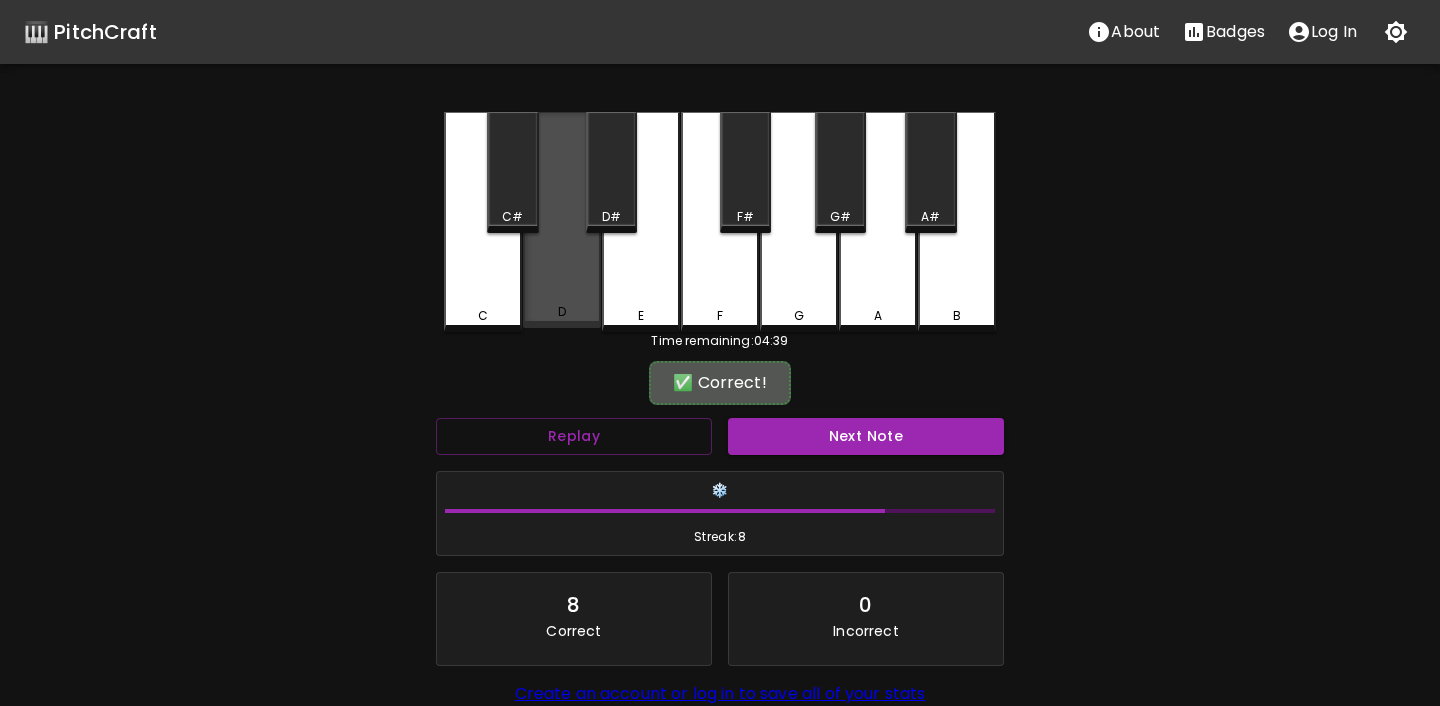 click on "D" at bounding box center [562, 220] 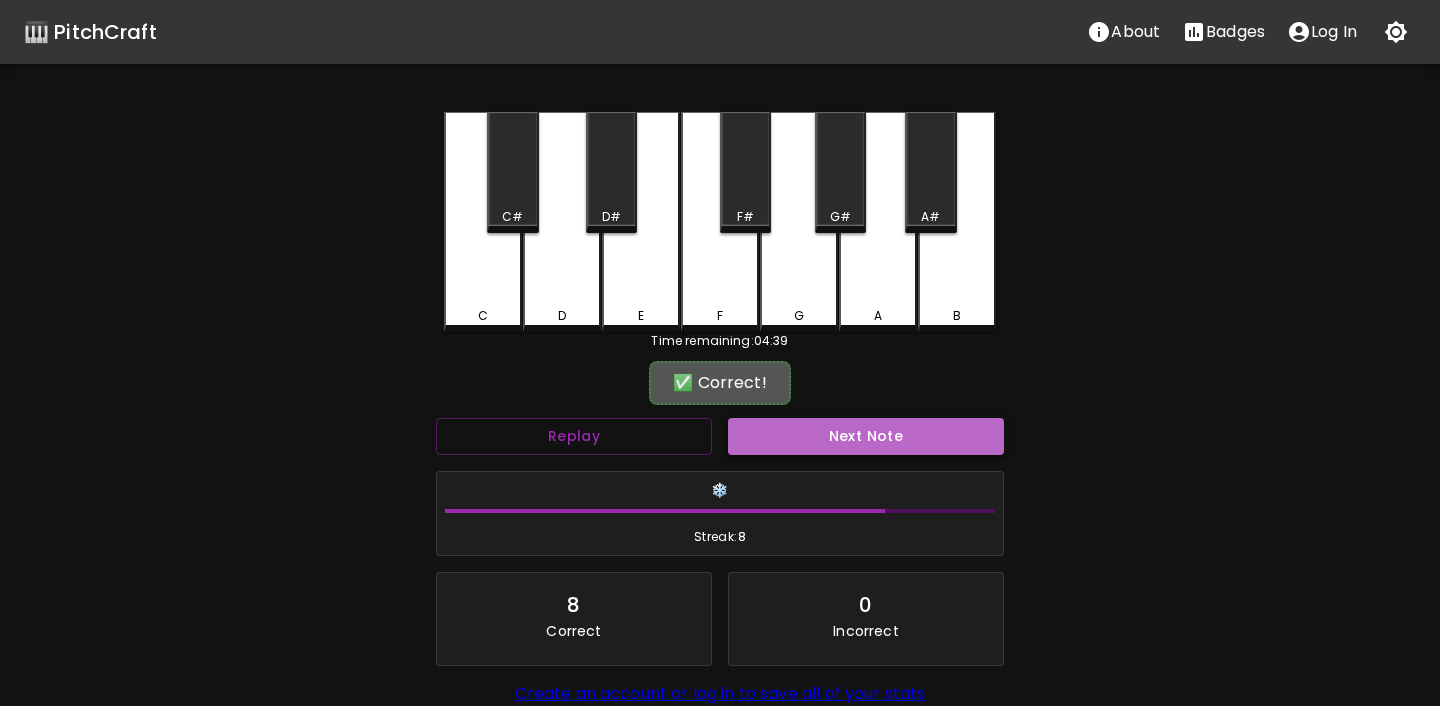 click on "Next Note" at bounding box center [866, 436] 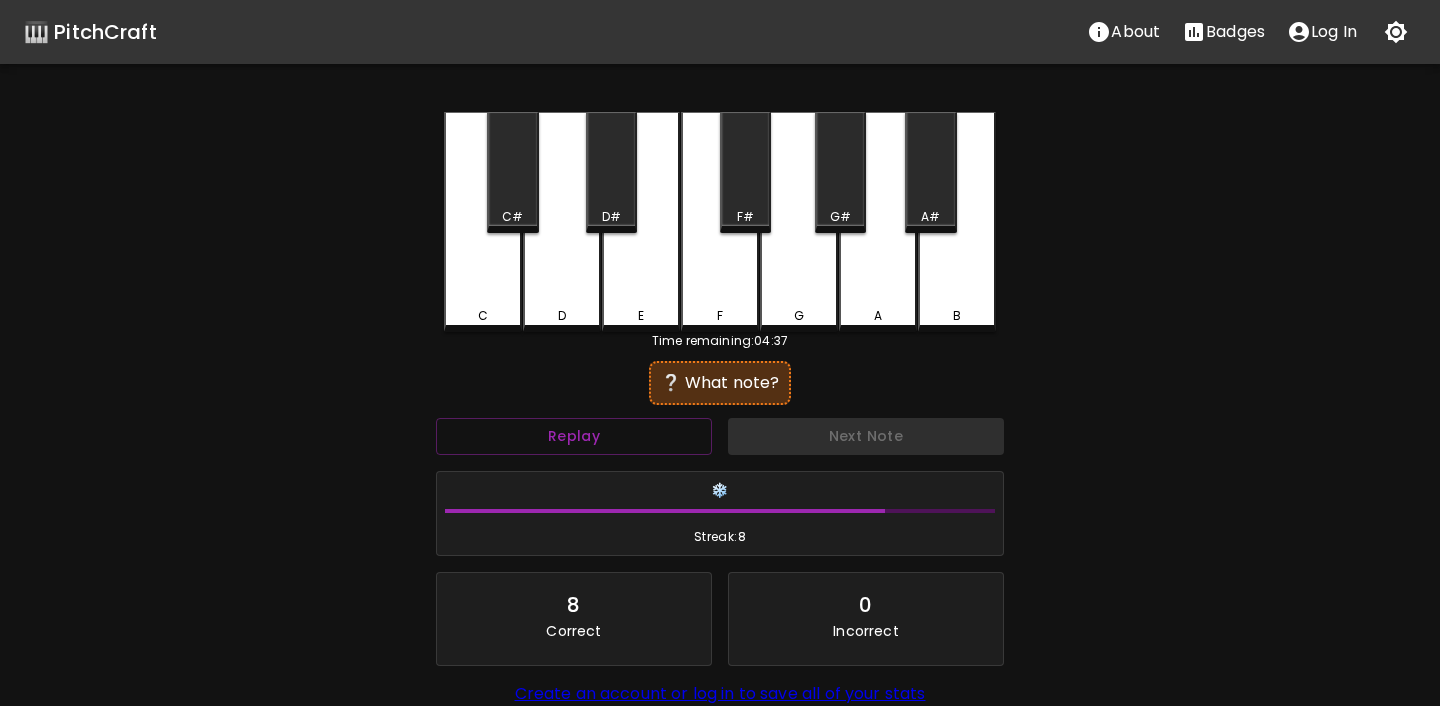 click on "C" at bounding box center (483, 316) 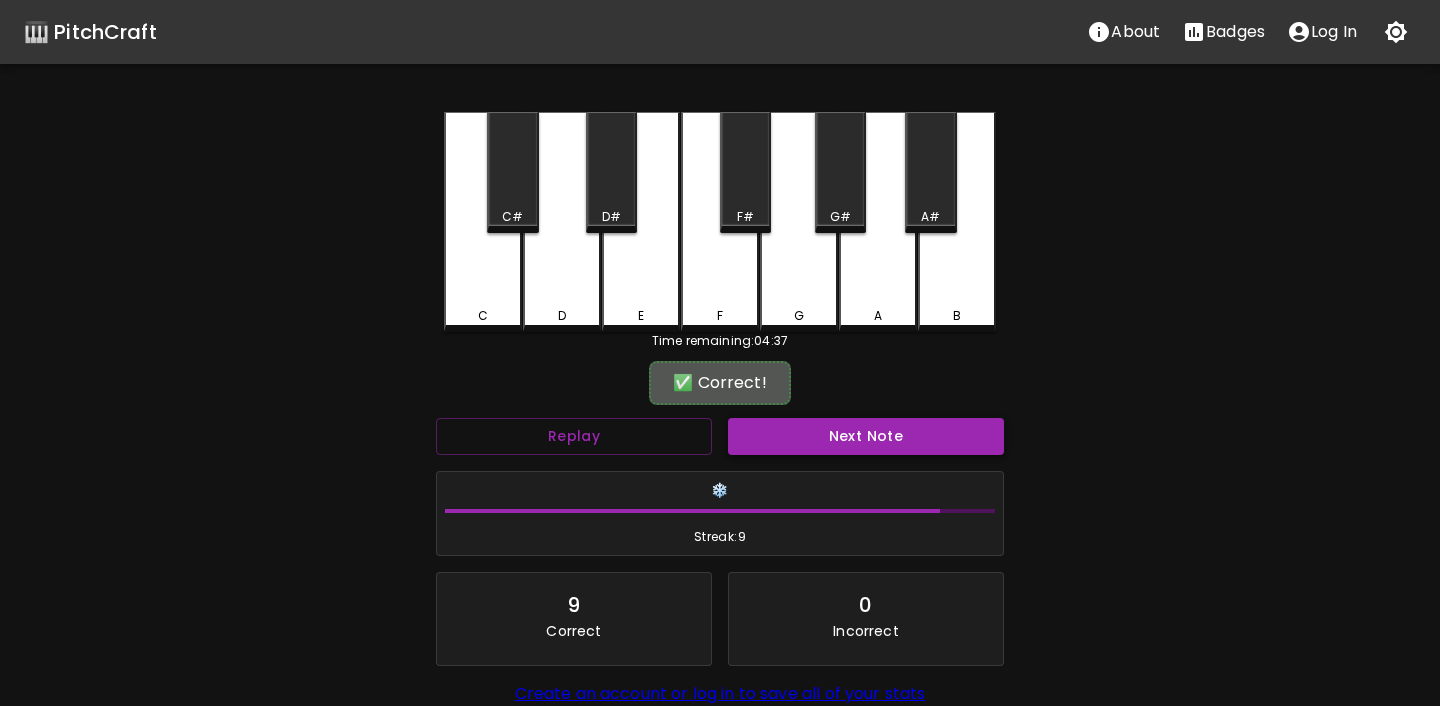 click on "Next Note" at bounding box center [866, 436] 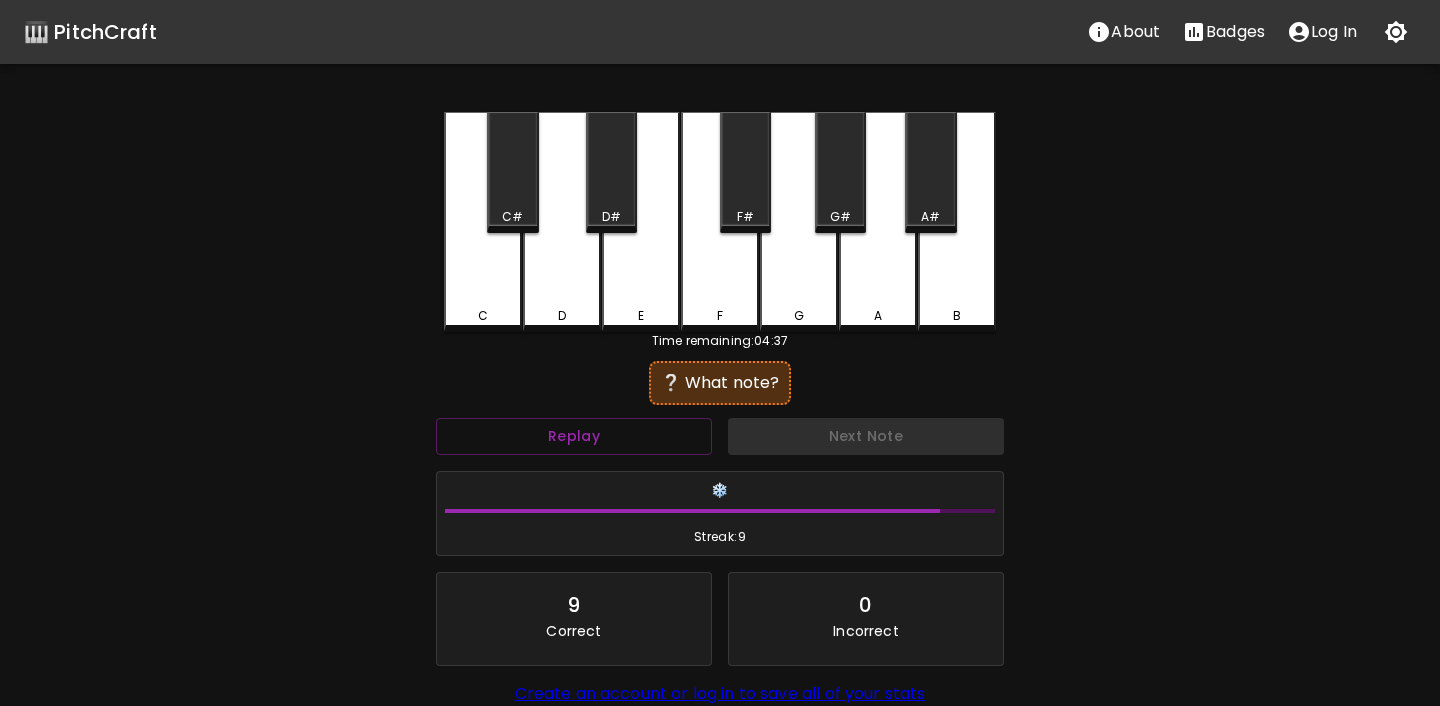 click on "C" at bounding box center [483, 222] 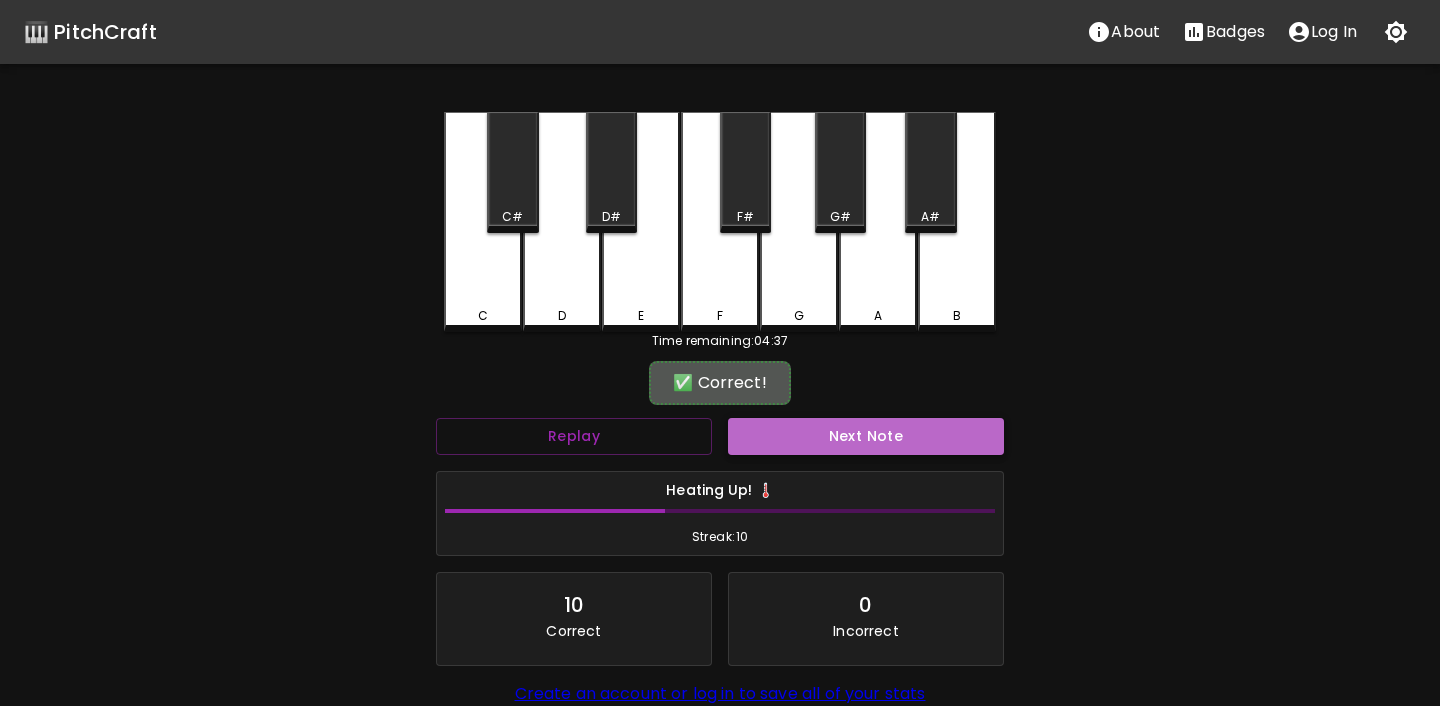 click on "Next Note" at bounding box center (866, 436) 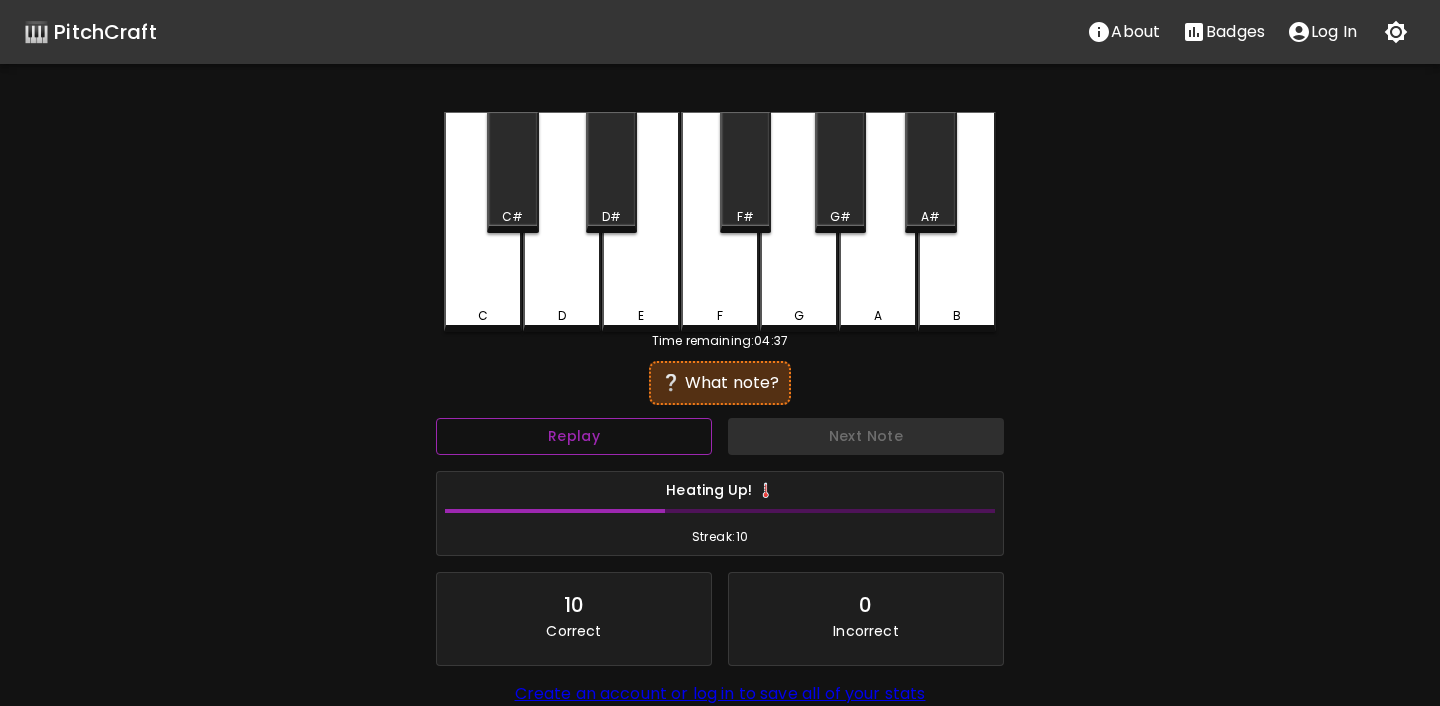click on "Replay" at bounding box center [574, 436] 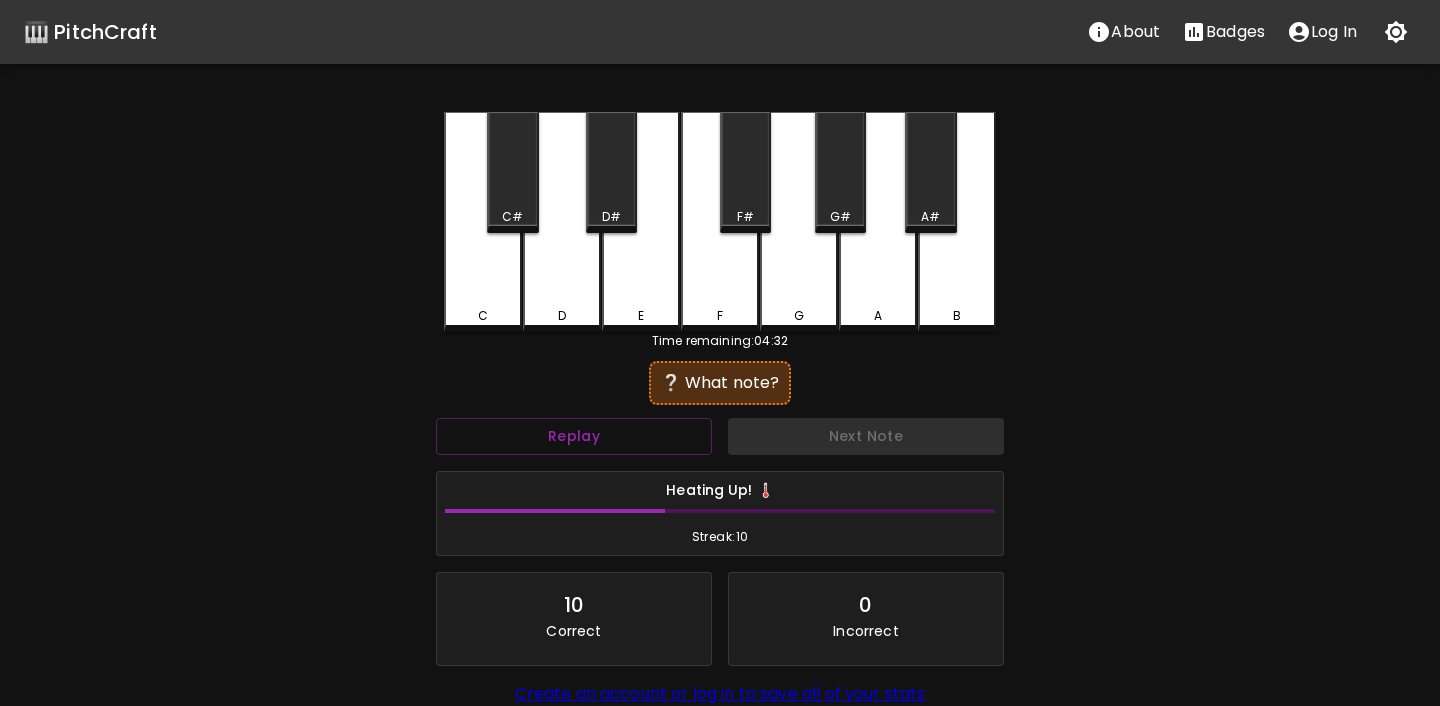click on "F" at bounding box center (720, 222) 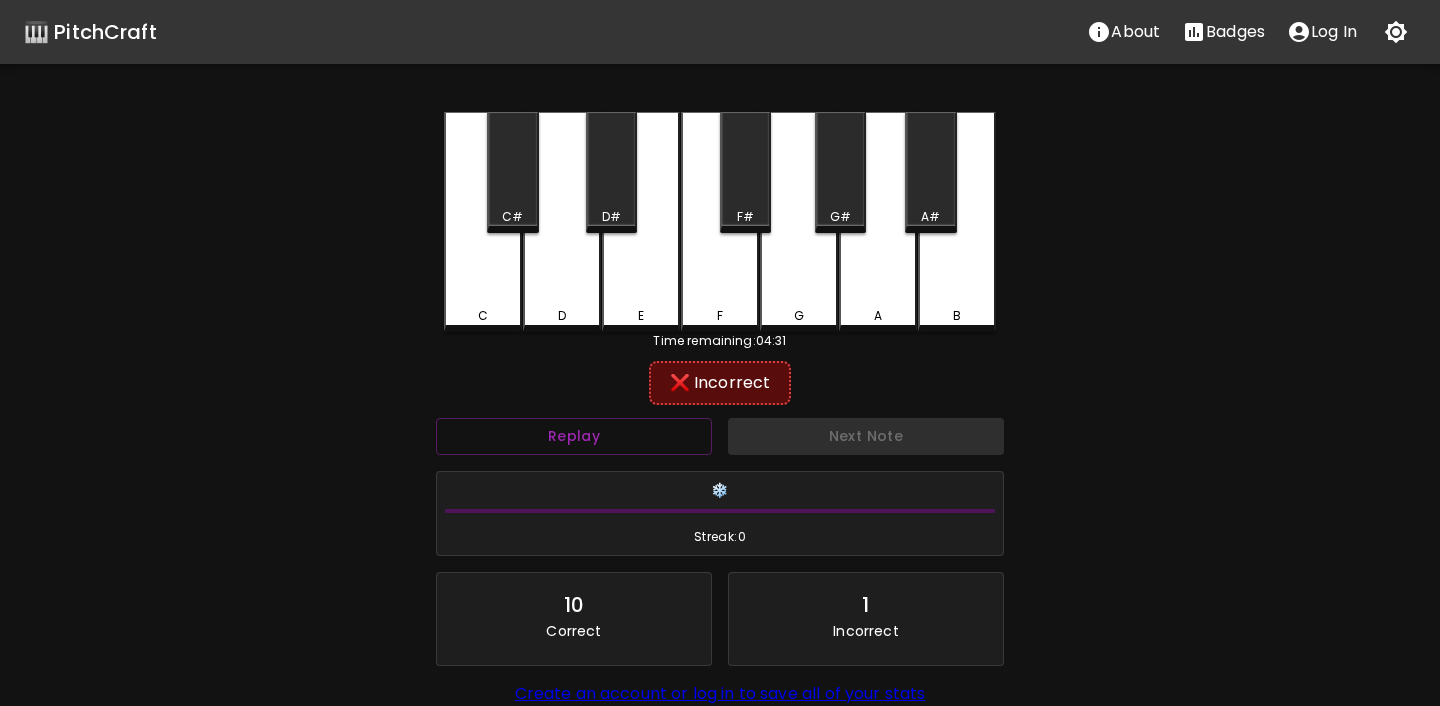 click on "E" at bounding box center (641, 316) 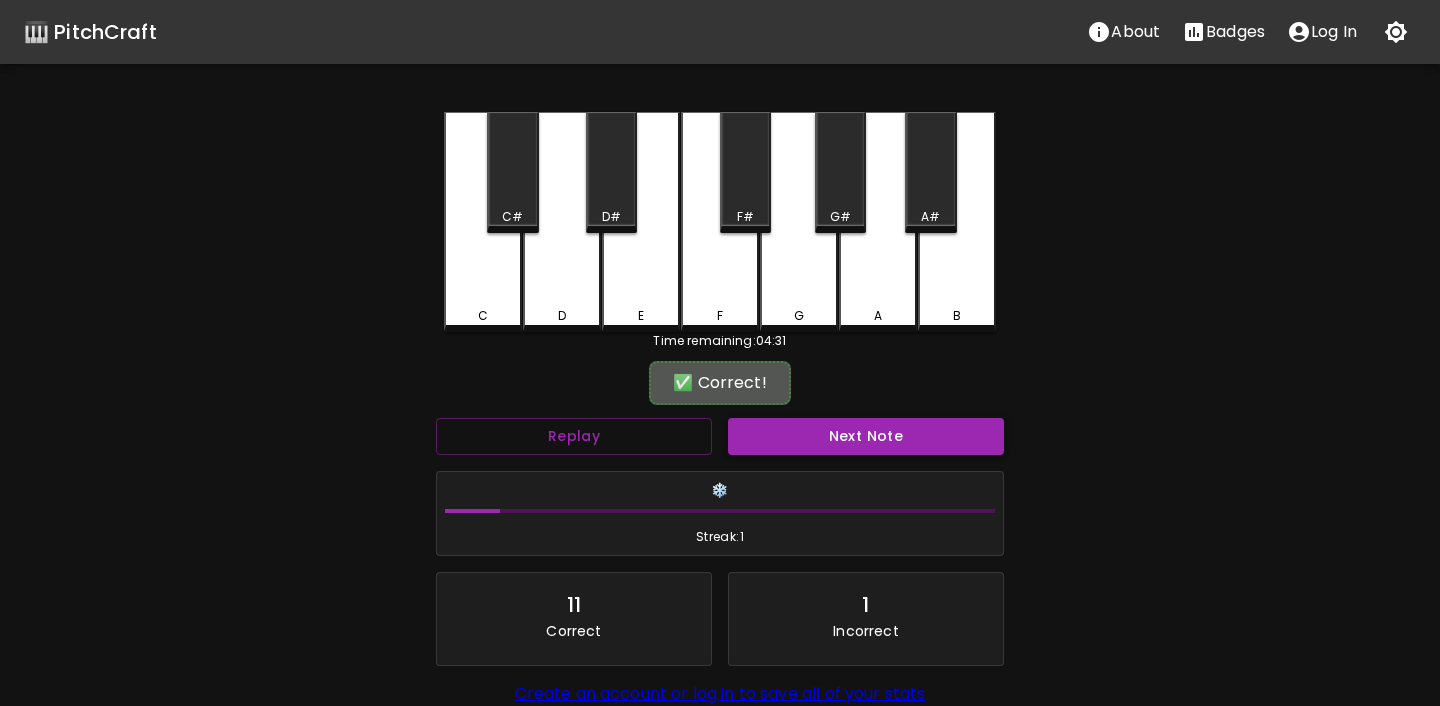 click on "Next Note" at bounding box center (866, 436) 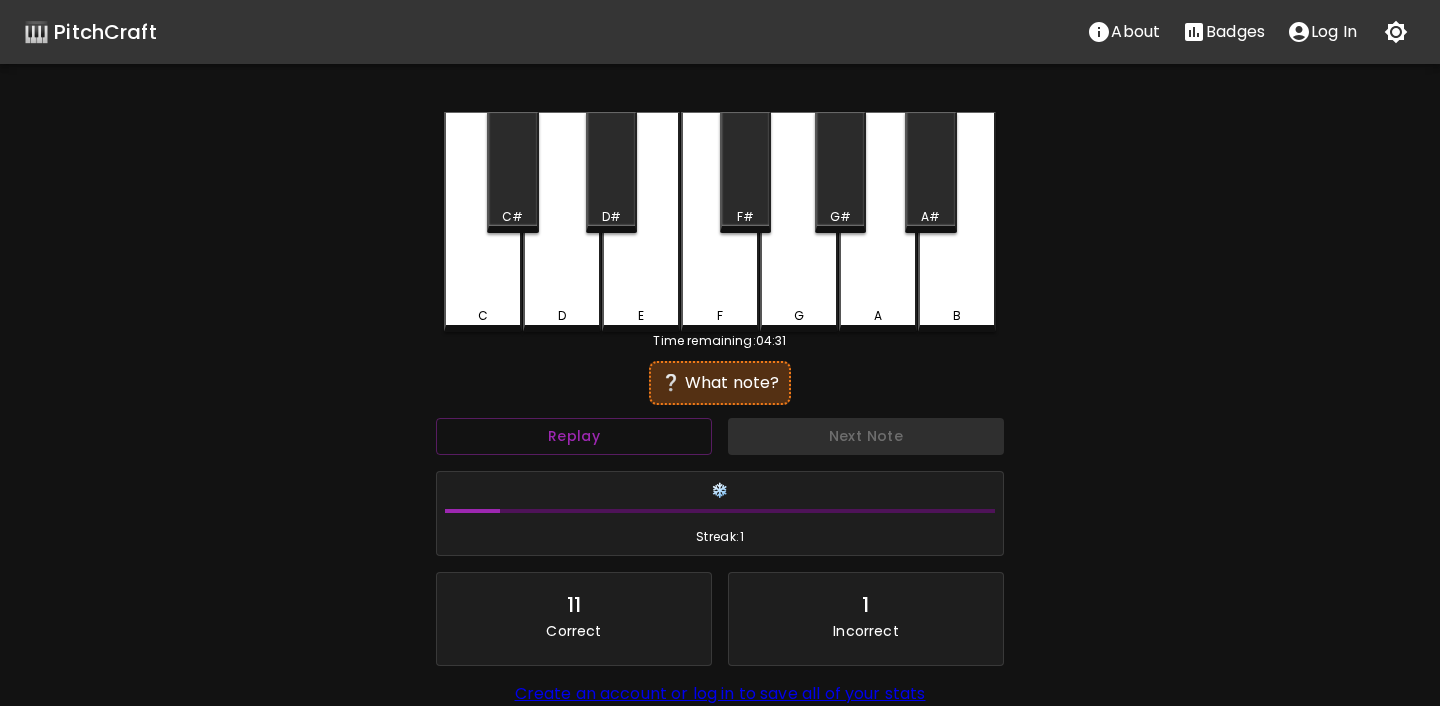 click on "C" at bounding box center [483, 316] 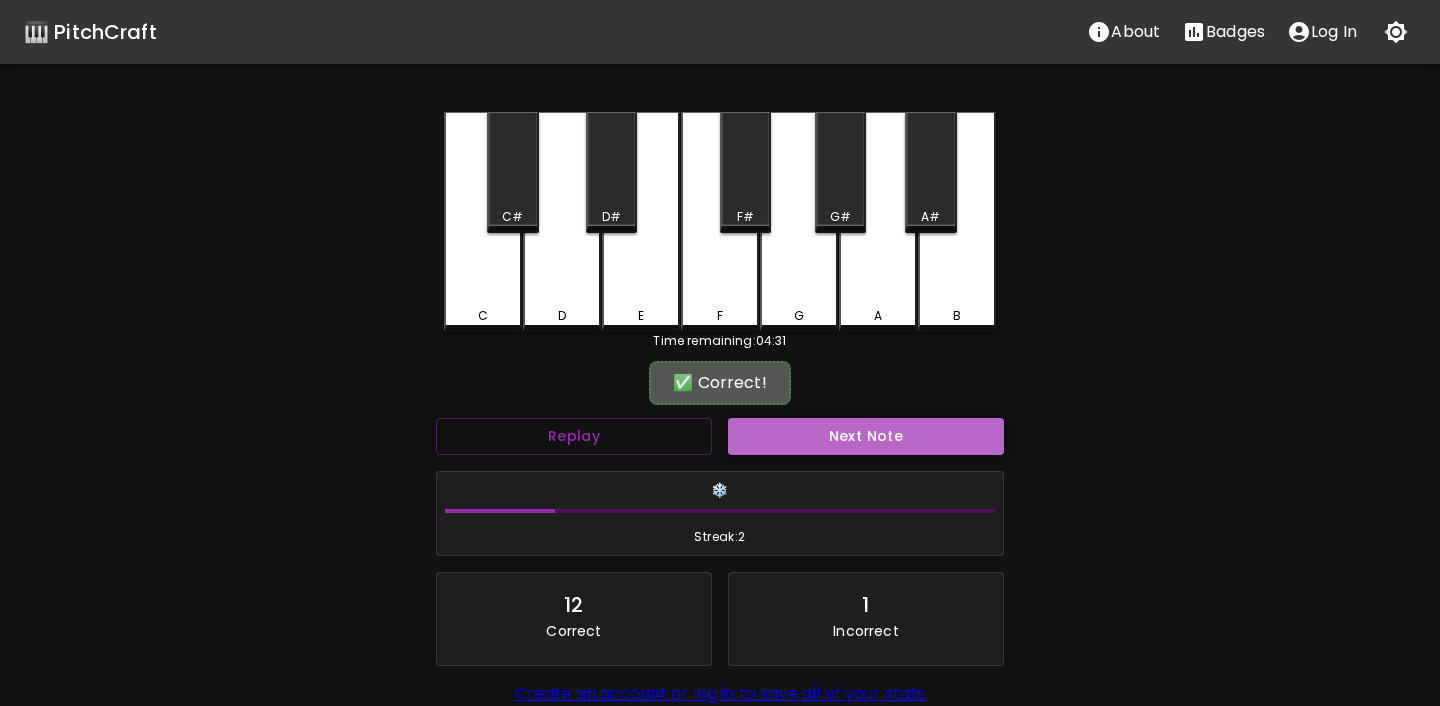 click on "Next Note" at bounding box center (866, 436) 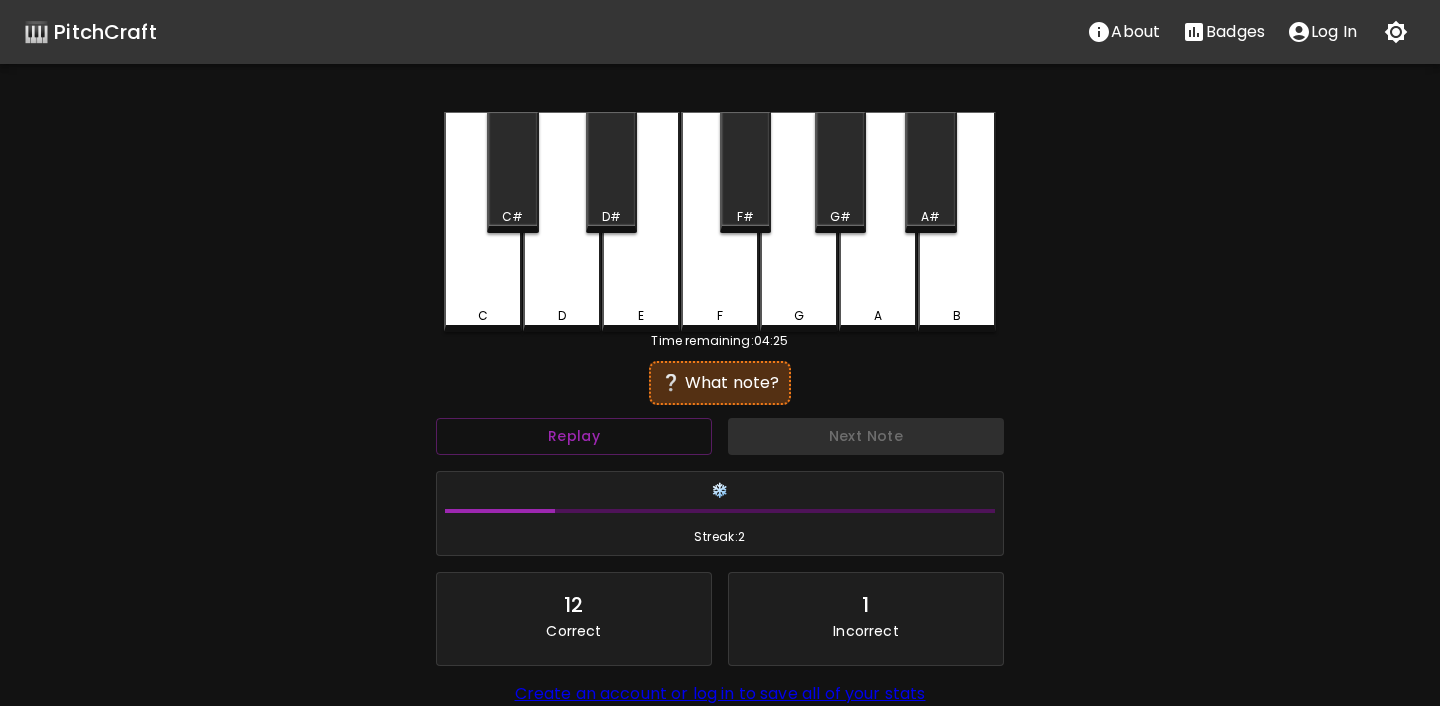 click on "F" at bounding box center (720, 222) 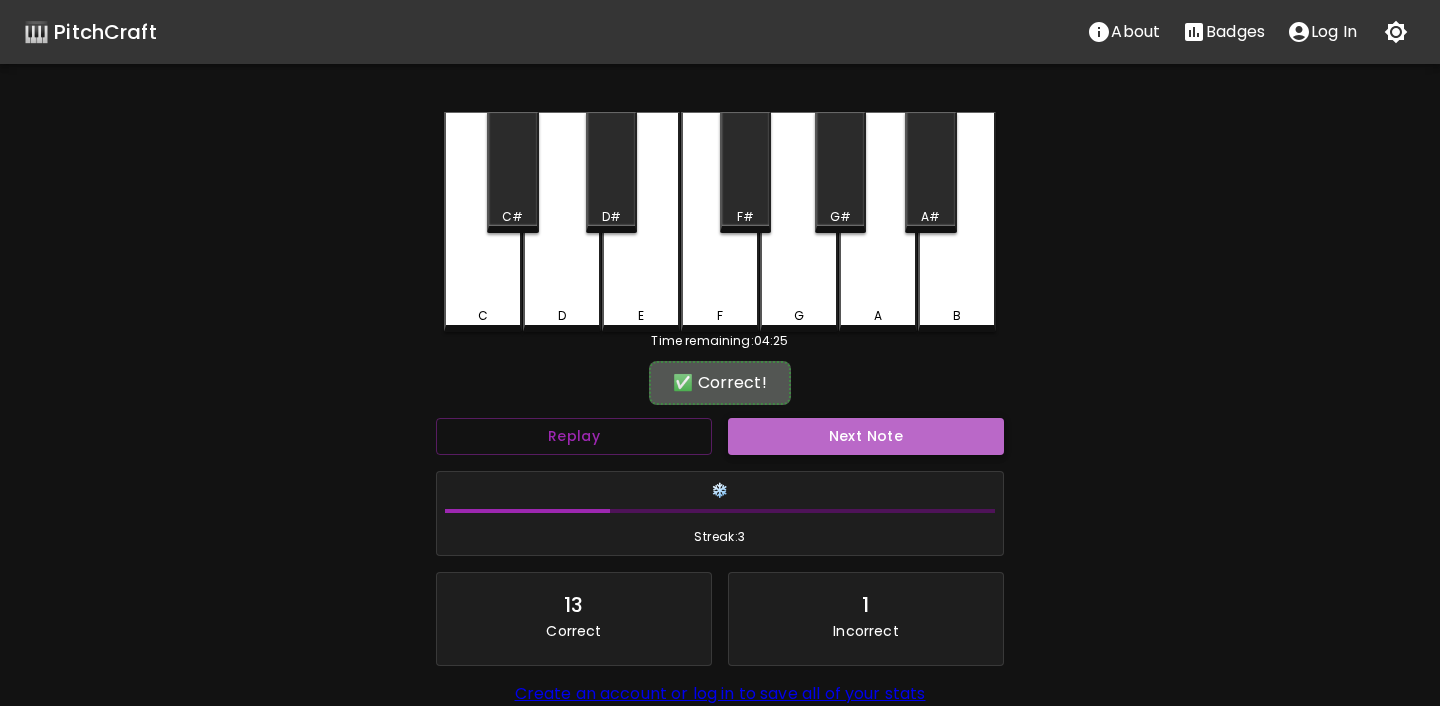 click on "Next Note" at bounding box center (866, 436) 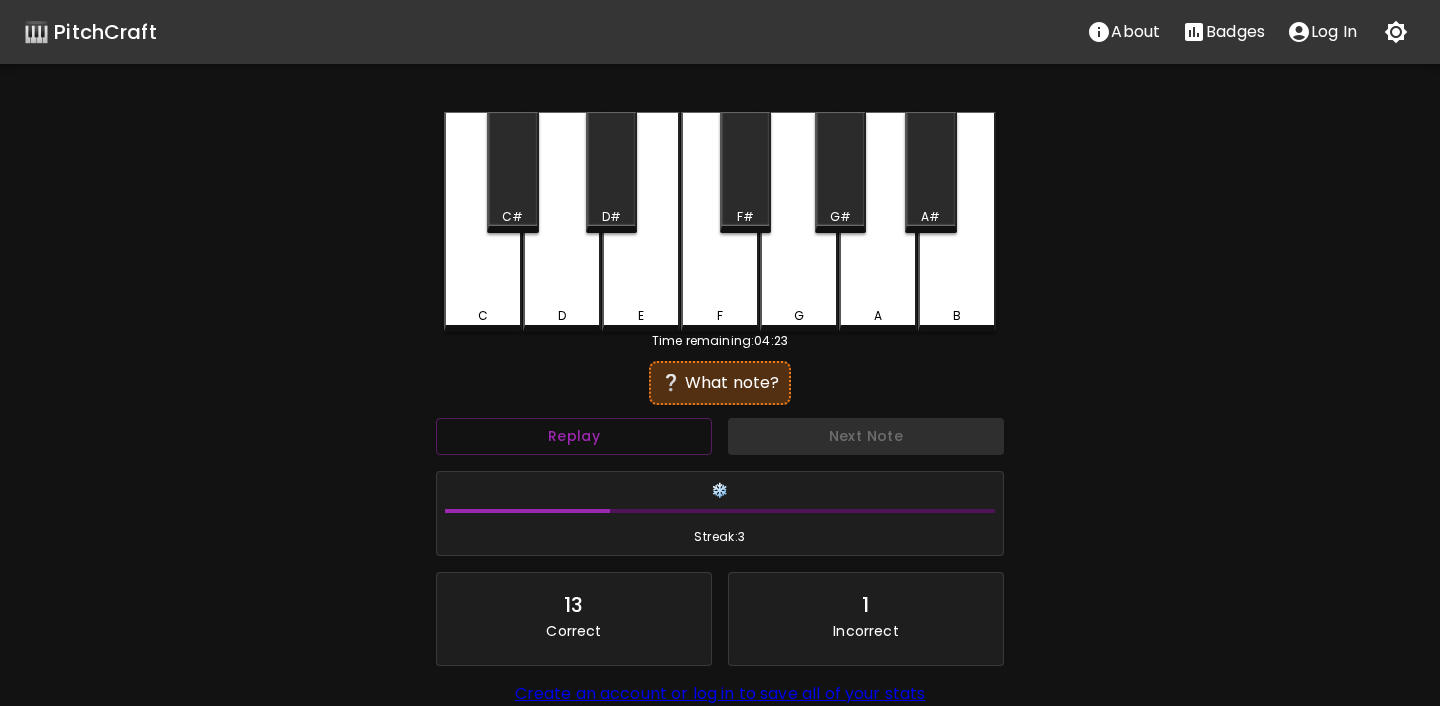 click on "C C# D D# E F F# G G# A A# B" at bounding box center [720, 222] 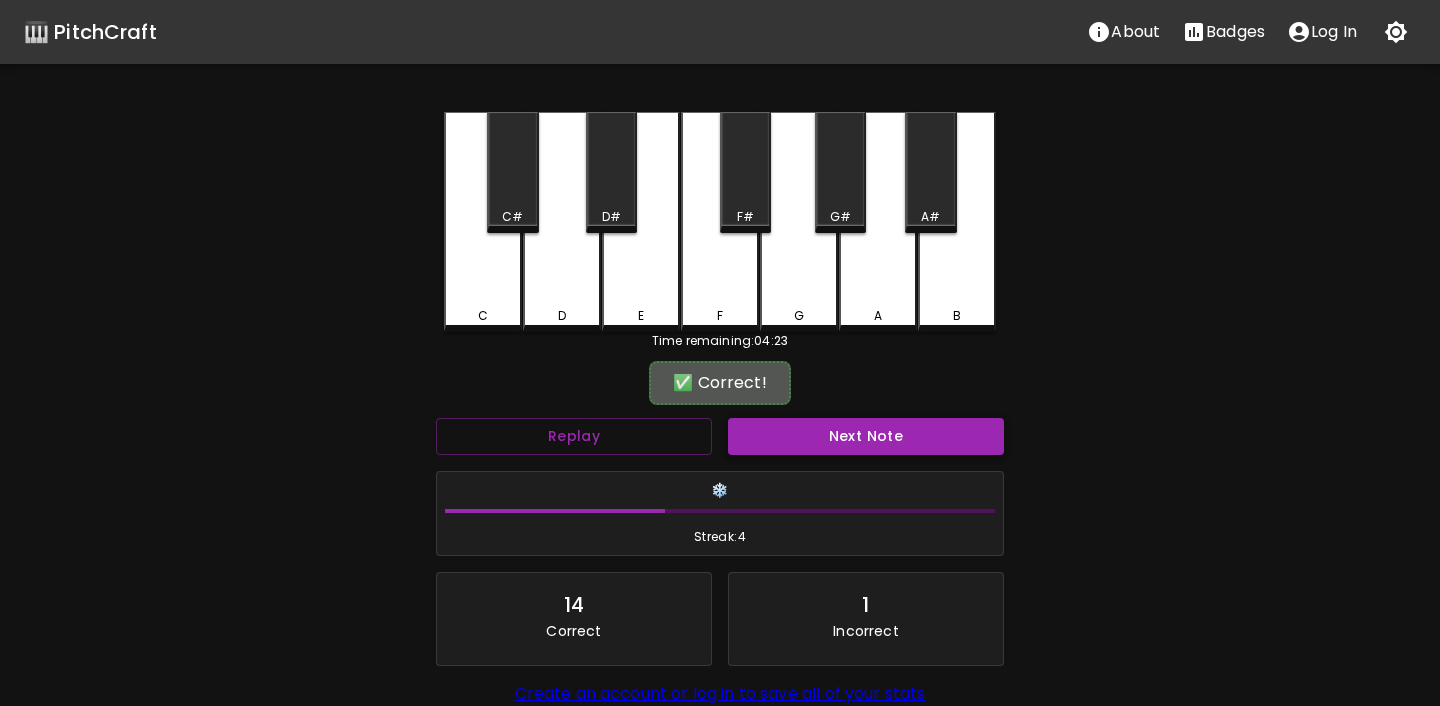 click on "Next Note" at bounding box center (866, 436) 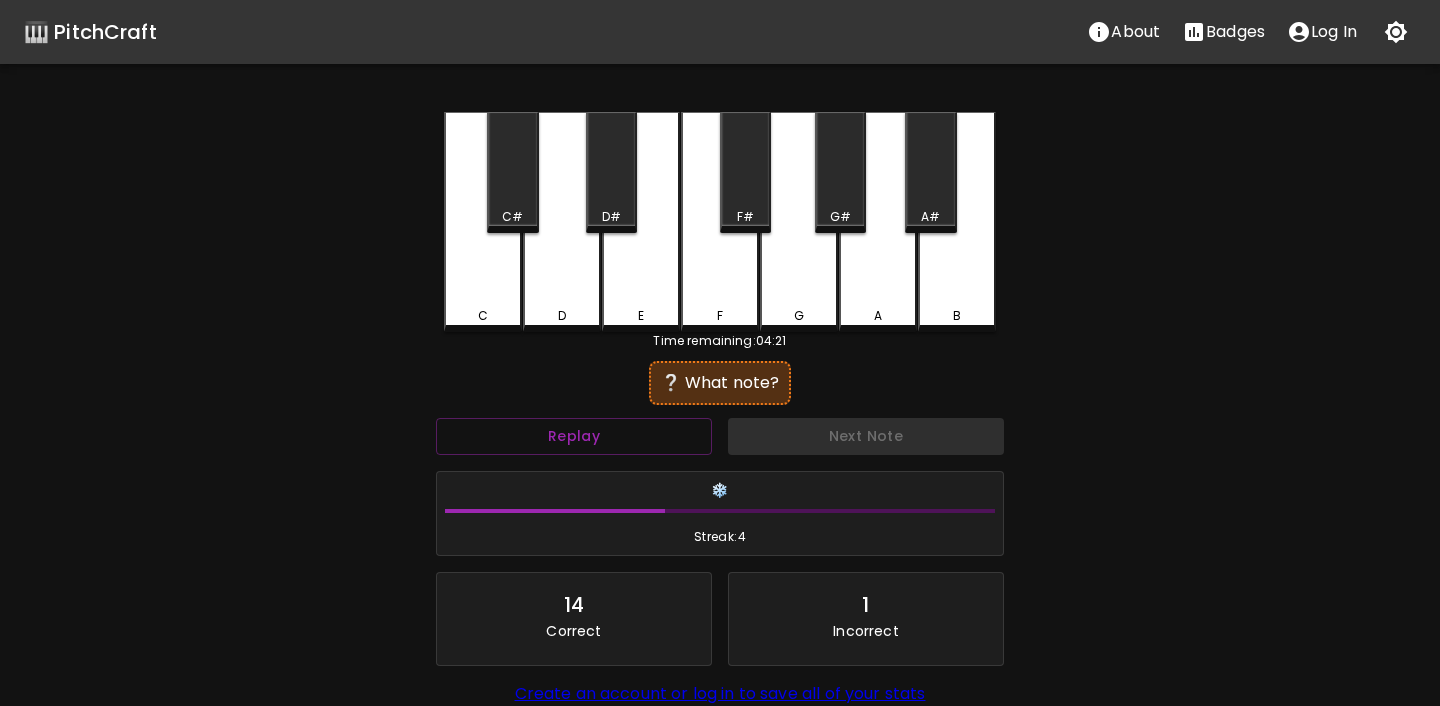 click on "D" at bounding box center (562, 316) 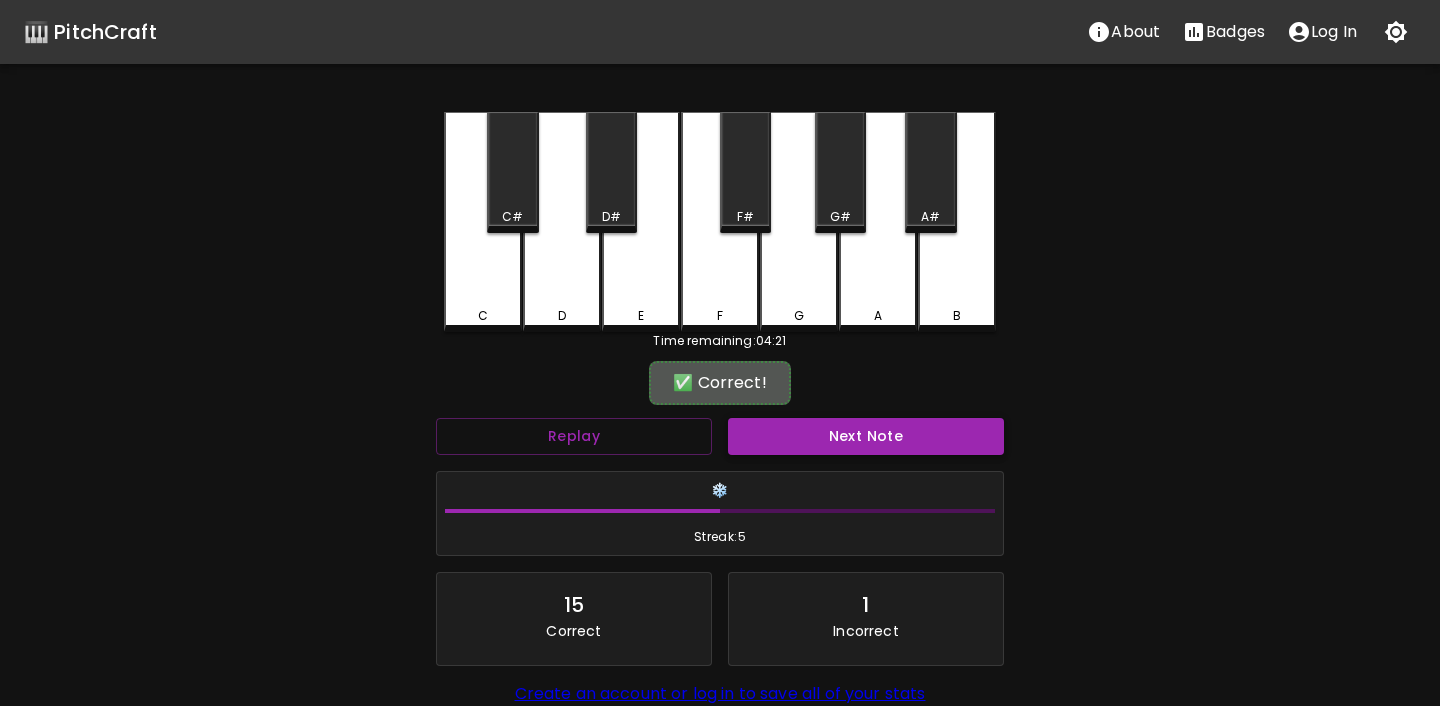 click on "Next Note" at bounding box center [866, 436] 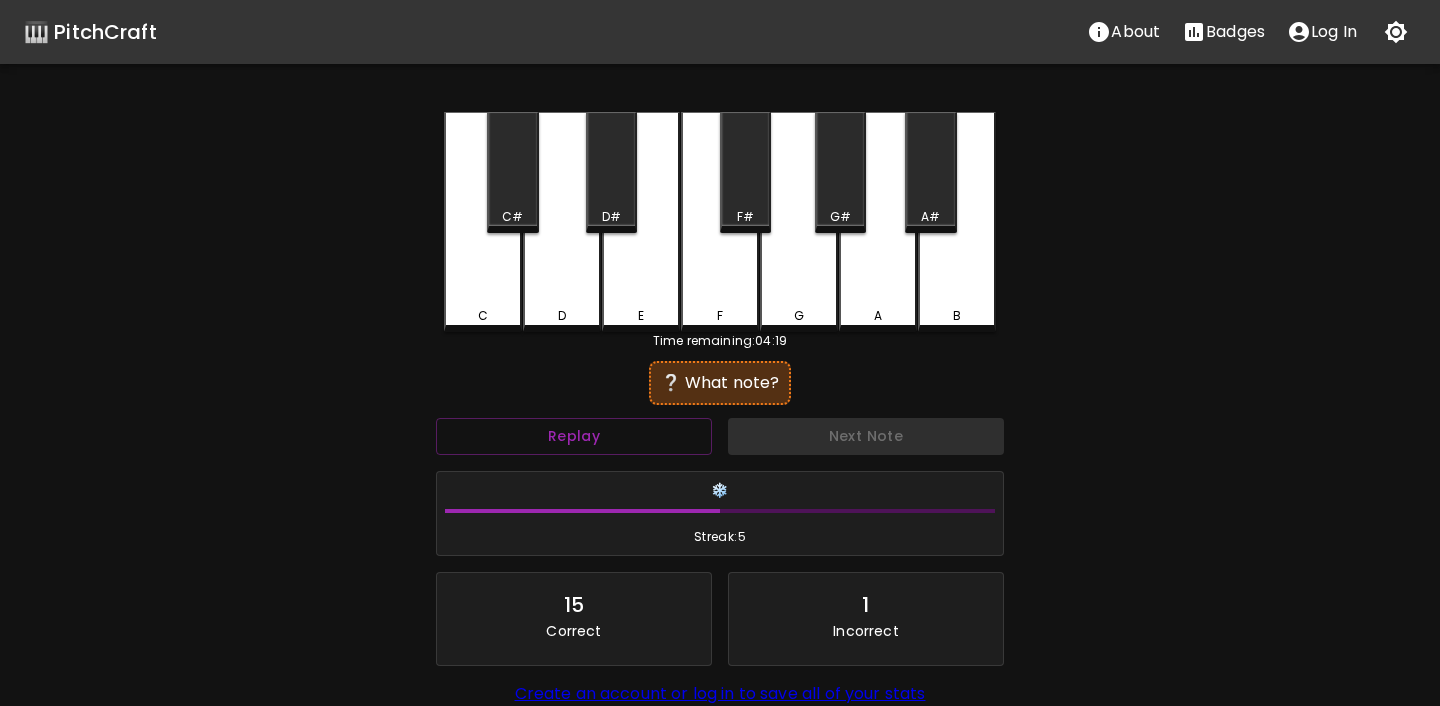 click on "E" at bounding box center [641, 222] 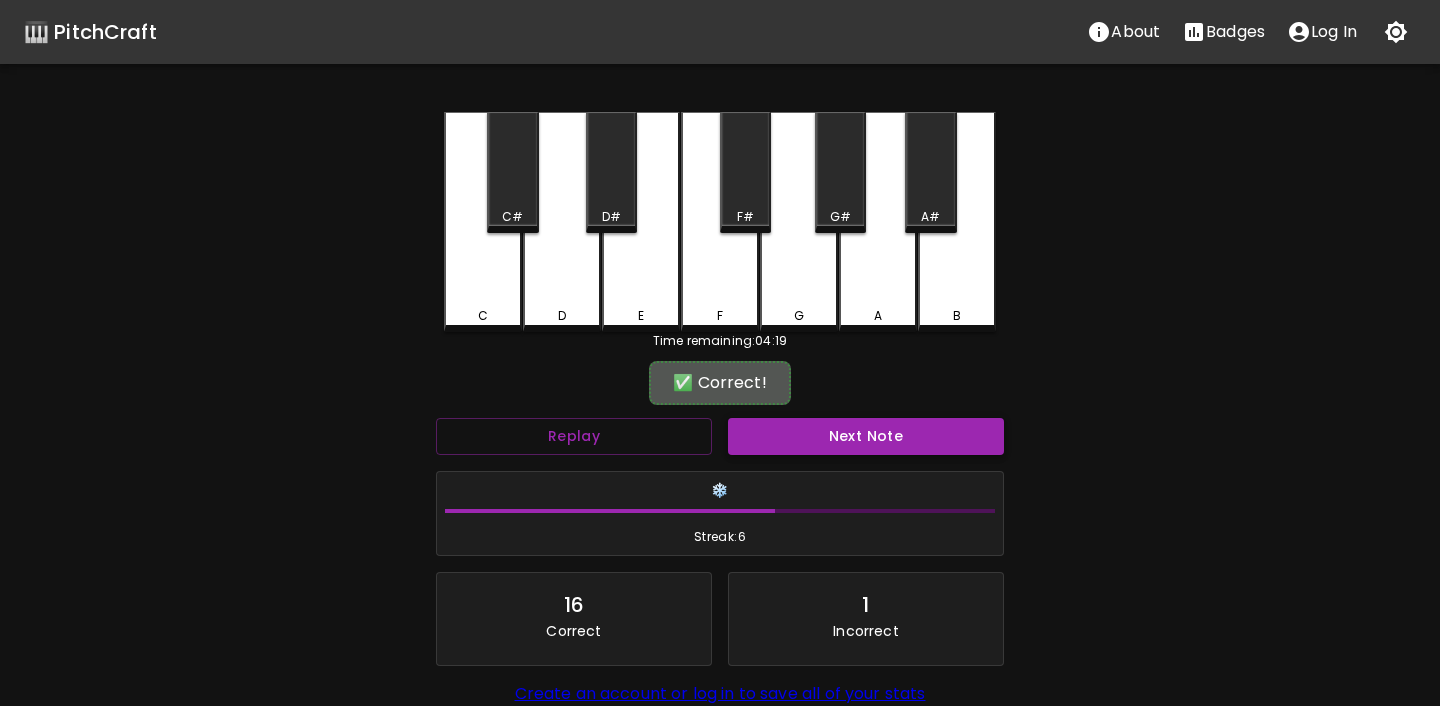 click on "Next Note" at bounding box center (866, 436) 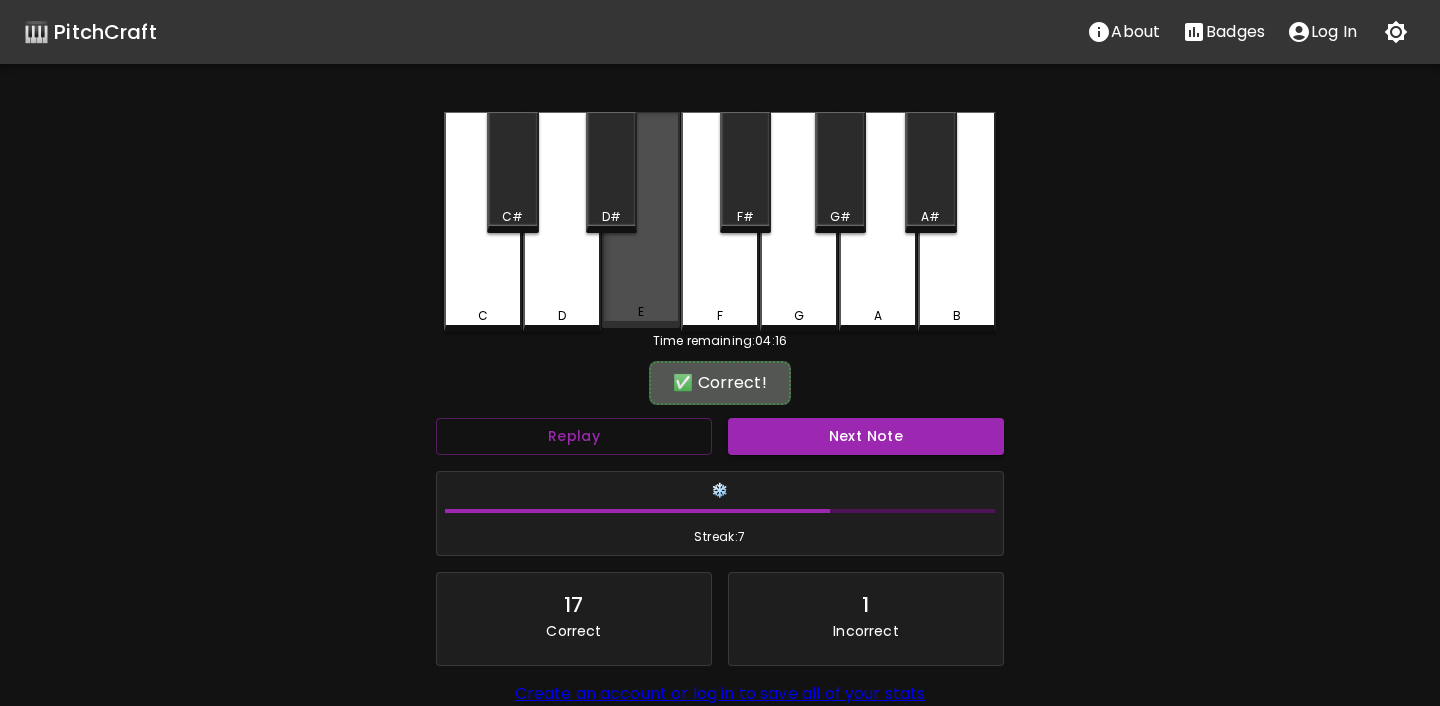 click on "E" at bounding box center [641, 220] 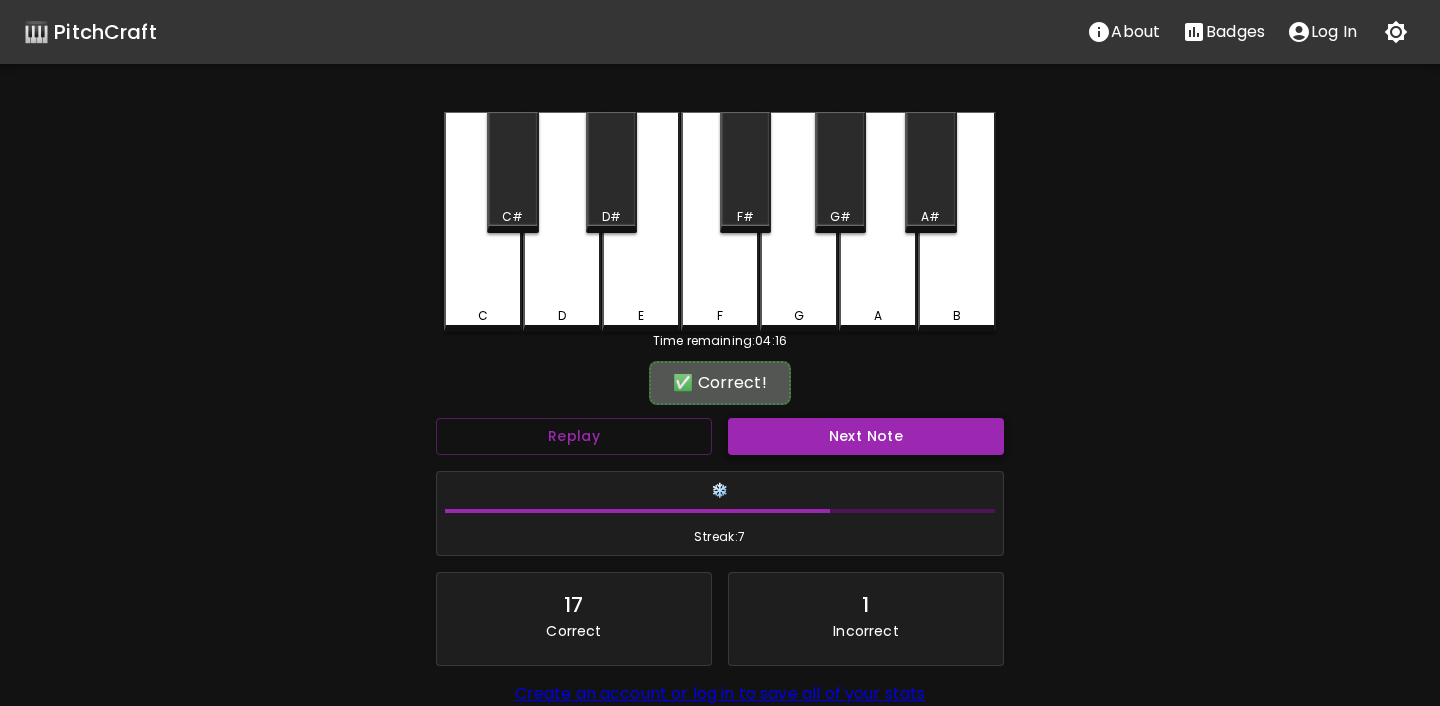 click on "Next Note" at bounding box center [866, 436] 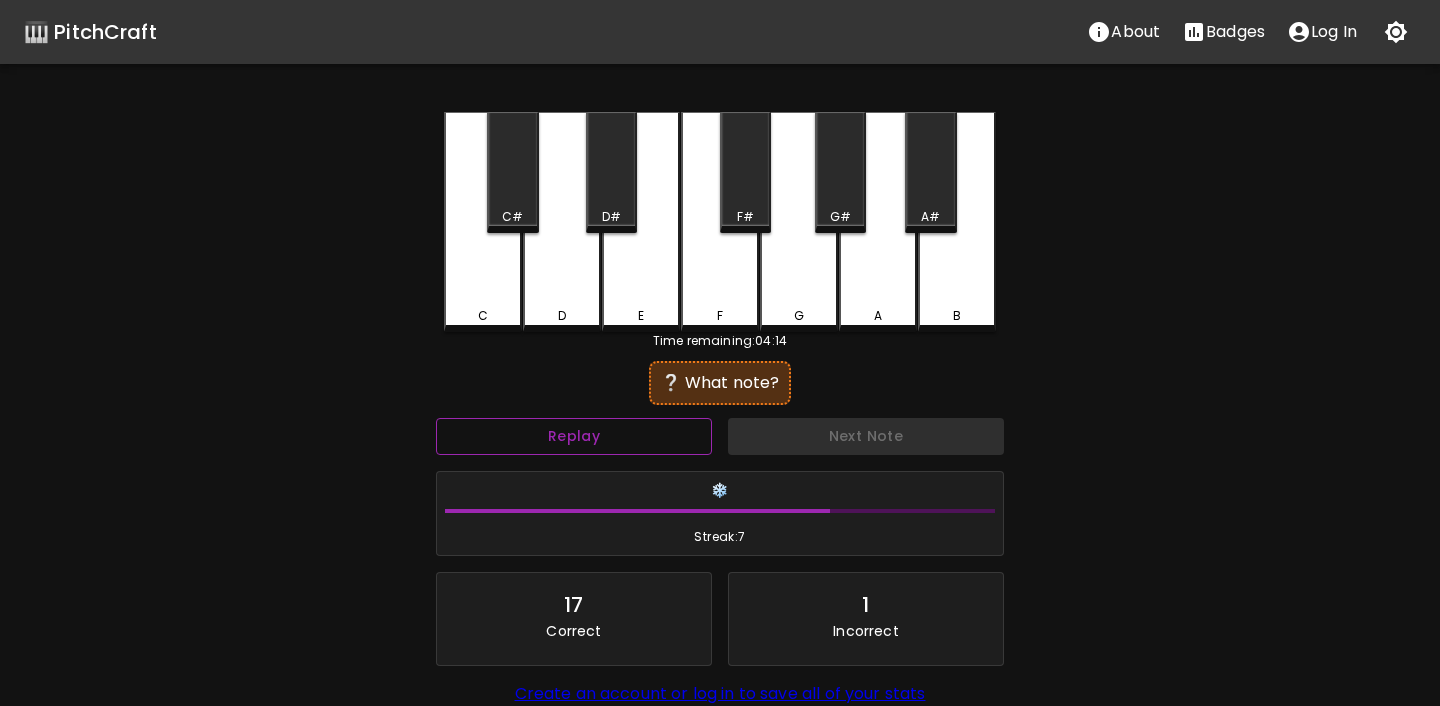 click on "Replay" at bounding box center [574, 436] 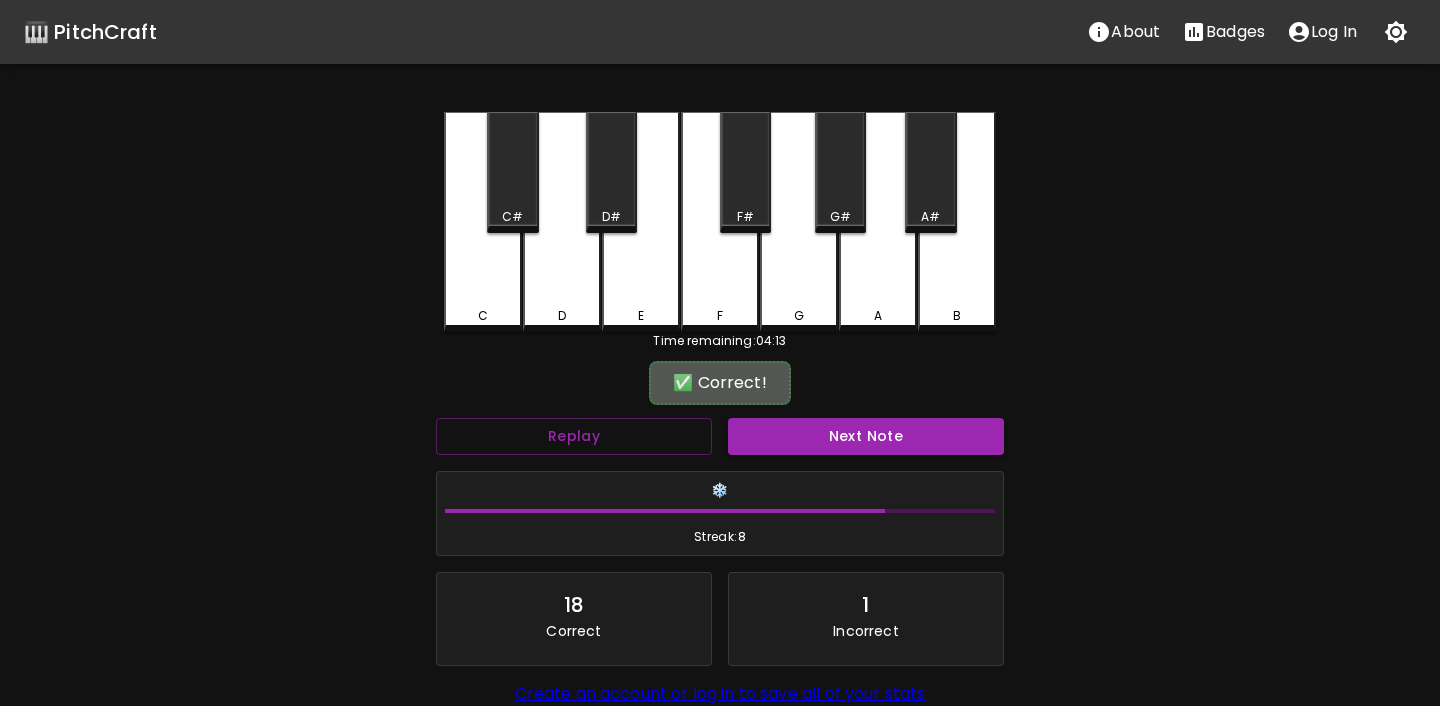 click on "C C# D D# E F F# G G# A A# B" at bounding box center (720, 222) 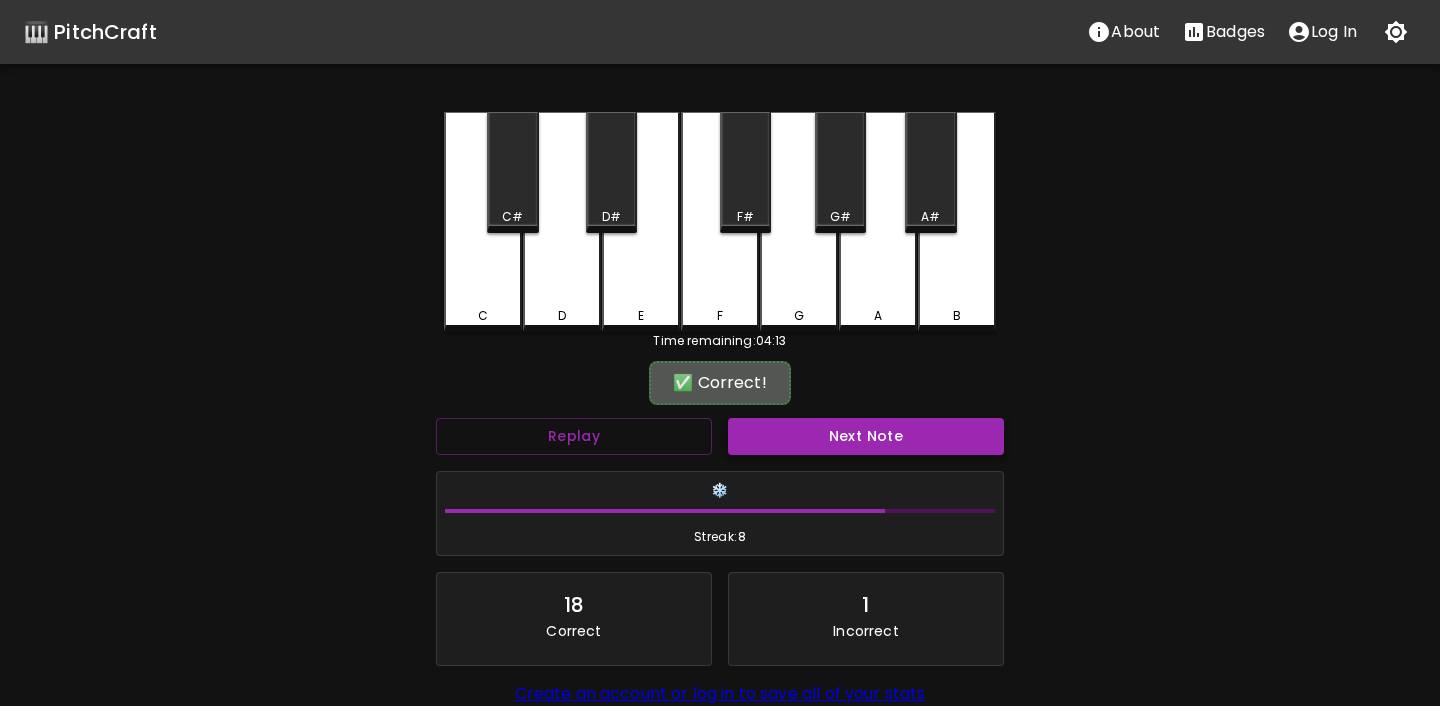 click on "Next Note" at bounding box center (866, 436) 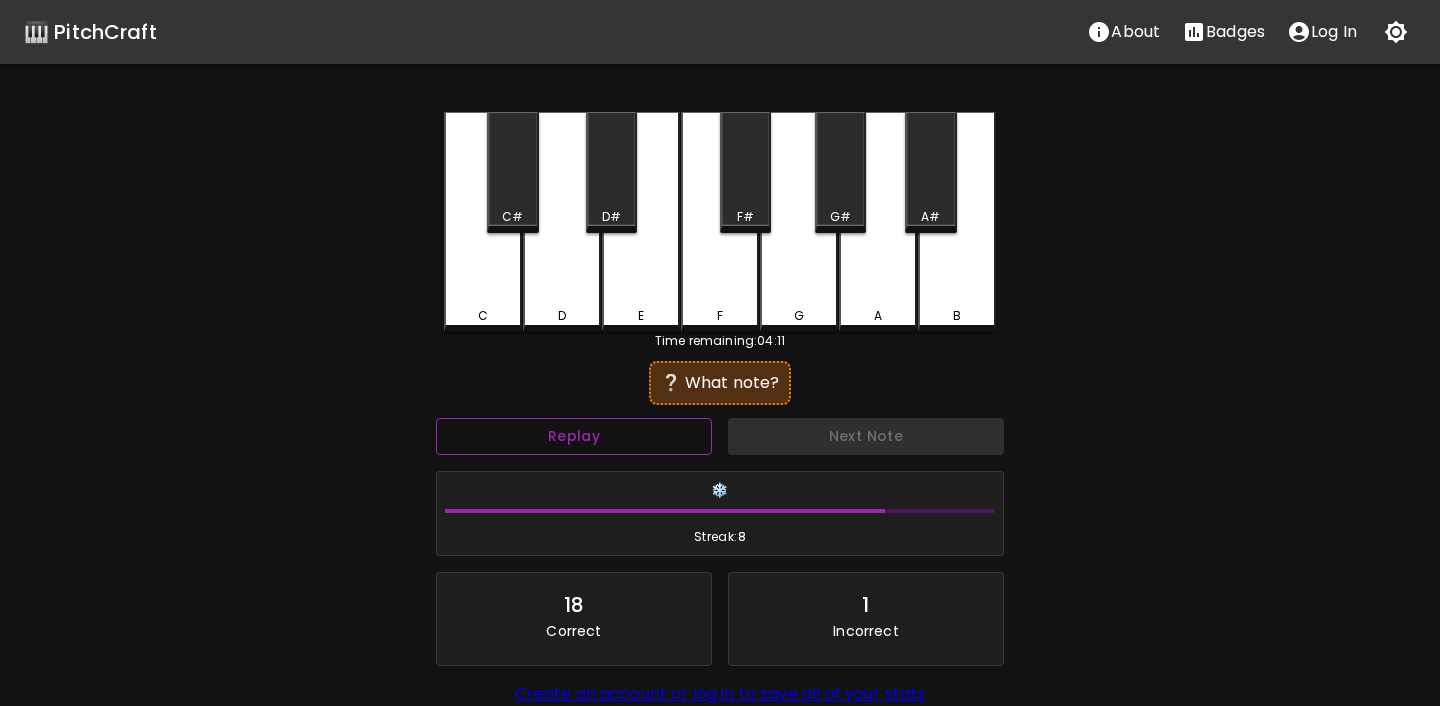 click on "Replay" at bounding box center (574, 436) 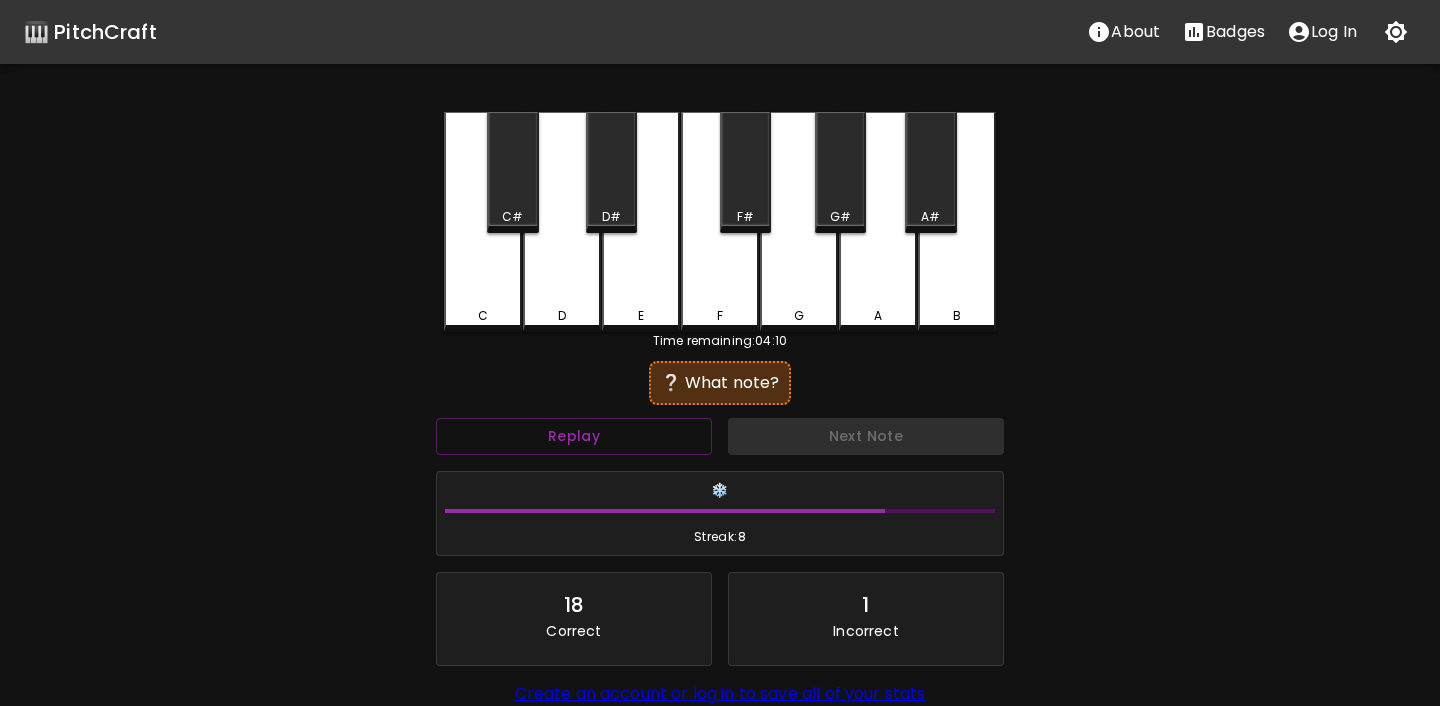 click on "E" at bounding box center (641, 222) 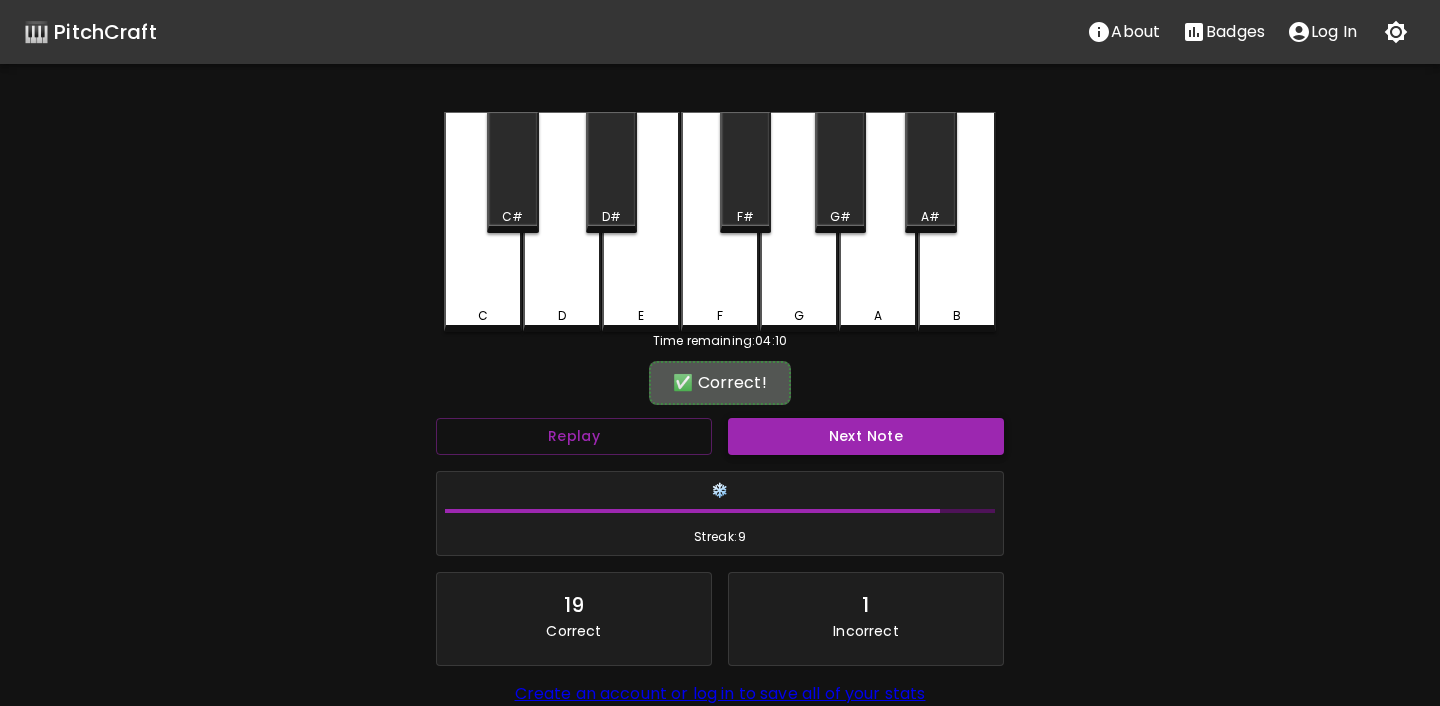 click on "Next Note" at bounding box center (866, 436) 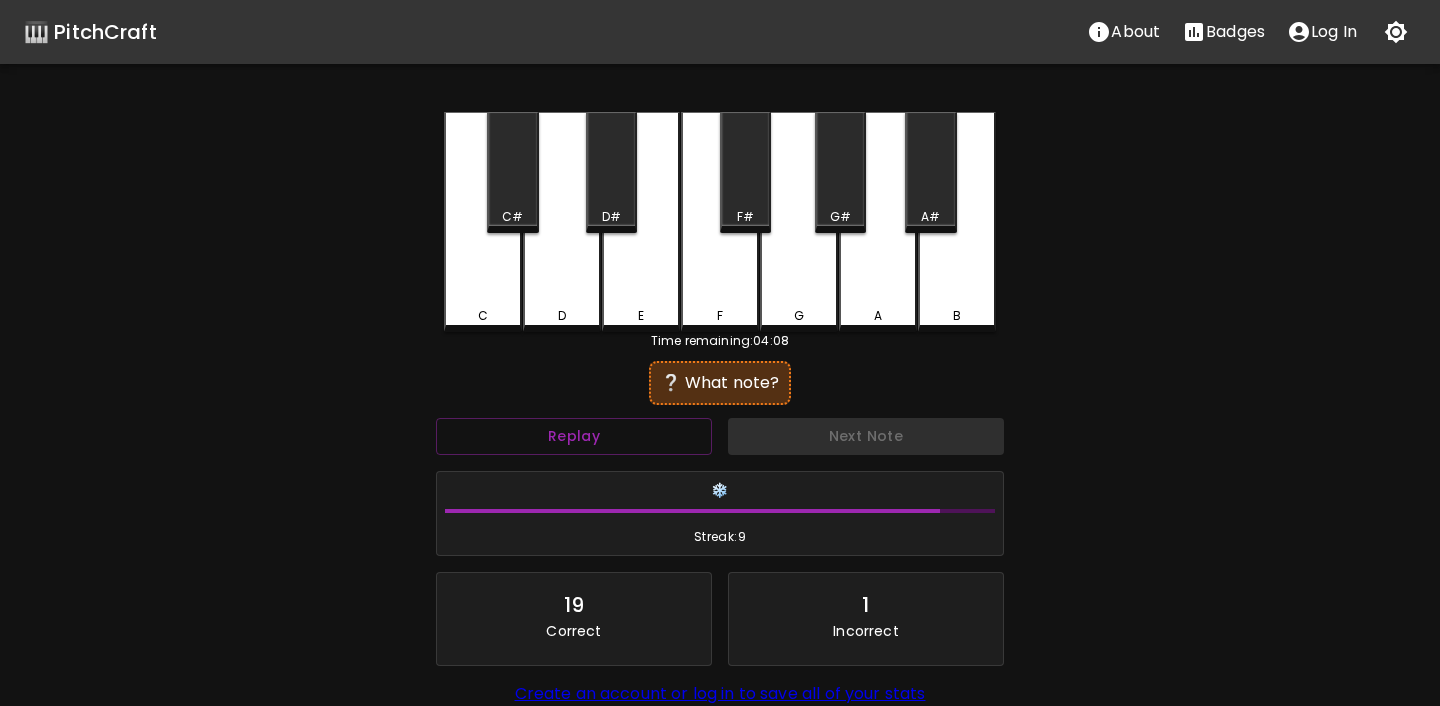 click on "C" at bounding box center (483, 316) 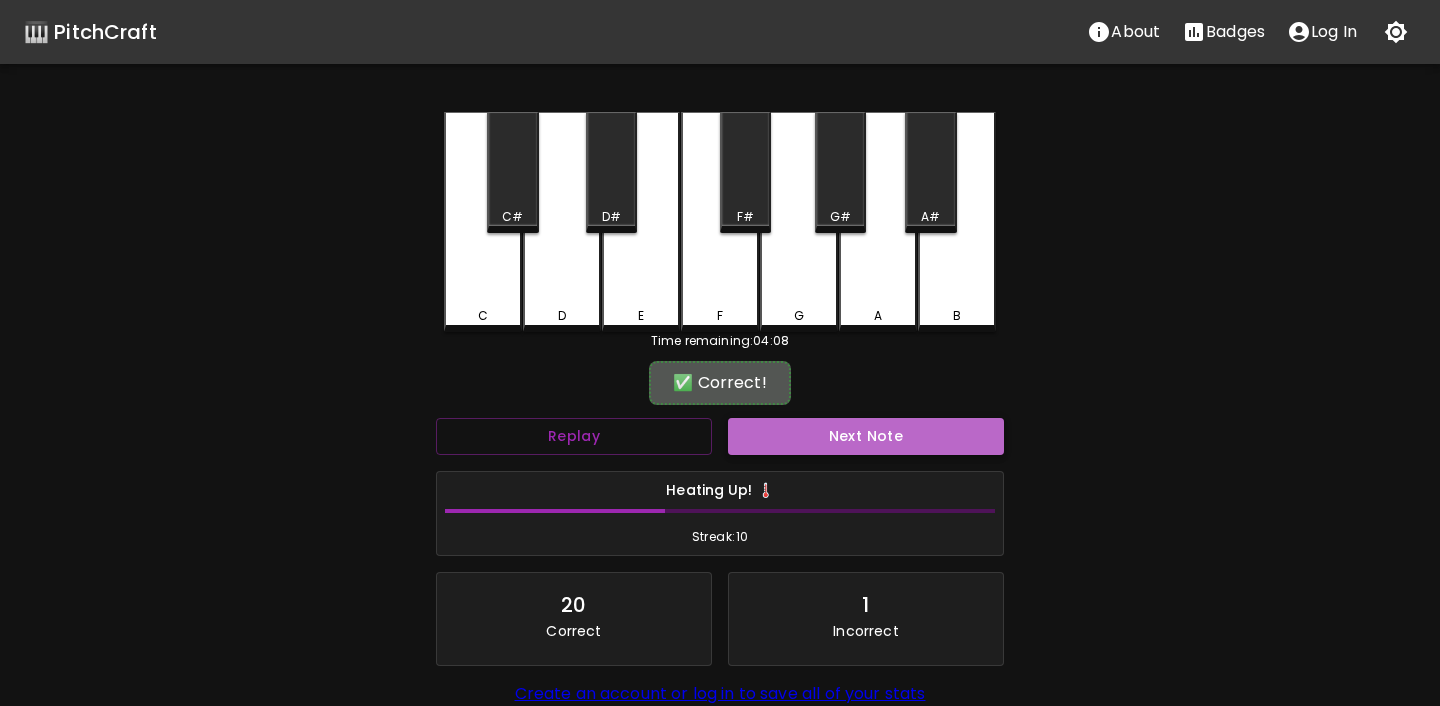 click on "Next Note" at bounding box center (866, 436) 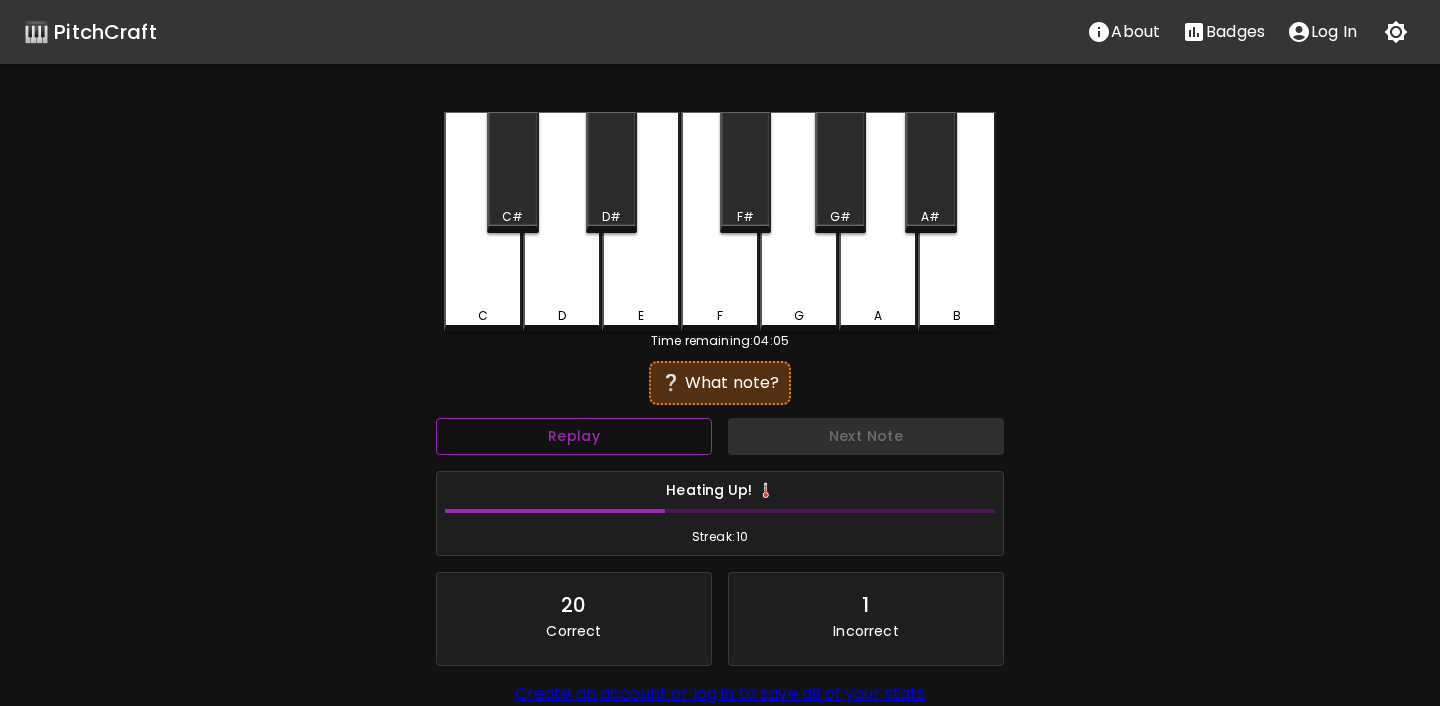 click on "Replay" at bounding box center [574, 436] 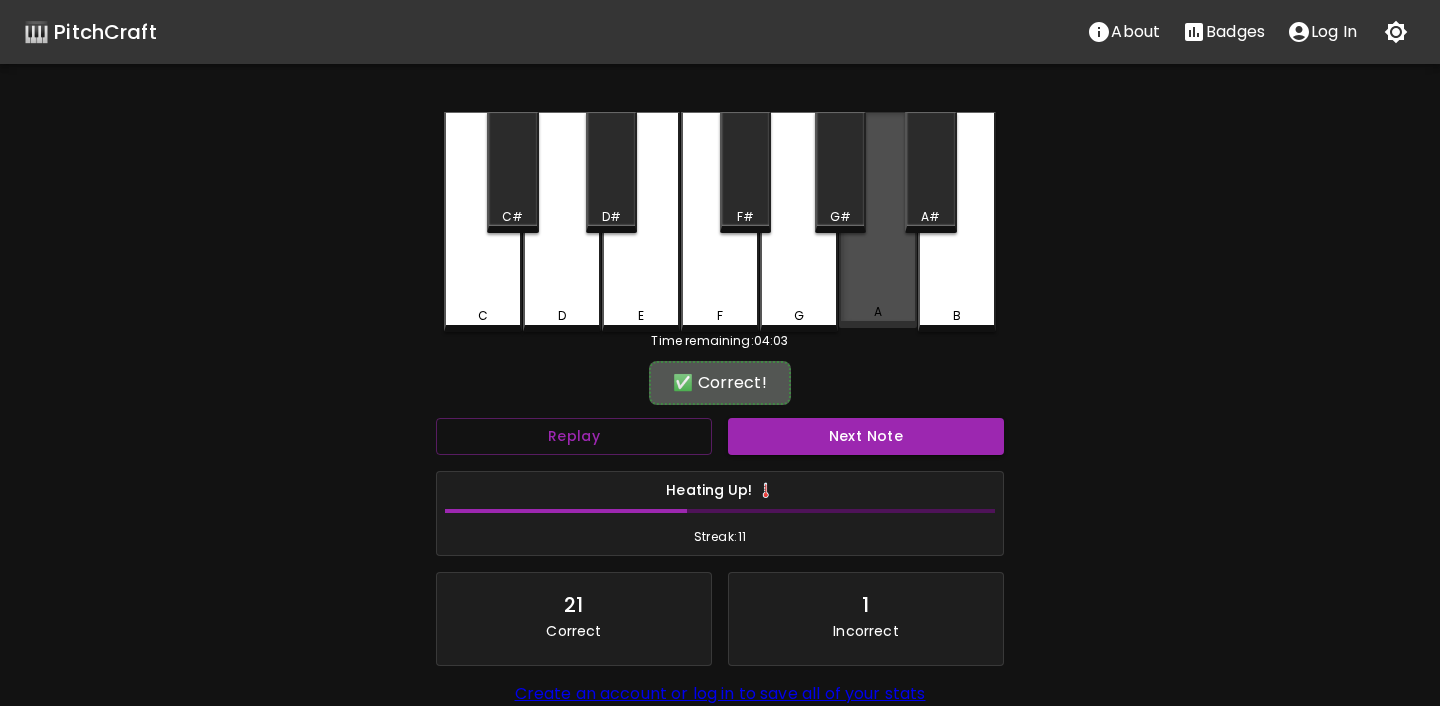 click on "A" at bounding box center (878, 312) 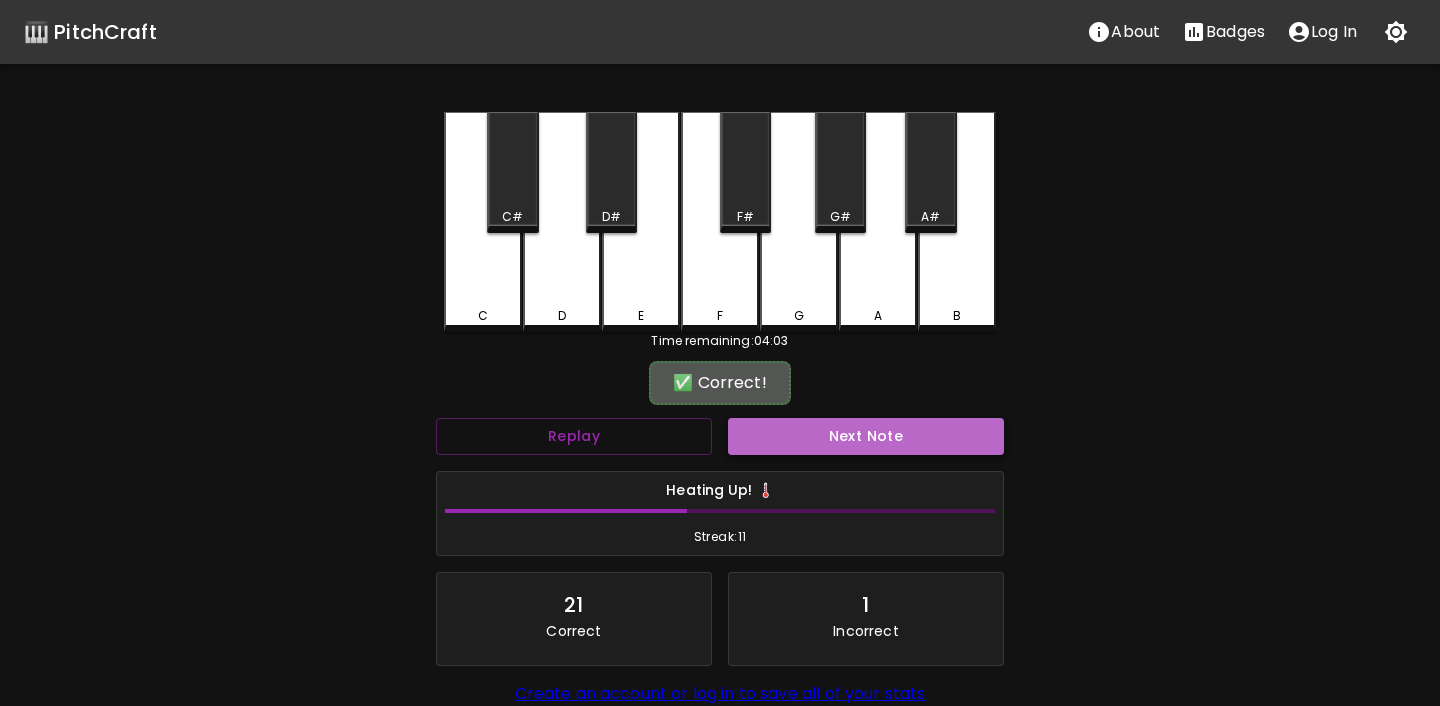 click on "Next Note" at bounding box center [866, 436] 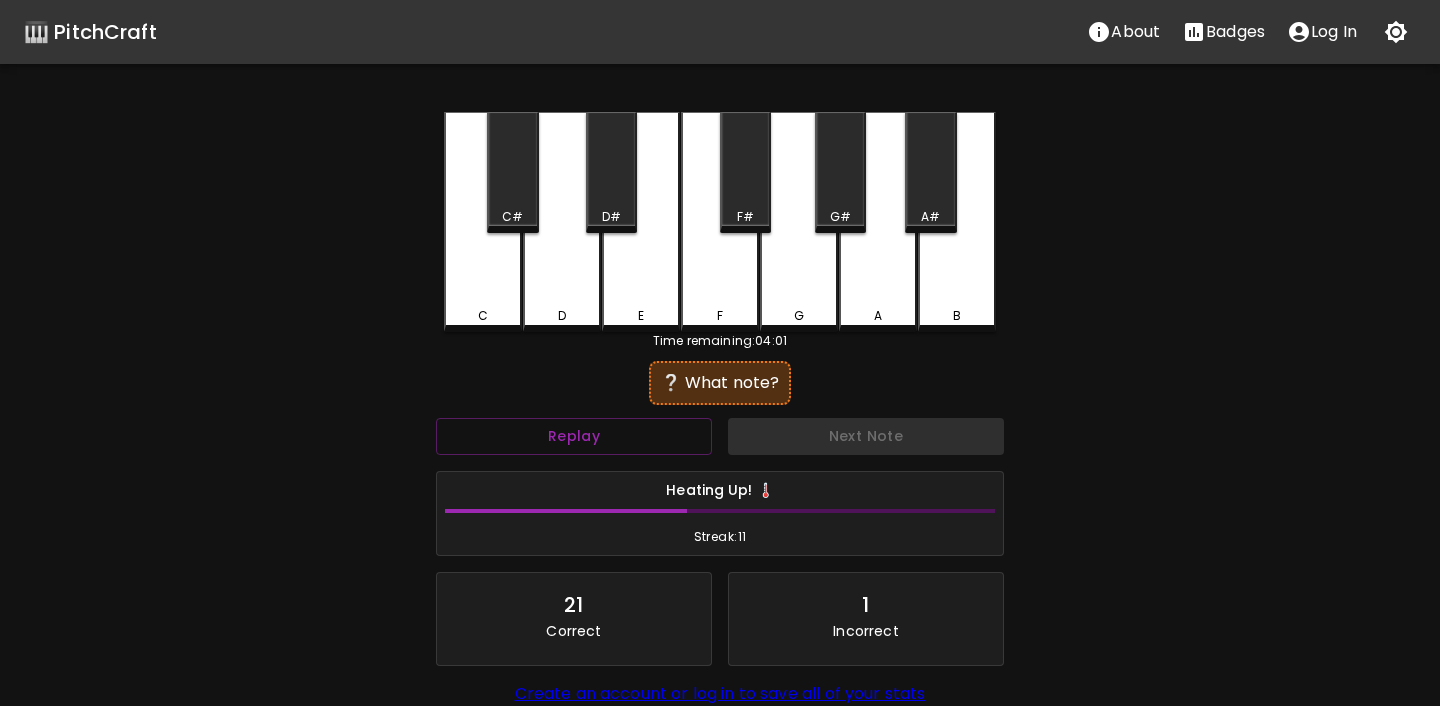 click on "D" at bounding box center (562, 222) 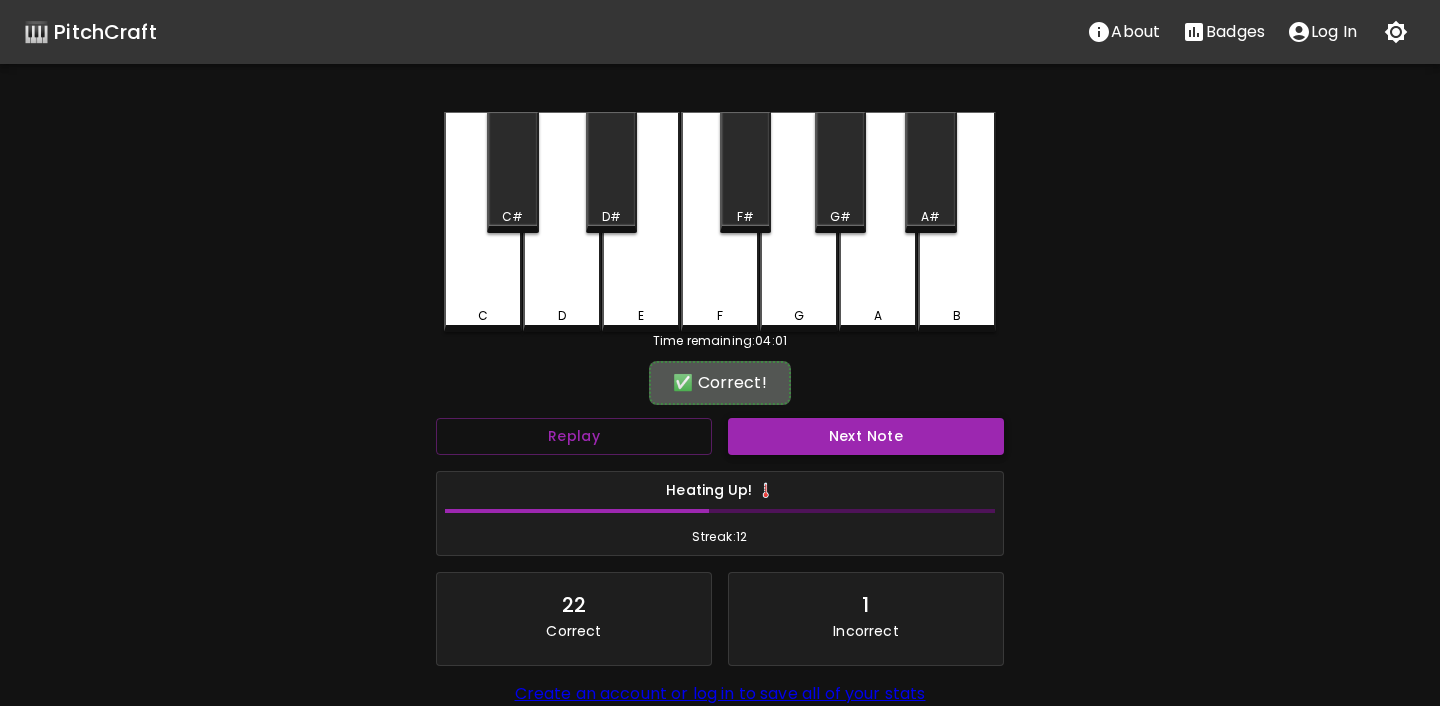 click on "Next Note" at bounding box center (866, 436) 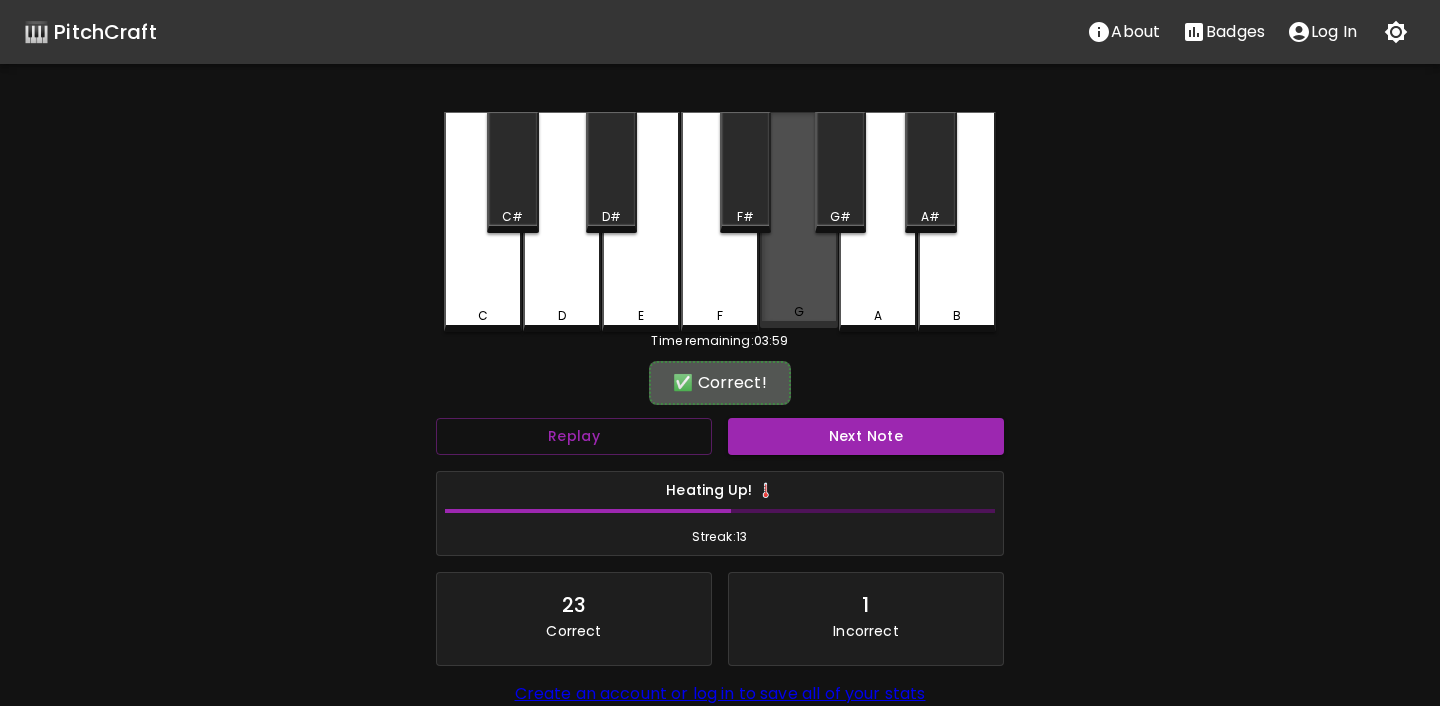 click on "G" at bounding box center [799, 220] 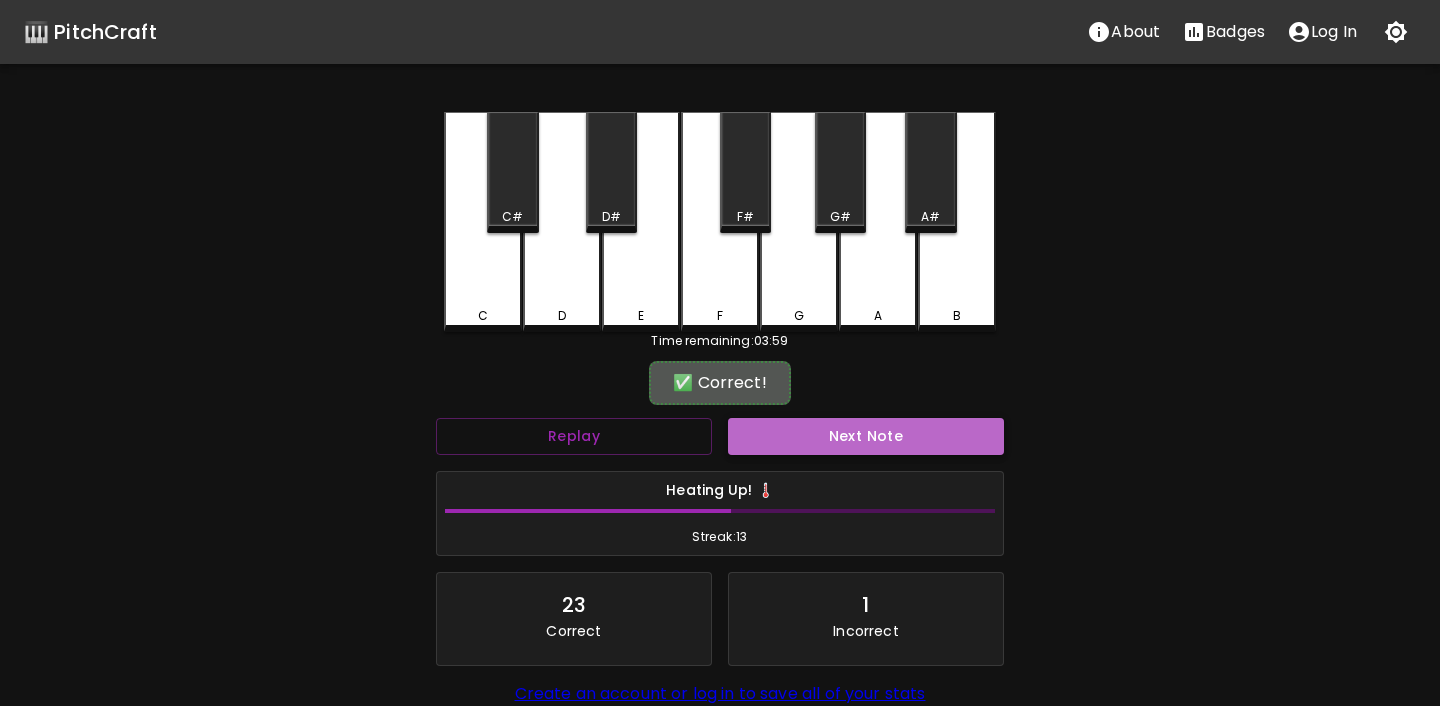 click on "Next Note" at bounding box center (866, 436) 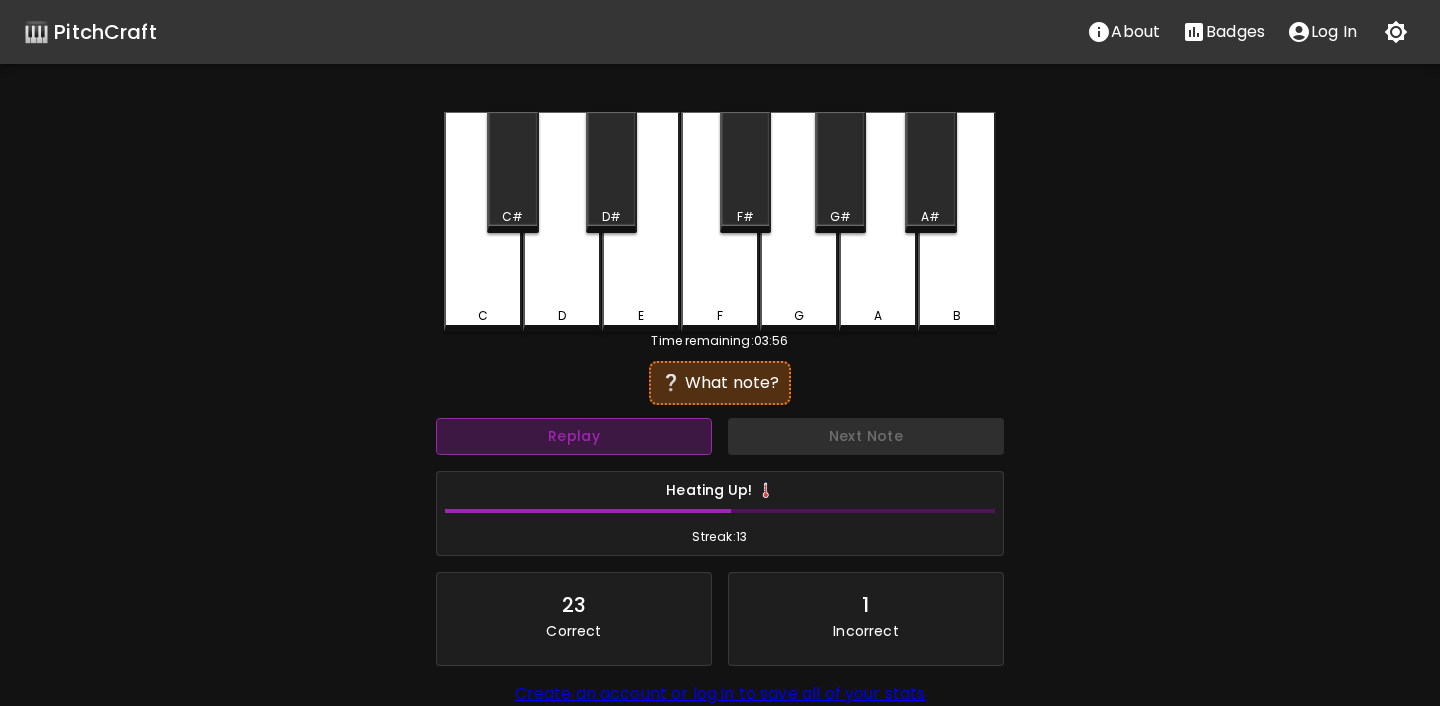 click on "Replay" at bounding box center (574, 436) 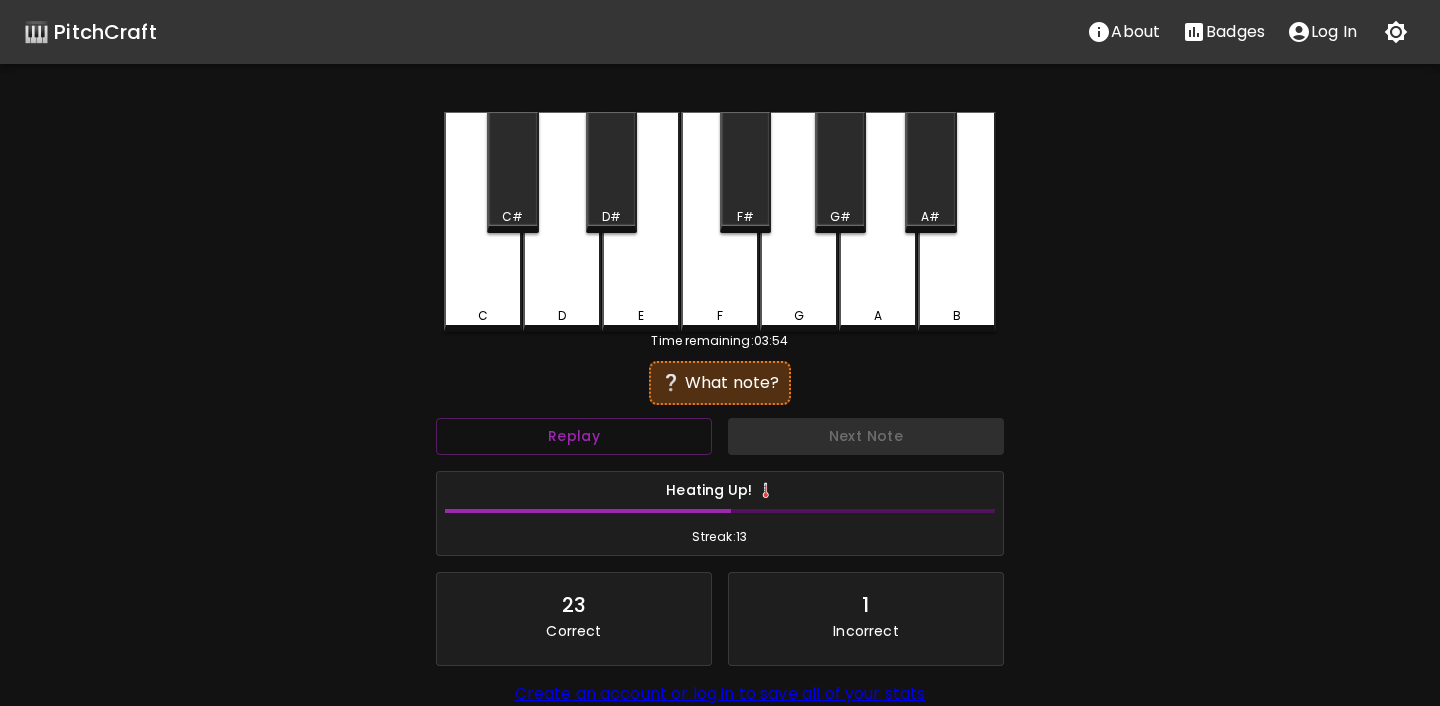 click on "E" at bounding box center [641, 222] 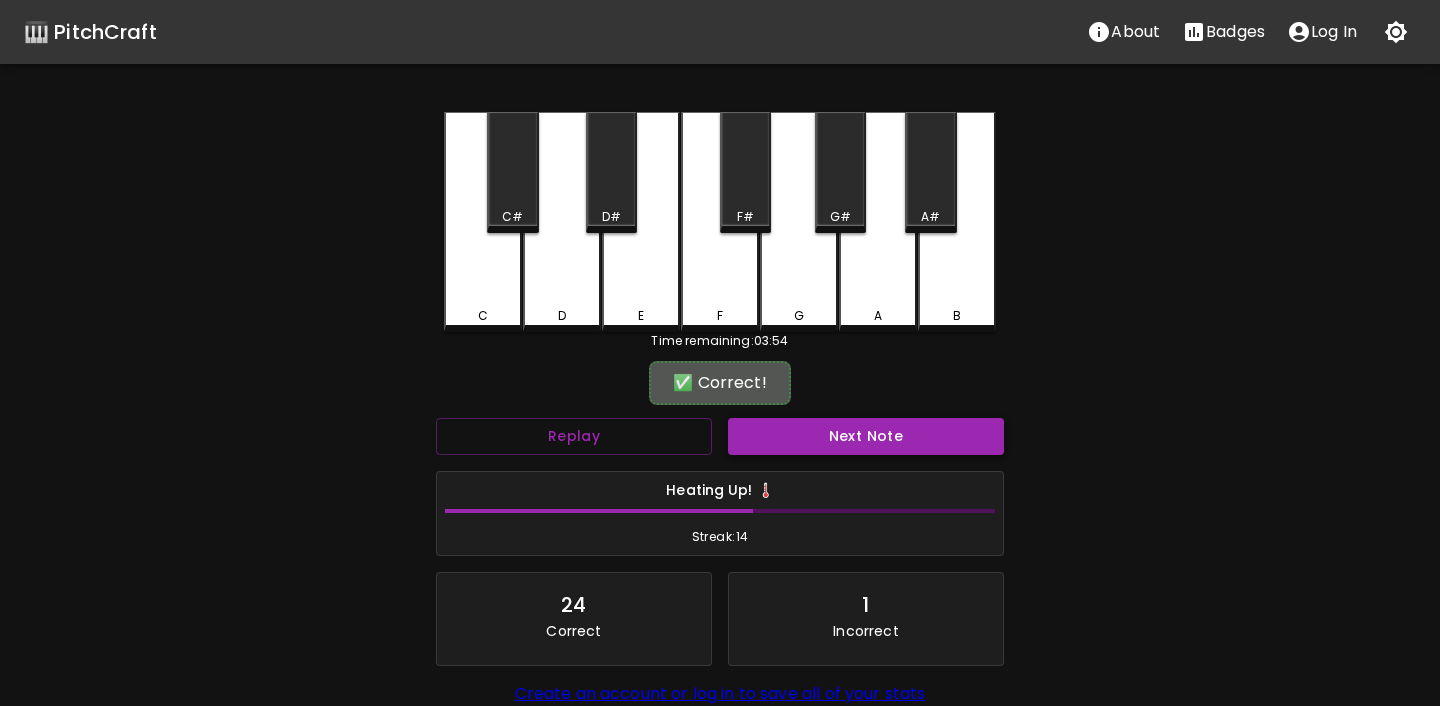 click on "Next Note" at bounding box center (866, 436) 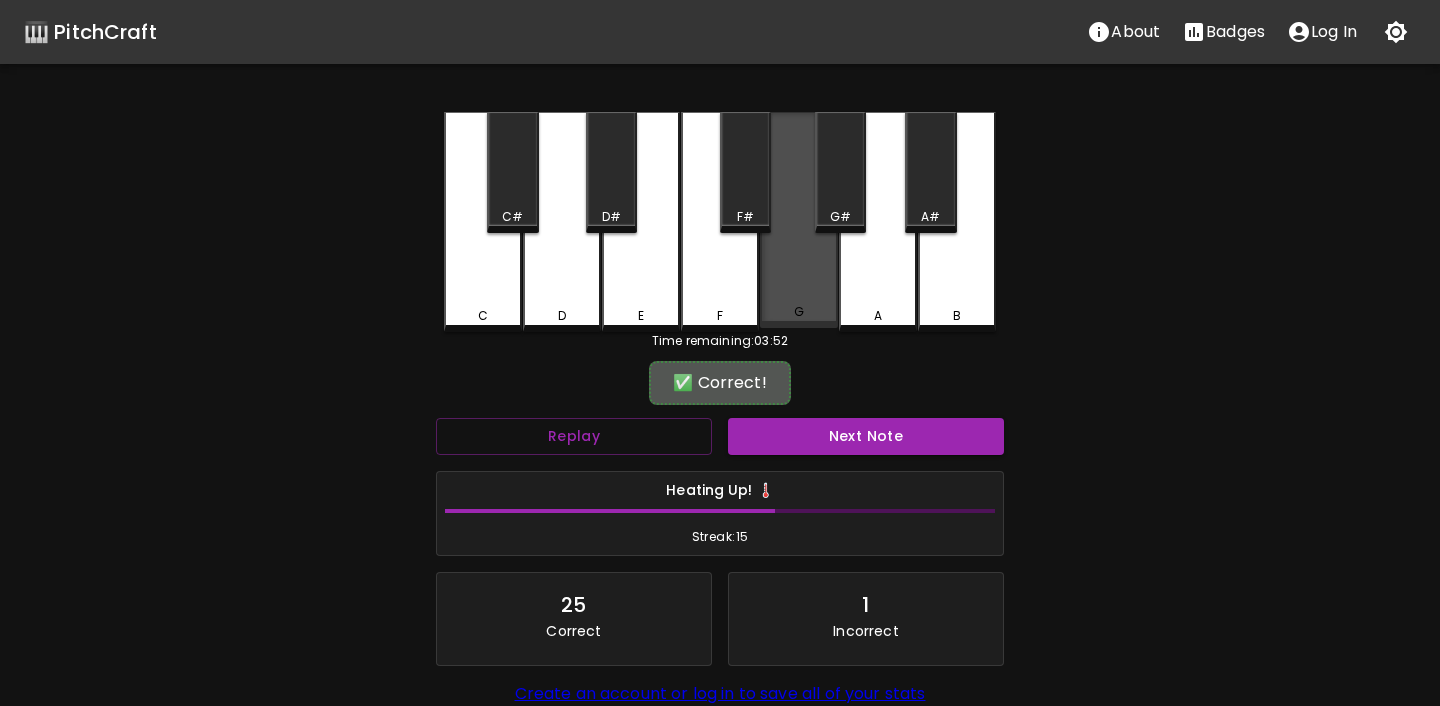 click on "G" at bounding box center [799, 312] 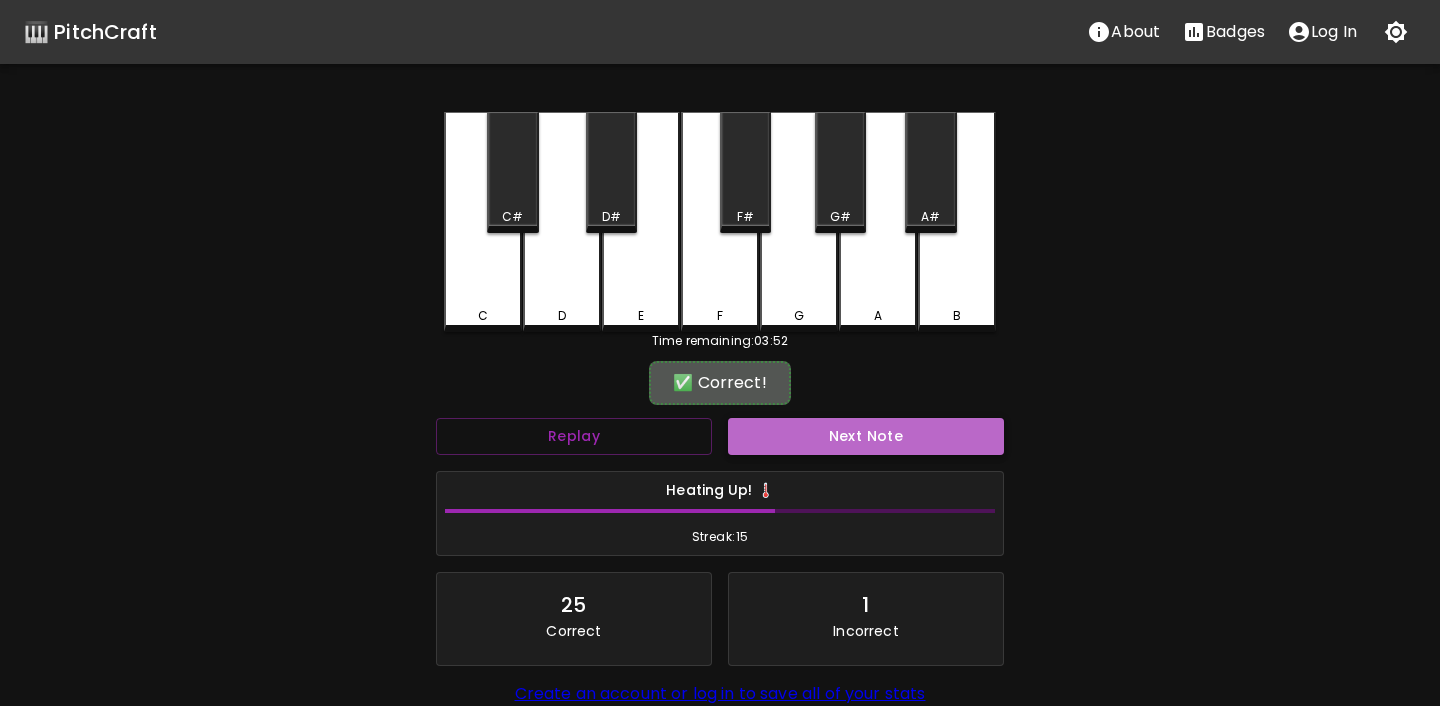 click on "Next Note" at bounding box center (866, 436) 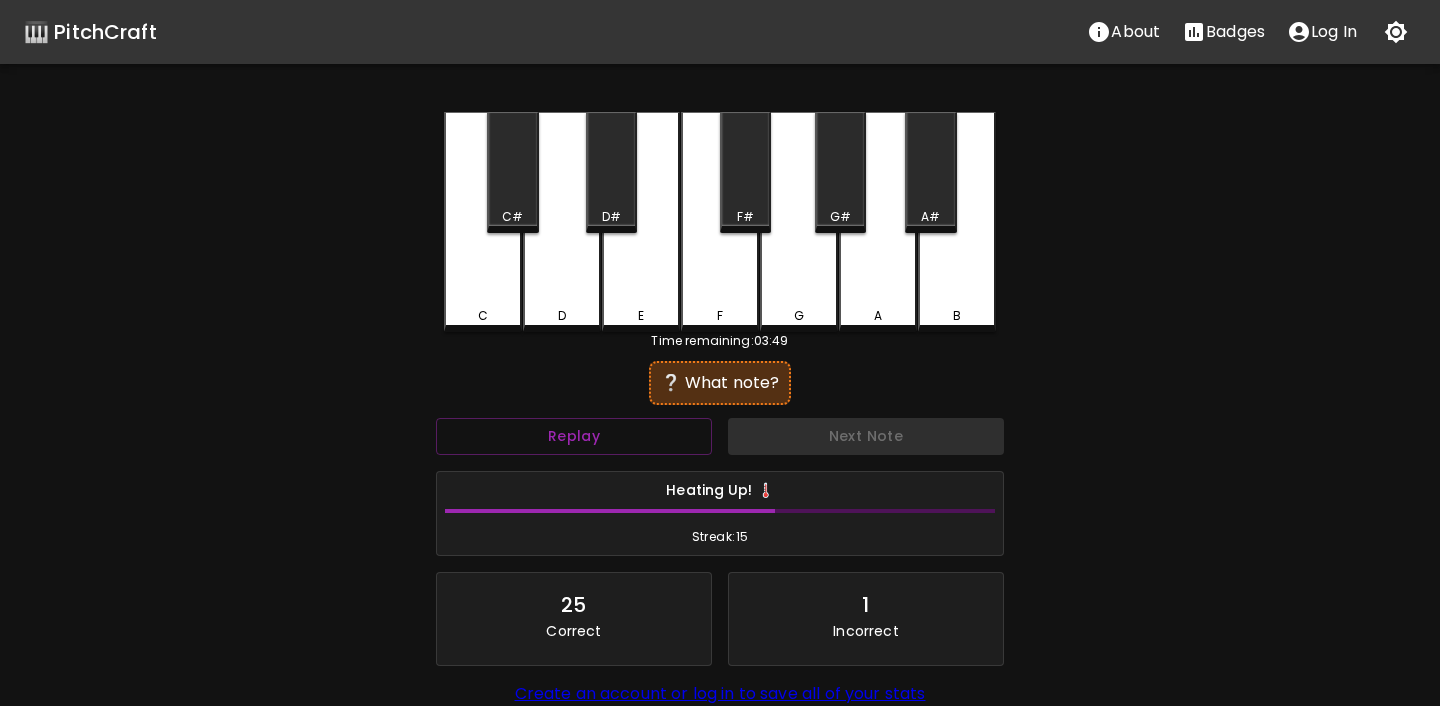 click on "G" at bounding box center [799, 316] 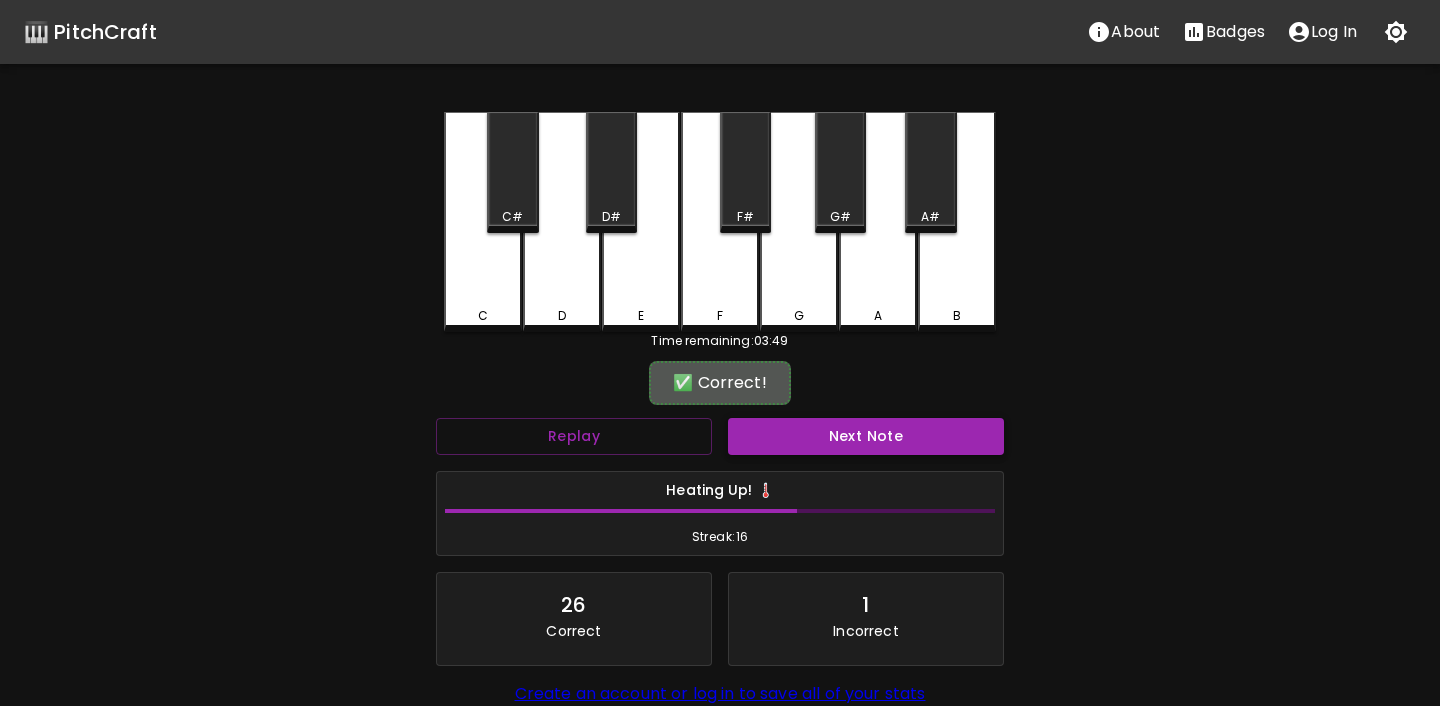 click on "Next Note" at bounding box center [866, 436] 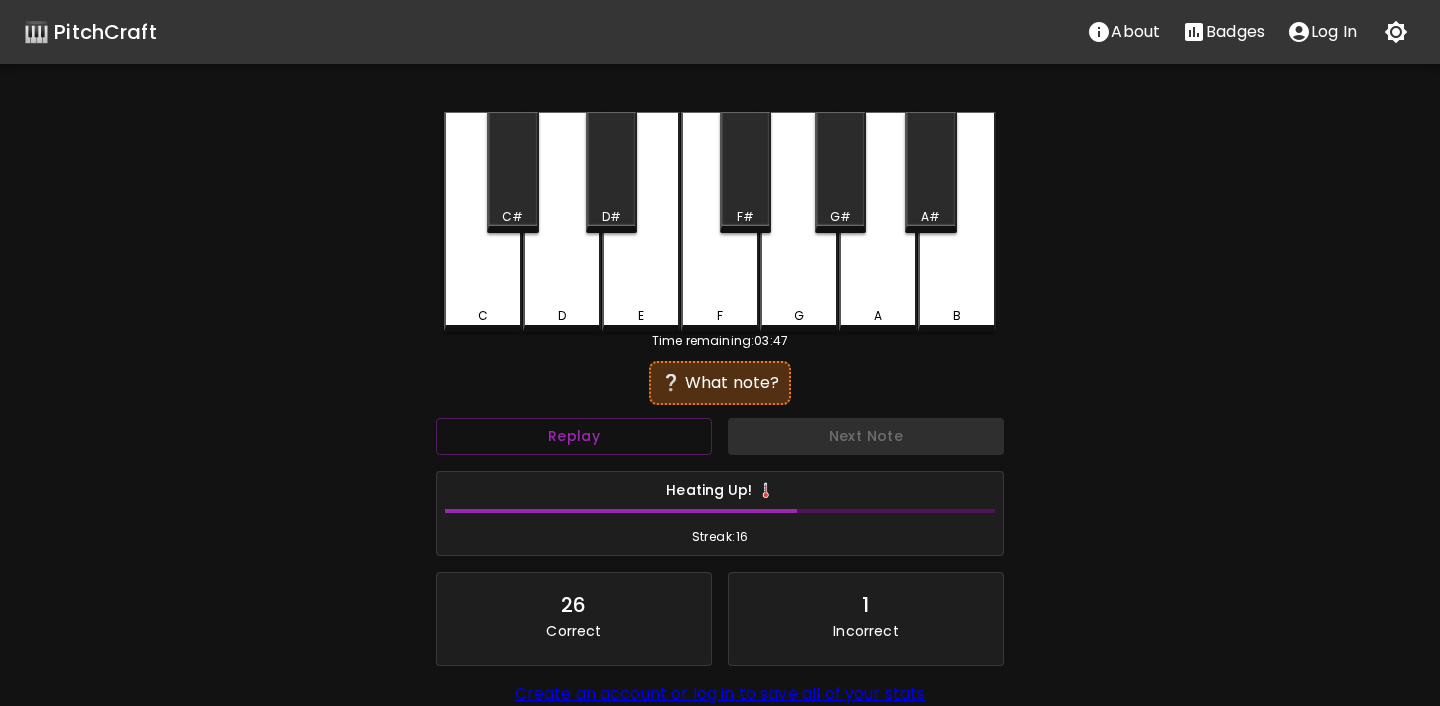 click on "C" at bounding box center [483, 222] 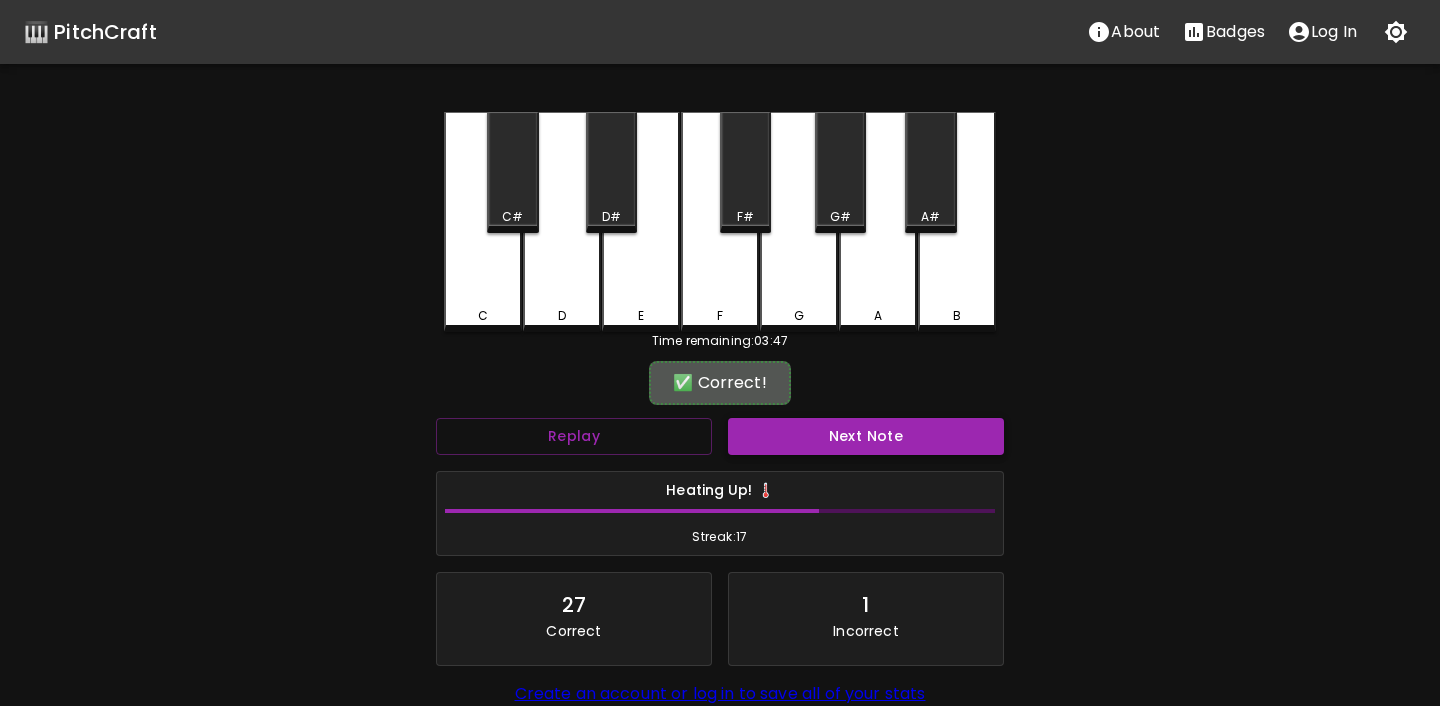 click on "Next Note" at bounding box center [866, 436] 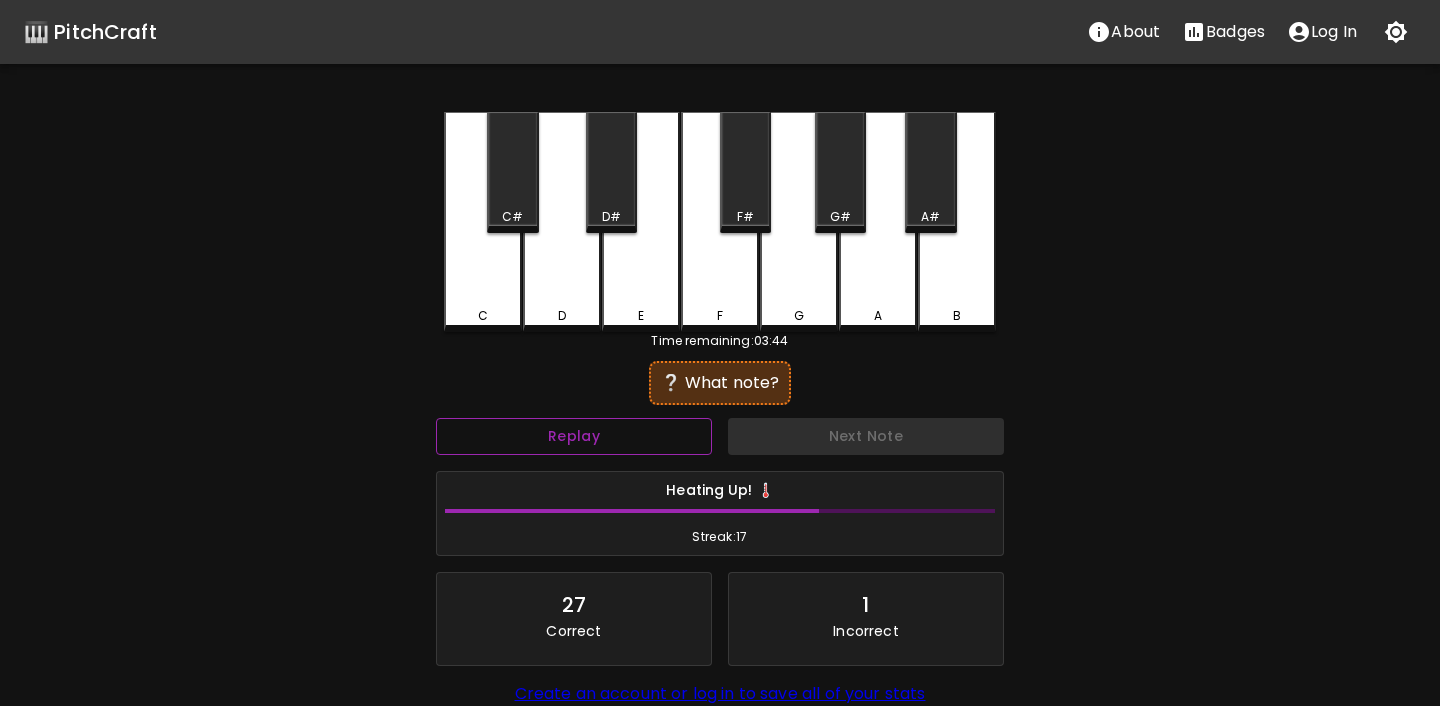 click on "Replay" at bounding box center (574, 436) 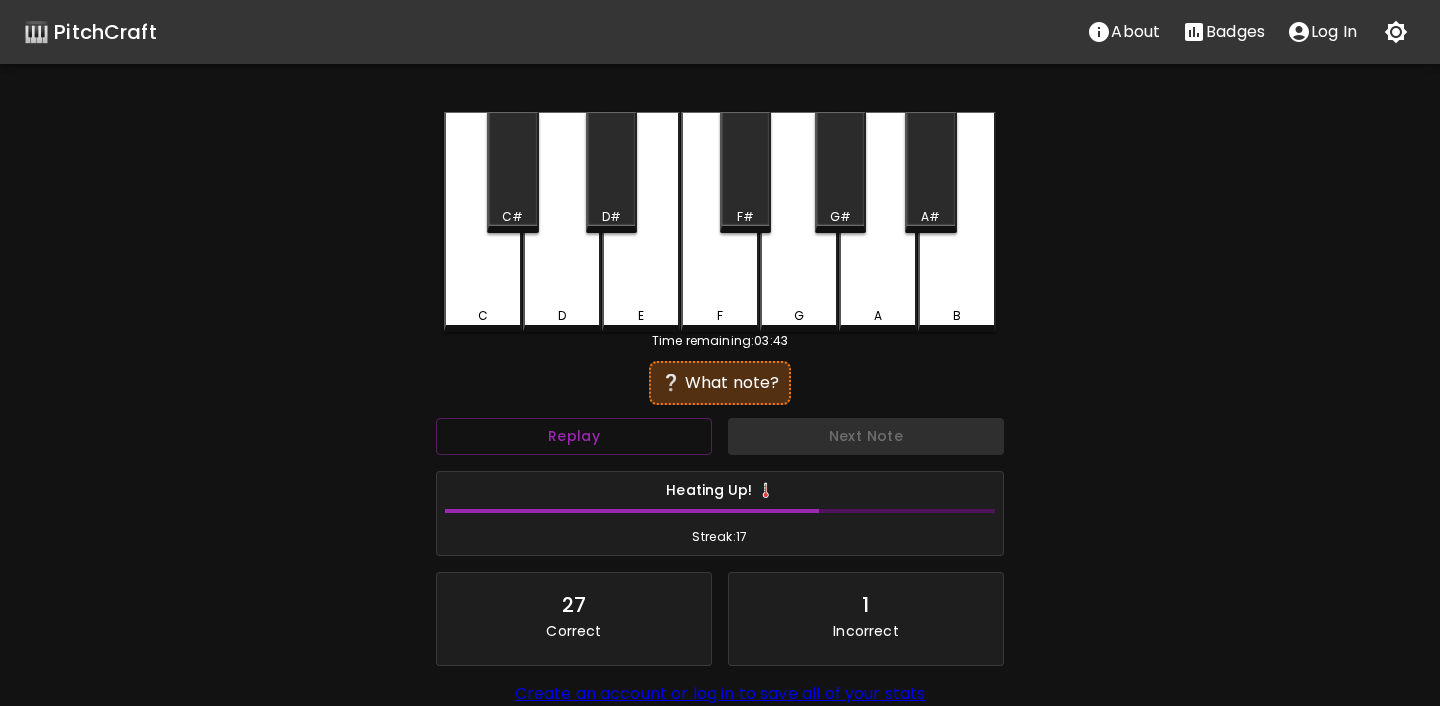 click on "A" at bounding box center [878, 316] 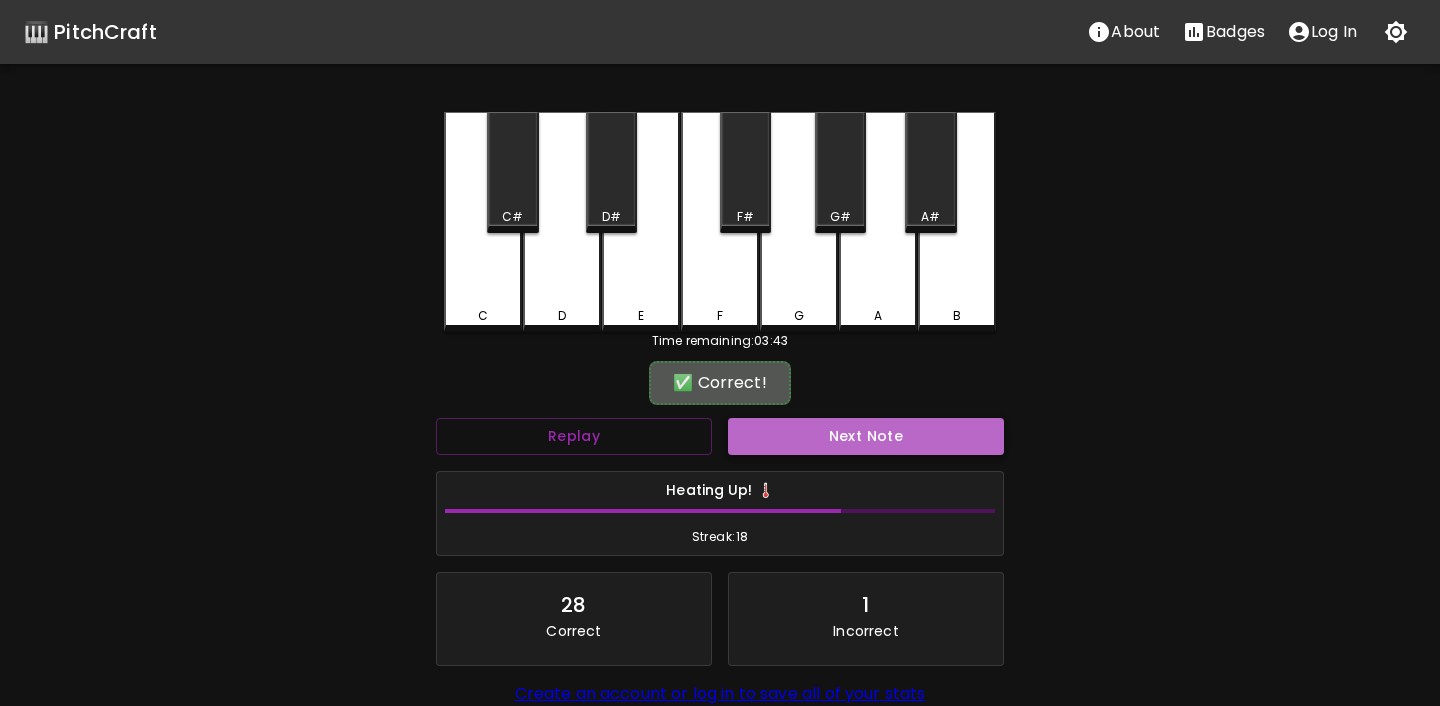 click on "Next Note" at bounding box center (866, 436) 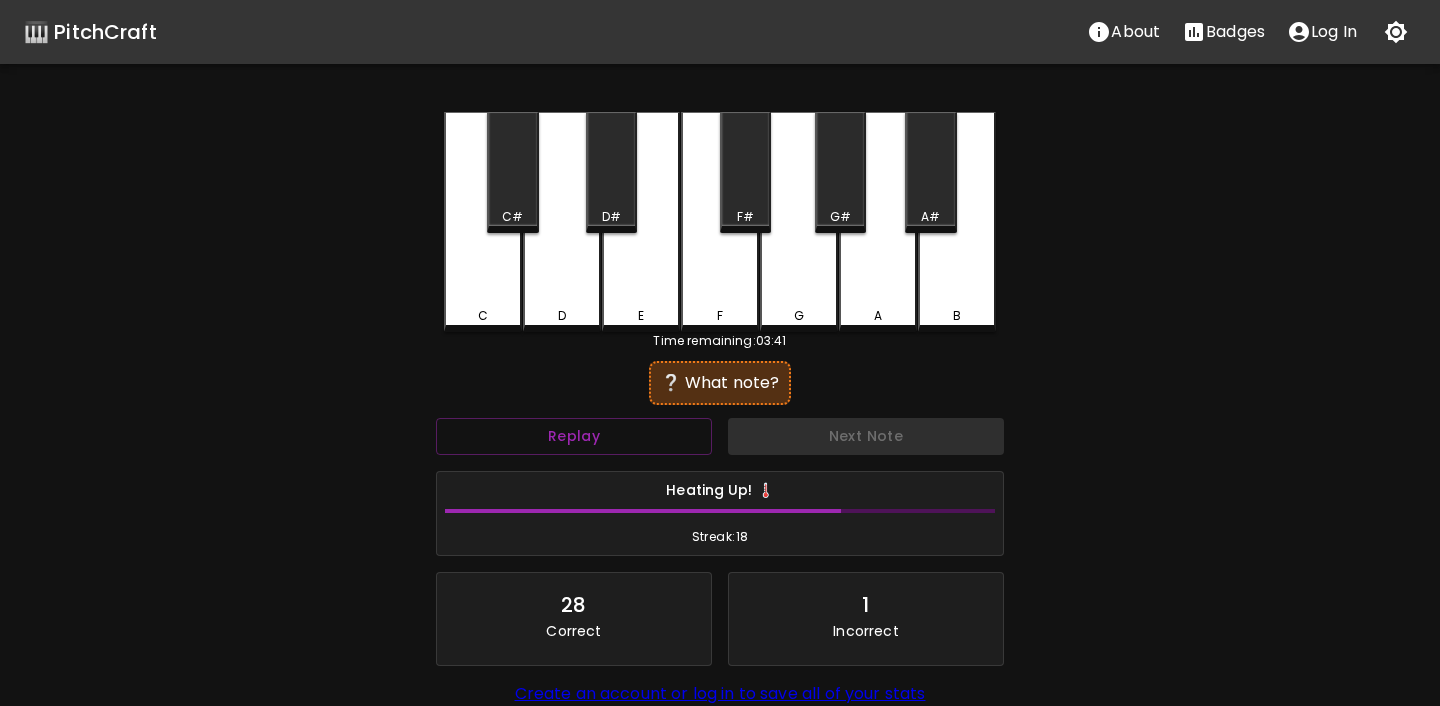 click on "D" at bounding box center (562, 222) 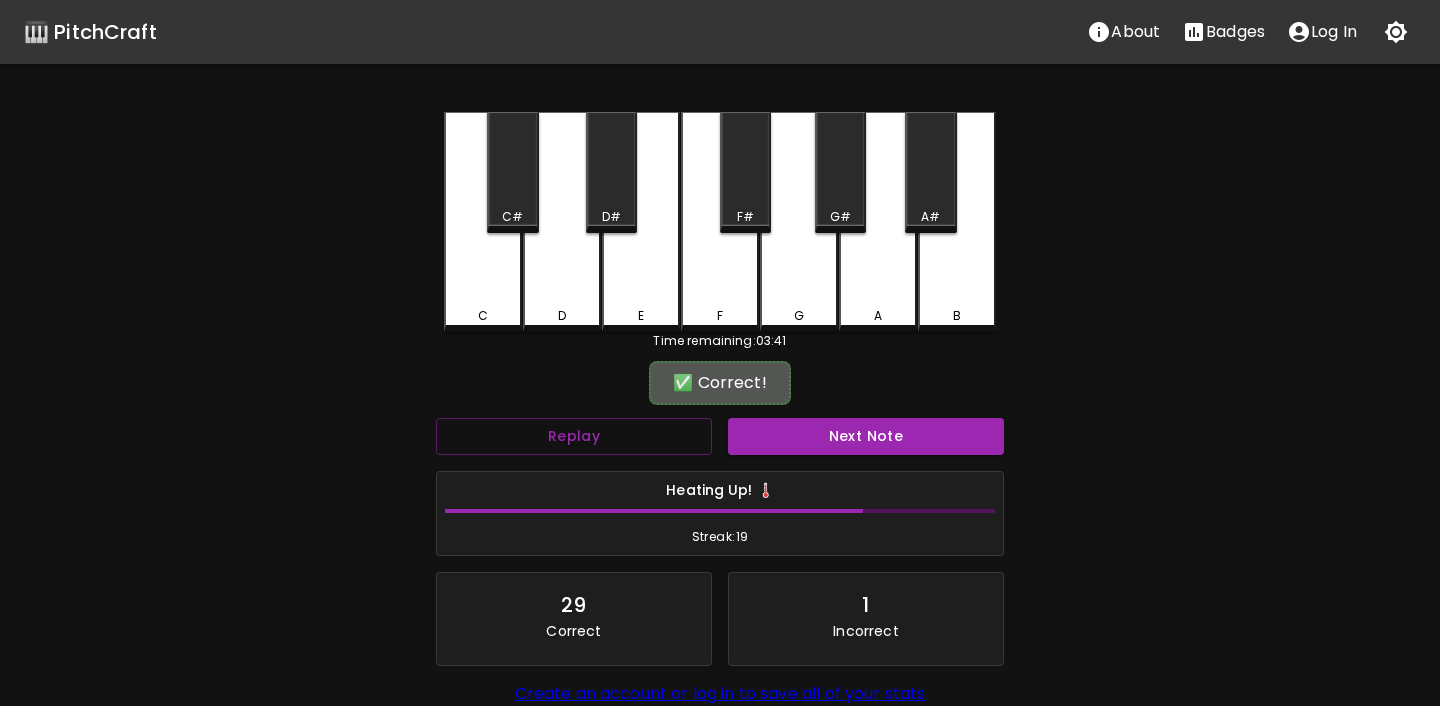 click on "Next Note" at bounding box center (866, 436) 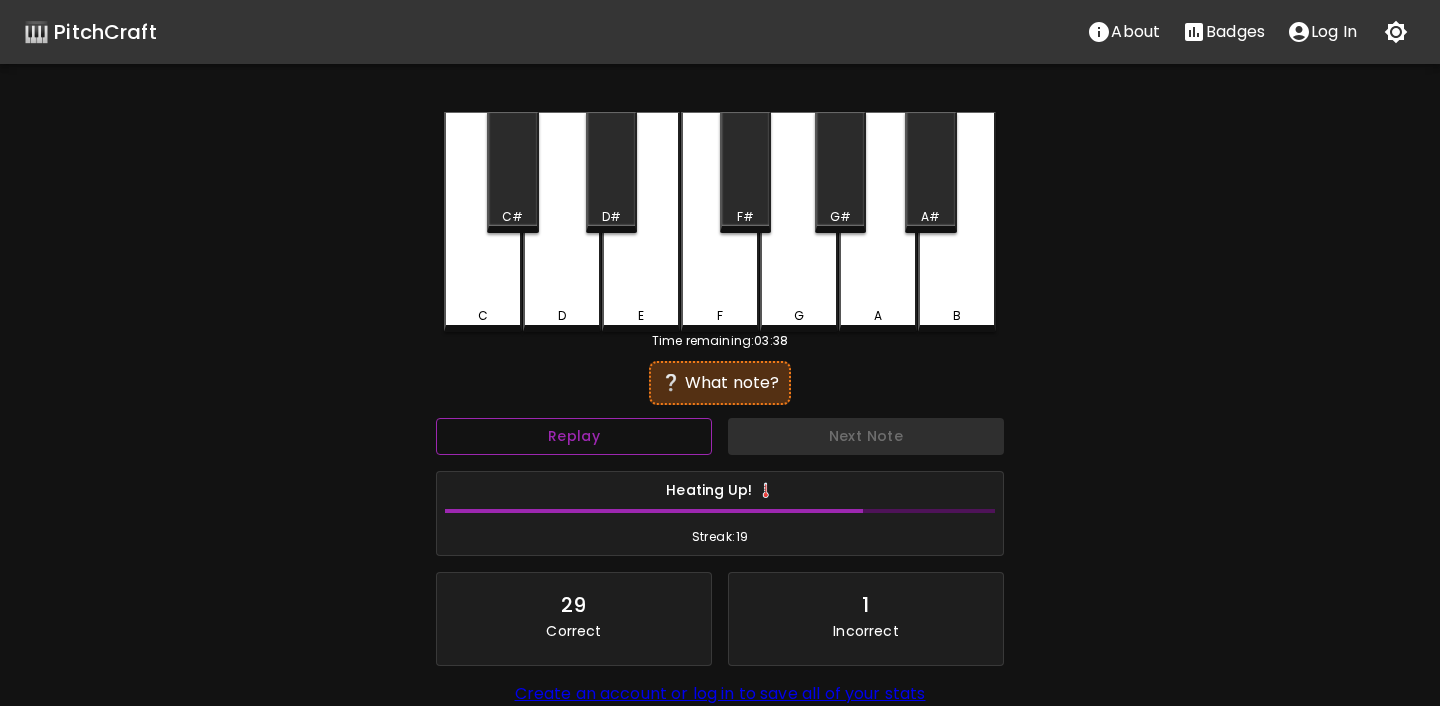 click on "Replay" at bounding box center (574, 436) 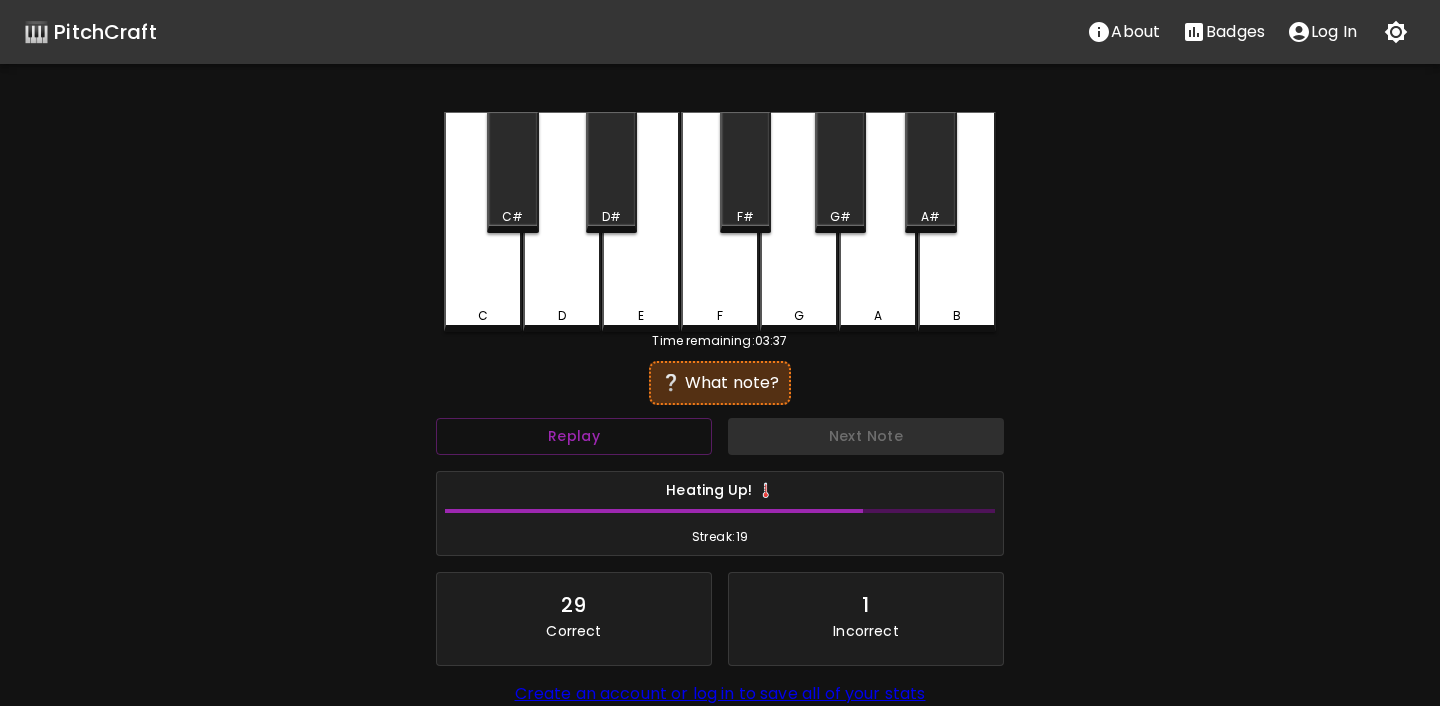 click on "A" at bounding box center [878, 316] 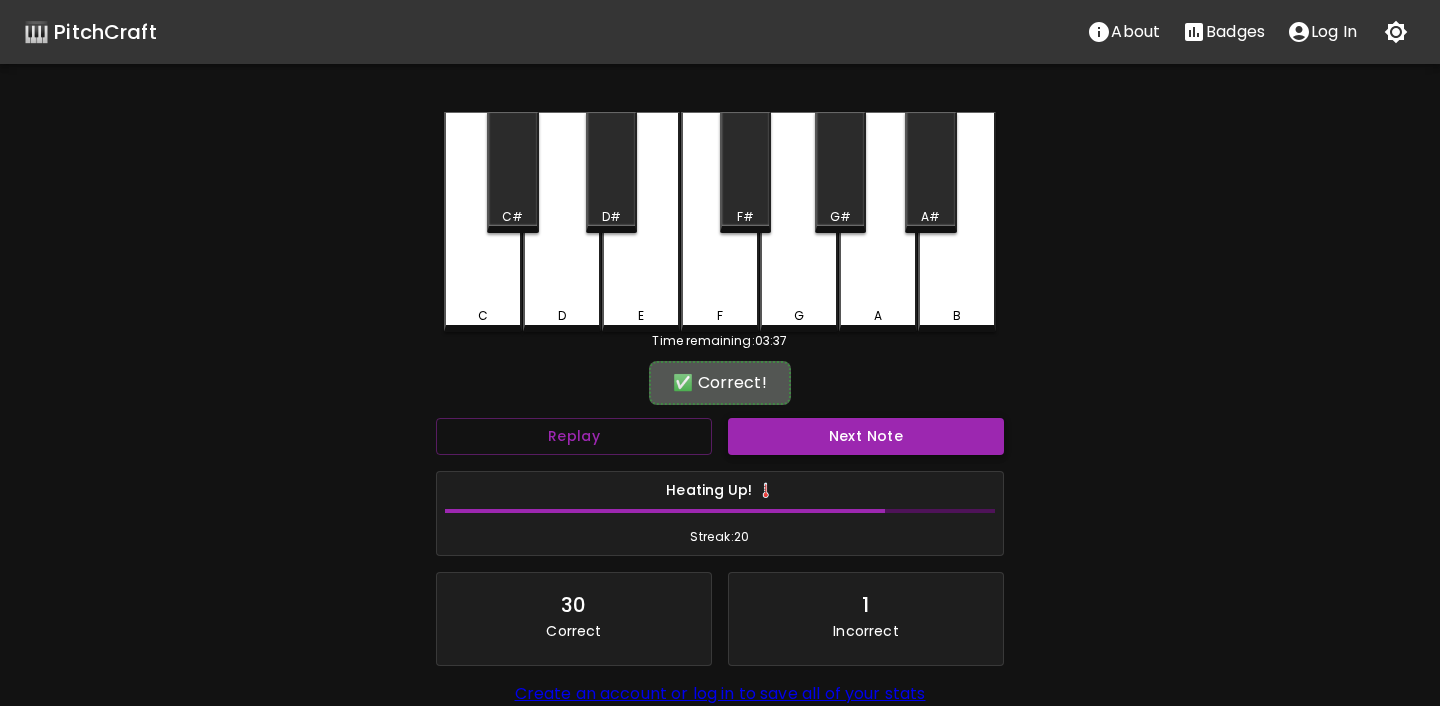 click on "Next Note" at bounding box center (866, 436) 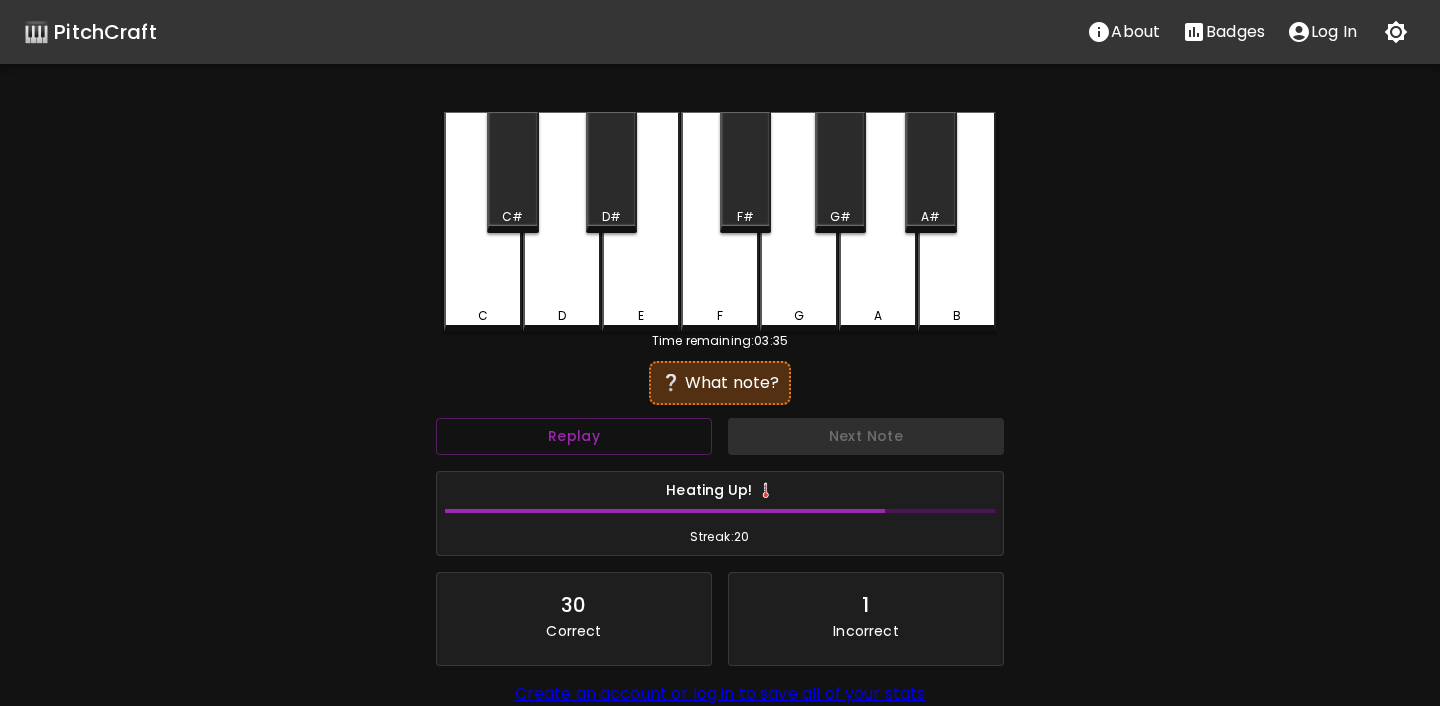 click on "B" at bounding box center [957, 222] 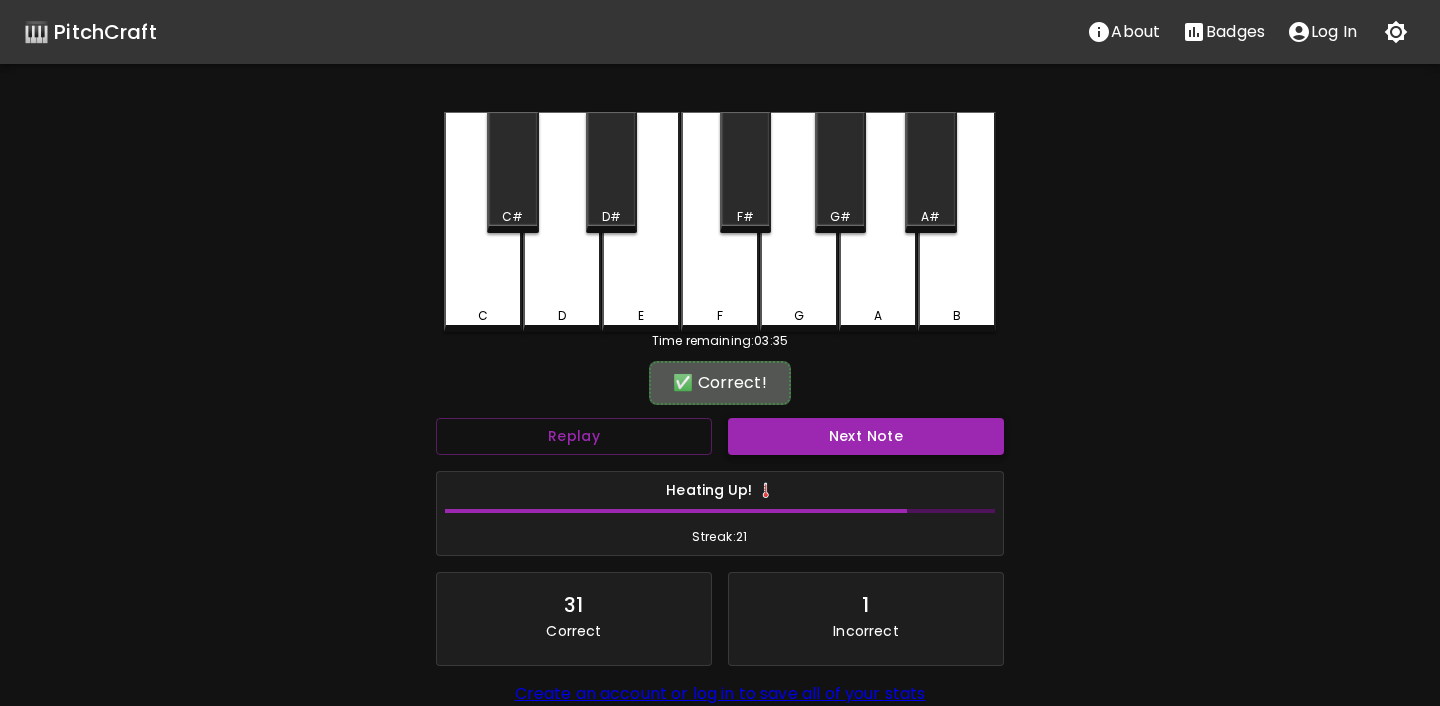 click on "Next Note" at bounding box center (866, 436) 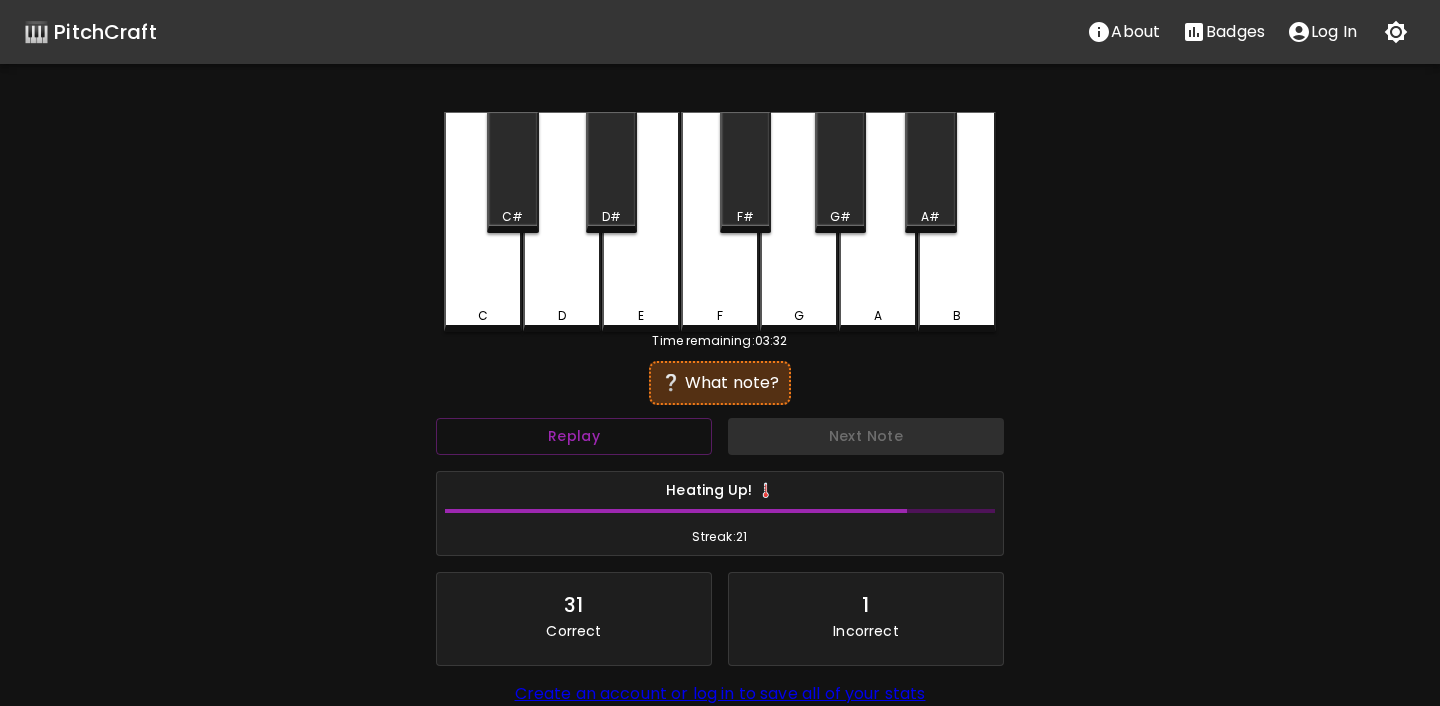 click on "C" at bounding box center [483, 316] 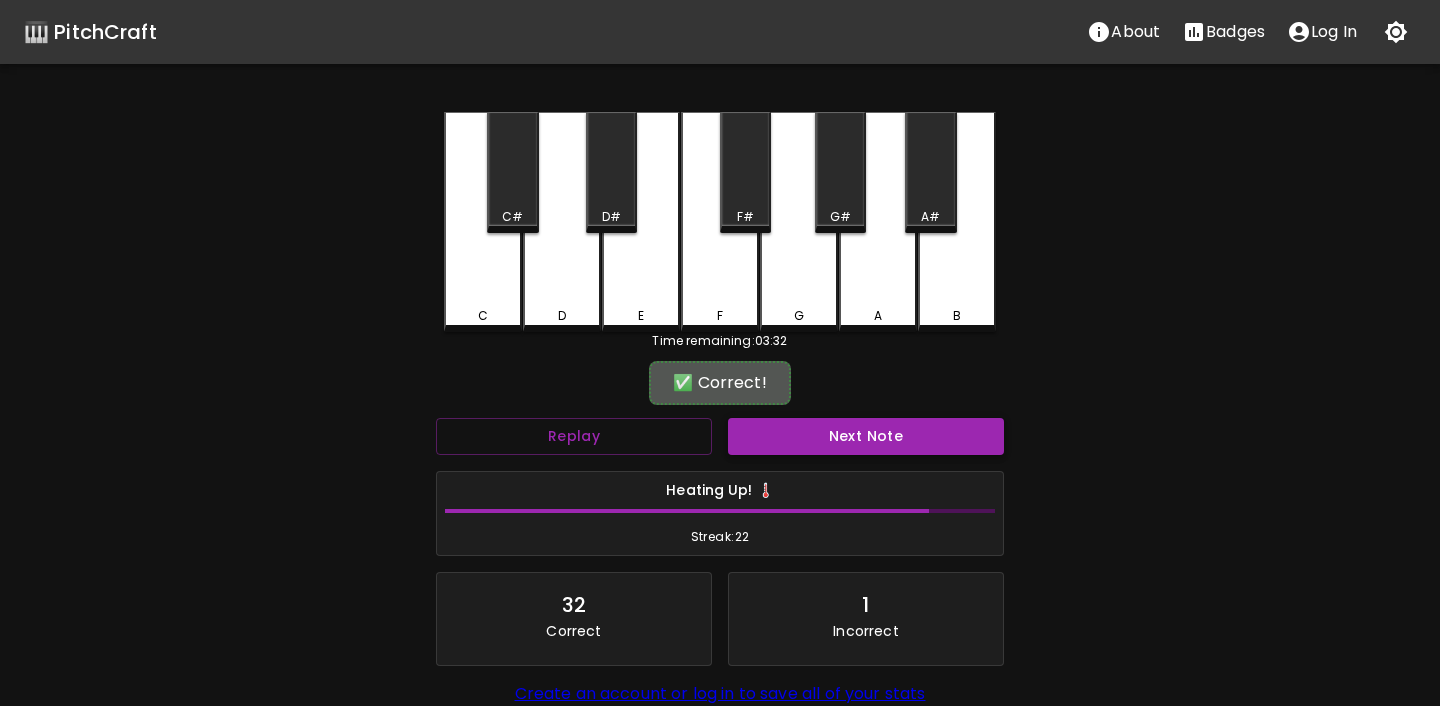 click on "Next Note" at bounding box center (866, 436) 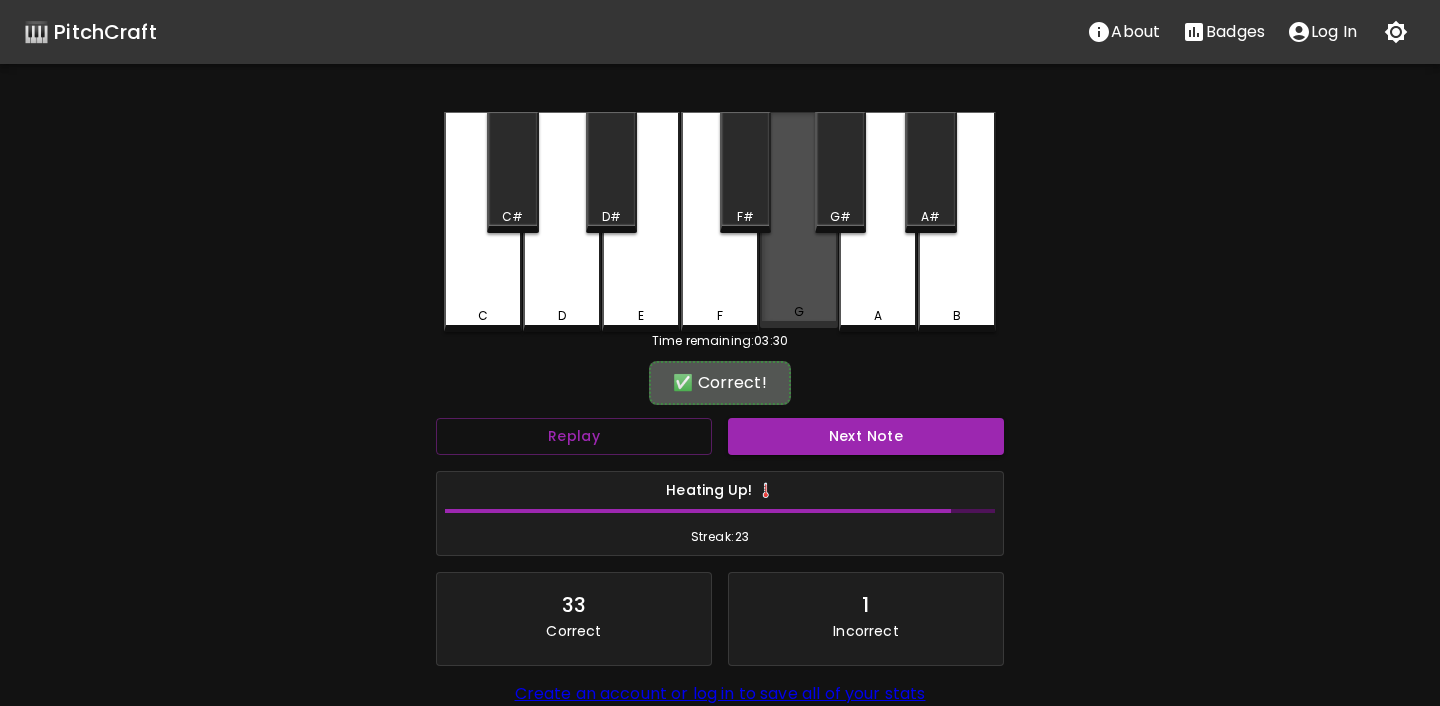 click on "G" at bounding box center (799, 220) 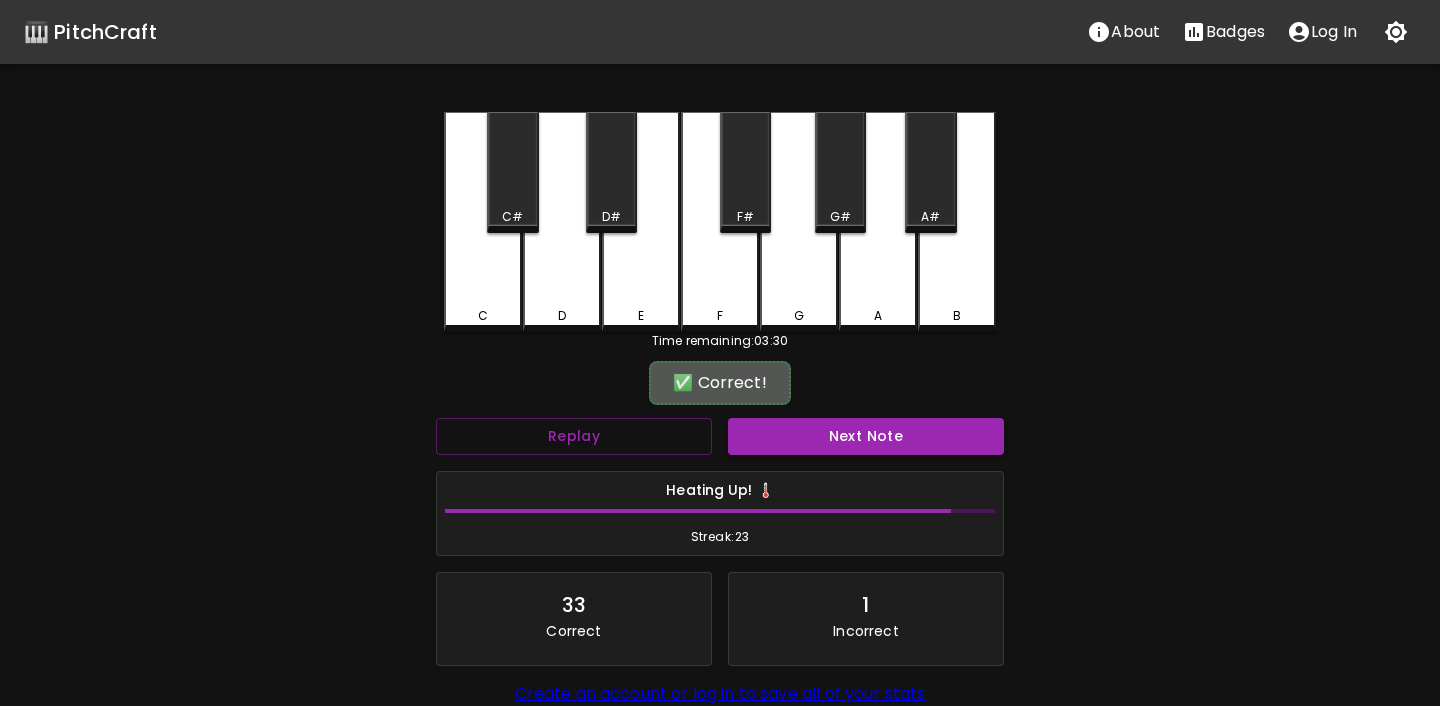 click on "Next Note" at bounding box center (866, 436) 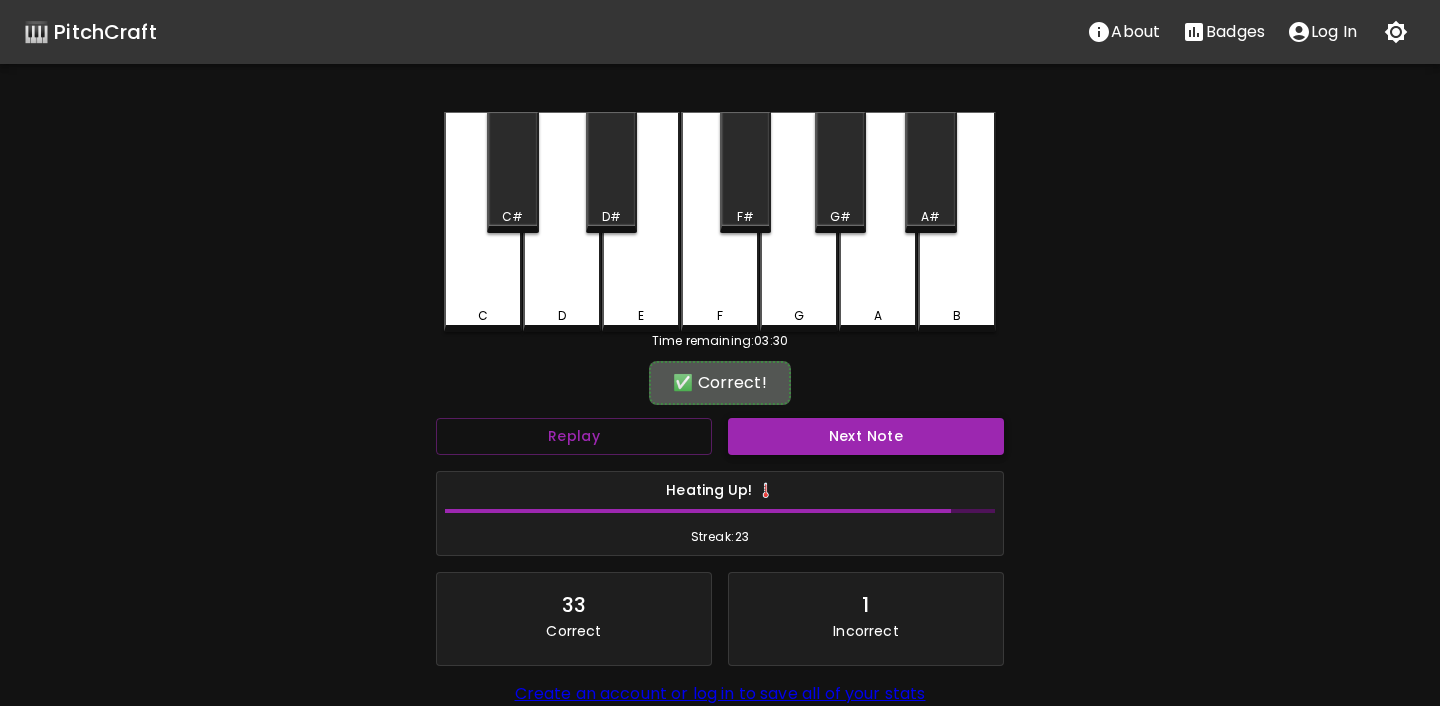 click on "Next Note" at bounding box center (866, 436) 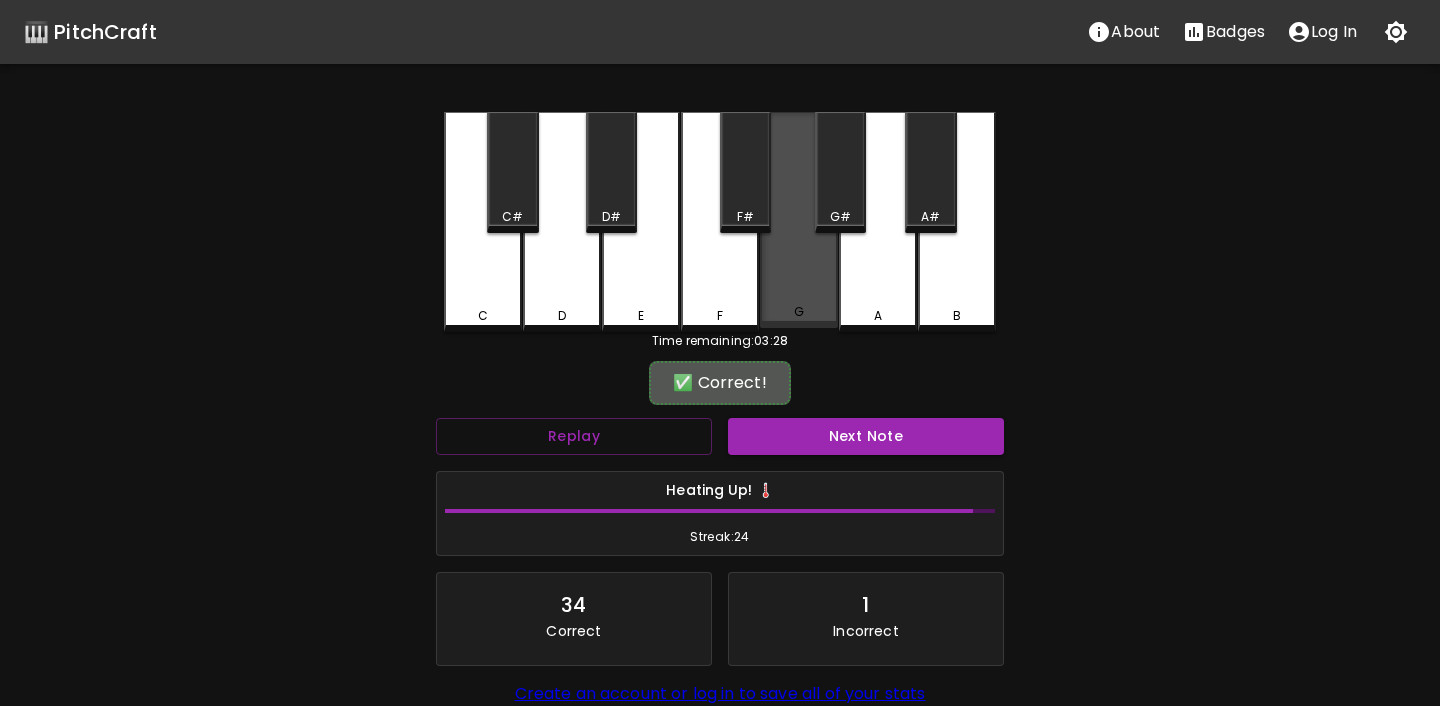 click on "G" at bounding box center (799, 220) 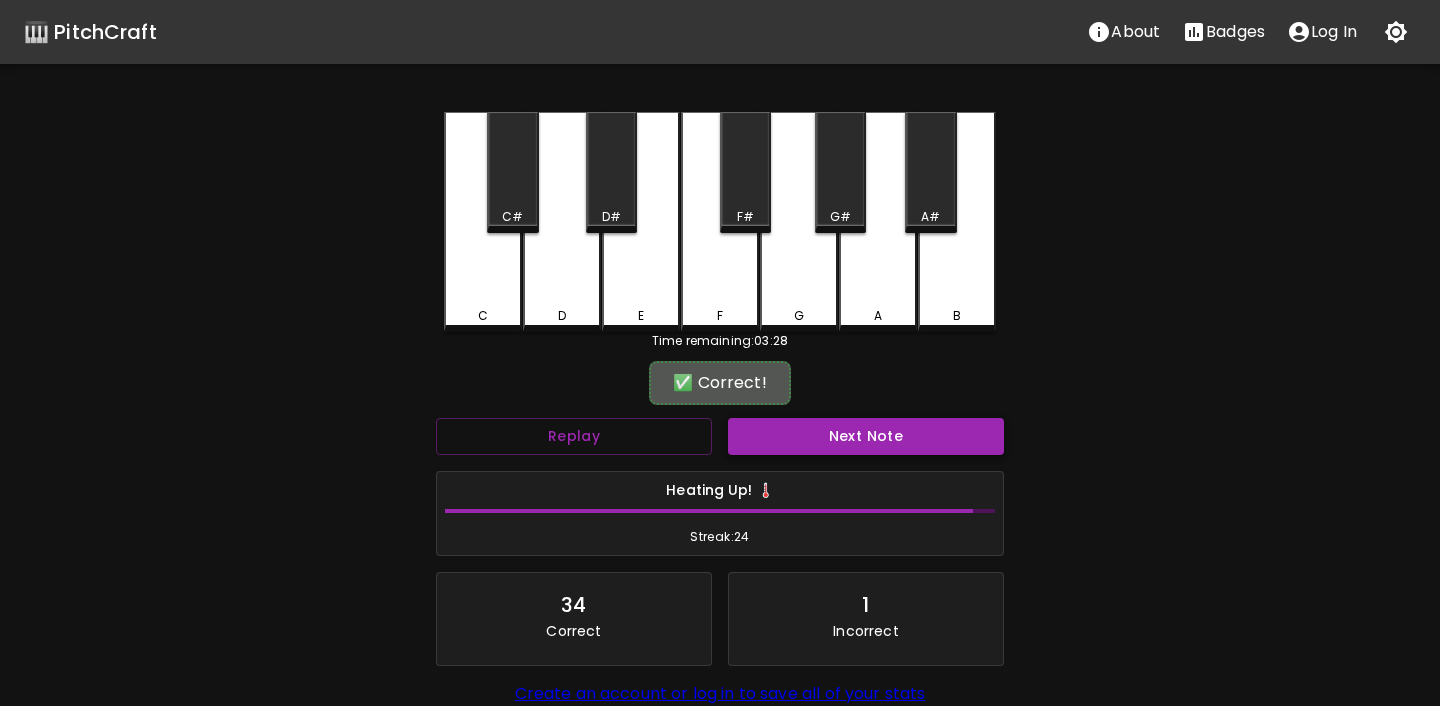 click on "Next Note" at bounding box center (866, 436) 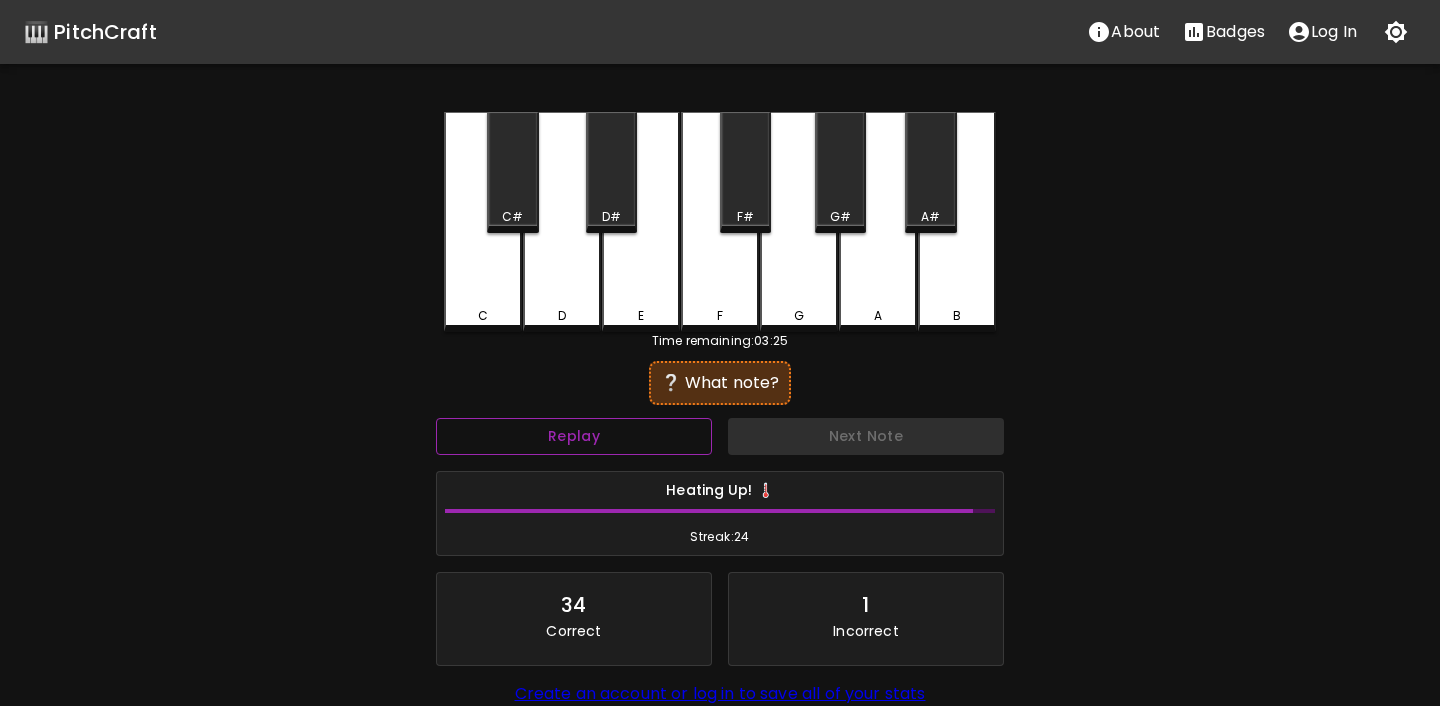click on "Replay" at bounding box center [574, 436] 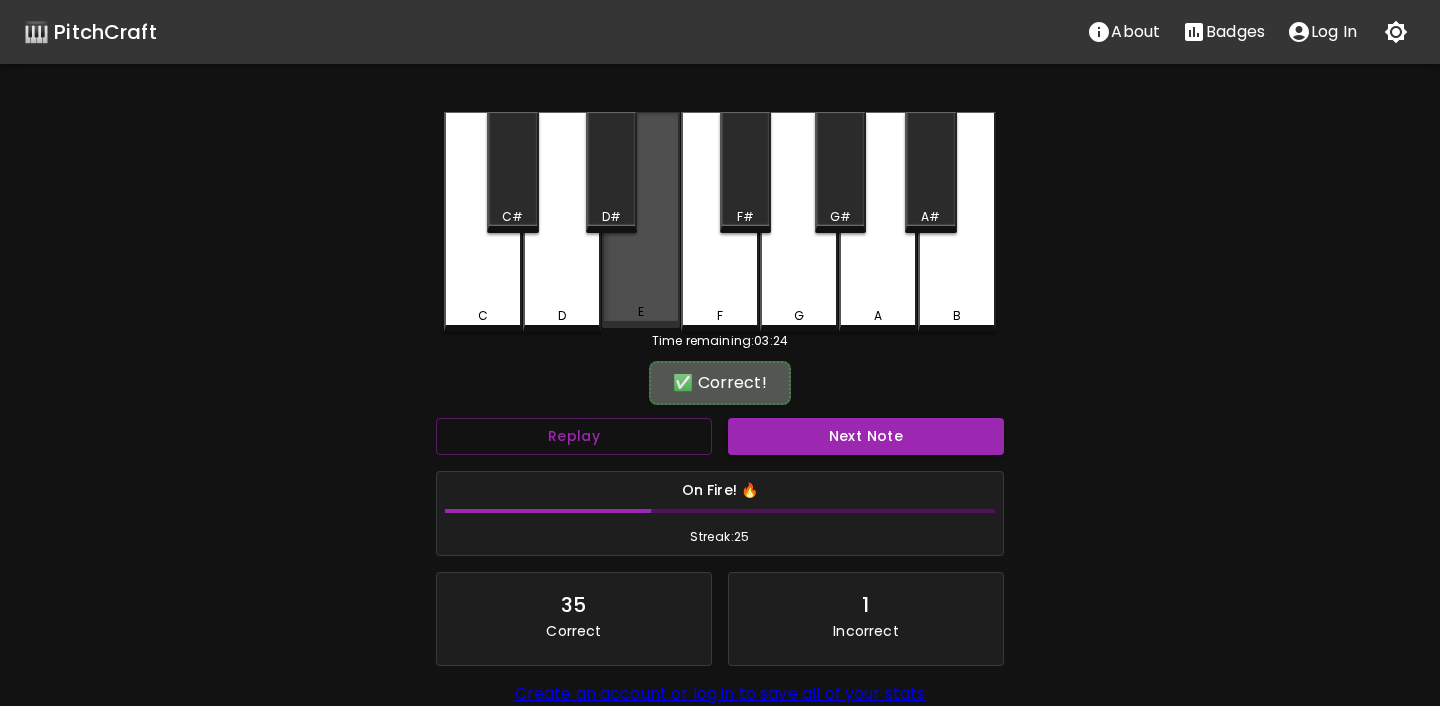 click on "E" at bounding box center [641, 220] 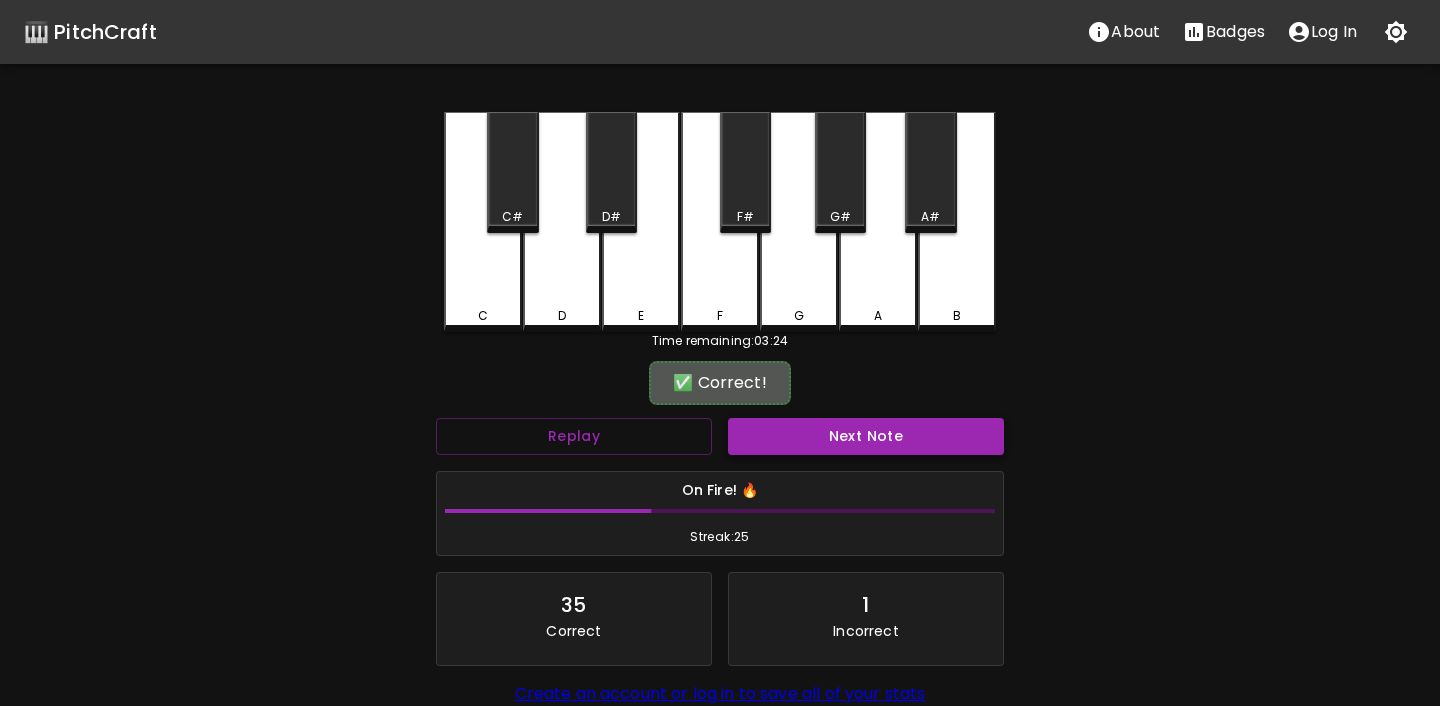 click on "Next Note" at bounding box center (866, 436) 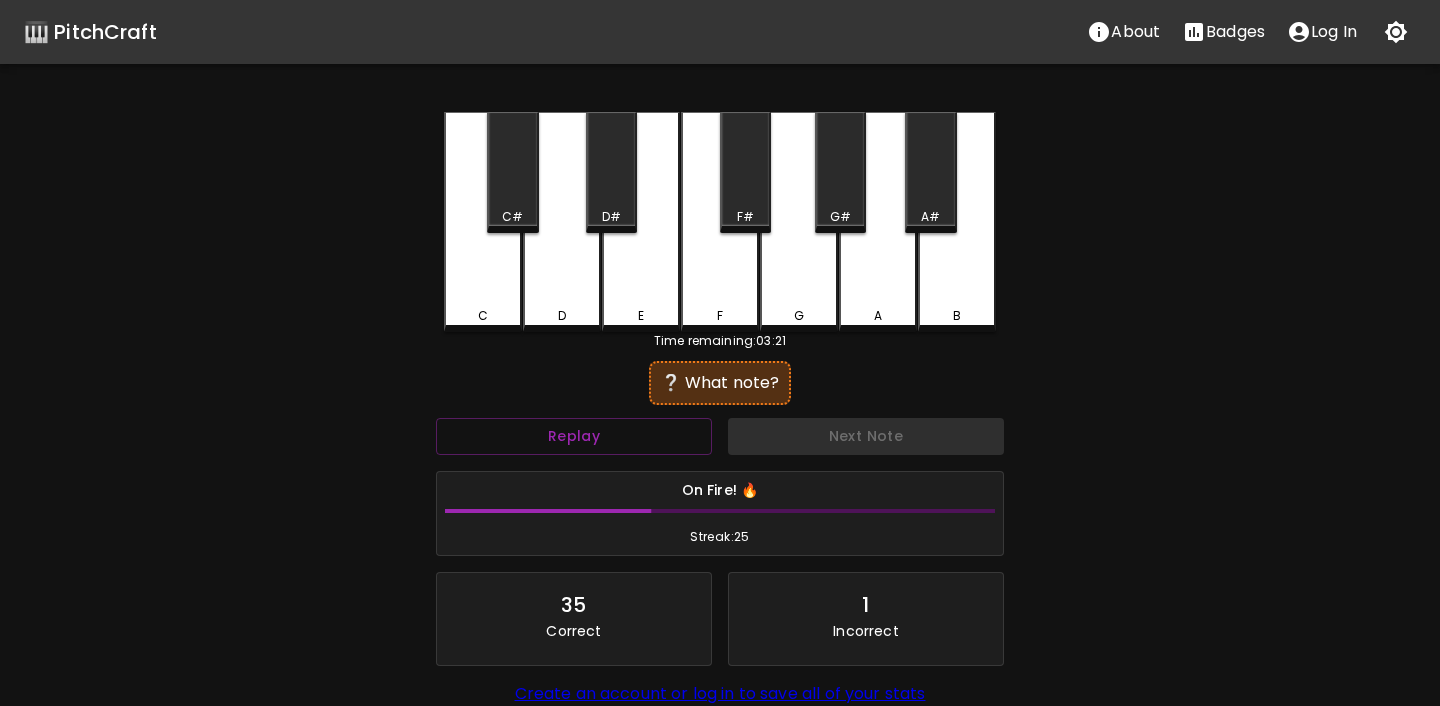 click on "D" at bounding box center (562, 222) 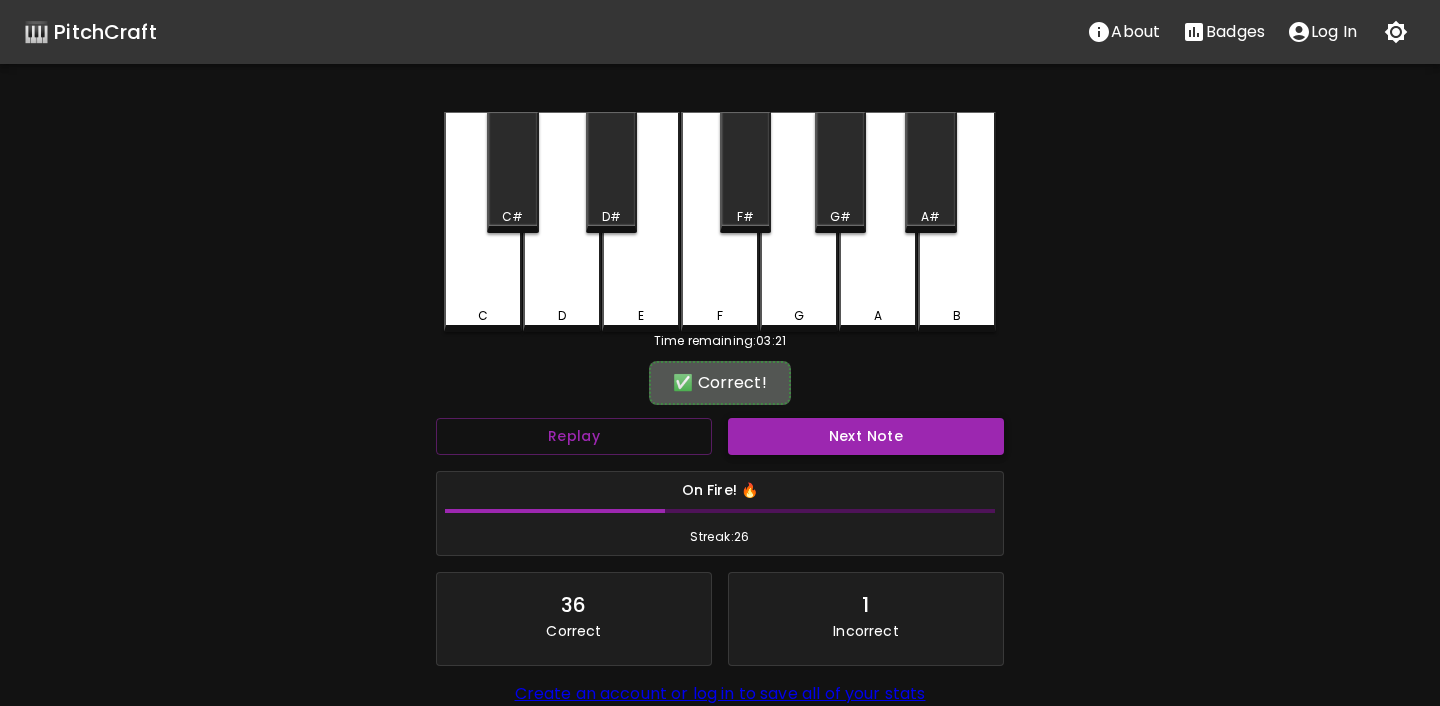 click on "Next Note" at bounding box center [866, 436] 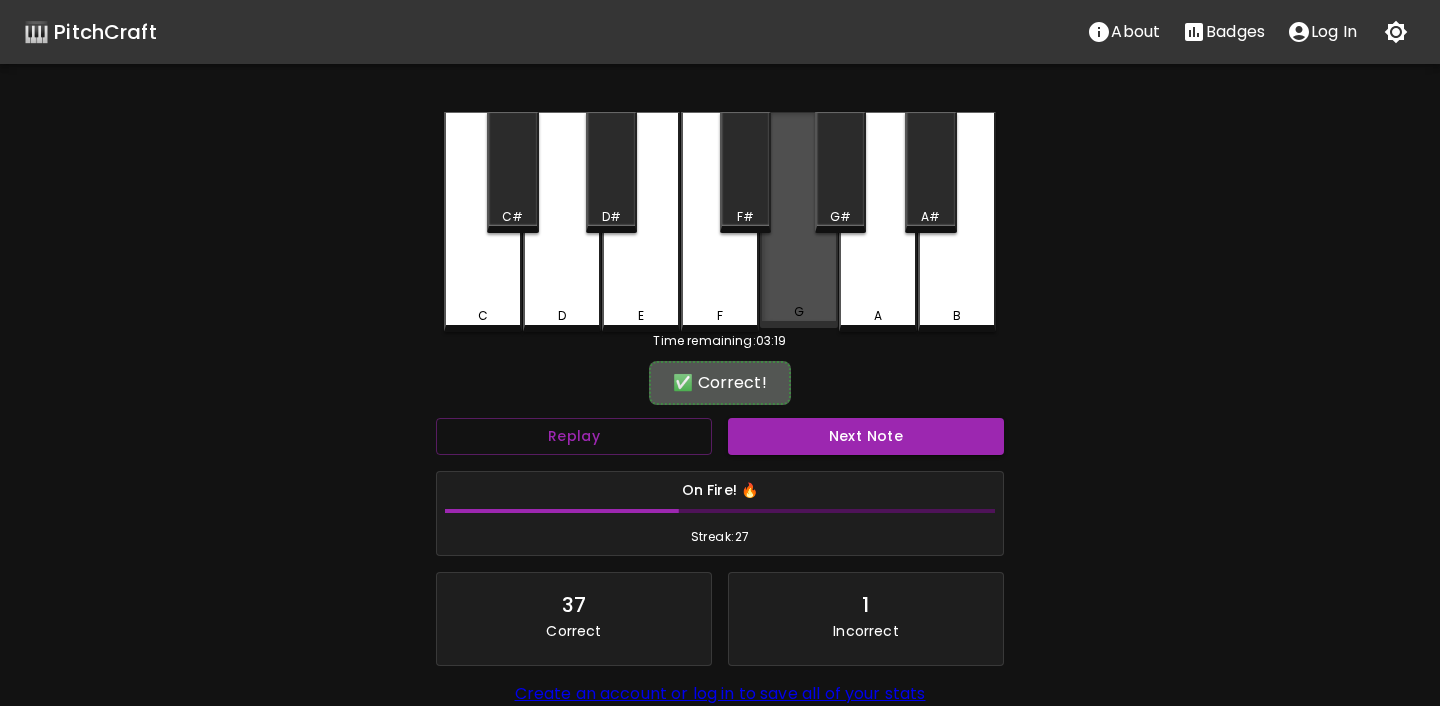 click on "G" at bounding box center [799, 312] 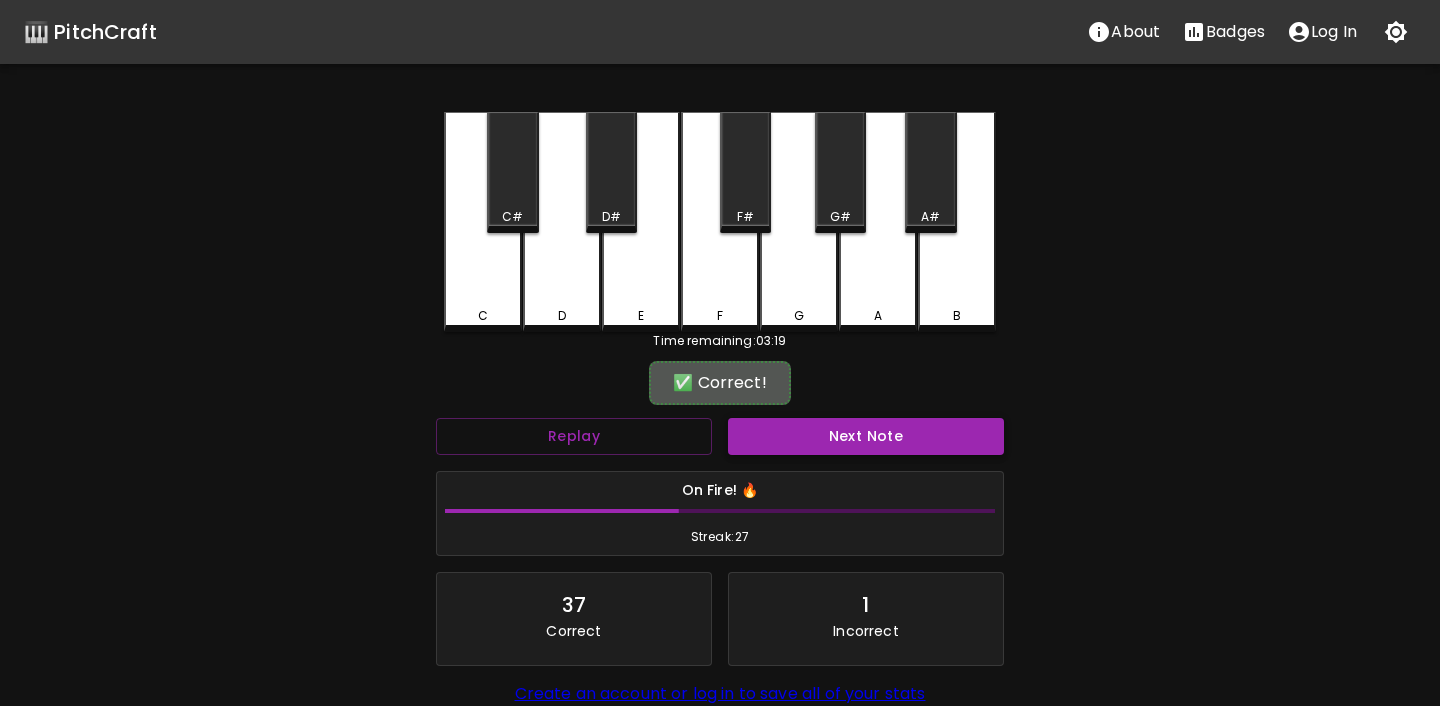 click on "Next Note" at bounding box center (866, 436) 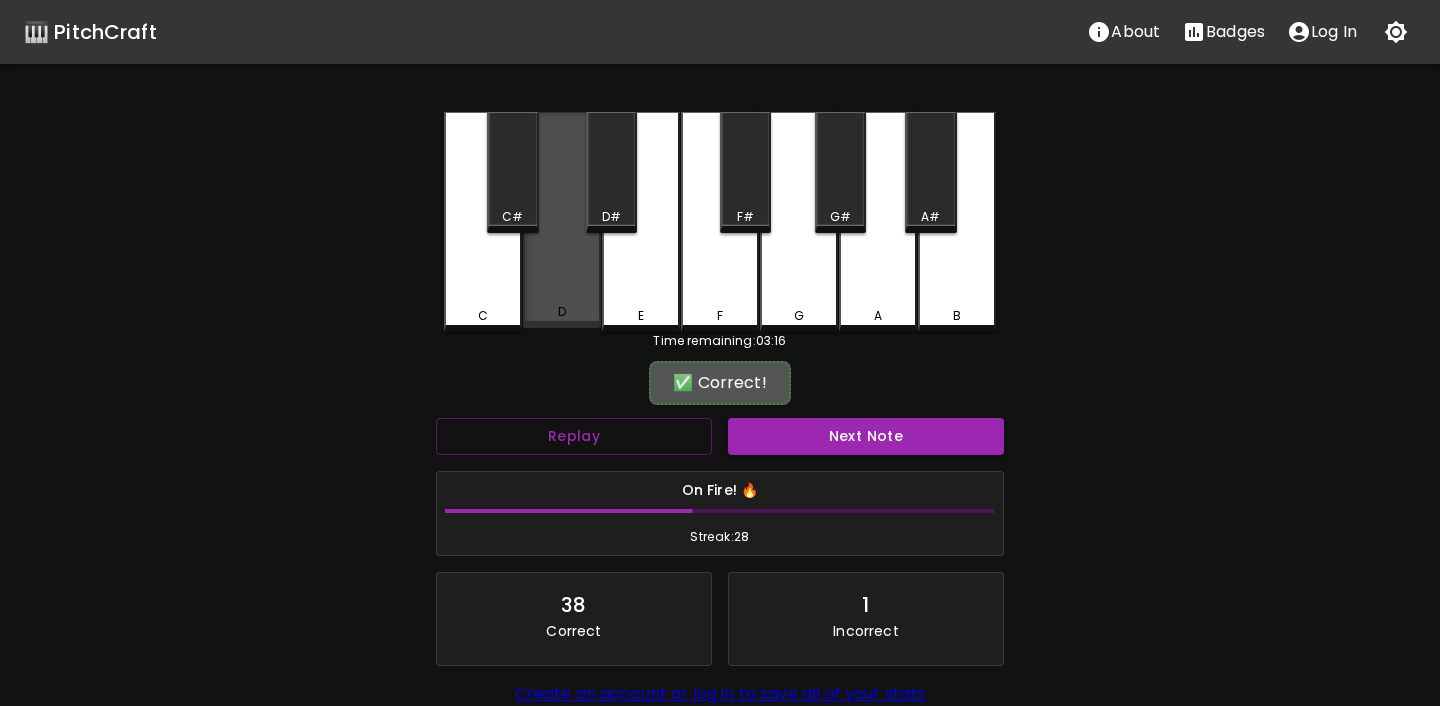click on "D" at bounding box center [562, 312] 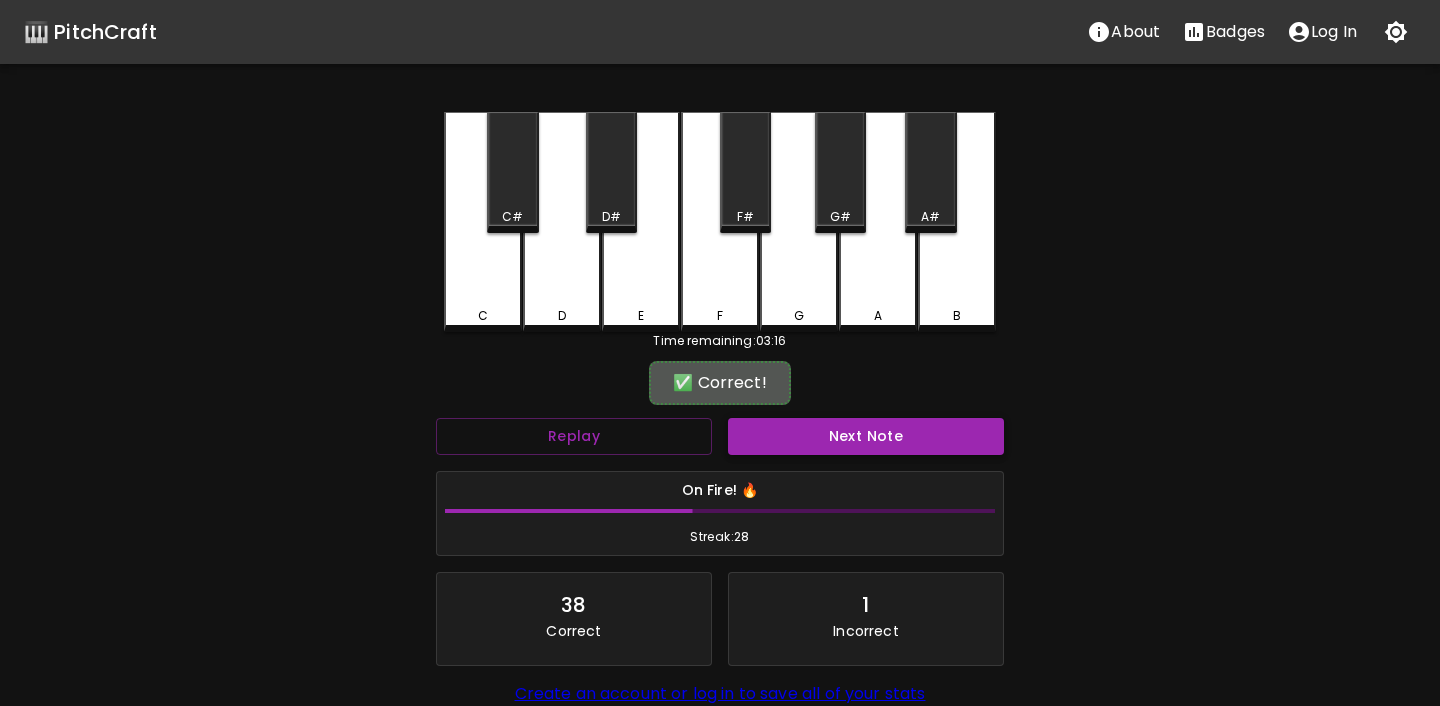 click on "Next Note" at bounding box center [866, 436] 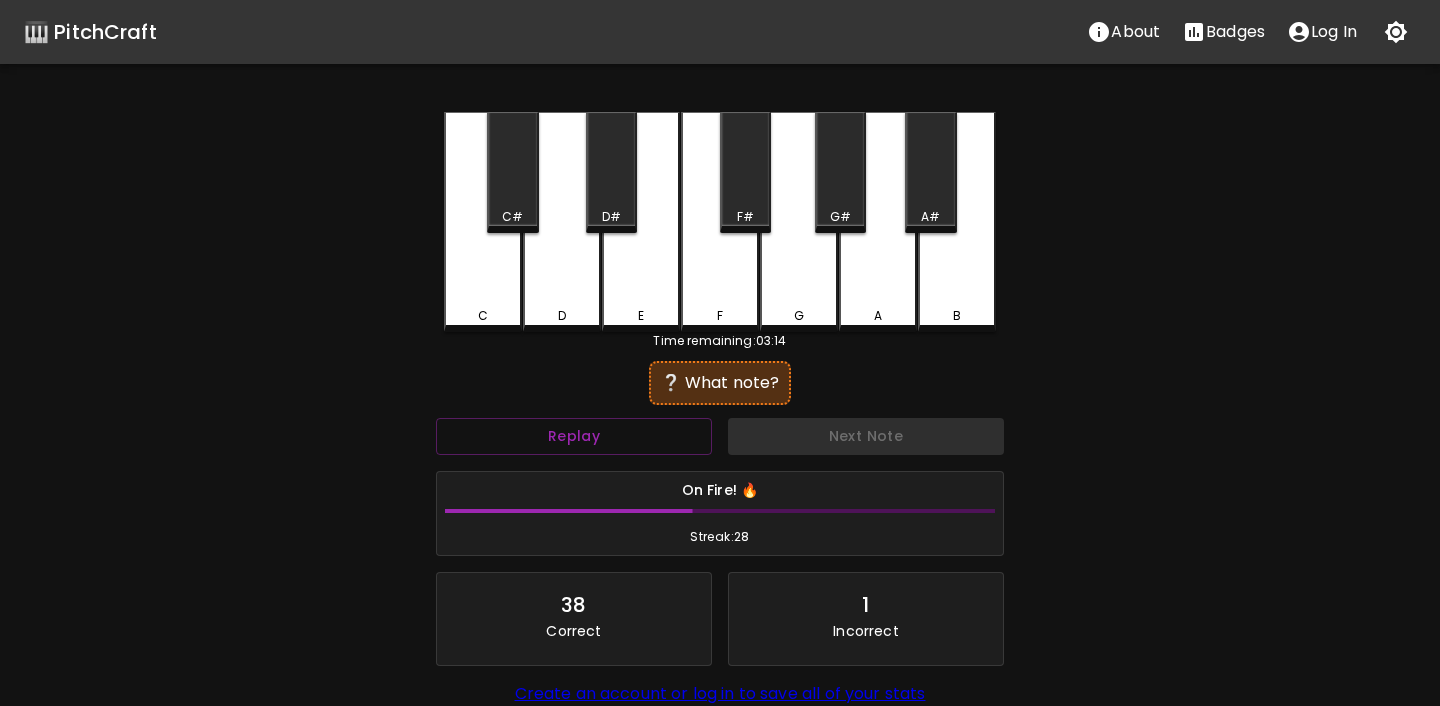 click on "B" at bounding box center (957, 222) 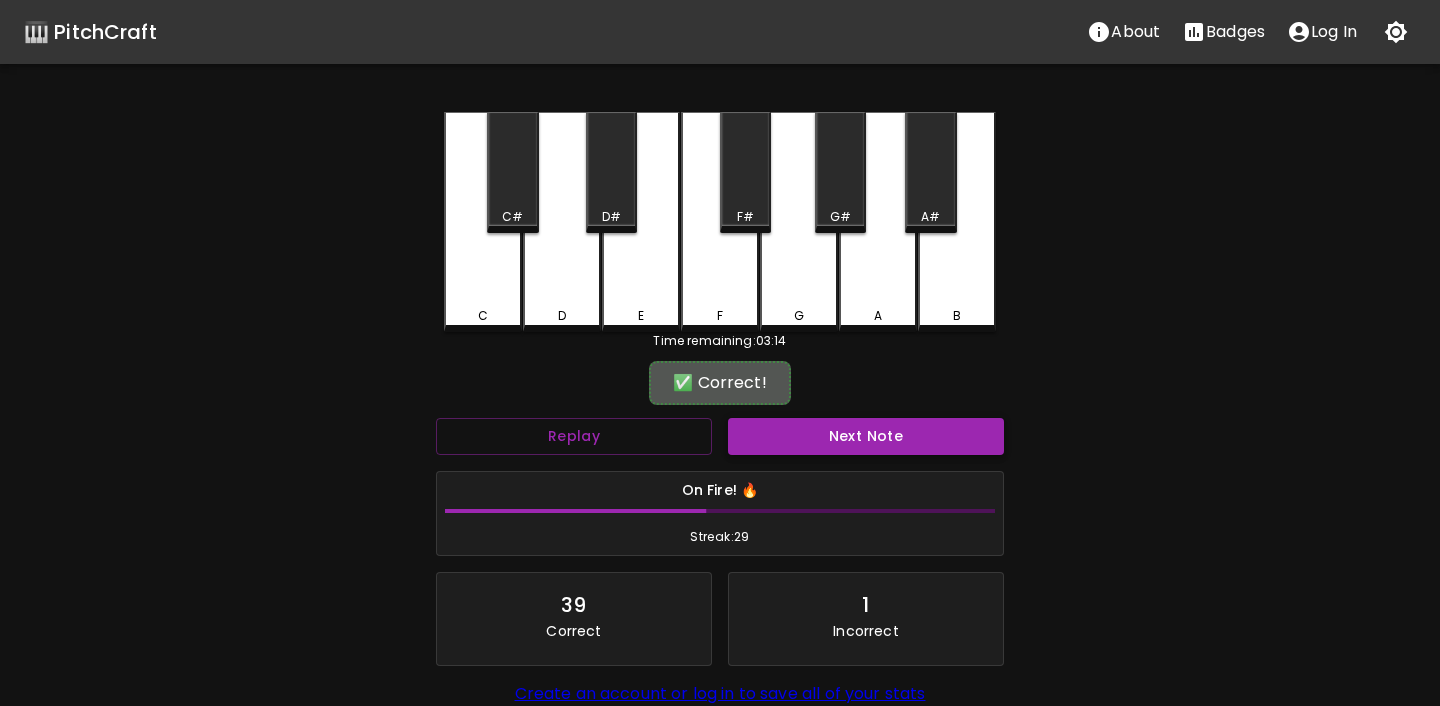 click on "Next Note" at bounding box center [866, 436] 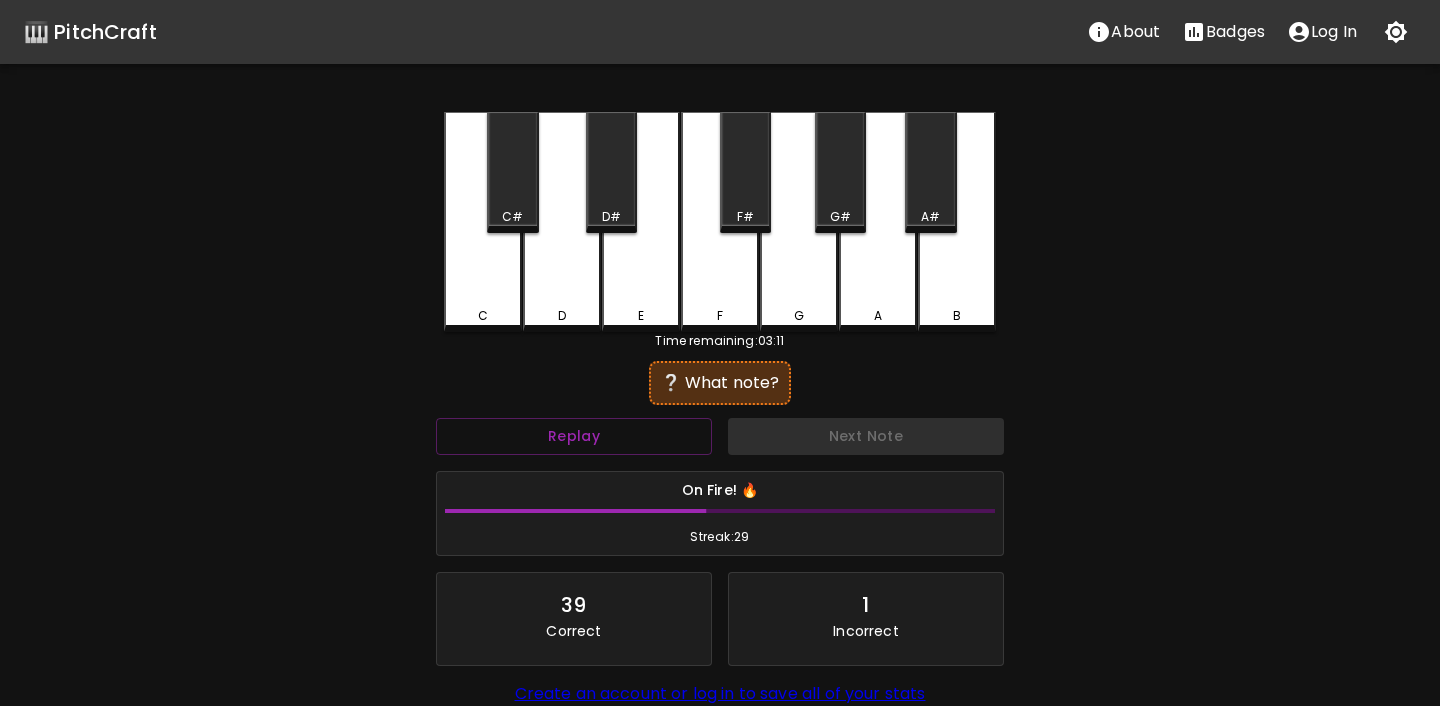click on "B" at bounding box center (957, 222) 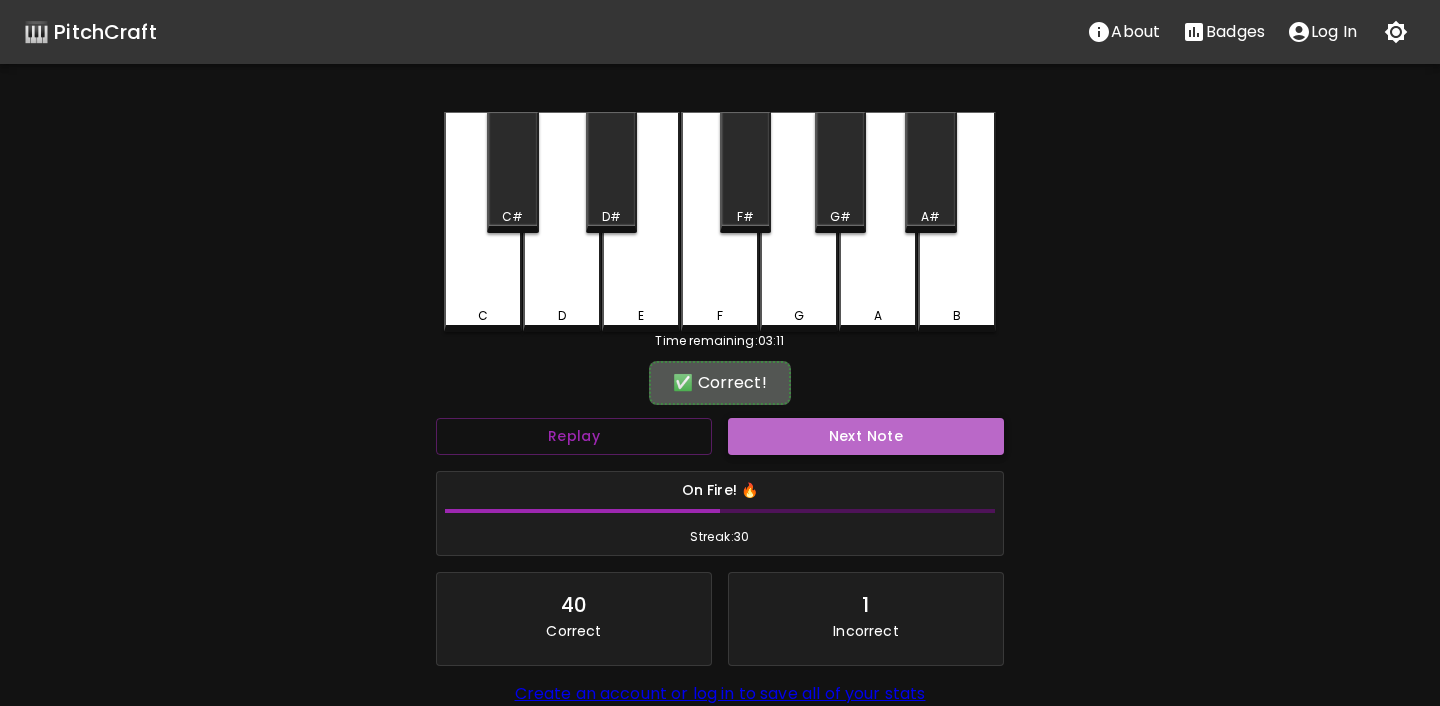 click on "Next Note" at bounding box center [866, 436] 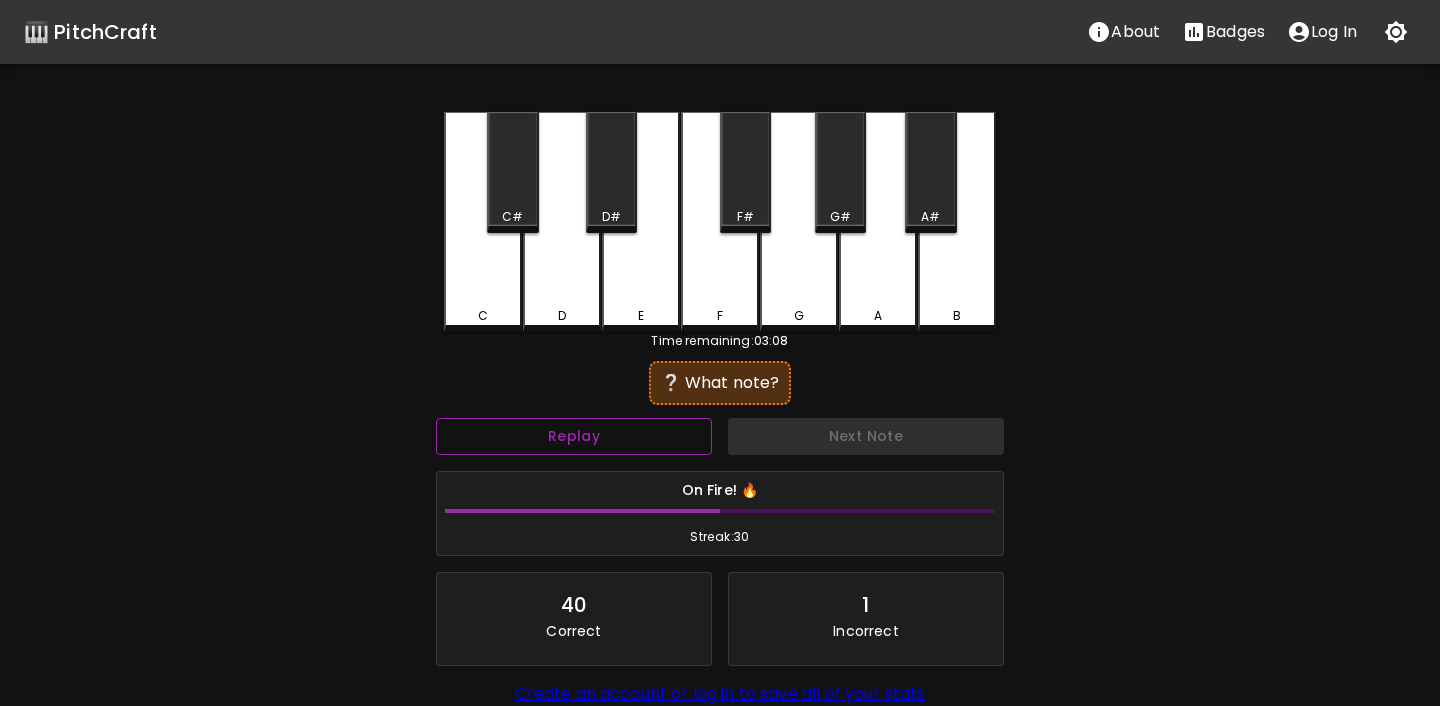click on "Replay" at bounding box center [574, 436] 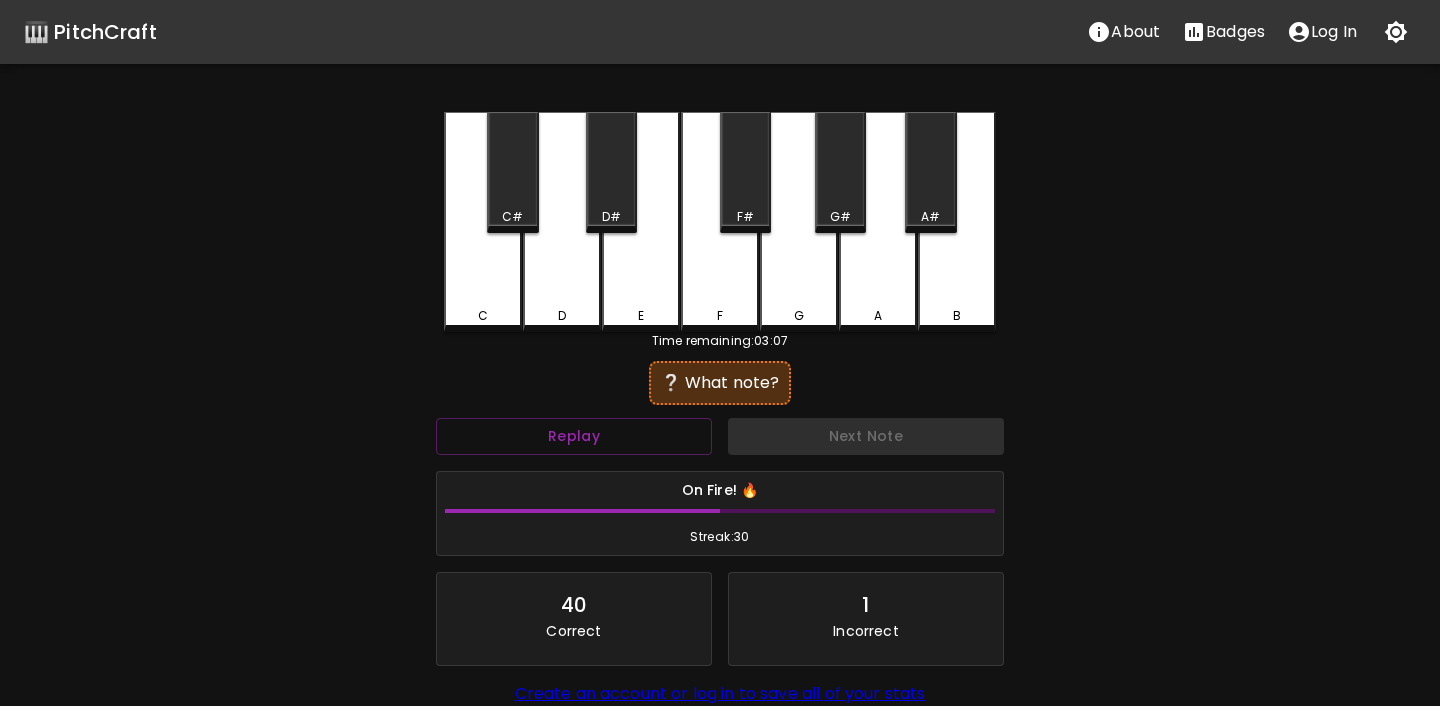 click on "F" at bounding box center [720, 316] 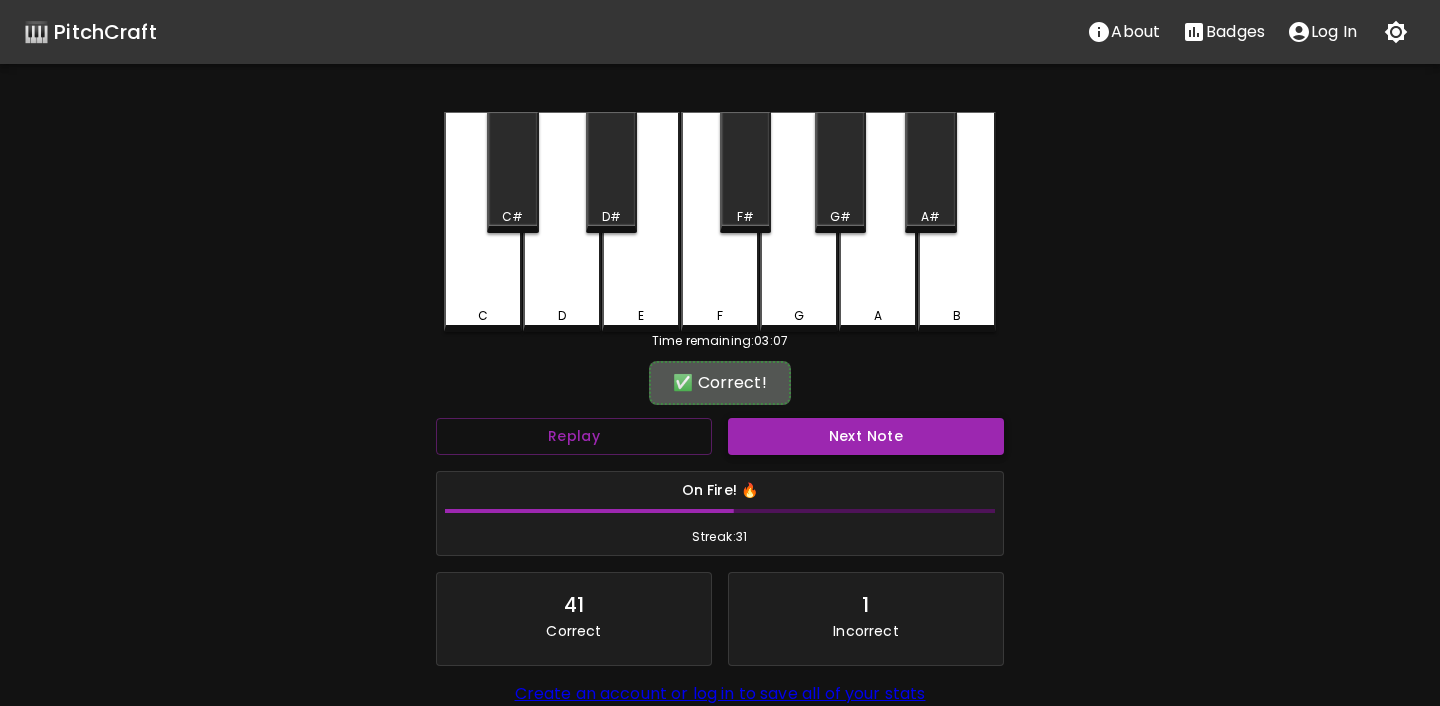 click on "Next Note" at bounding box center [866, 436] 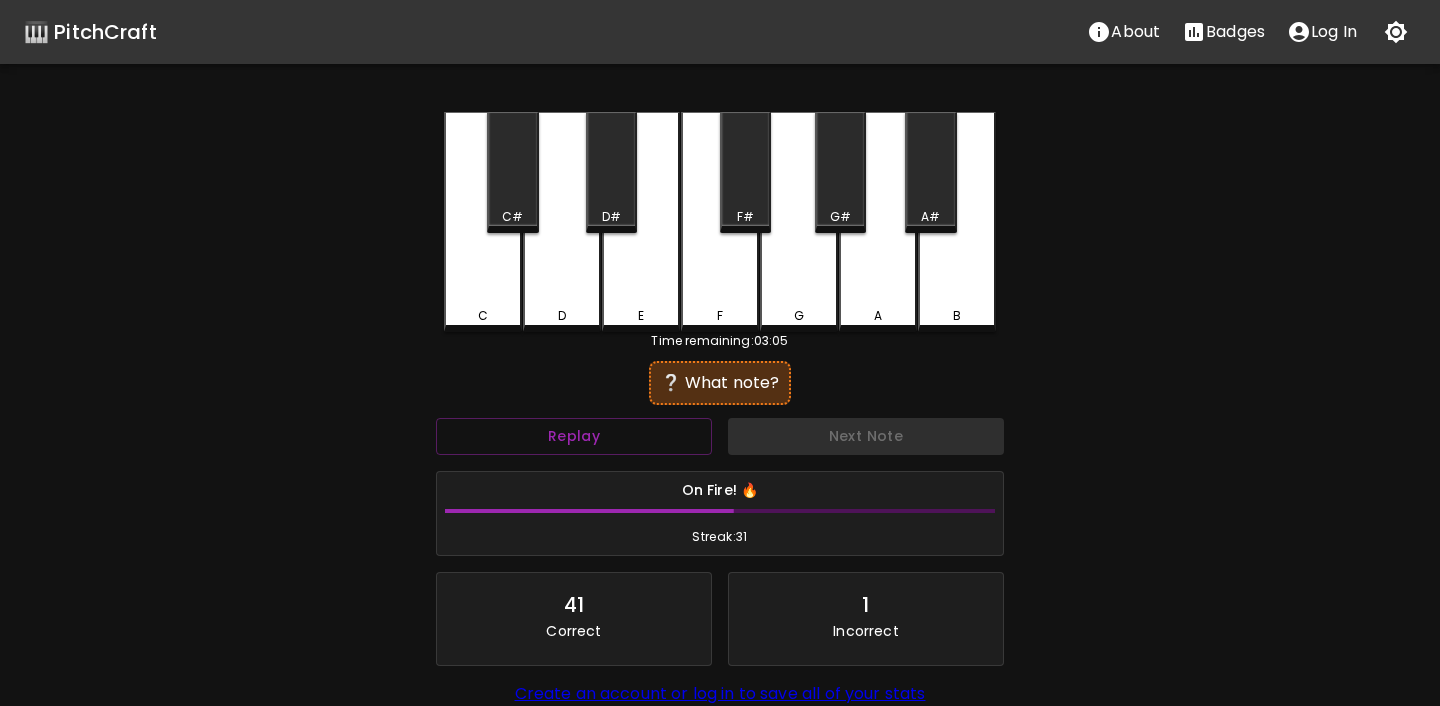 click on "E" at bounding box center (641, 316) 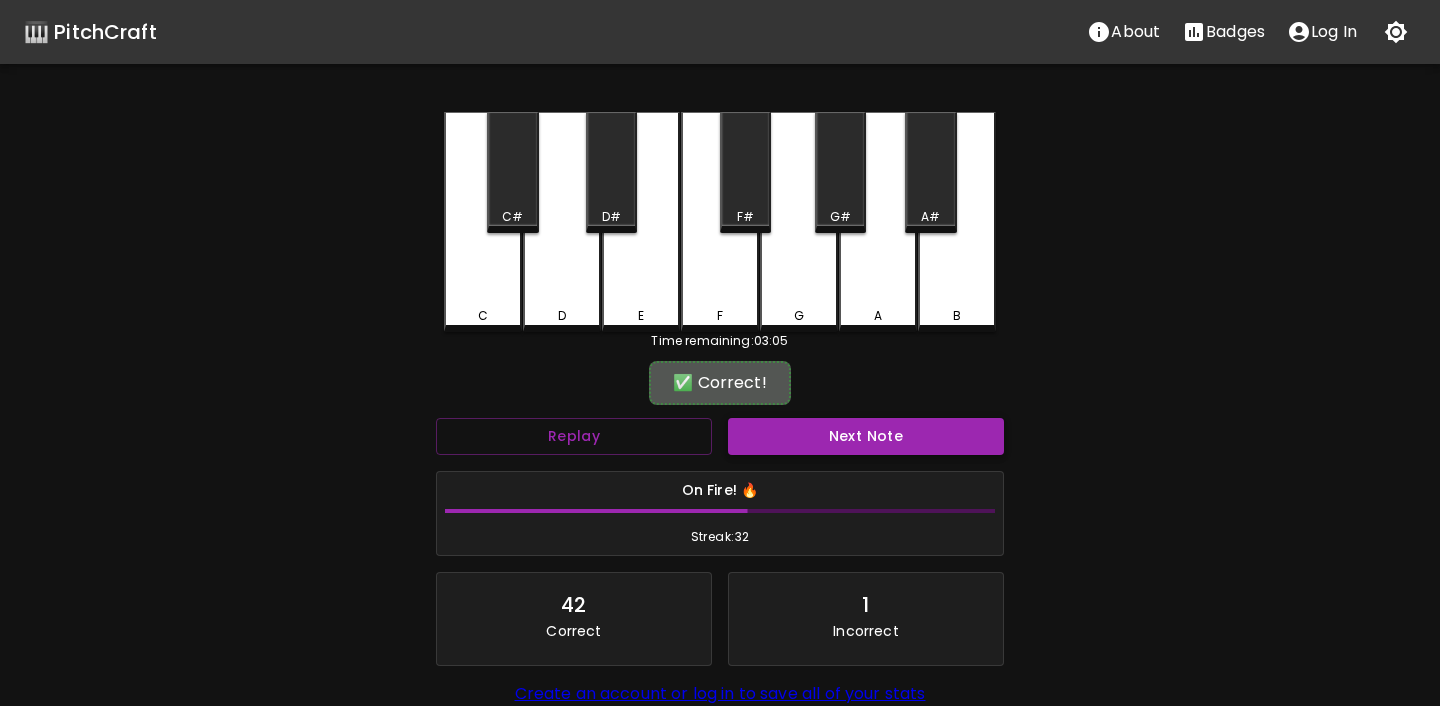 click on "Next Note" at bounding box center [866, 436] 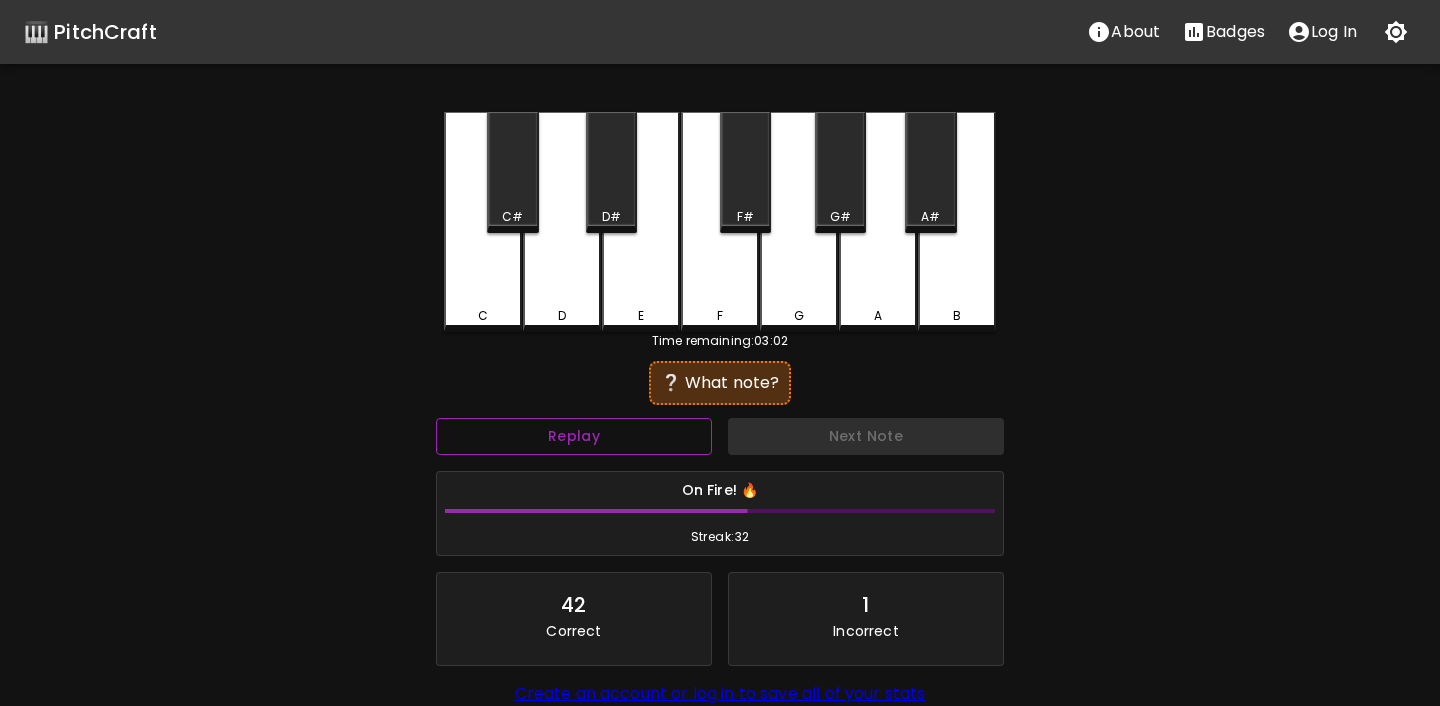 click on "Replay" at bounding box center [574, 436] 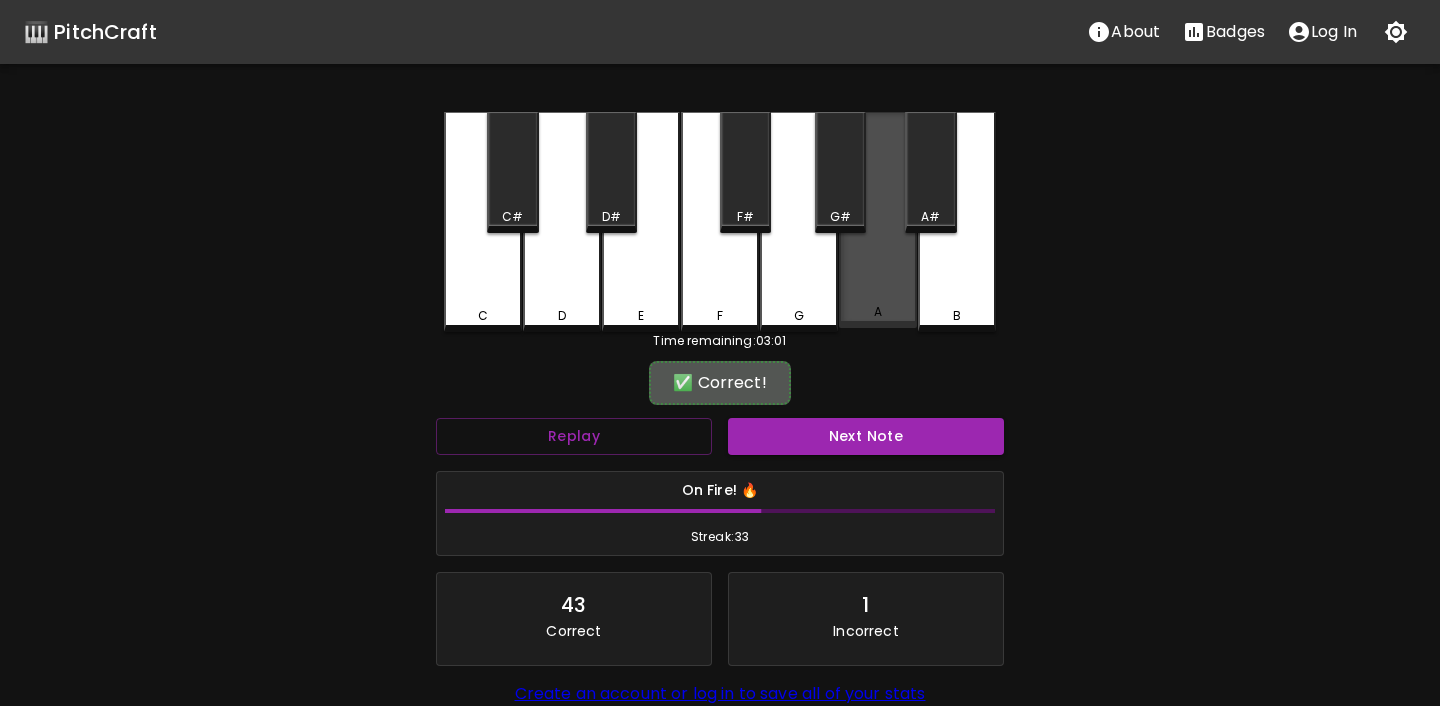 click on "A" at bounding box center (878, 312) 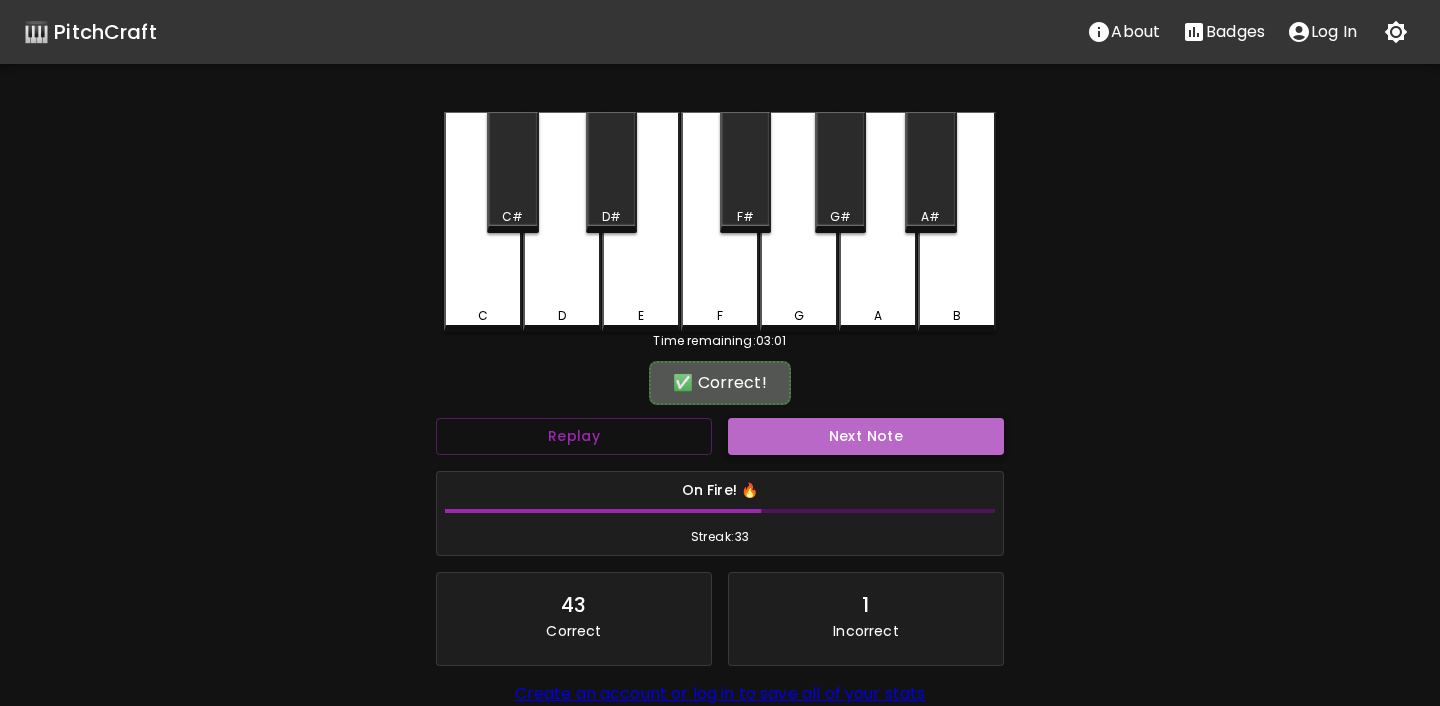 click on "Next Note" at bounding box center (866, 436) 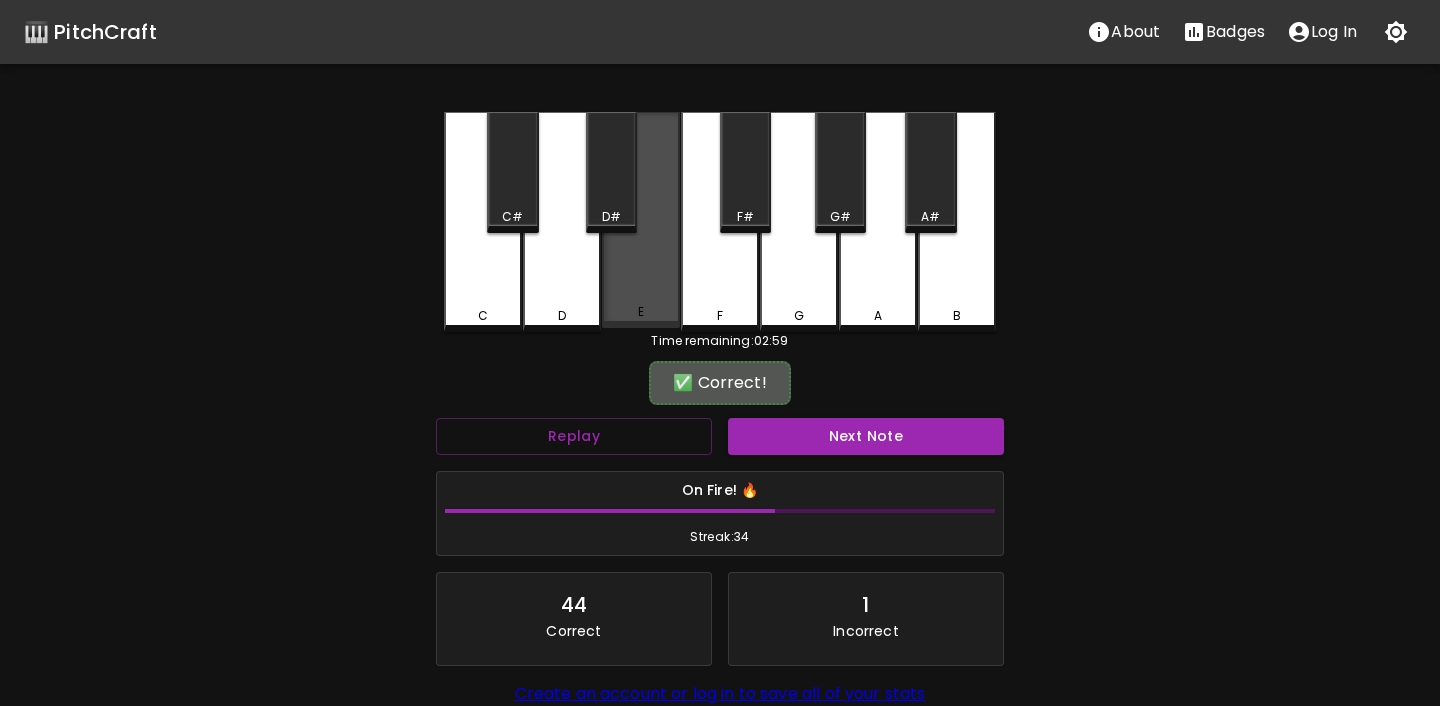 click on "E" at bounding box center [641, 312] 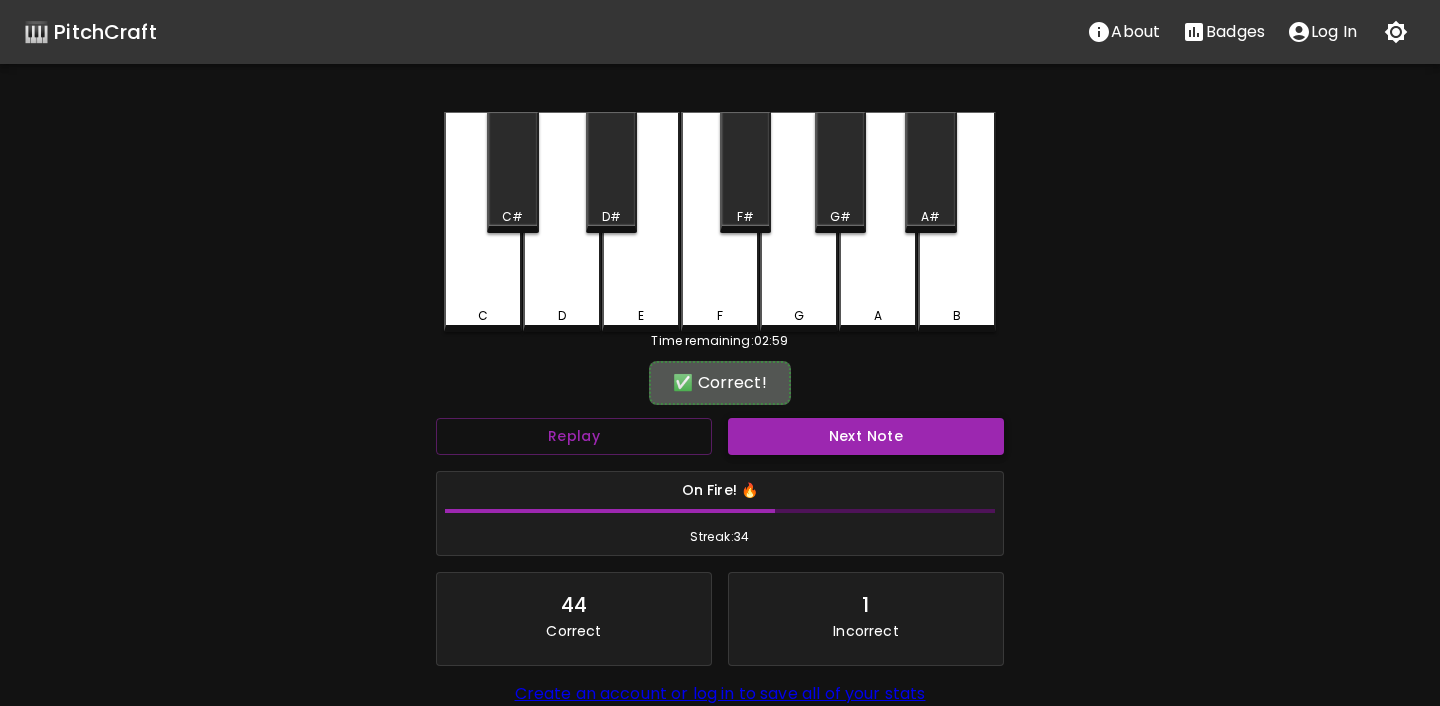 click on "Next Note" at bounding box center [866, 436] 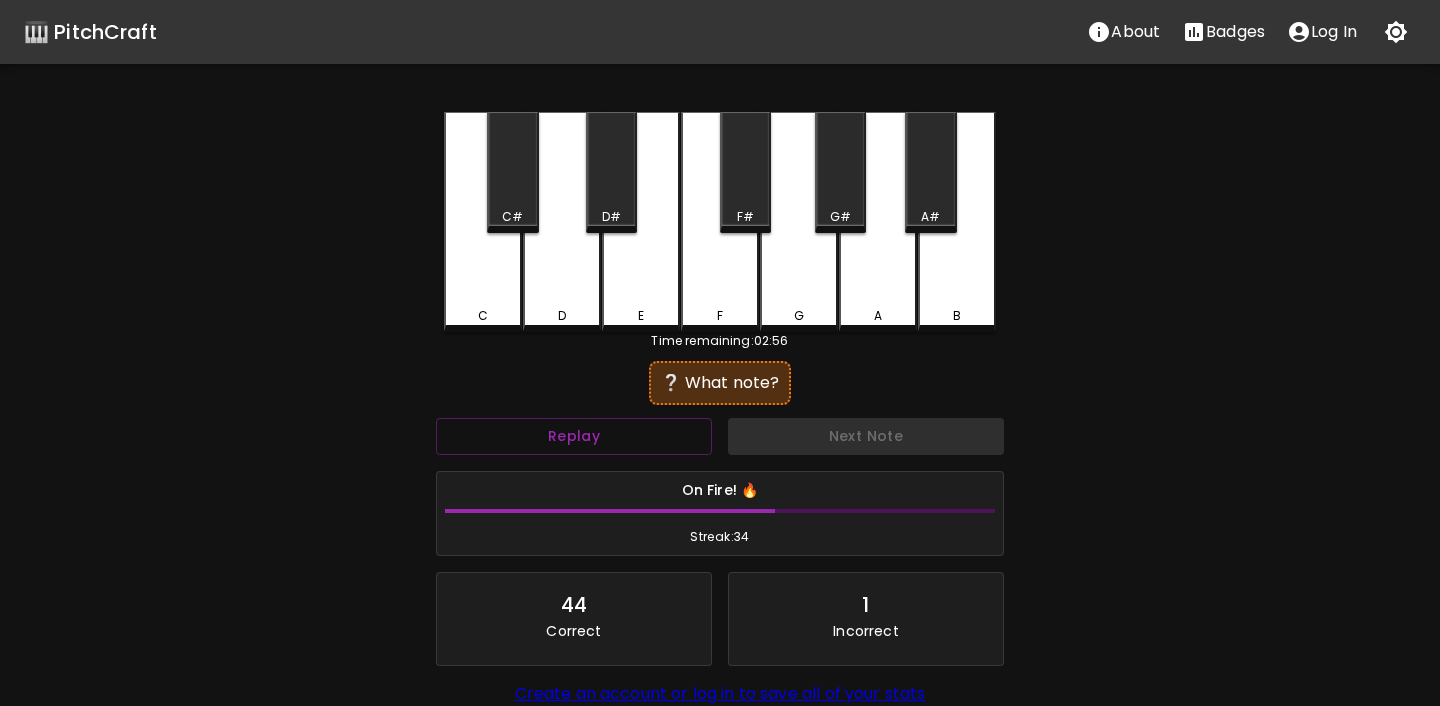 click on "G" at bounding box center (799, 316) 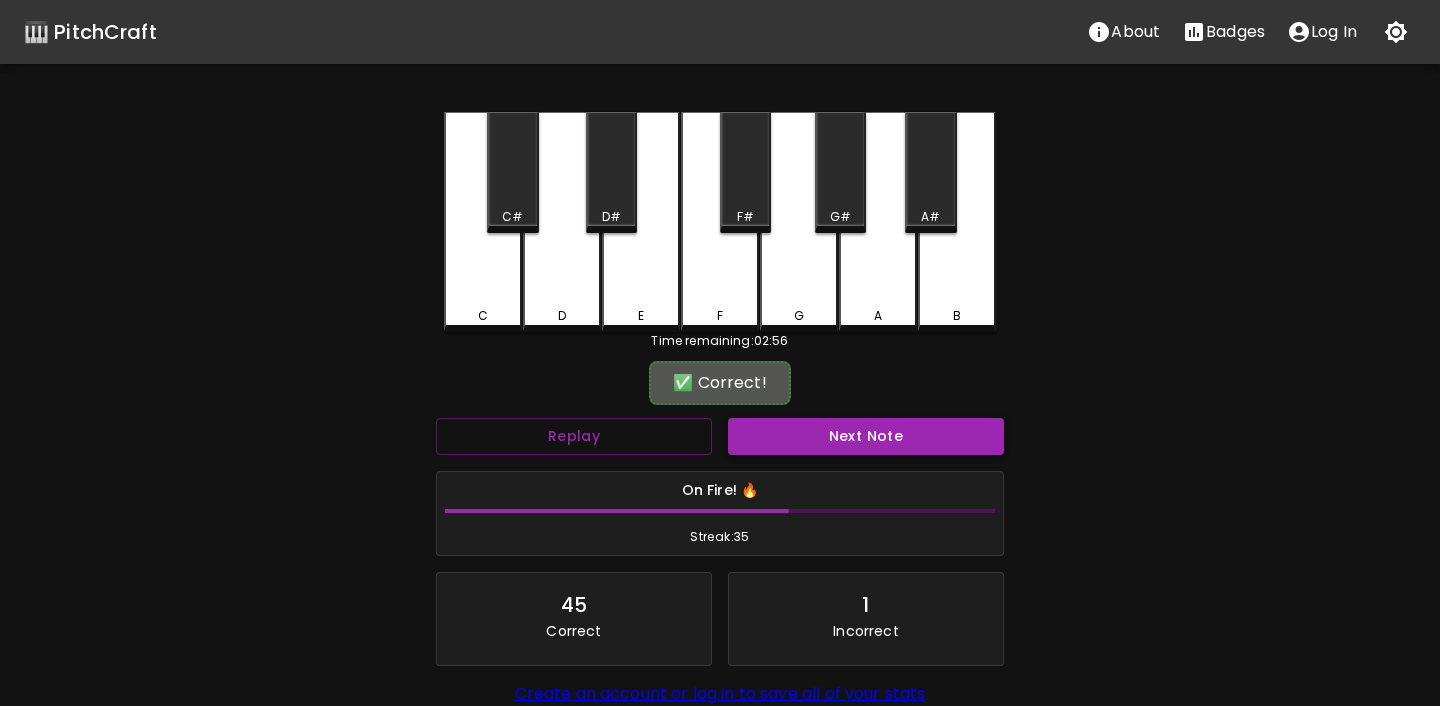 click on "Next Note" at bounding box center (866, 436) 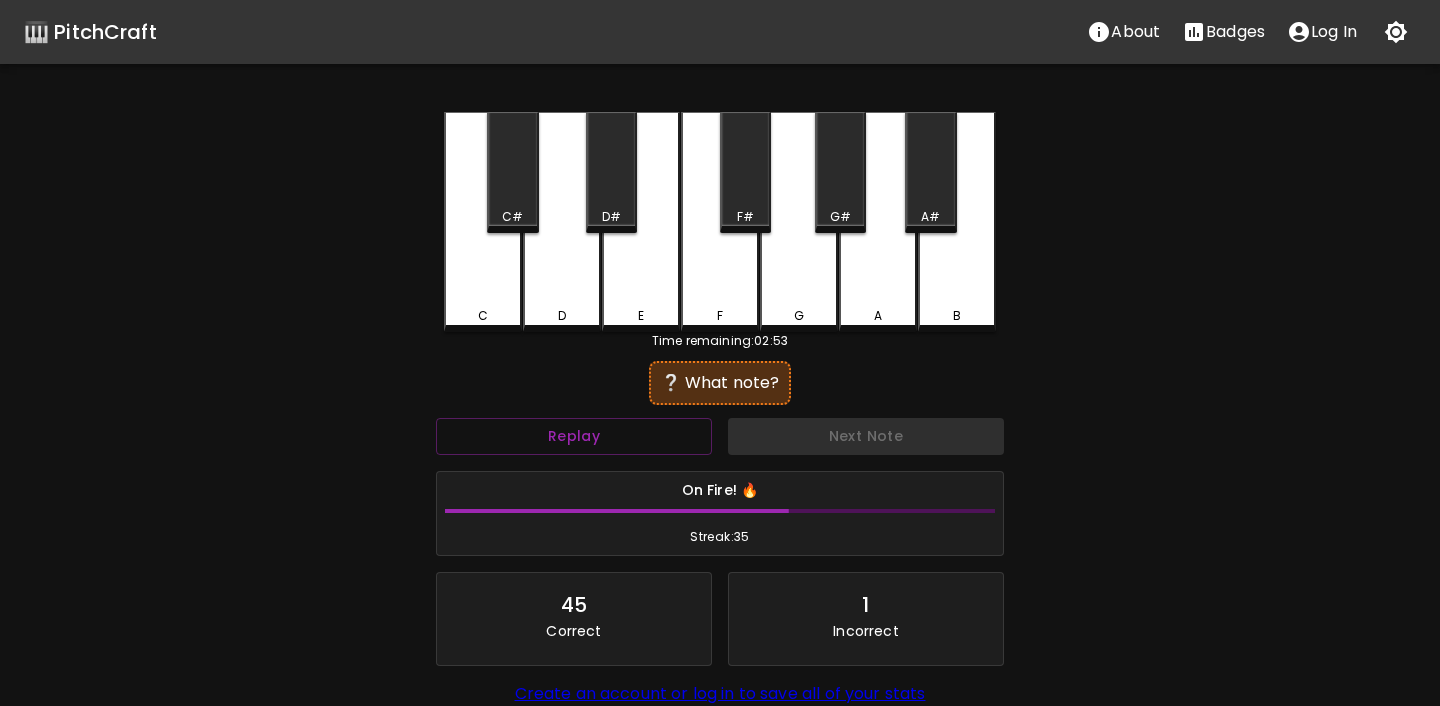 click on "A" at bounding box center [878, 222] 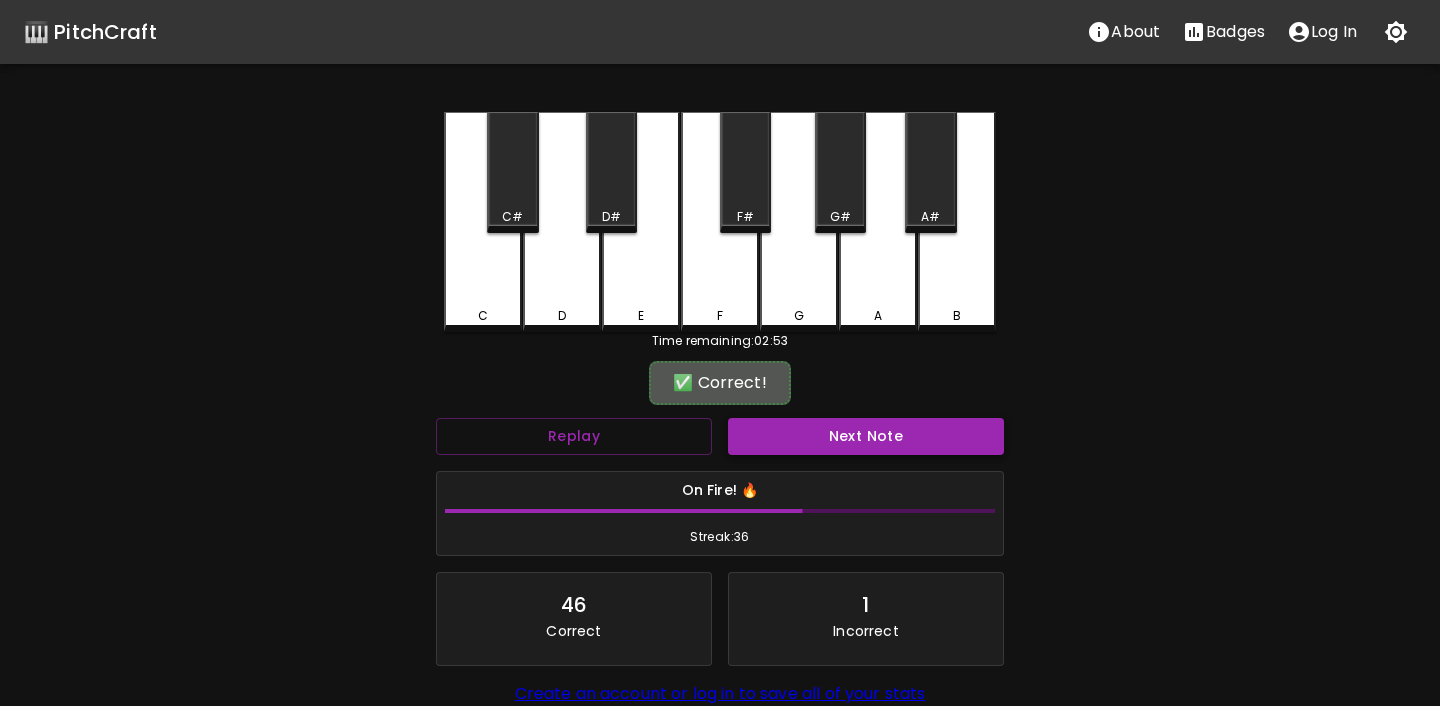 click on "Next Note" at bounding box center [866, 436] 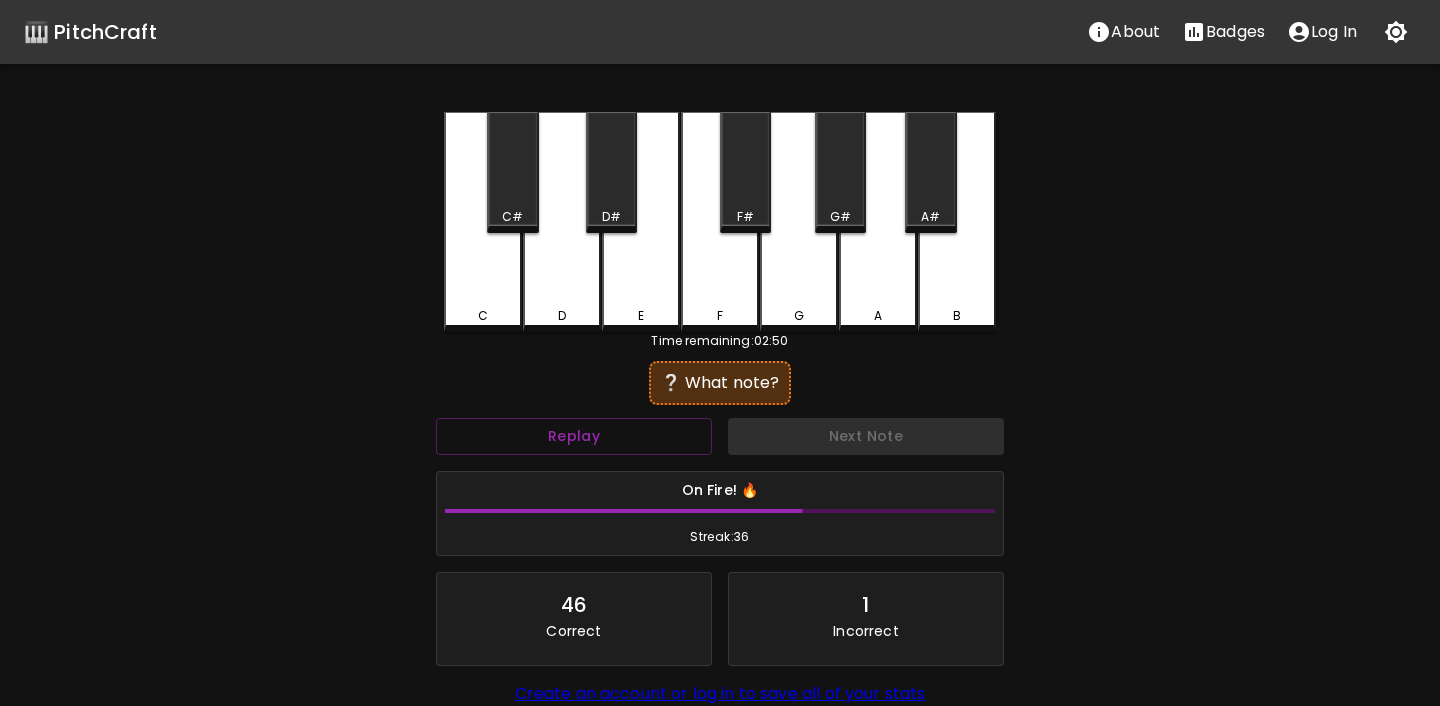 click on "C" at bounding box center [483, 222] 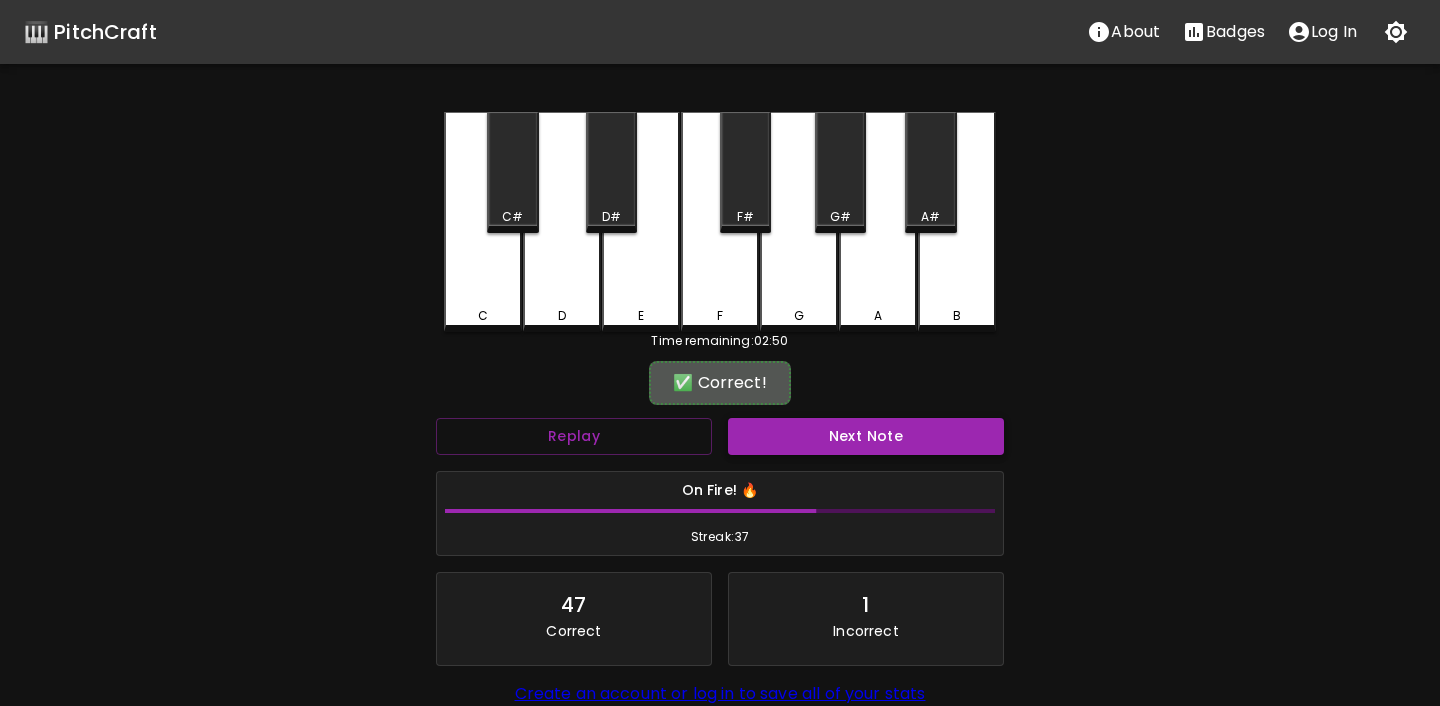 click on "Next Note" at bounding box center (866, 436) 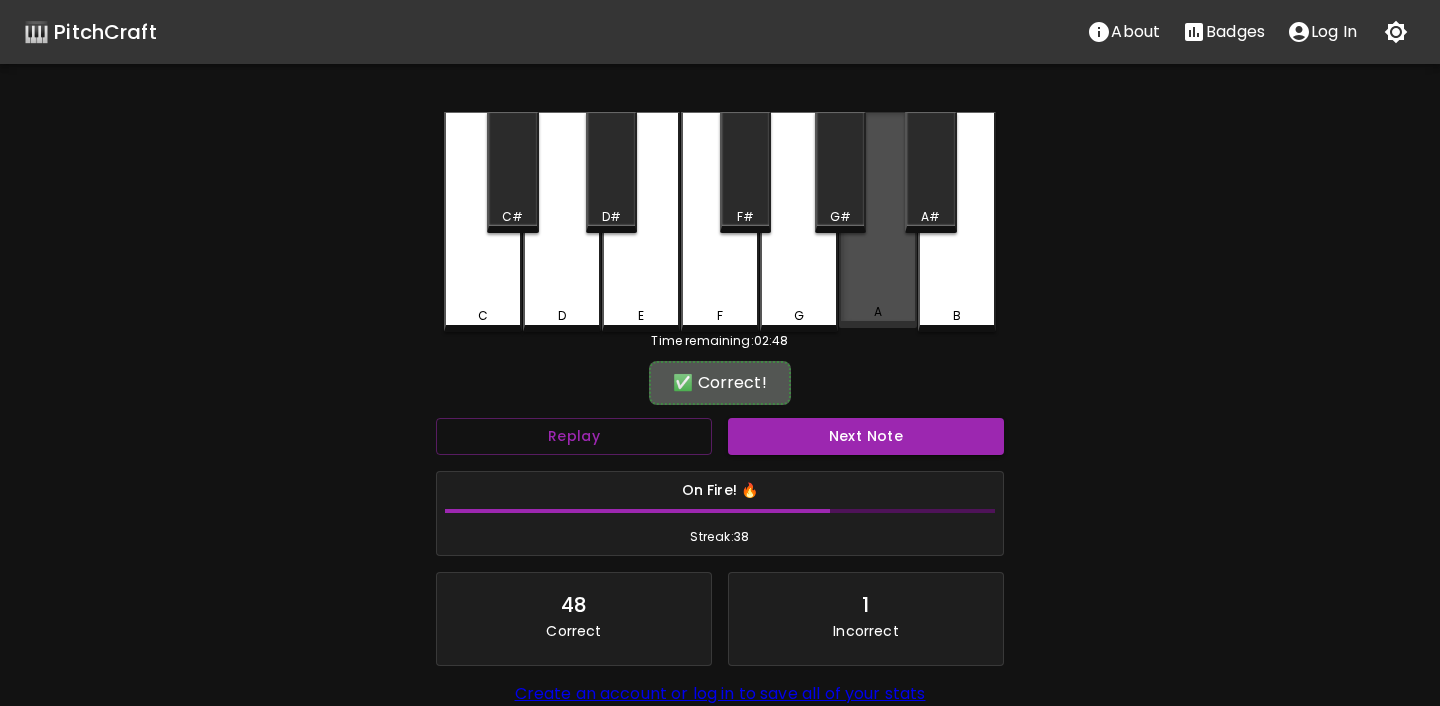 click on "A" at bounding box center [878, 312] 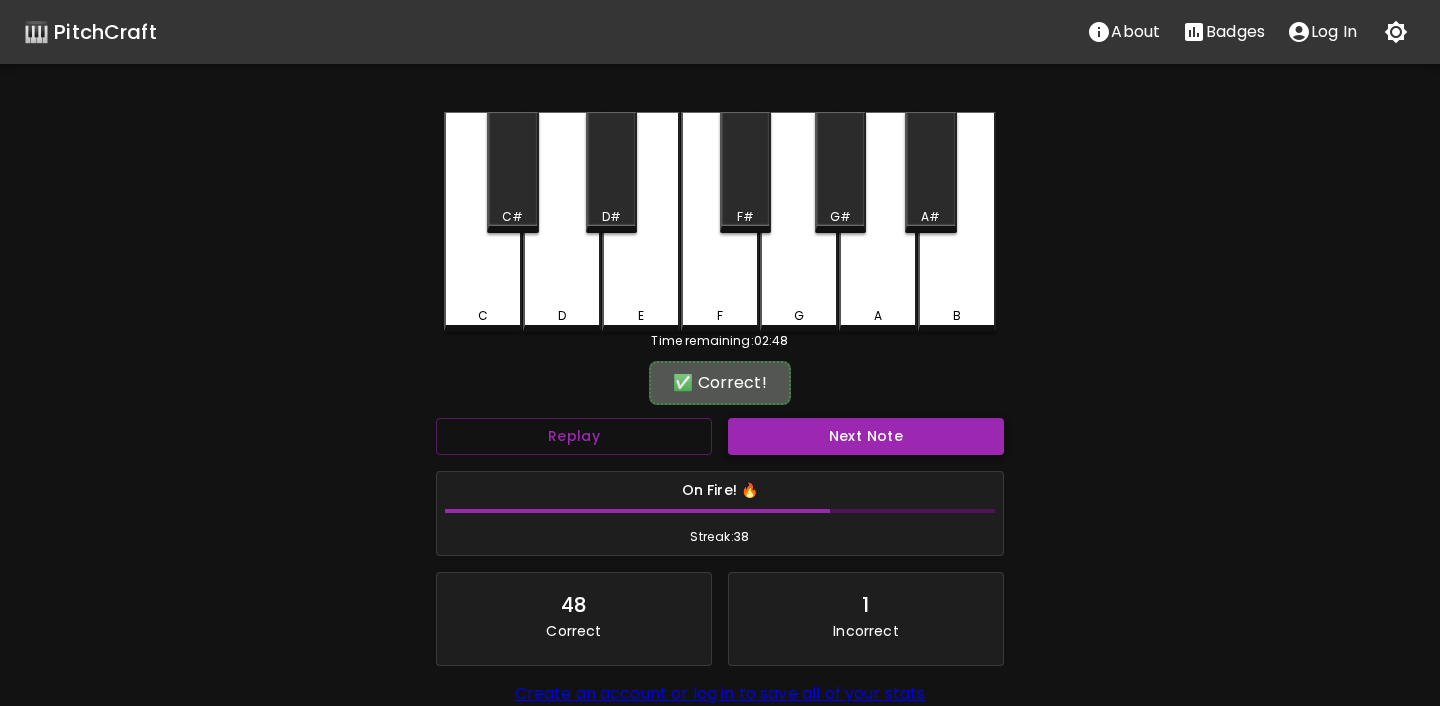 click on "Next Note" at bounding box center [866, 436] 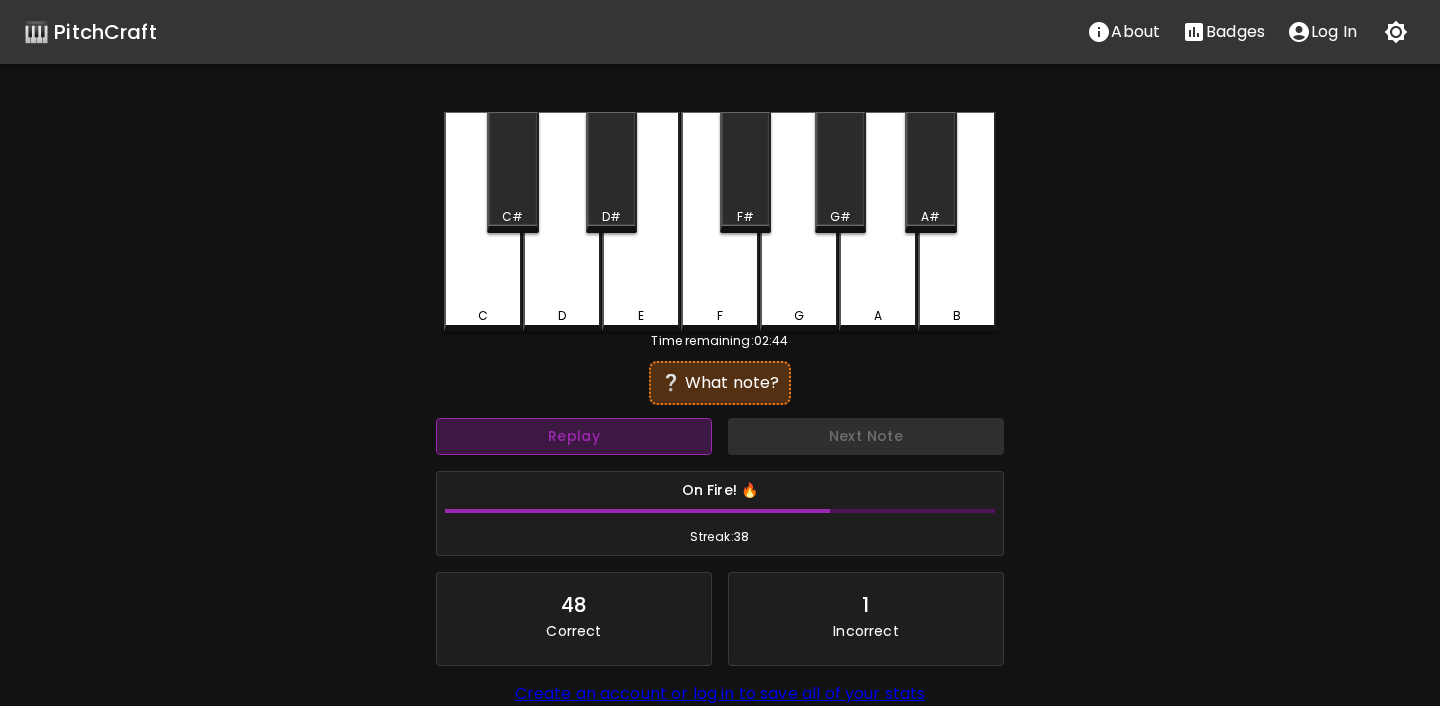 click on "Replay" at bounding box center (574, 436) 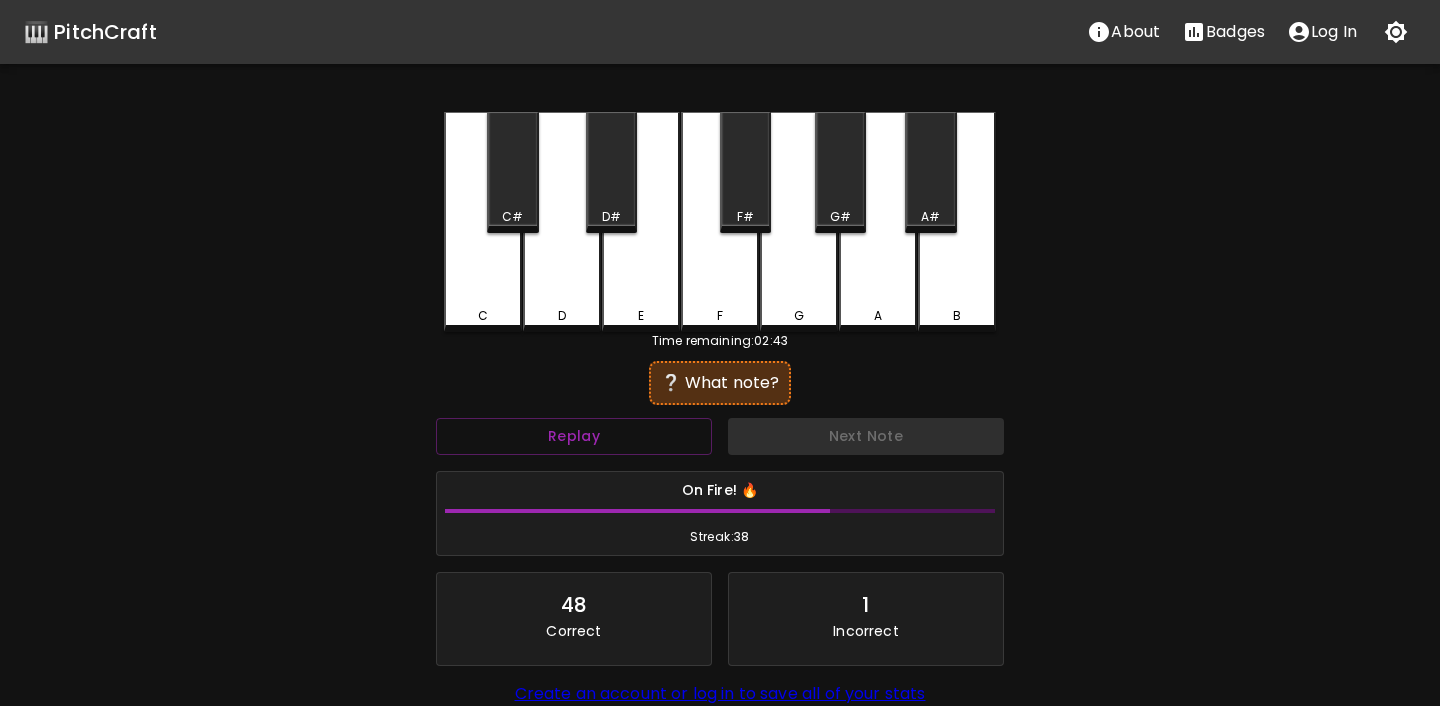 click on "F" at bounding box center (720, 222) 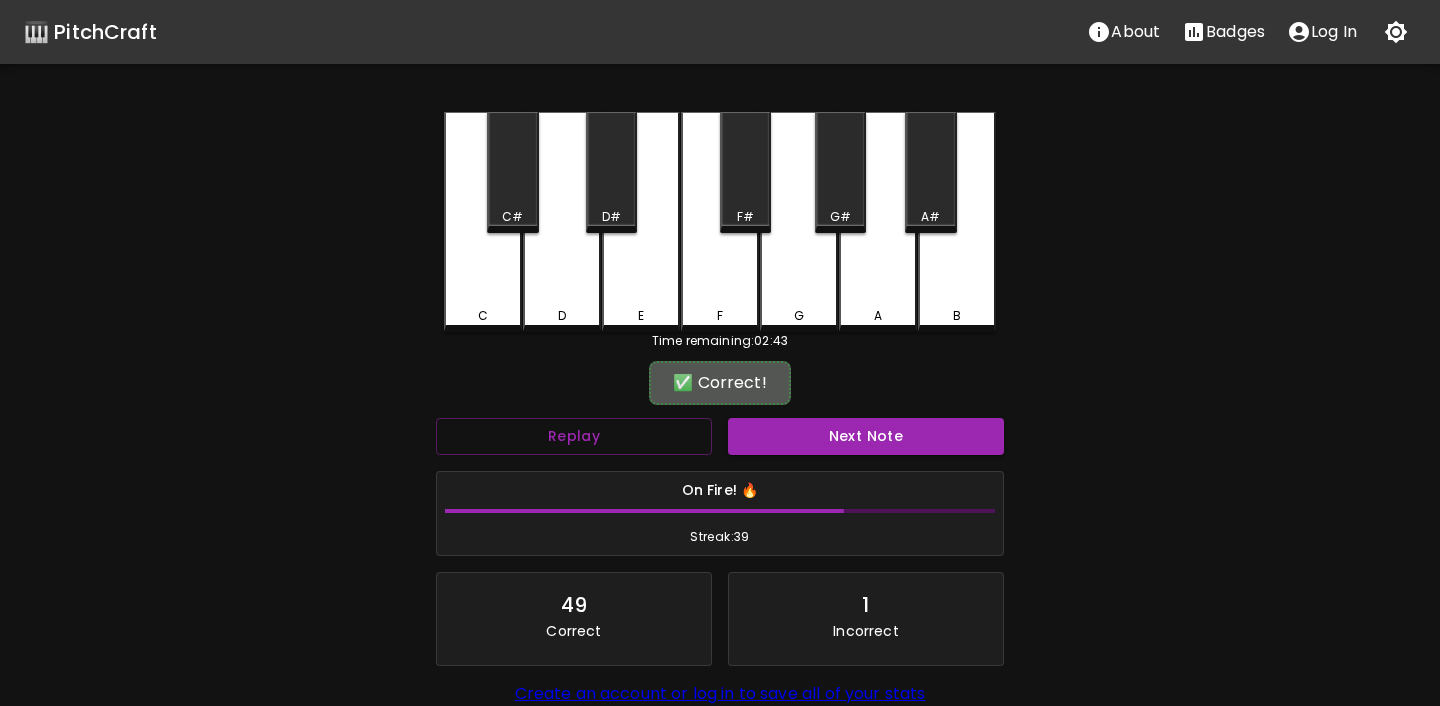 click on "Next Note" at bounding box center (866, 436) 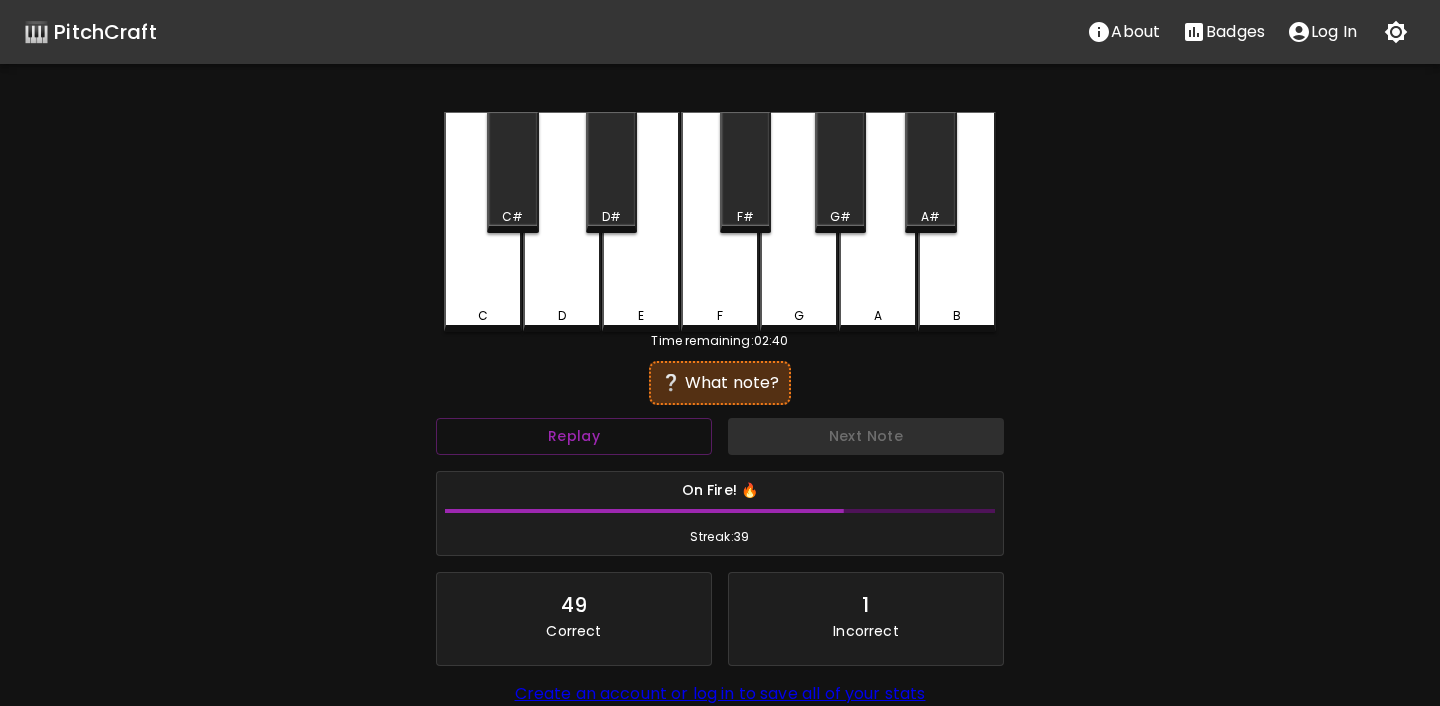 click on "E" at bounding box center (641, 316) 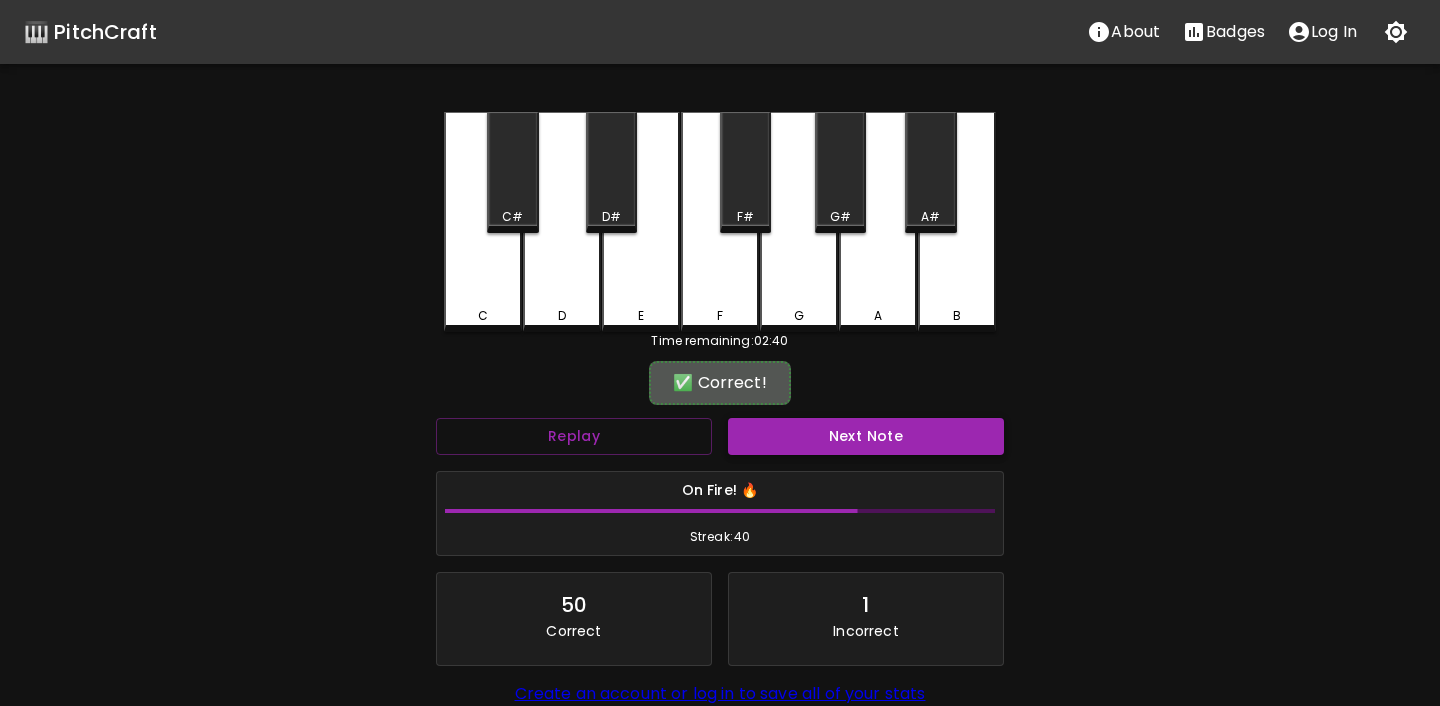click on "Next Note" at bounding box center (866, 436) 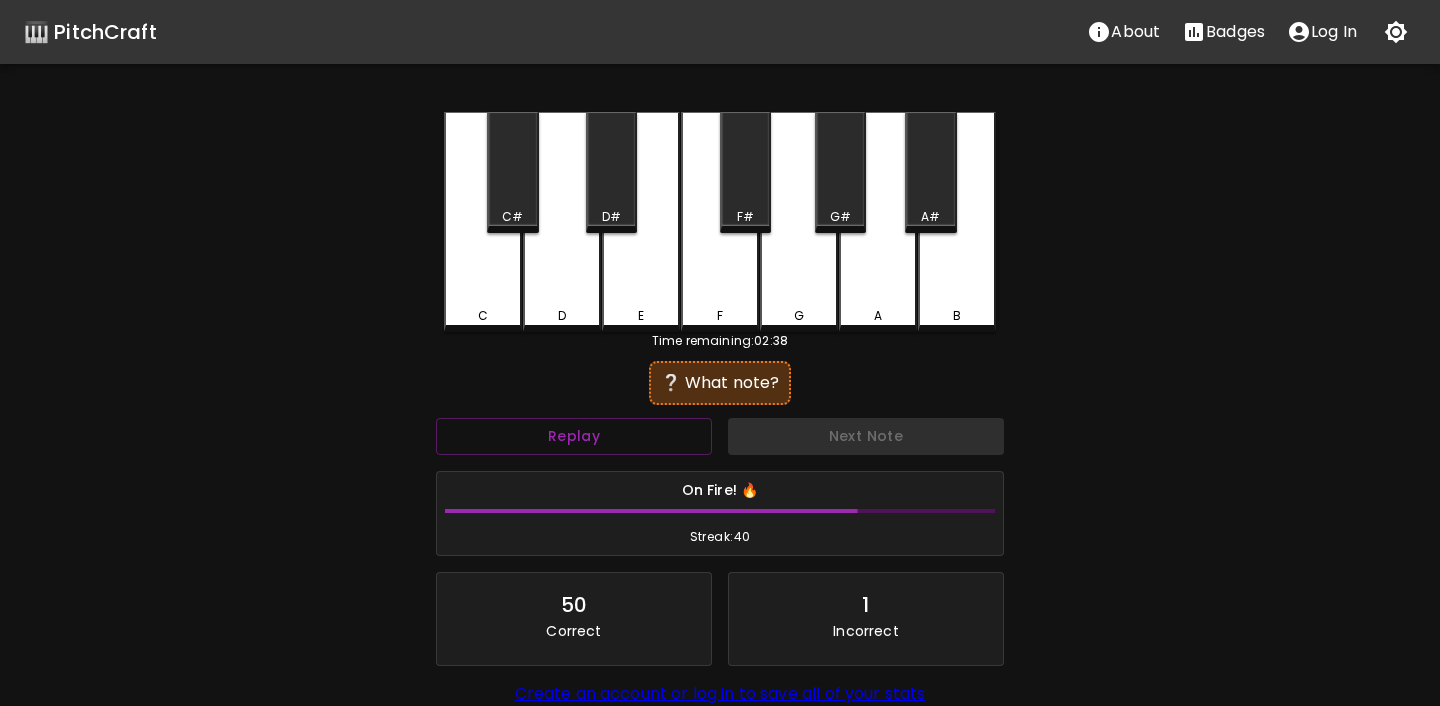 click on "B" at bounding box center (957, 316) 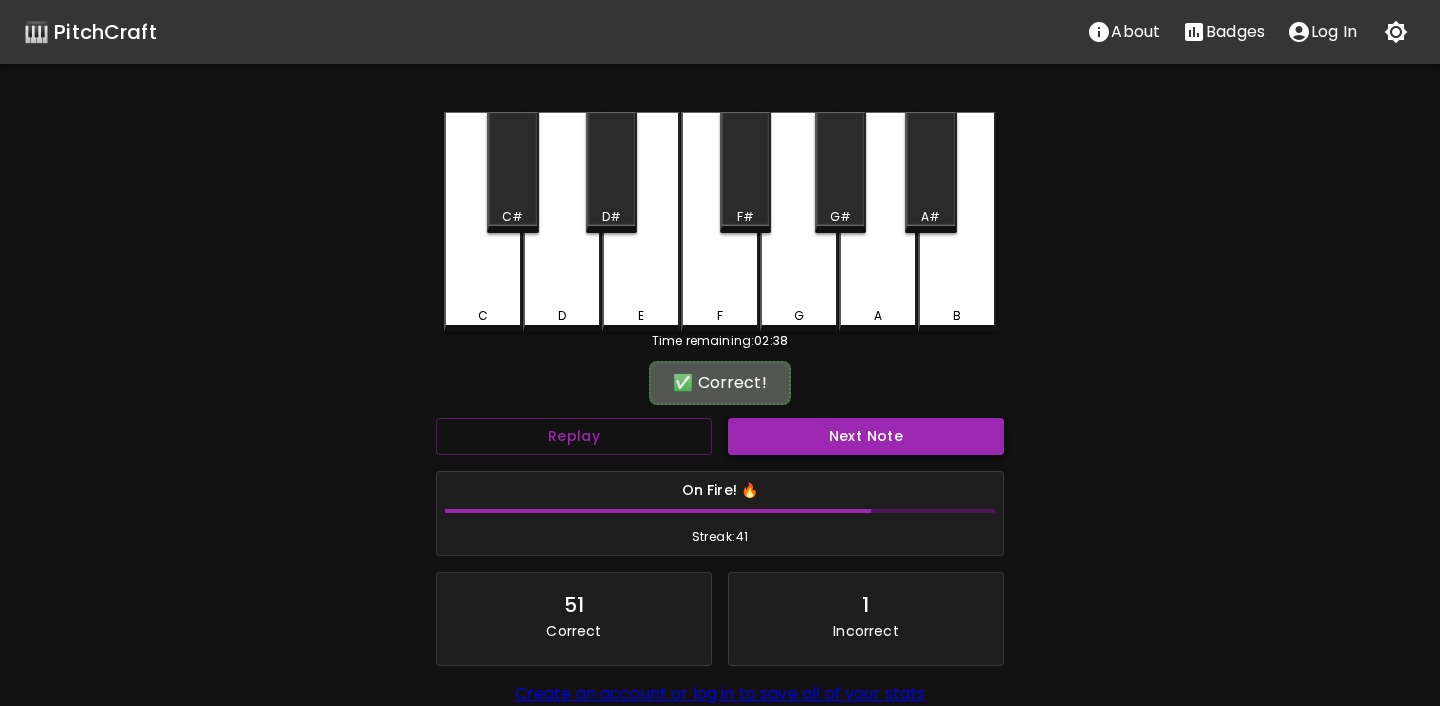 click on "Next Note" at bounding box center (866, 436) 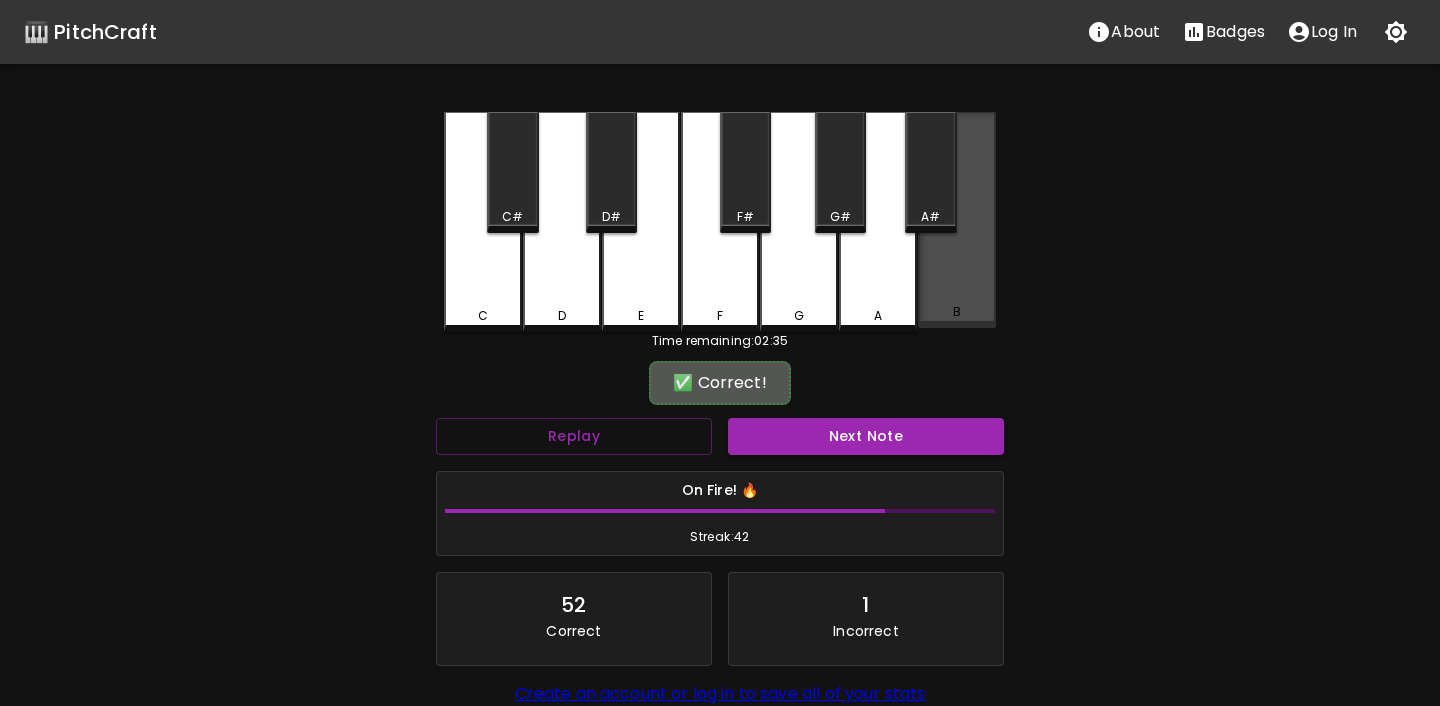 click on "B" at bounding box center (957, 220) 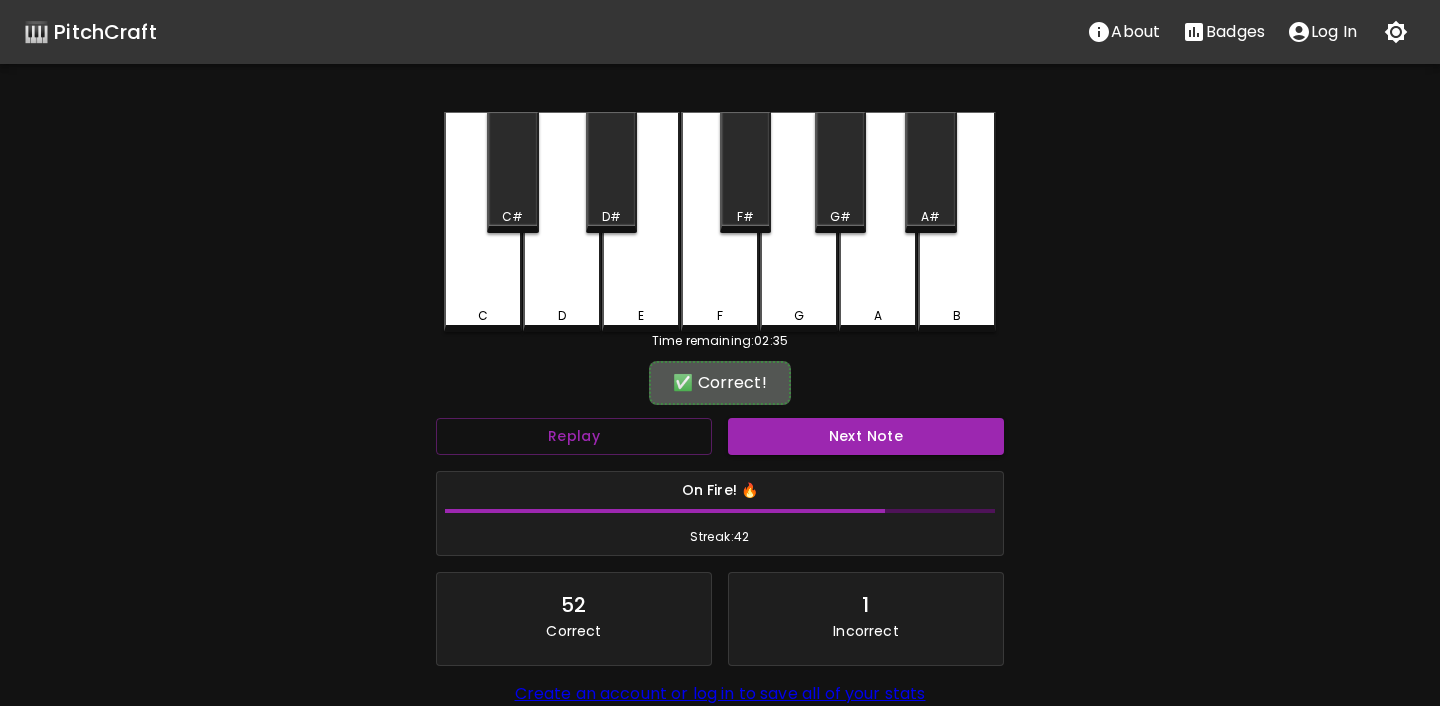click on "Next Note" at bounding box center (866, 436) 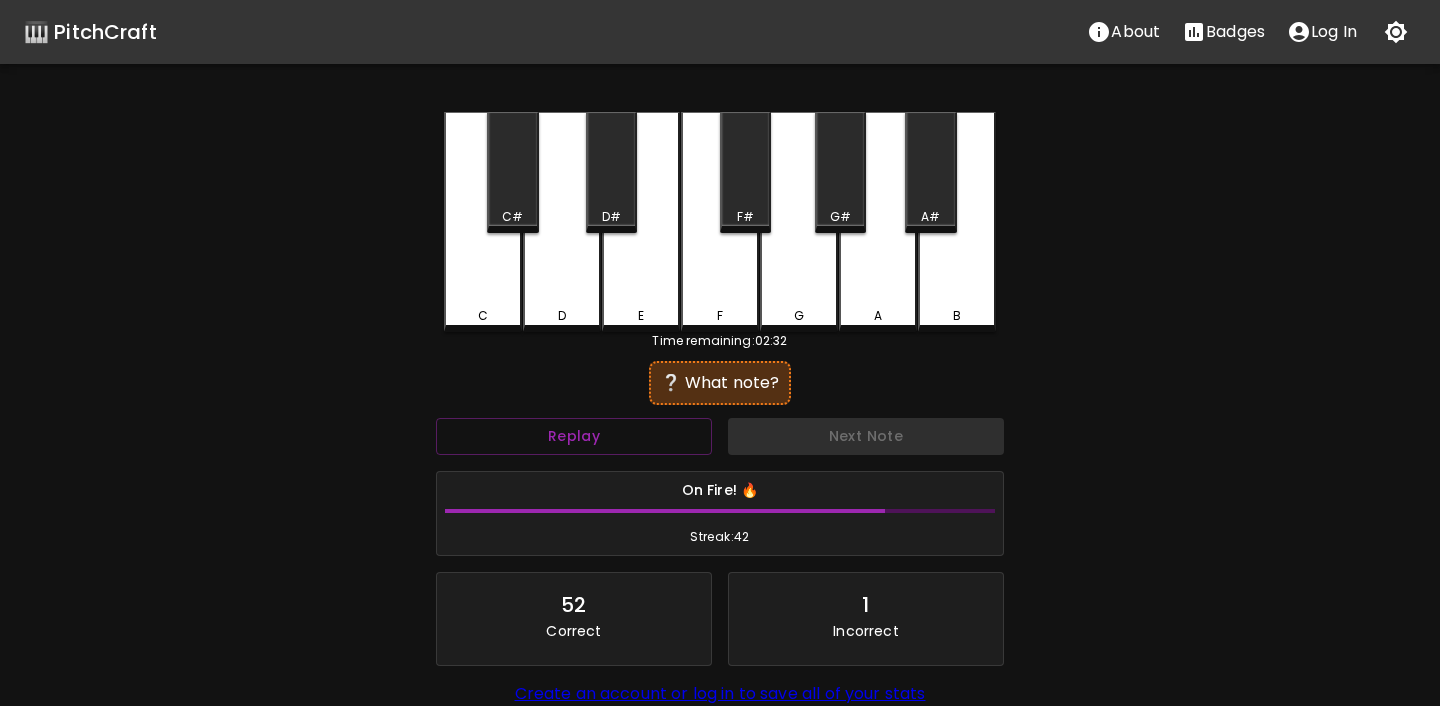 click on "C" at bounding box center [483, 316] 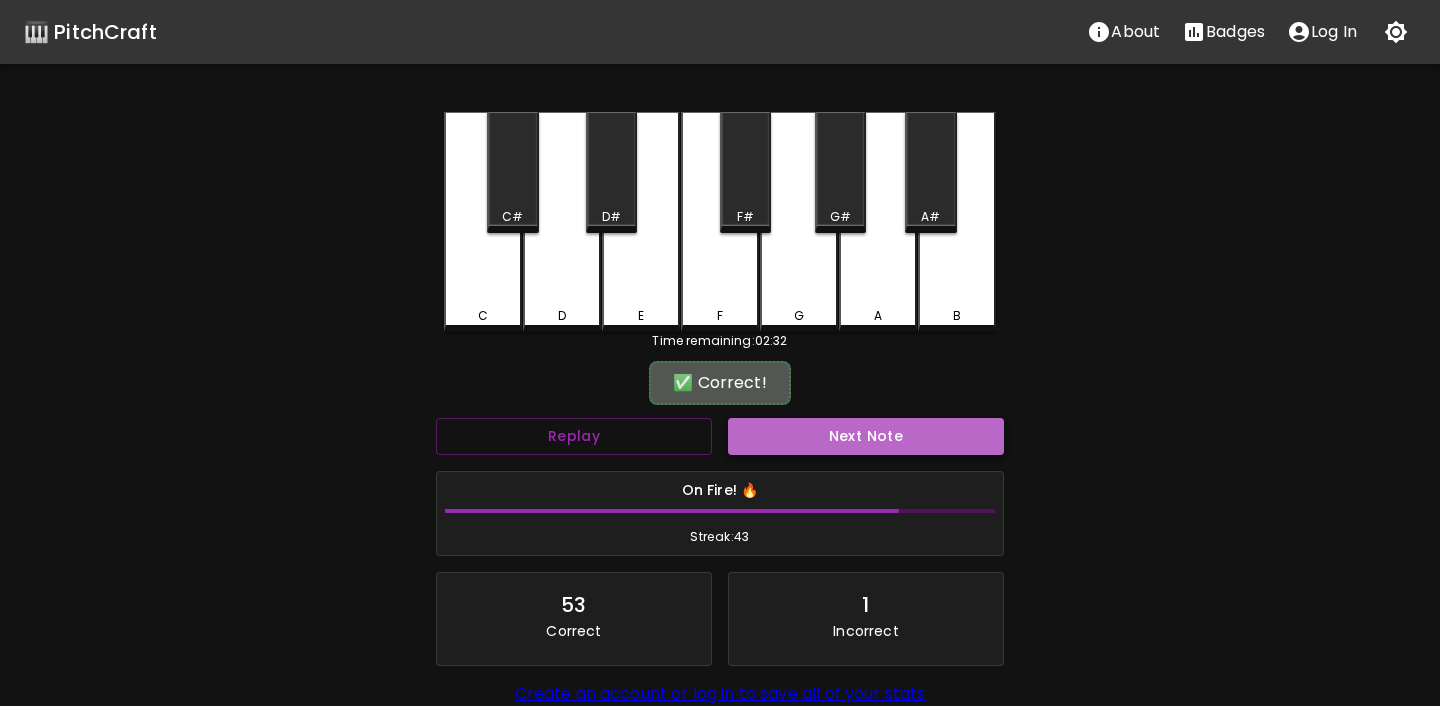 click on "Next Note" at bounding box center [866, 436] 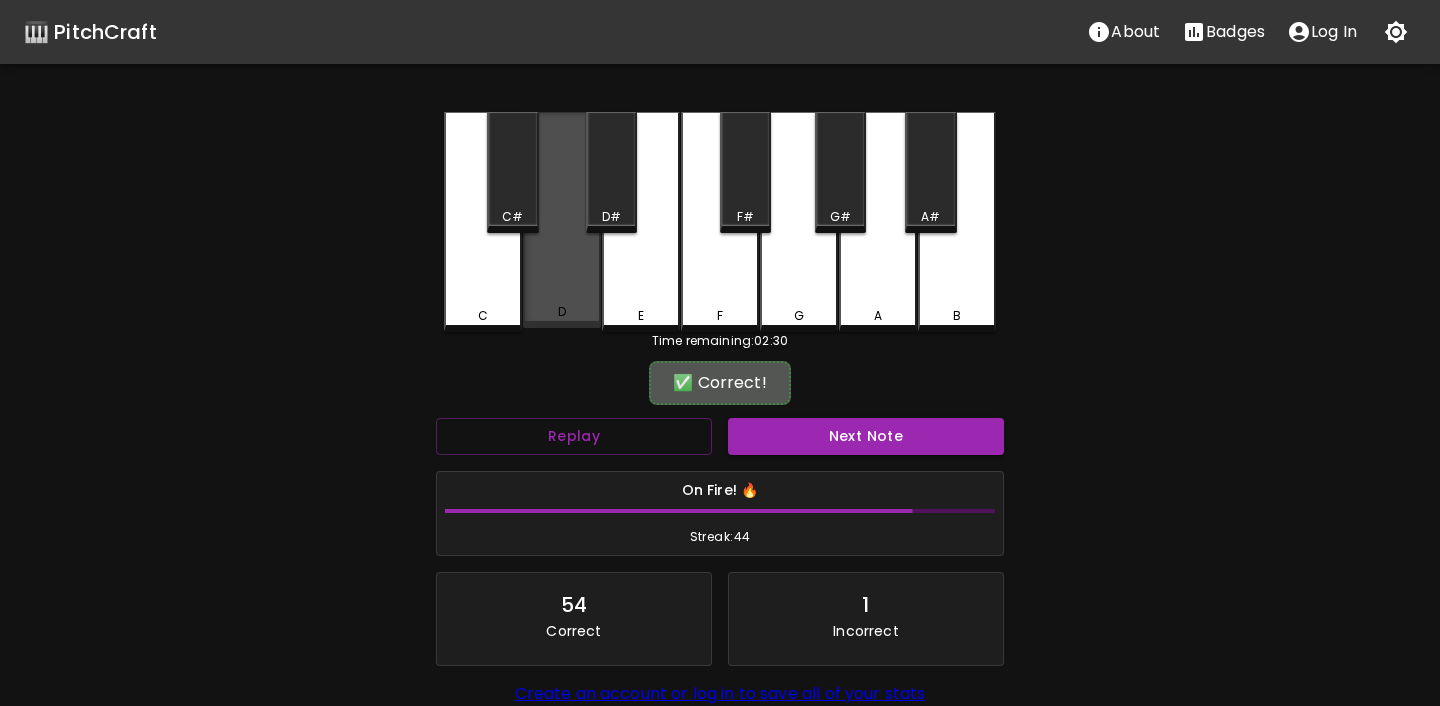 click on "D" at bounding box center [562, 220] 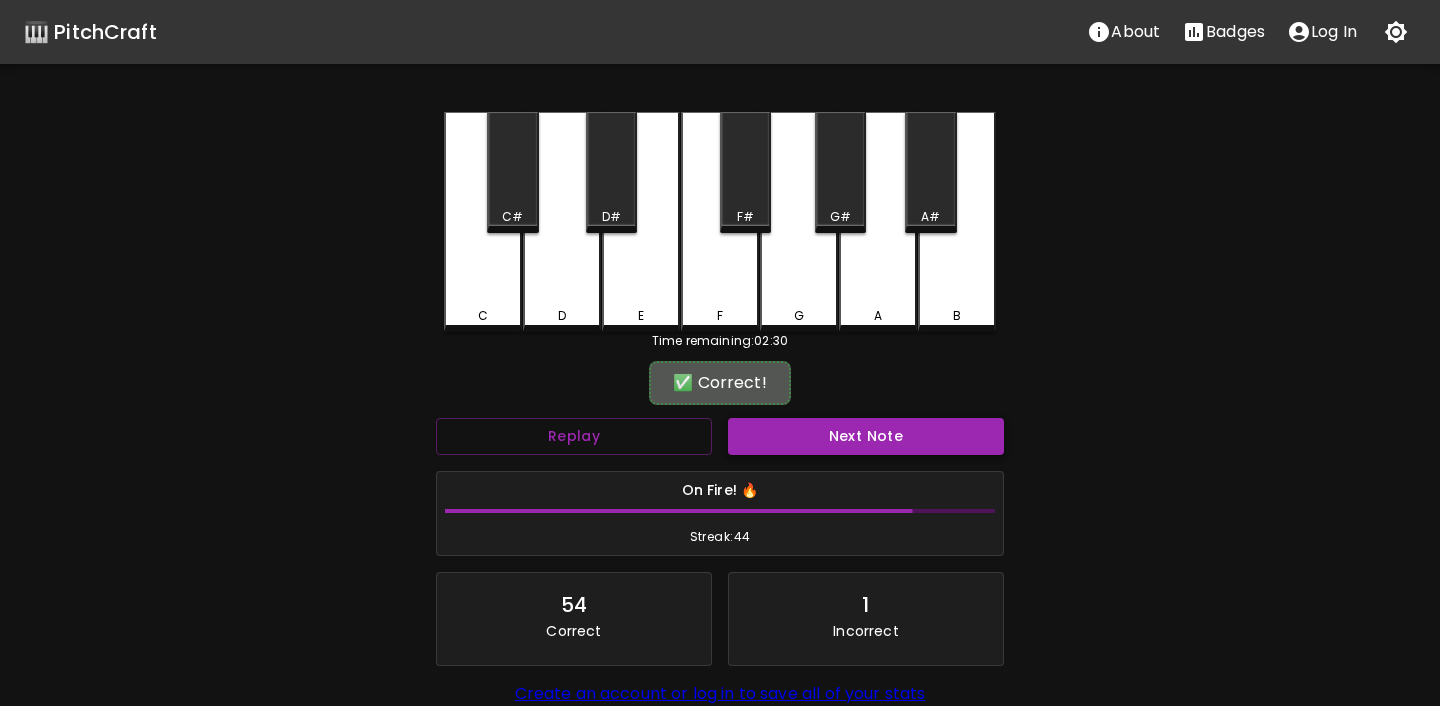 click on "Next Note" at bounding box center [866, 436] 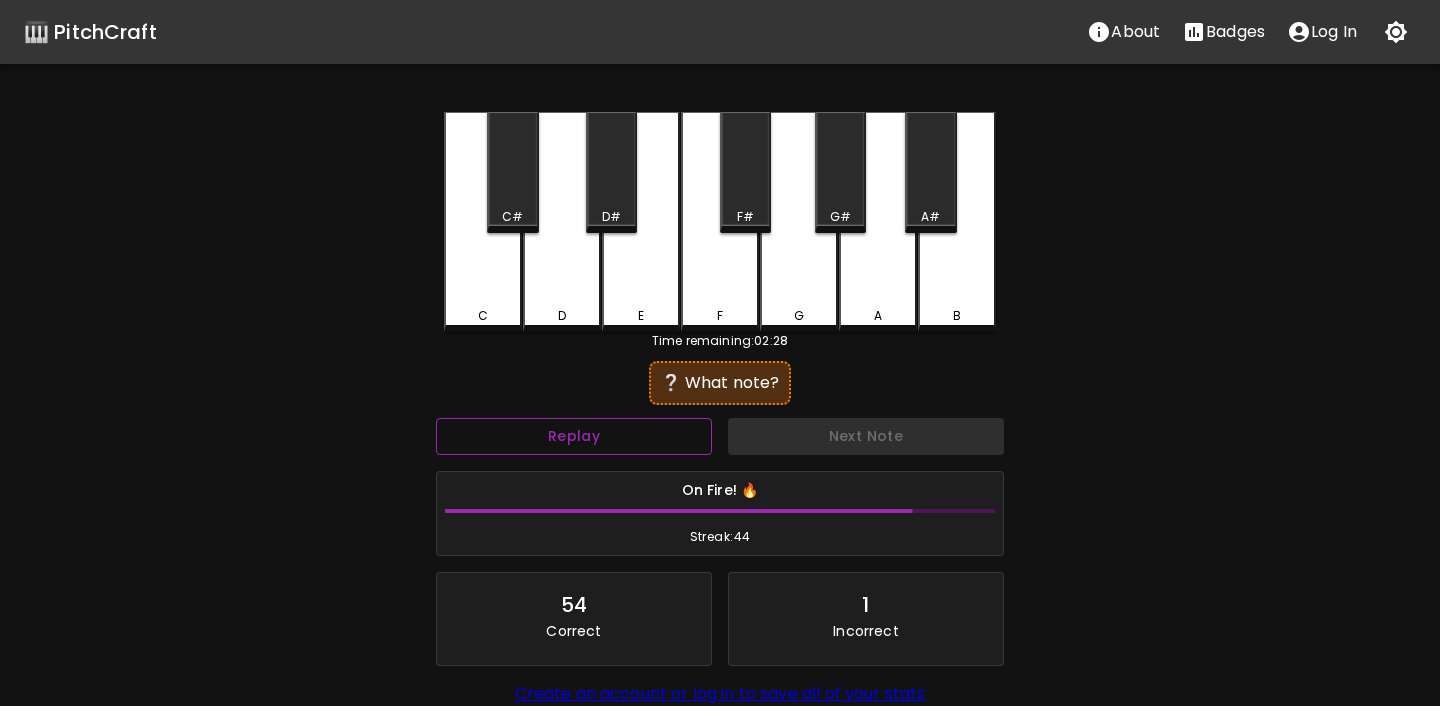 click on "Replay" at bounding box center (574, 436) 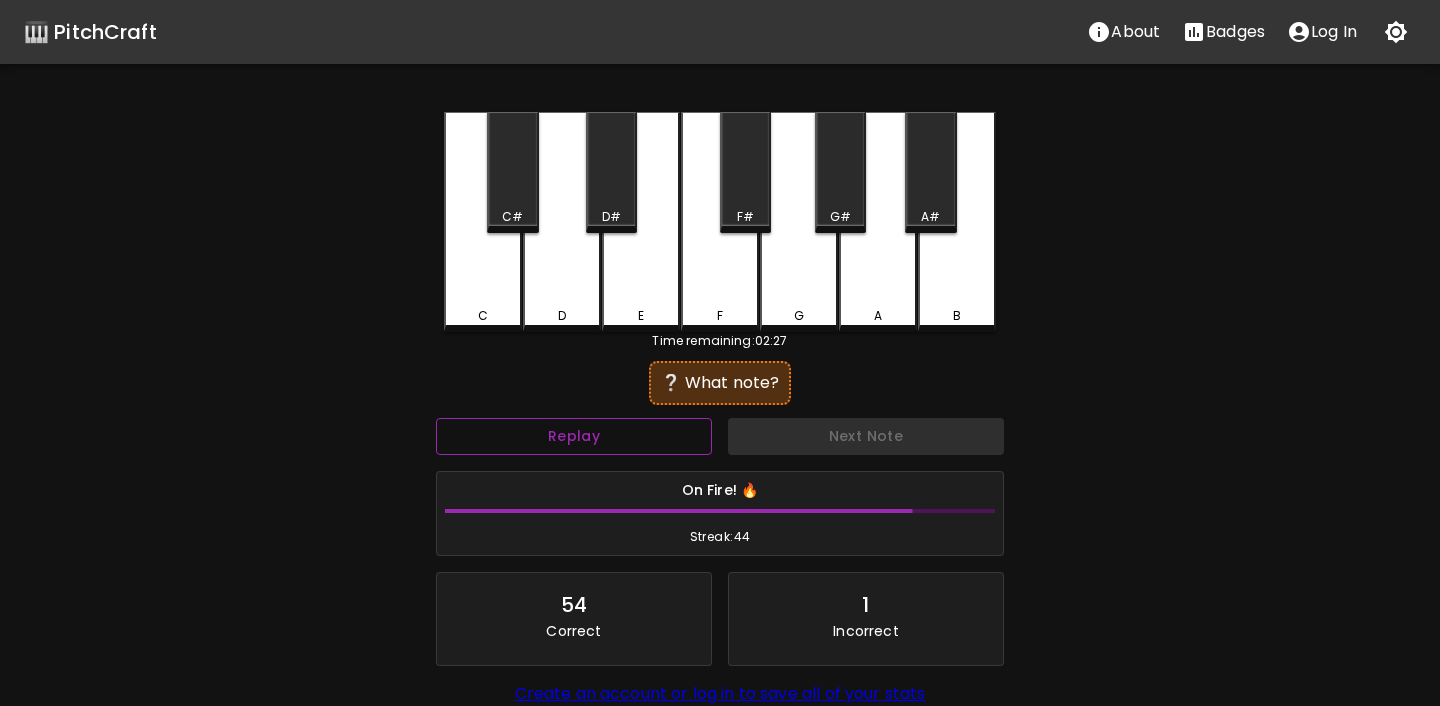 click on "Replay" at bounding box center [574, 436] 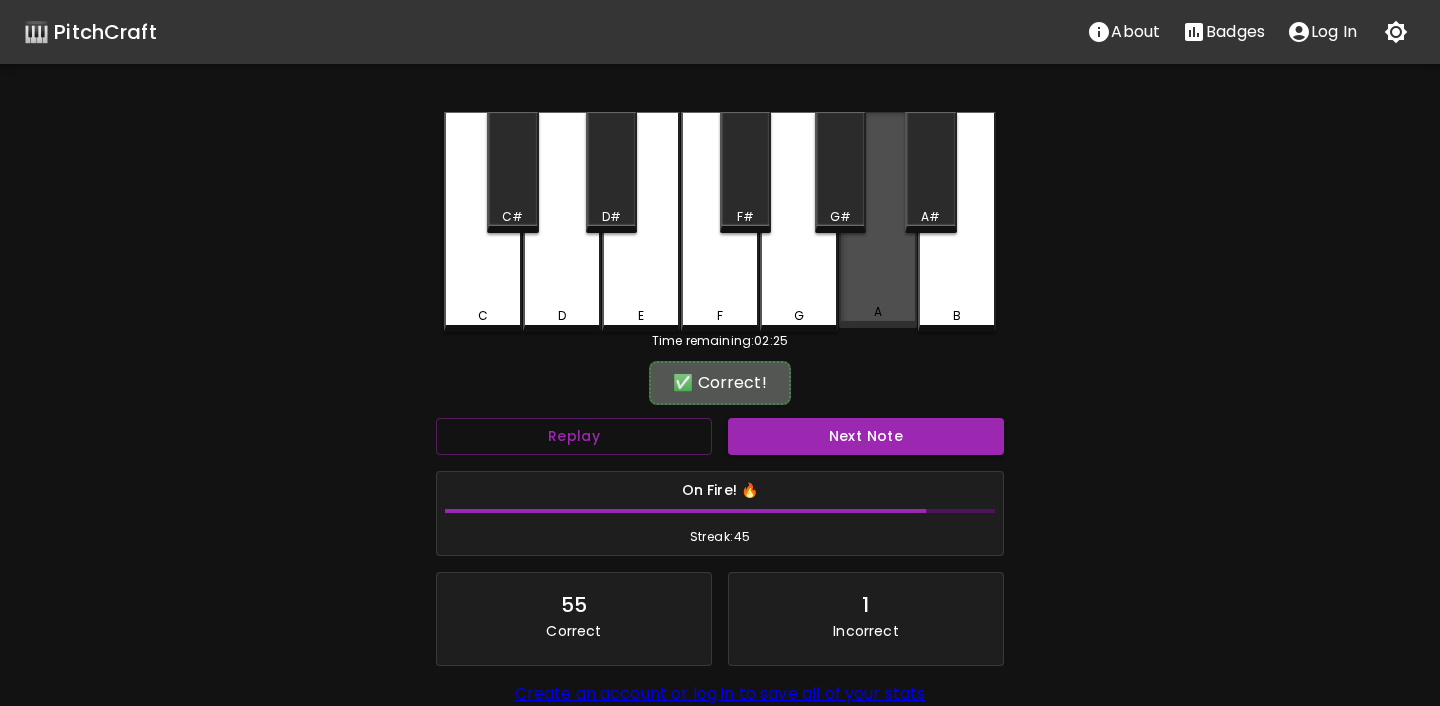 click on "A" at bounding box center (878, 312) 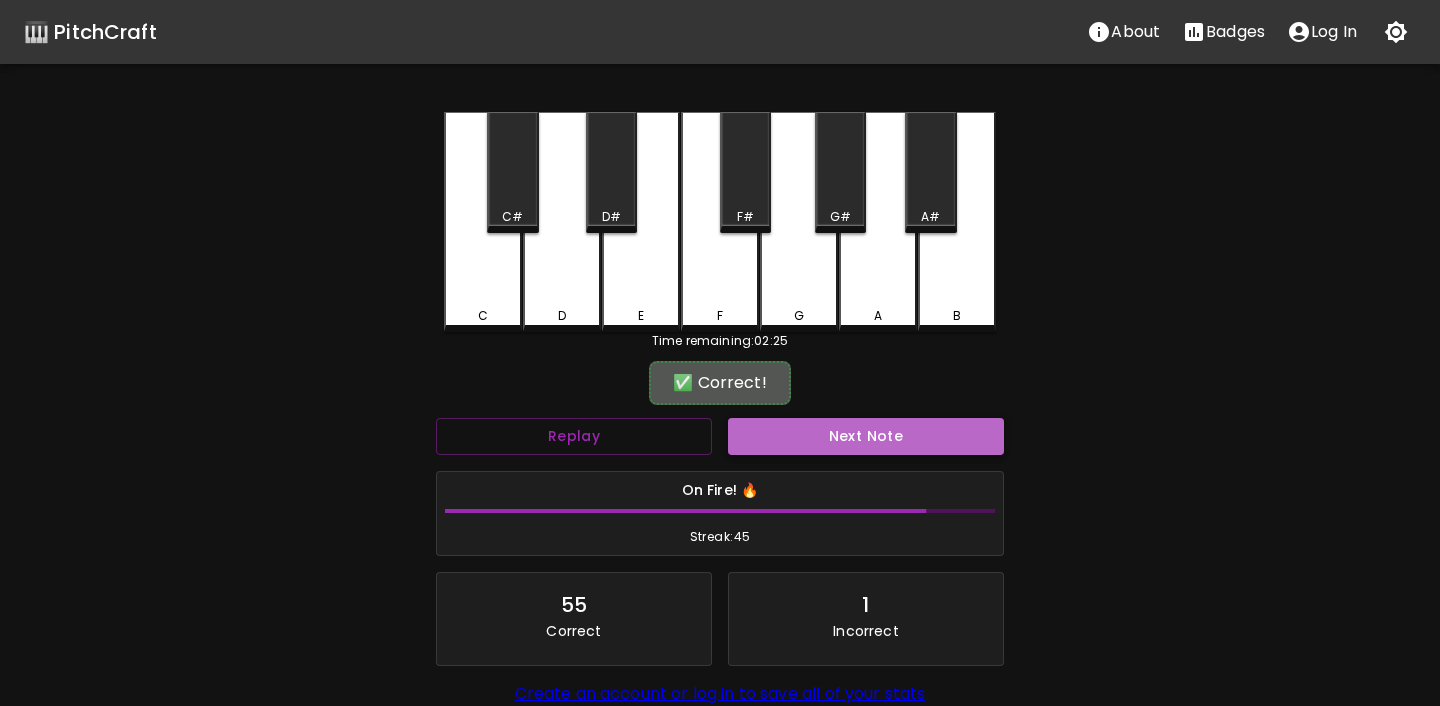 click on "Next Note" at bounding box center (866, 436) 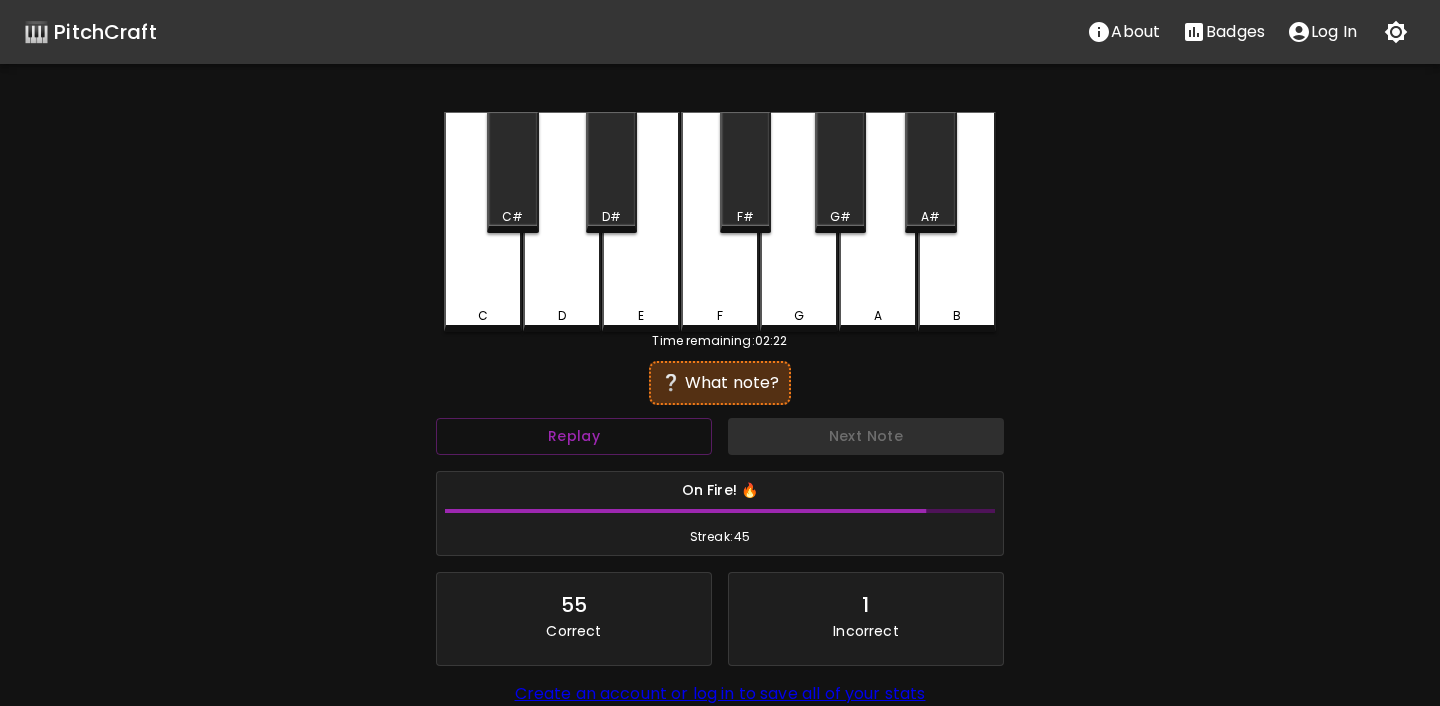 click on "G" at bounding box center [799, 222] 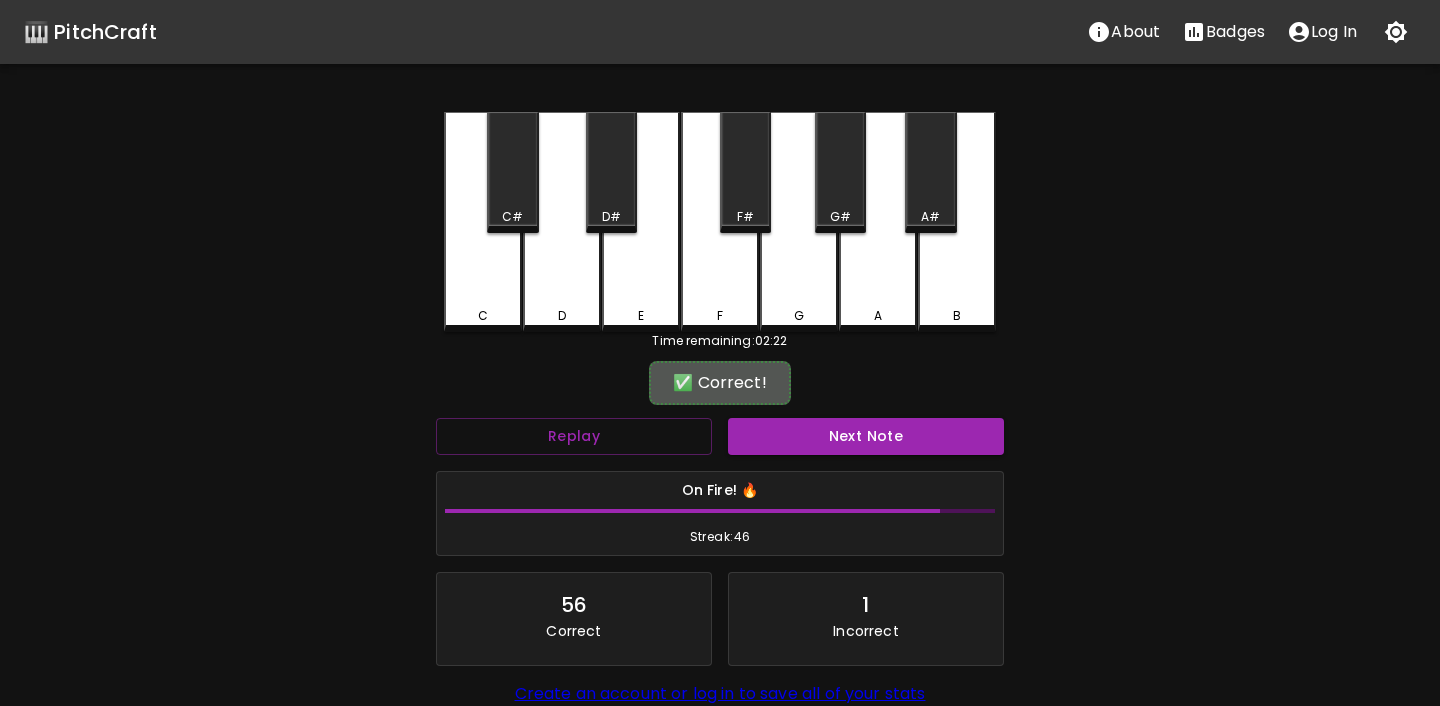 click on "Next Note" at bounding box center [866, 436] 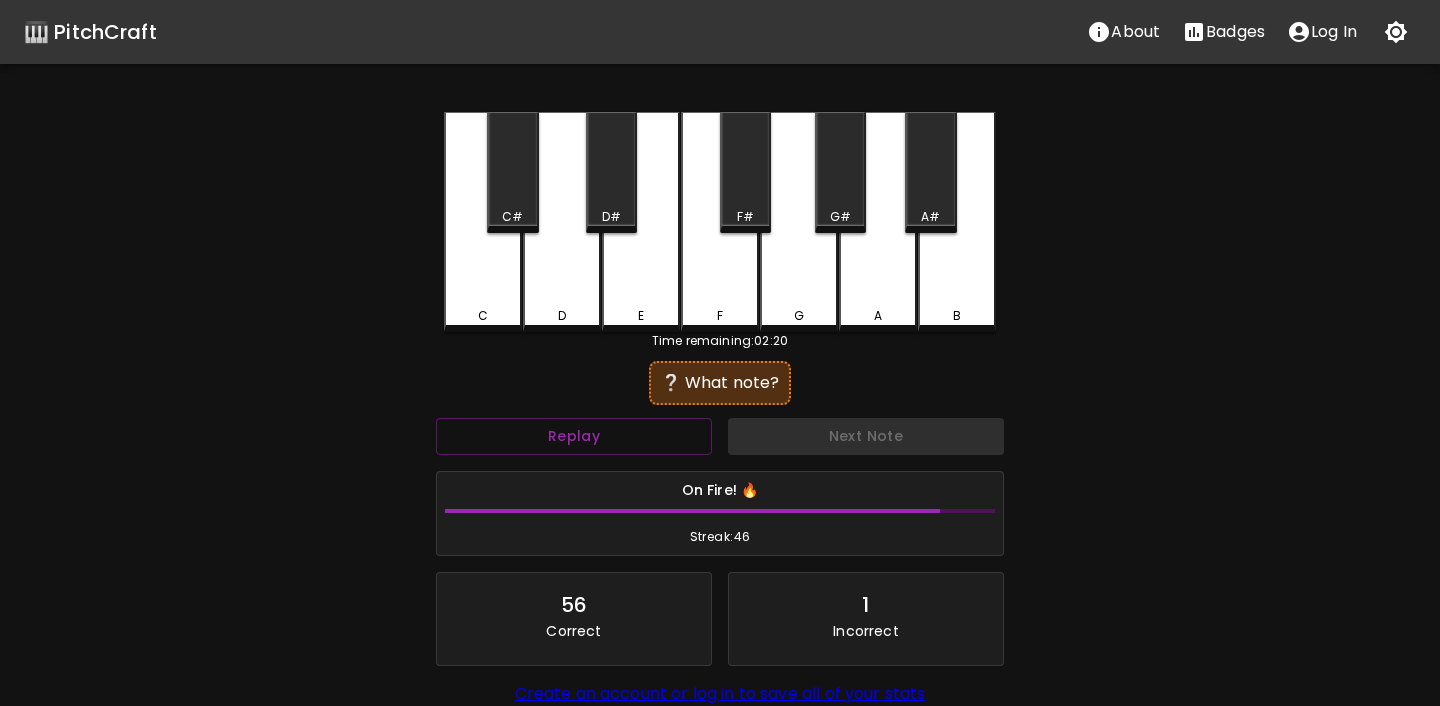 click on "B" at bounding box center (957, 316) 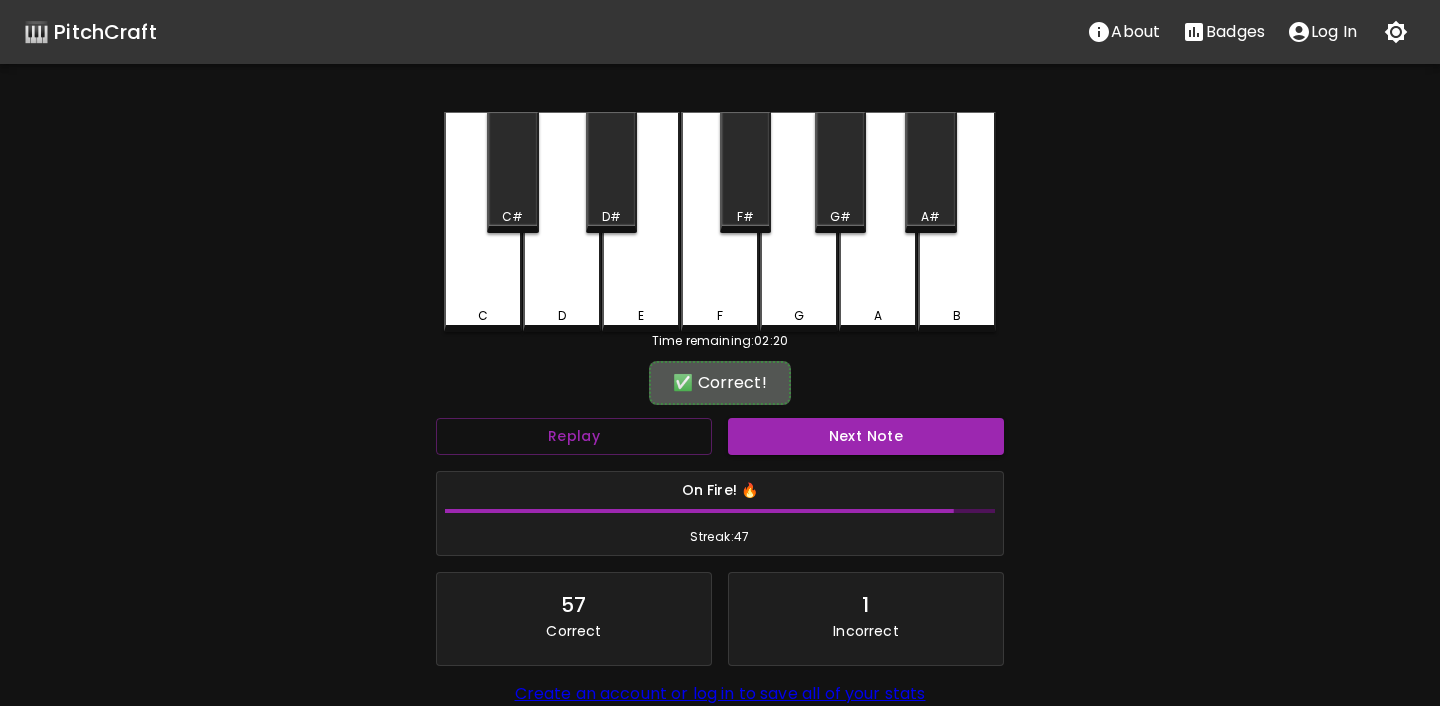 click on "Next Note" at bounding box center [866, 436] 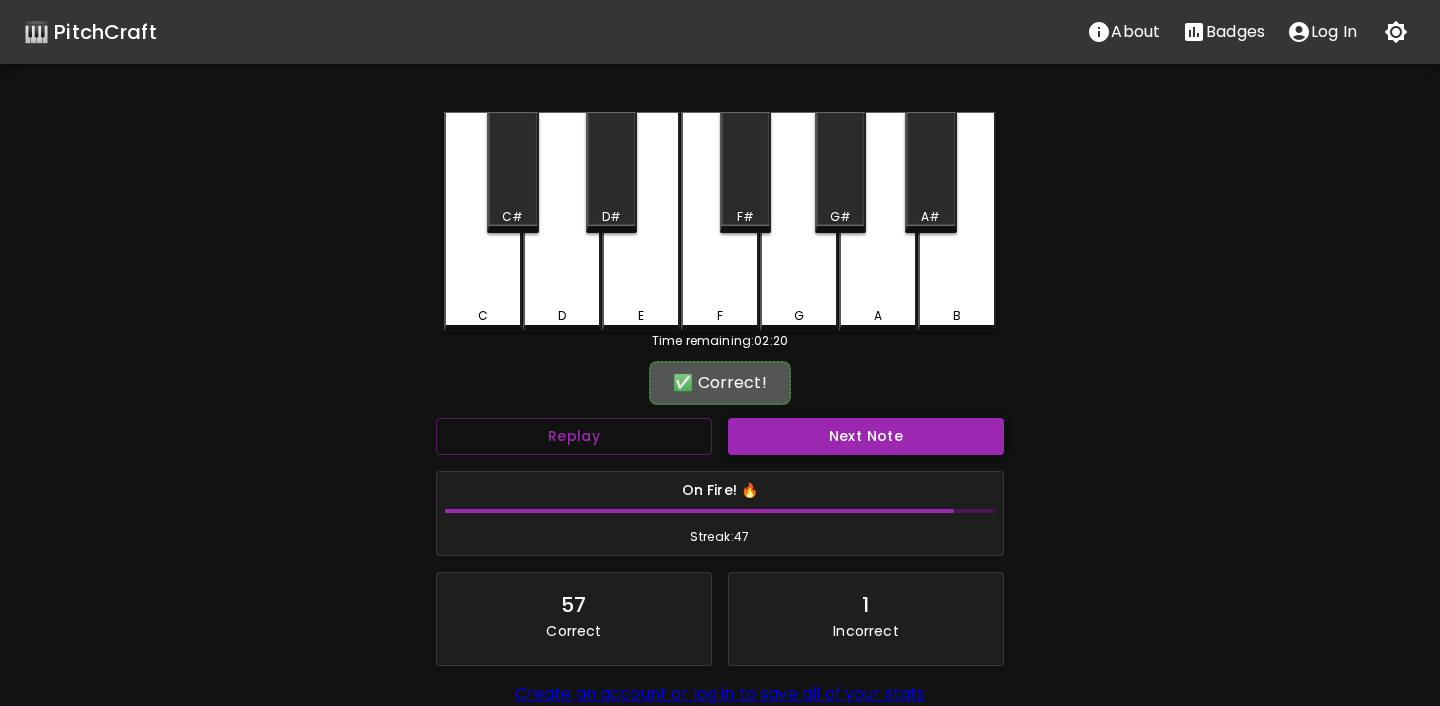 click on "Next Note" at bounding box center [866, 436] 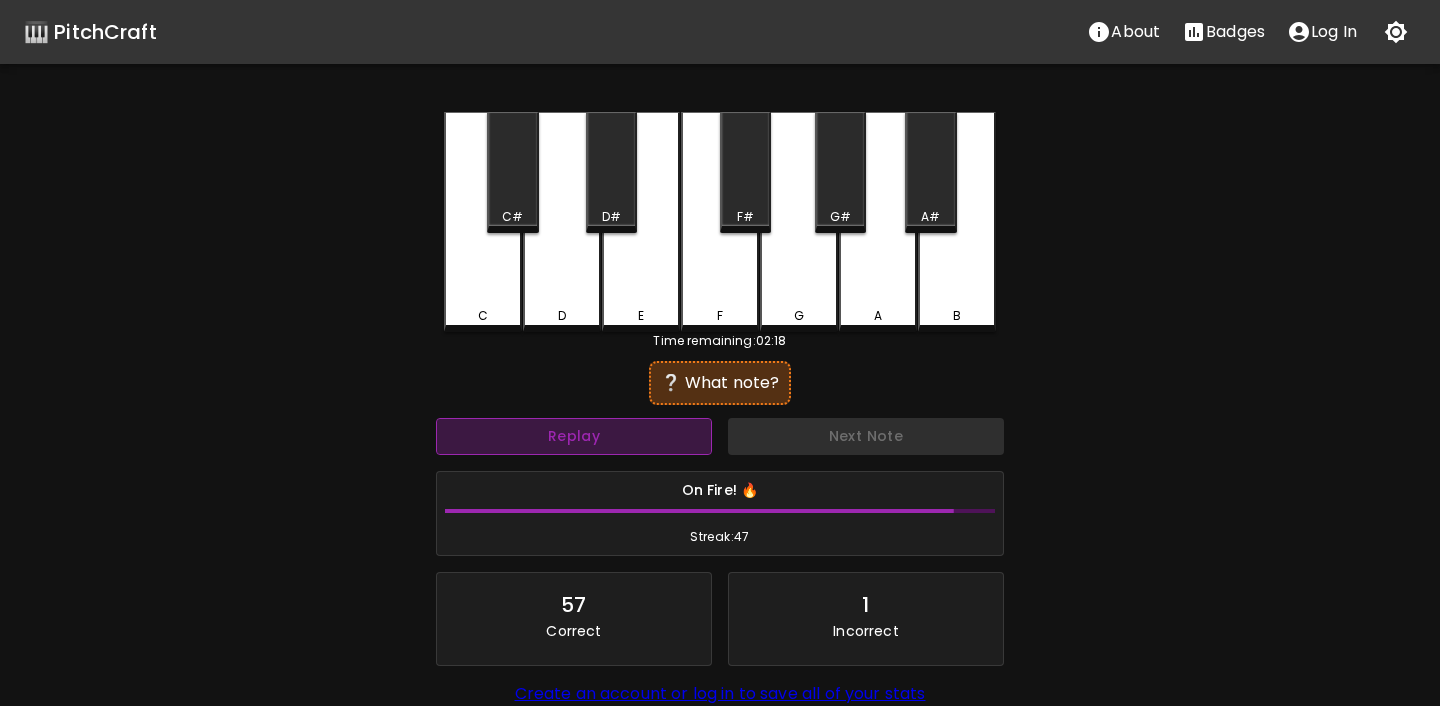 click on "Replay" at bounding box center (574, 436) 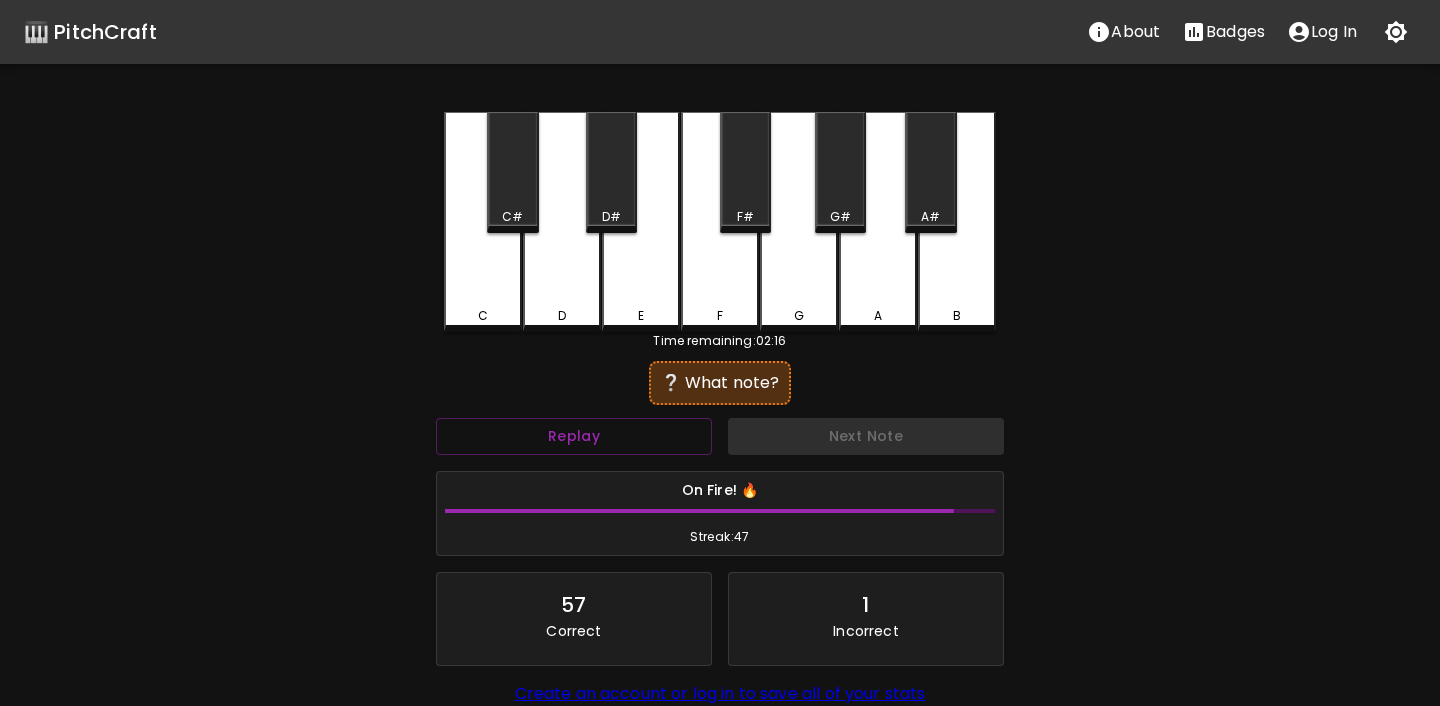 click on "A" at bounding box center (878, 222) 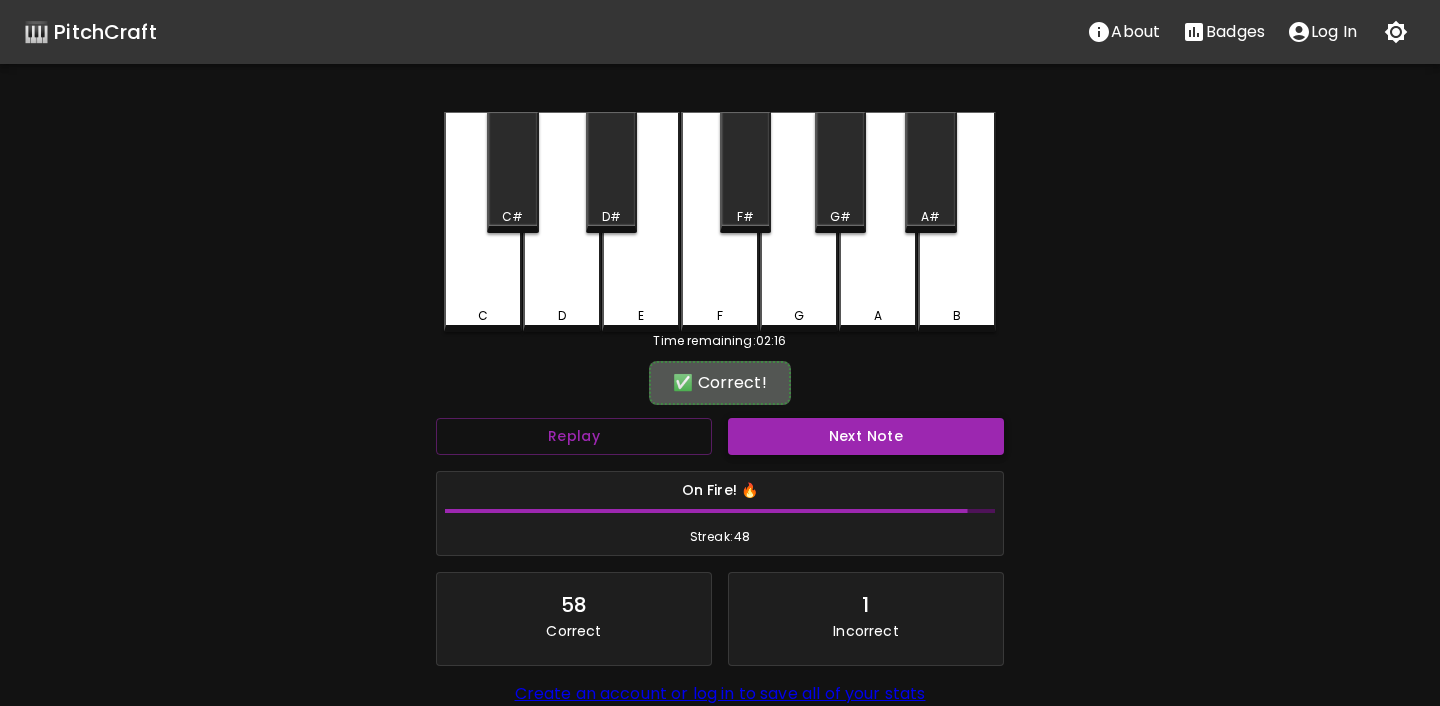 click on "Next Note" at bounding box center [866, 436] 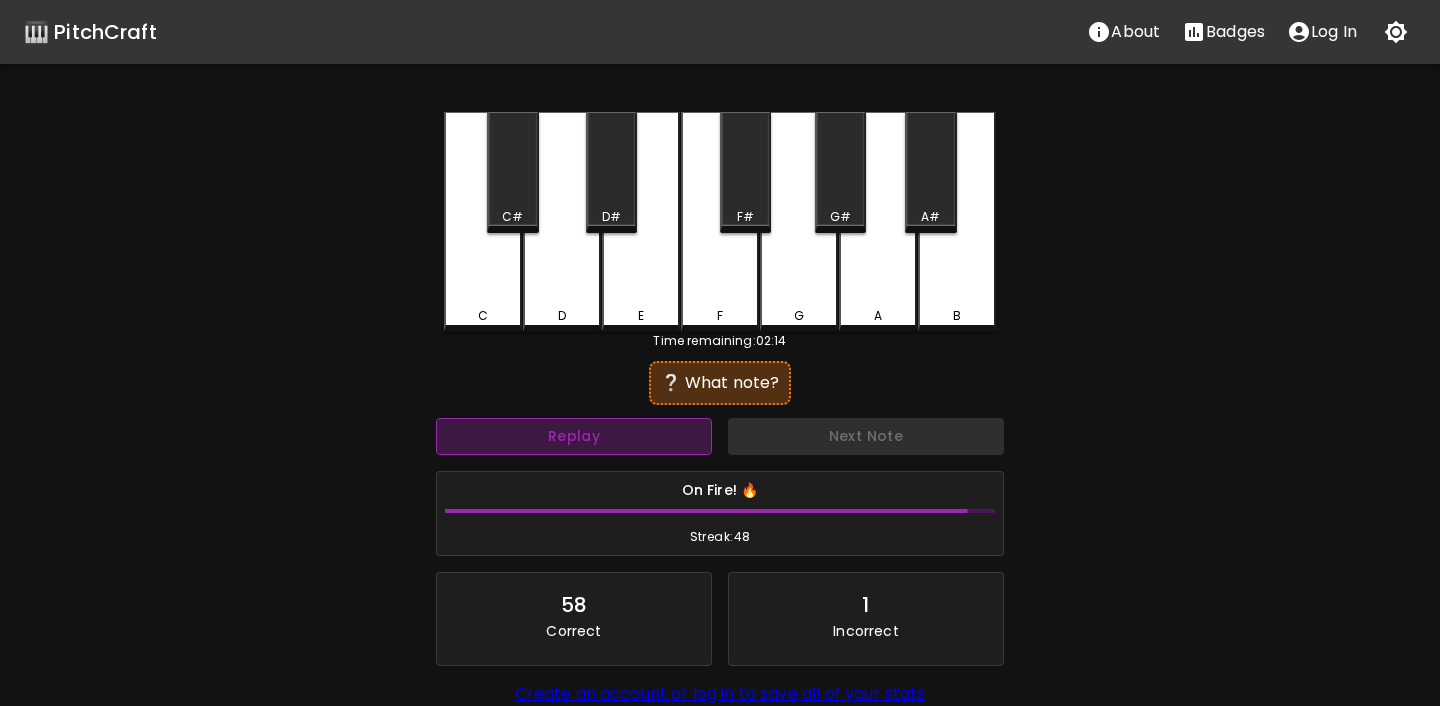 click on "Replay" at bounding box center (574, 436) 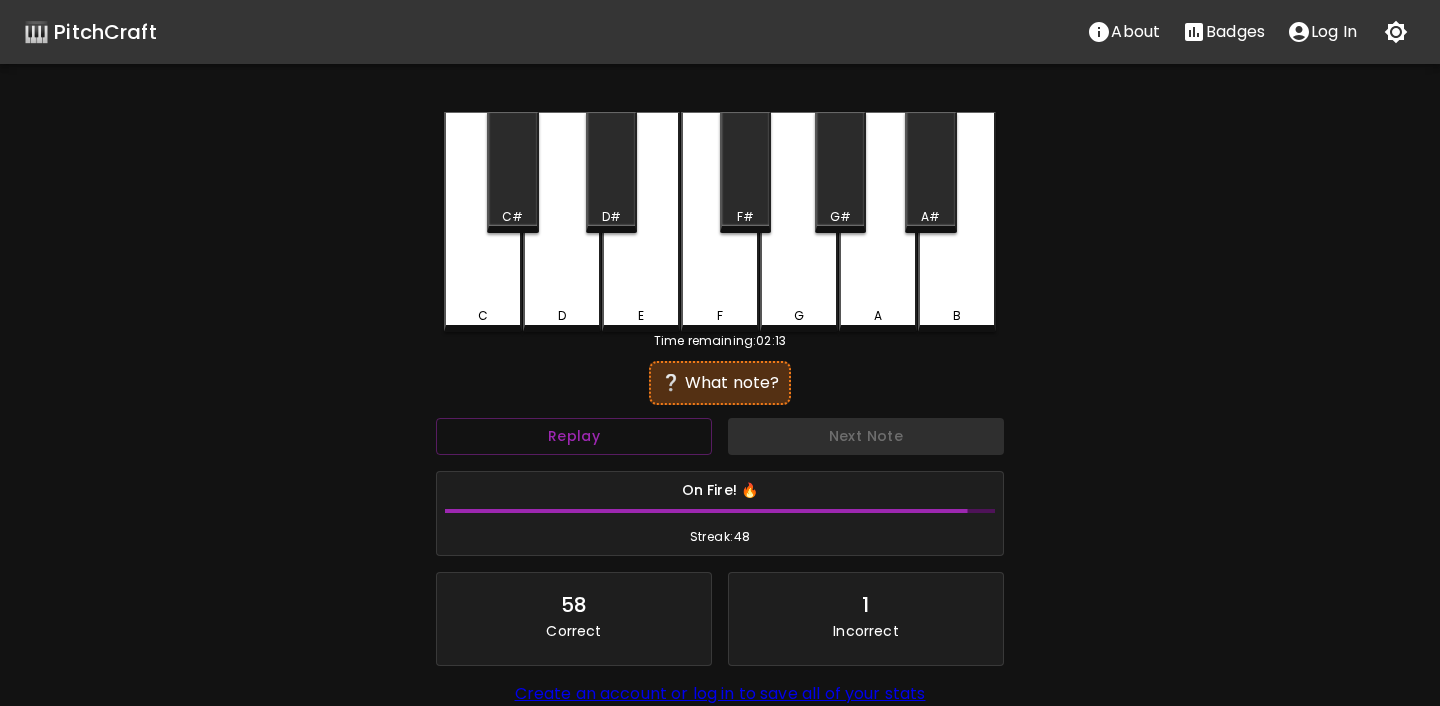 click on "E" at bounding box center (641, 222) 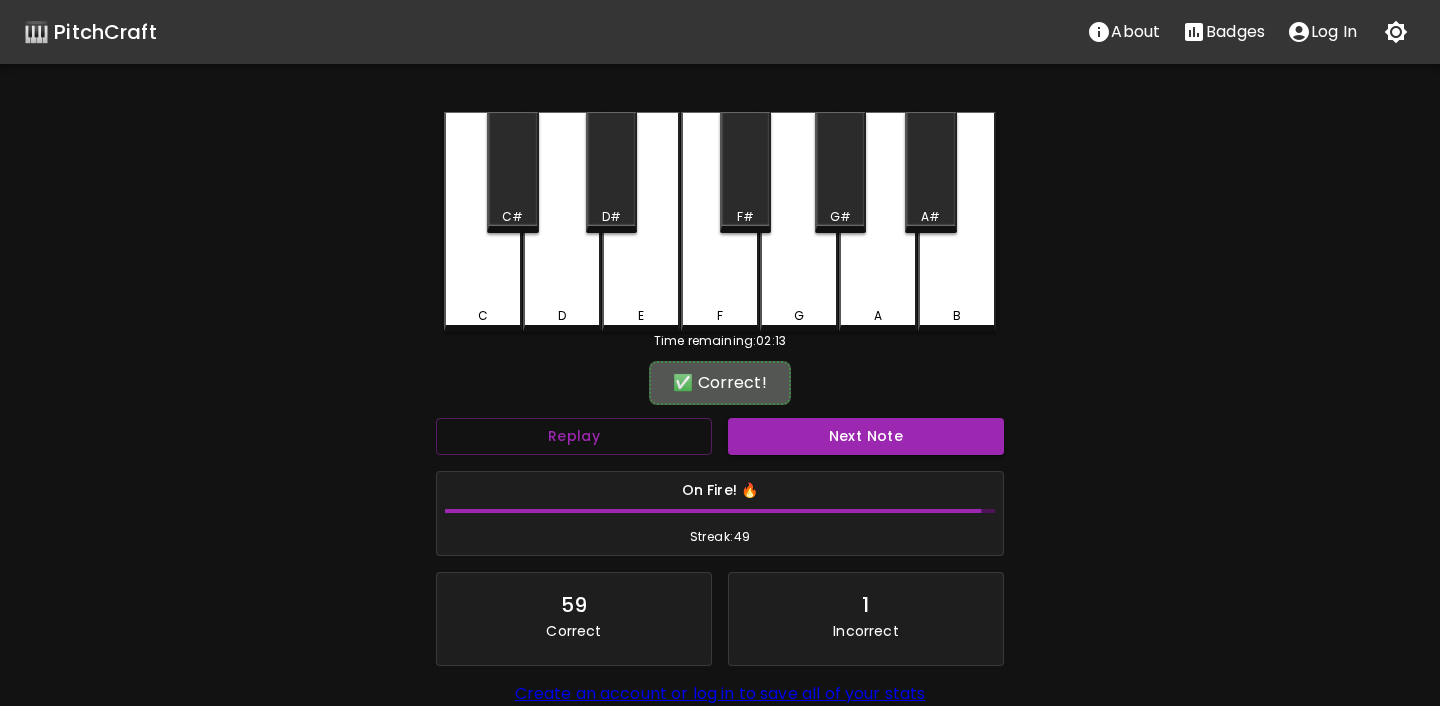 click on "✅ Correct!" at bounding box center [720, 383] 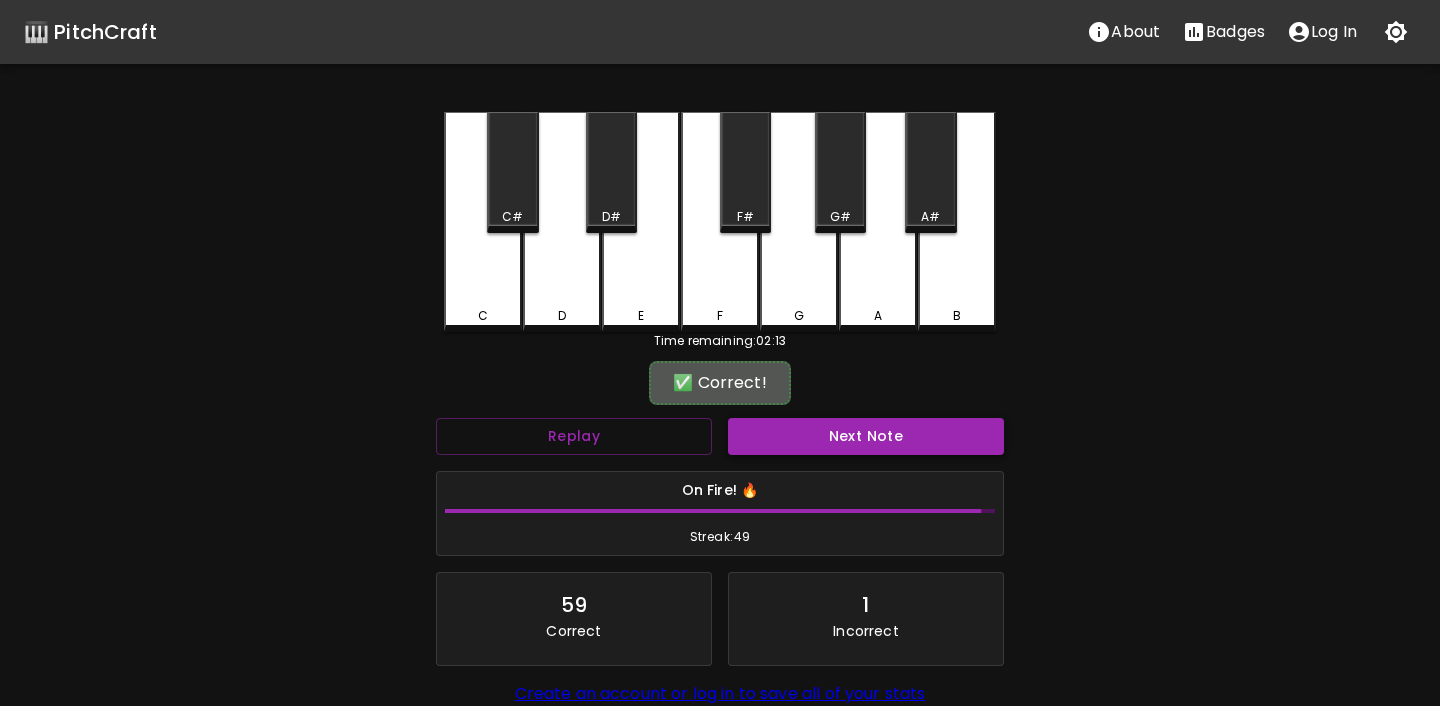 click on "Next Note" at bounding box center [866, 436] 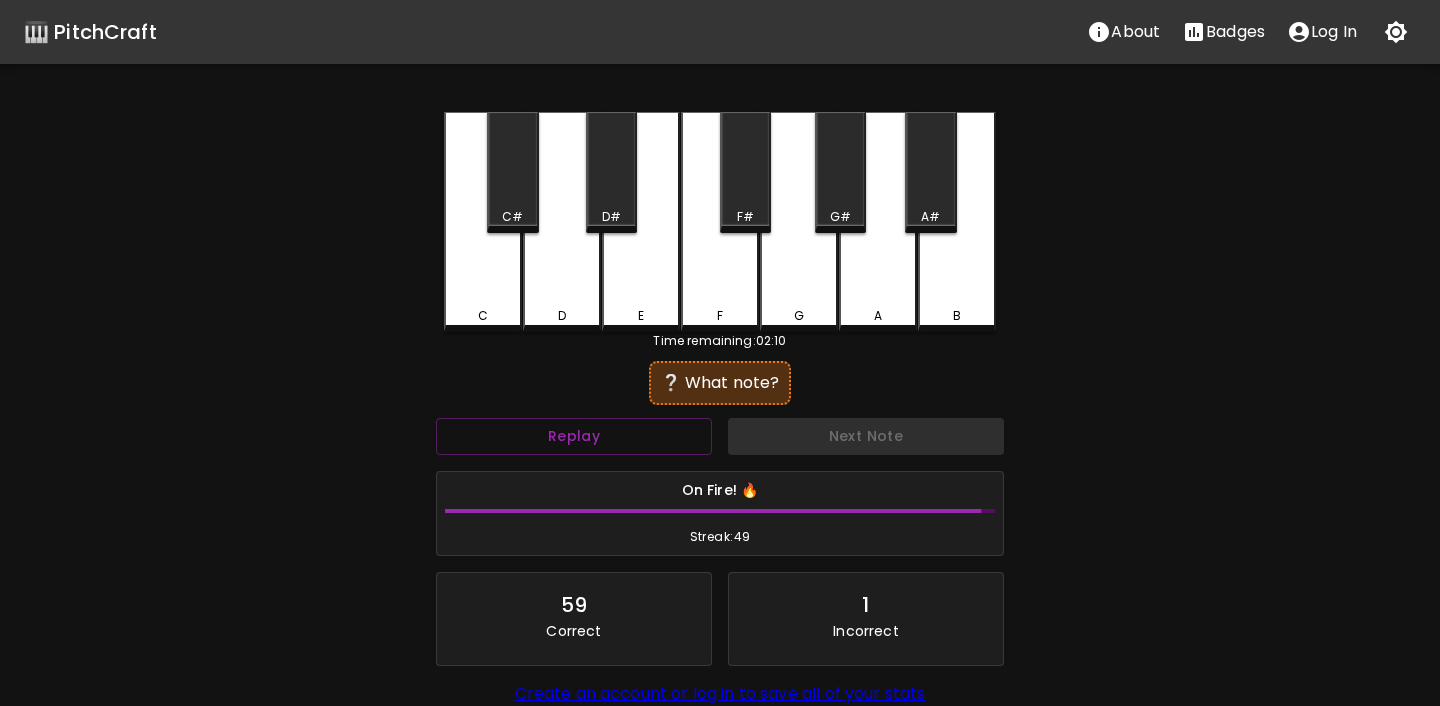 click on "E" at bounding box center (641, 222) 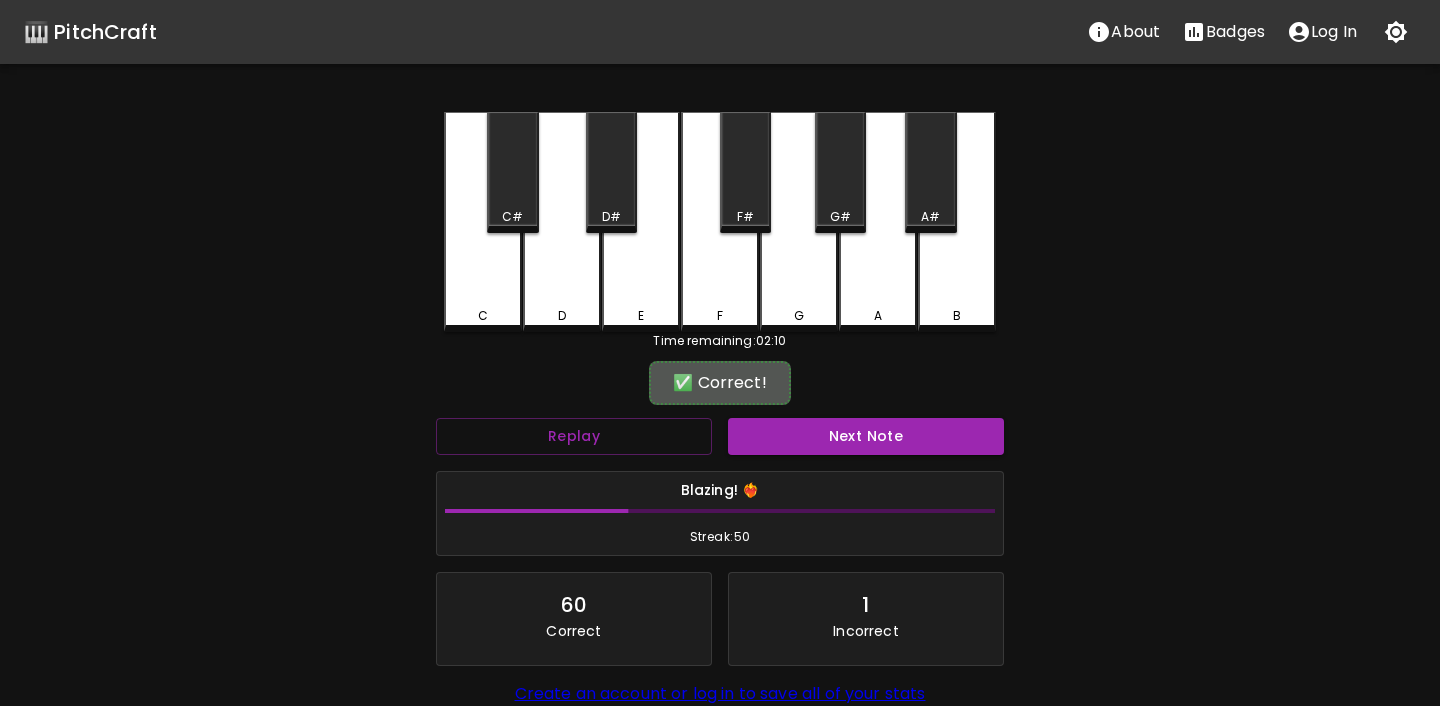 click on "Next Note" at bounding box center [866, 436] 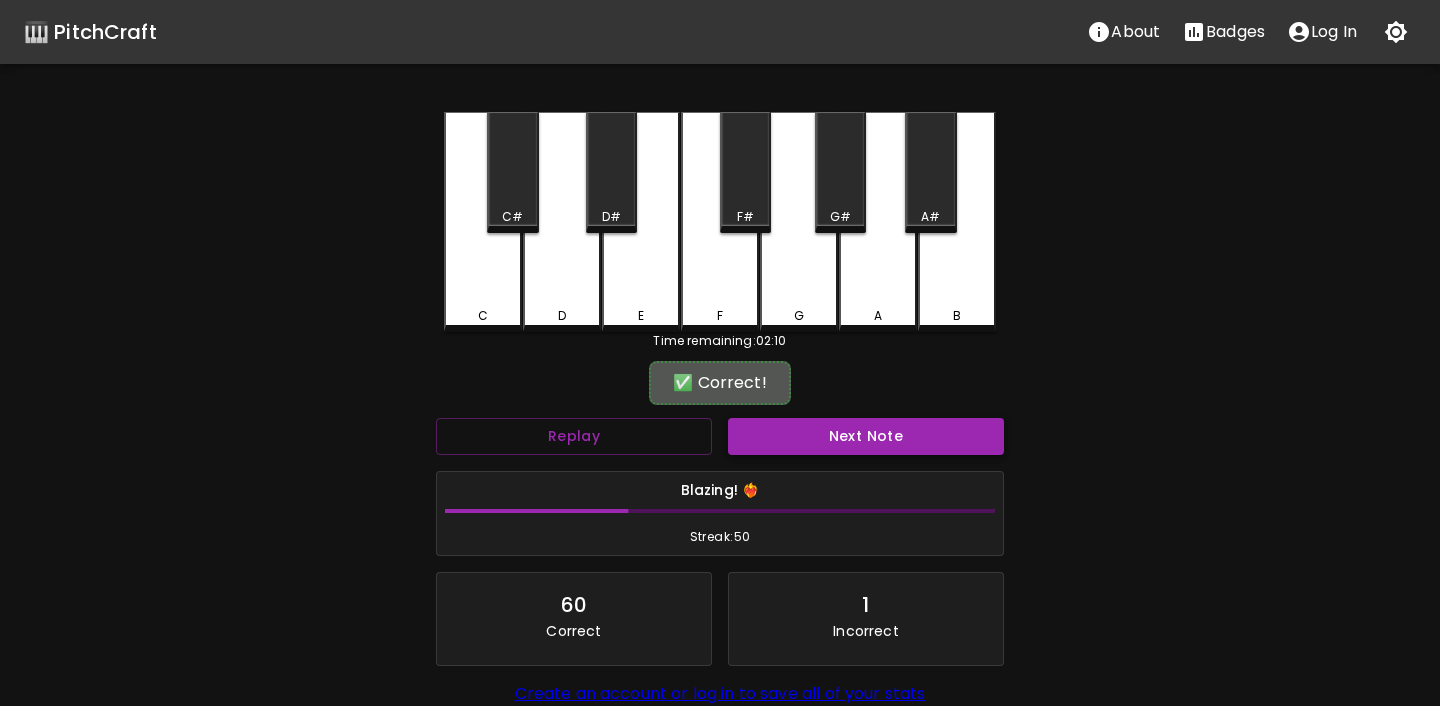 click on "Next Note" at bounding box center (866, 436) 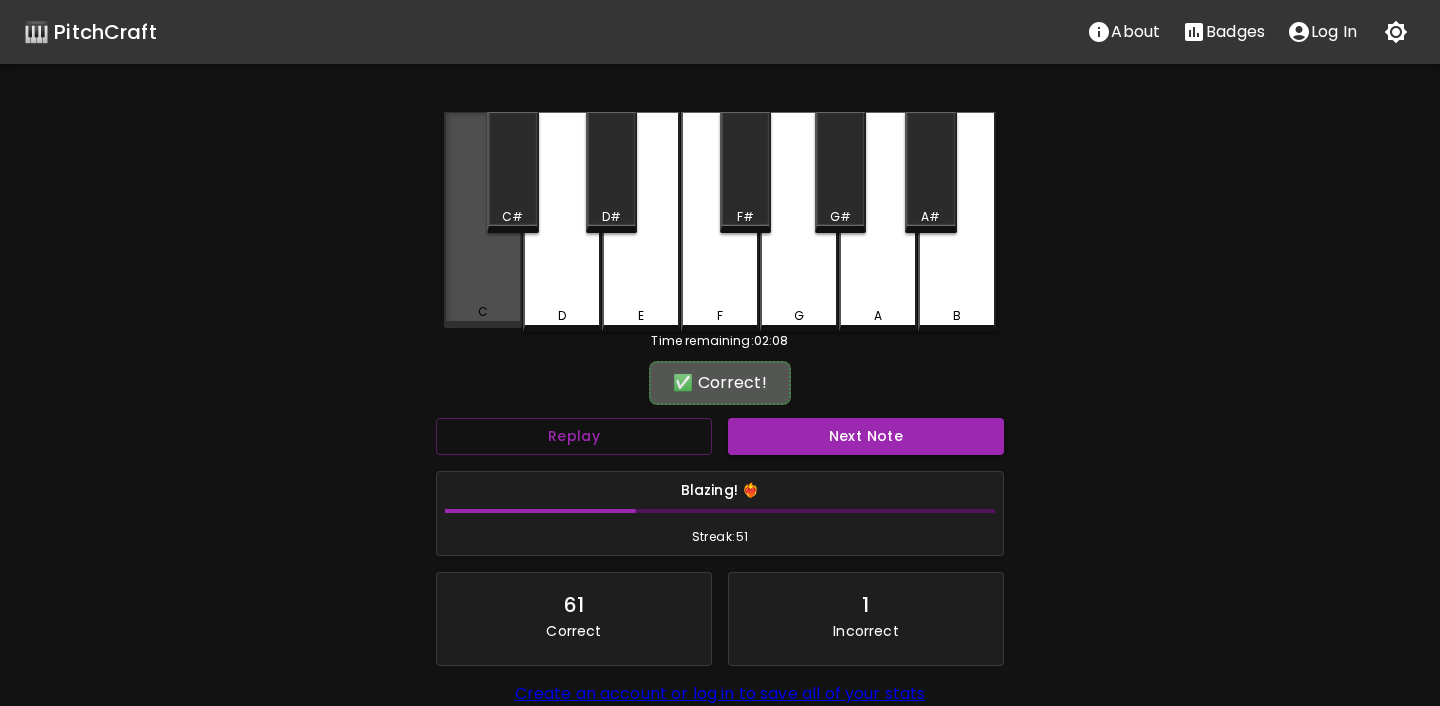 click on "C" at bounding box center (483, 220) 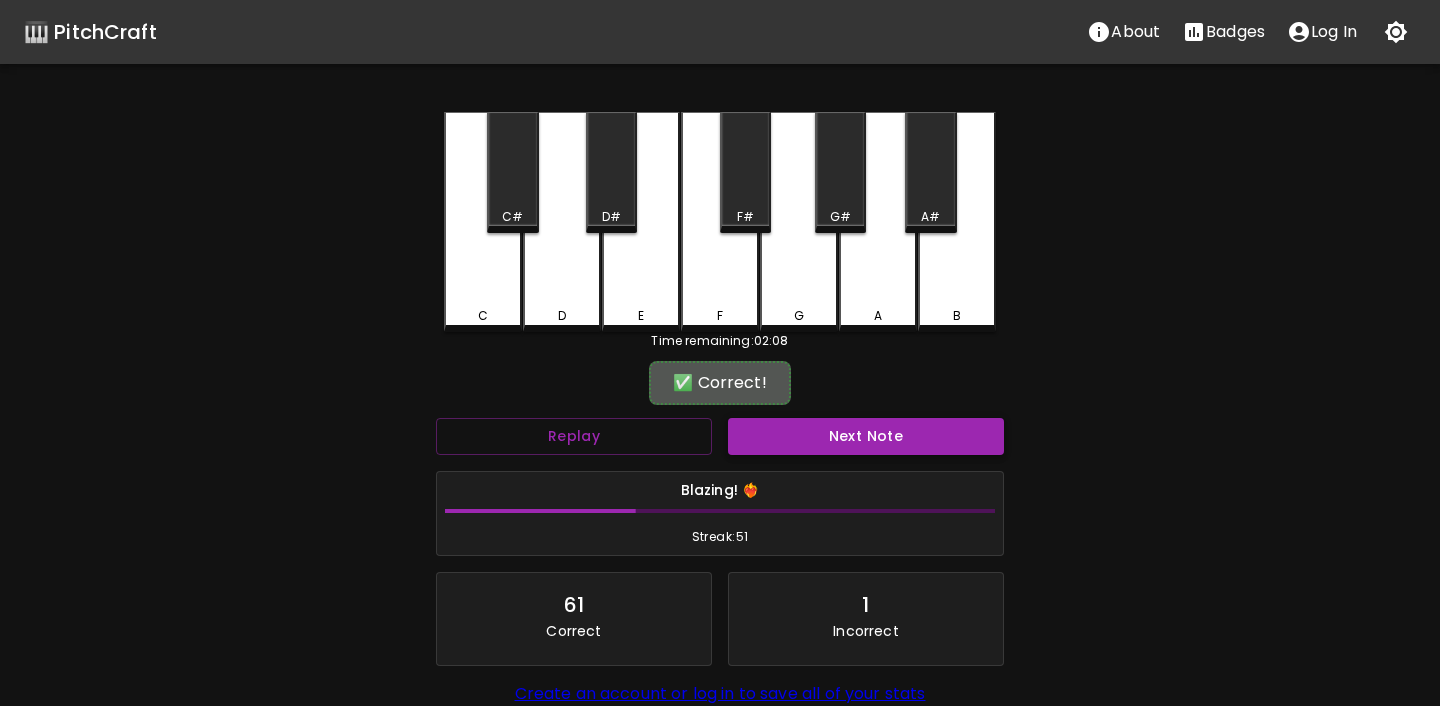 click on "Next Note" at bounding box center [866, 436] 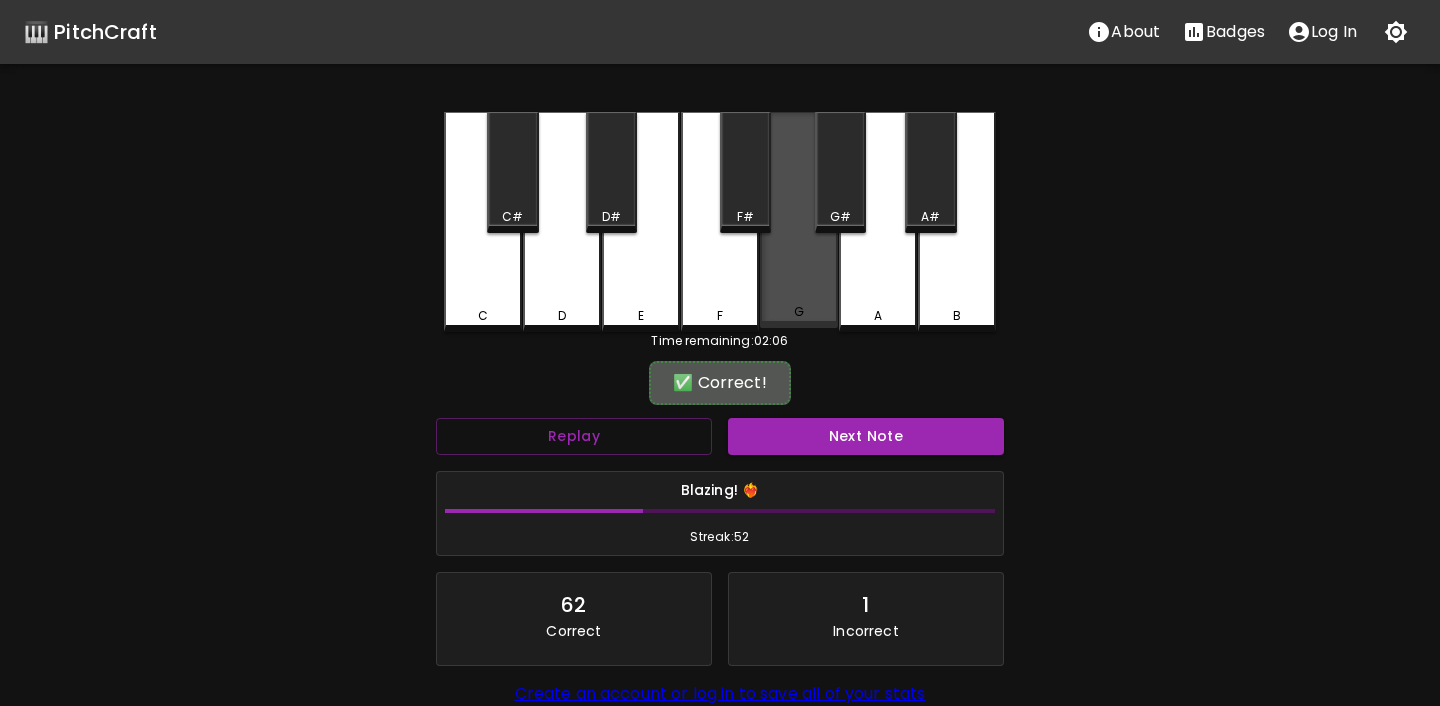 click on "G" at bounding box center (799, 220) 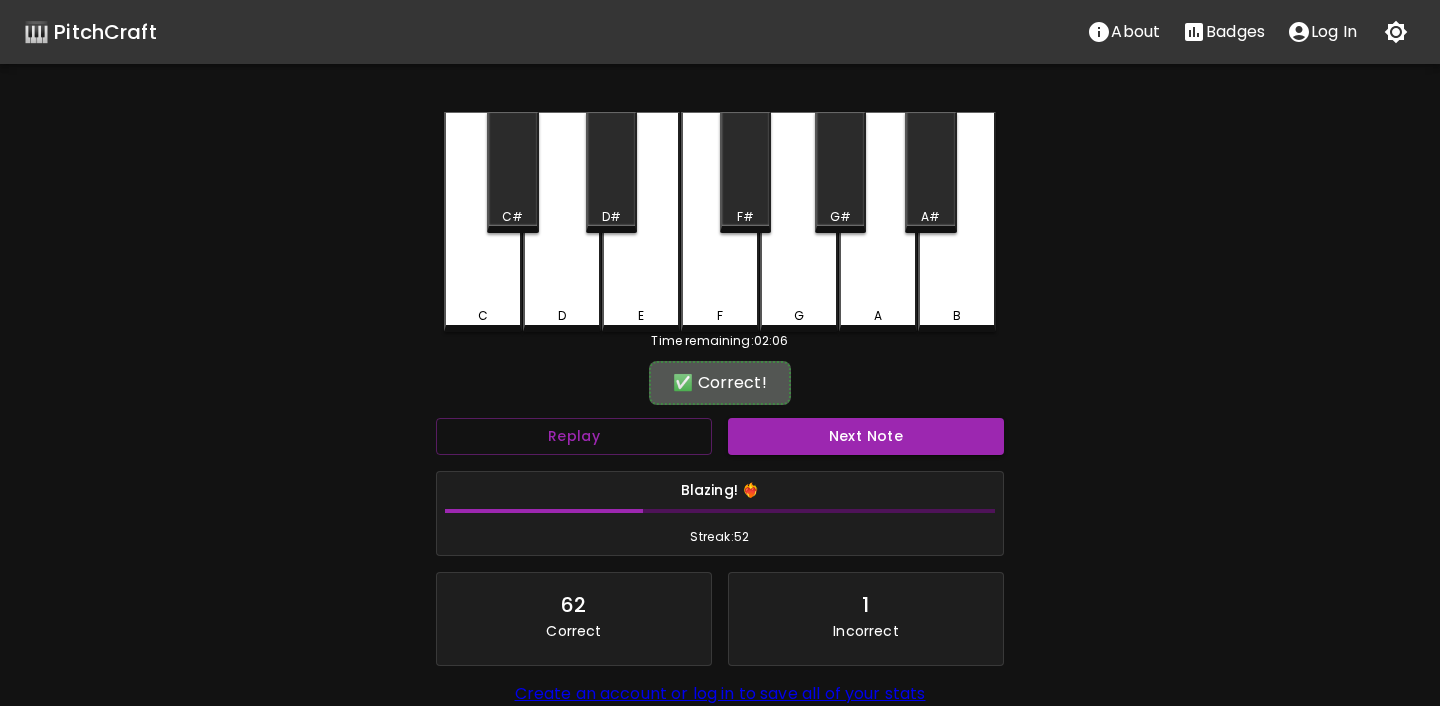 click on "Next Note" at bounding box center [866, 436] 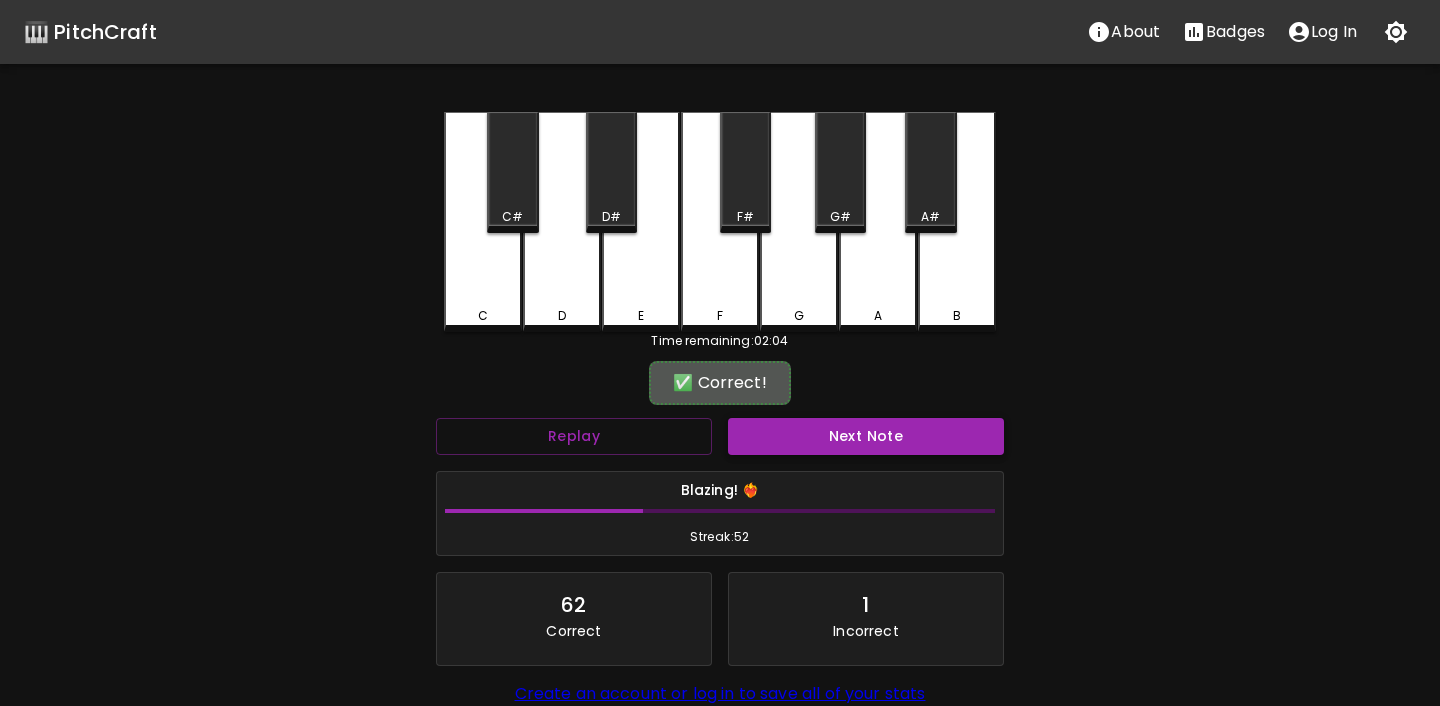 click on "Next Note" at bounding box center (866, 436) 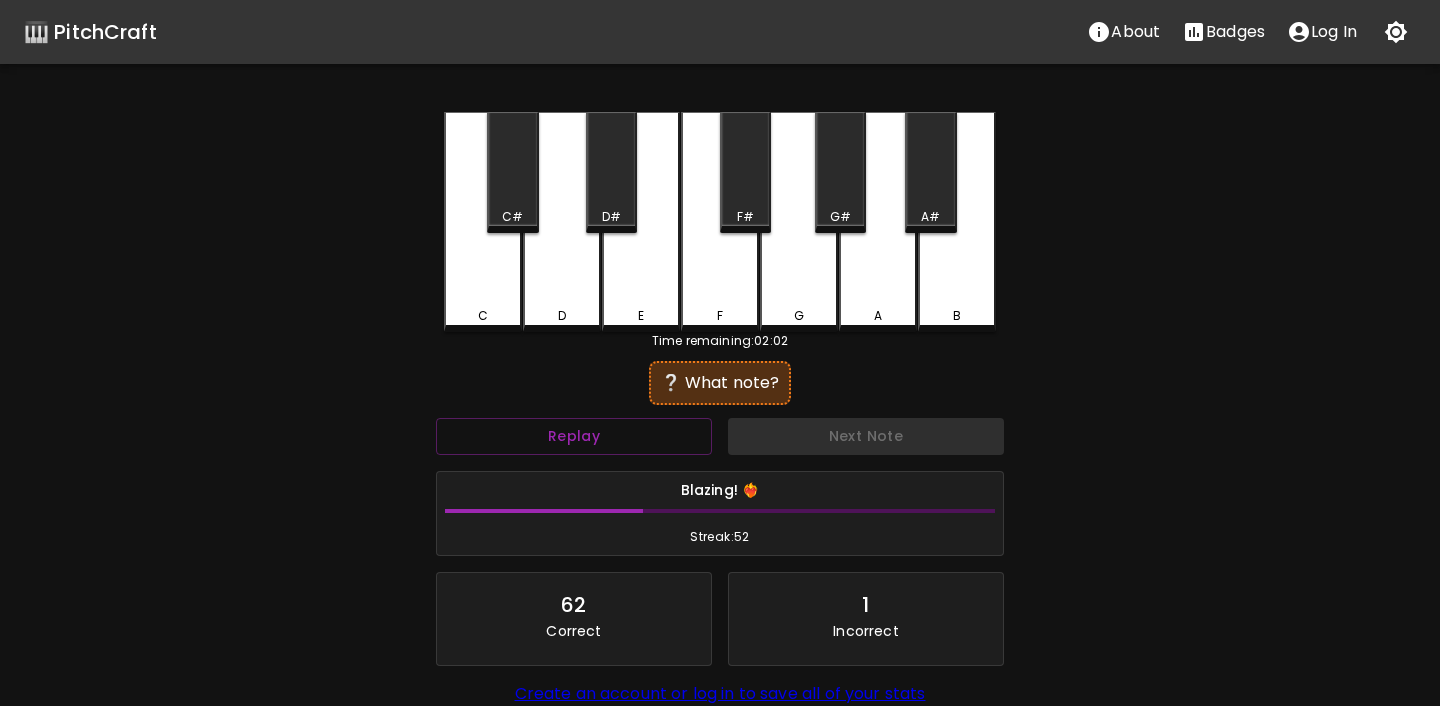 click on "E" at bounding box center (641, 222) 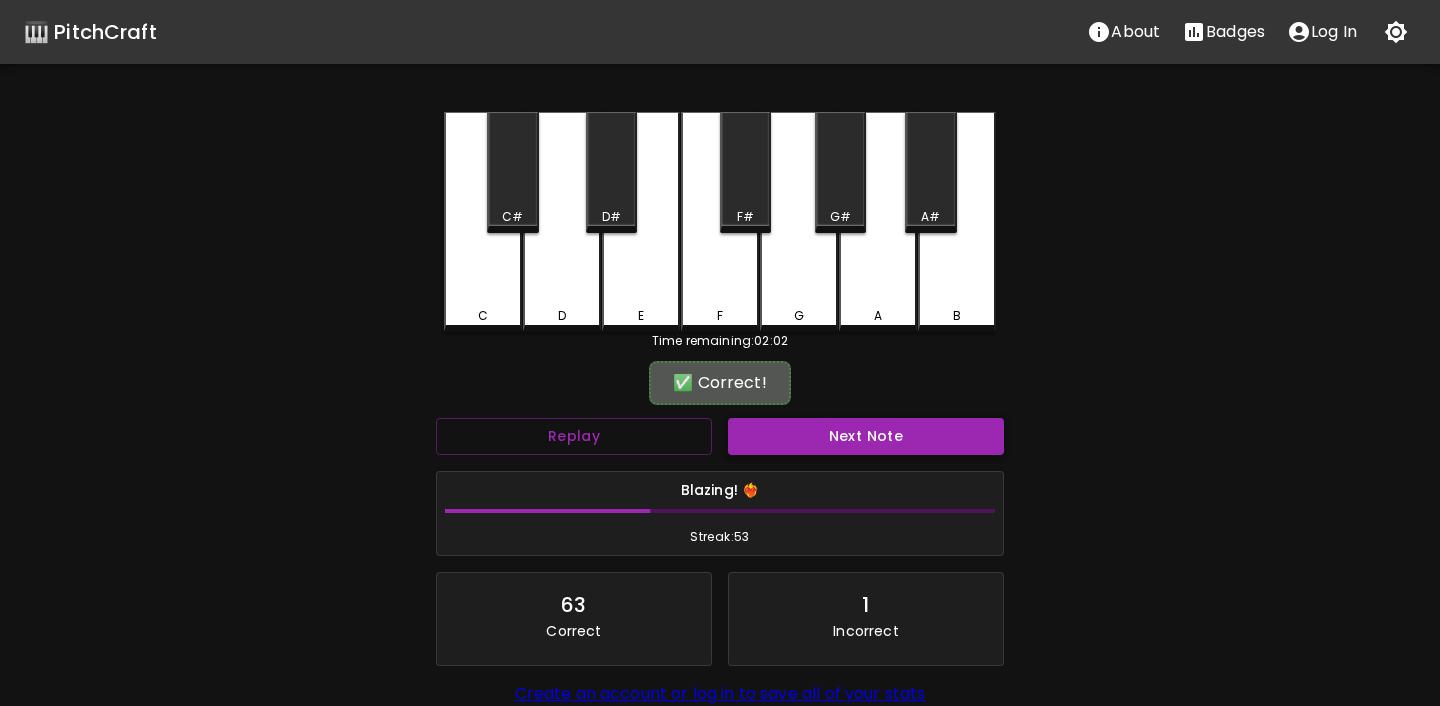 click on "Next Note" at bounding box center [866, 436] 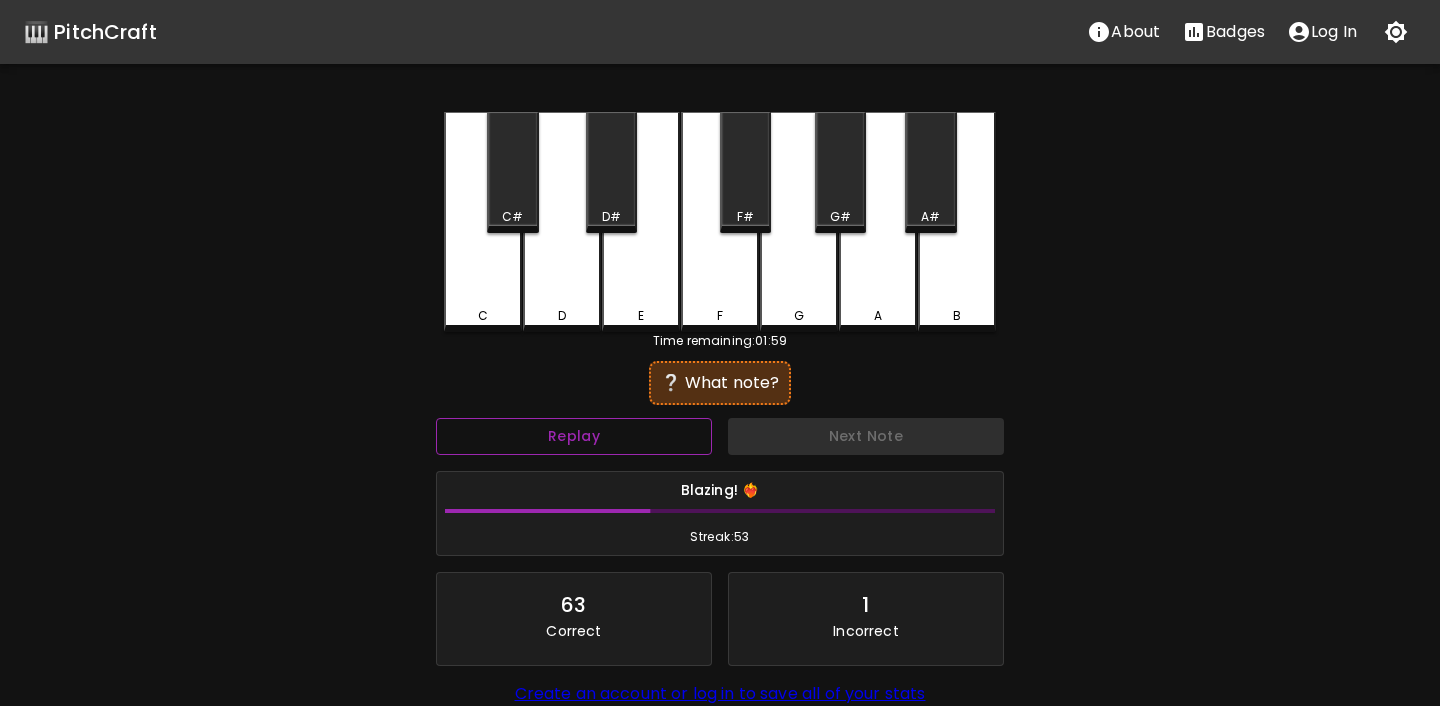 click on "Replay" at bounding box center [574, 436] 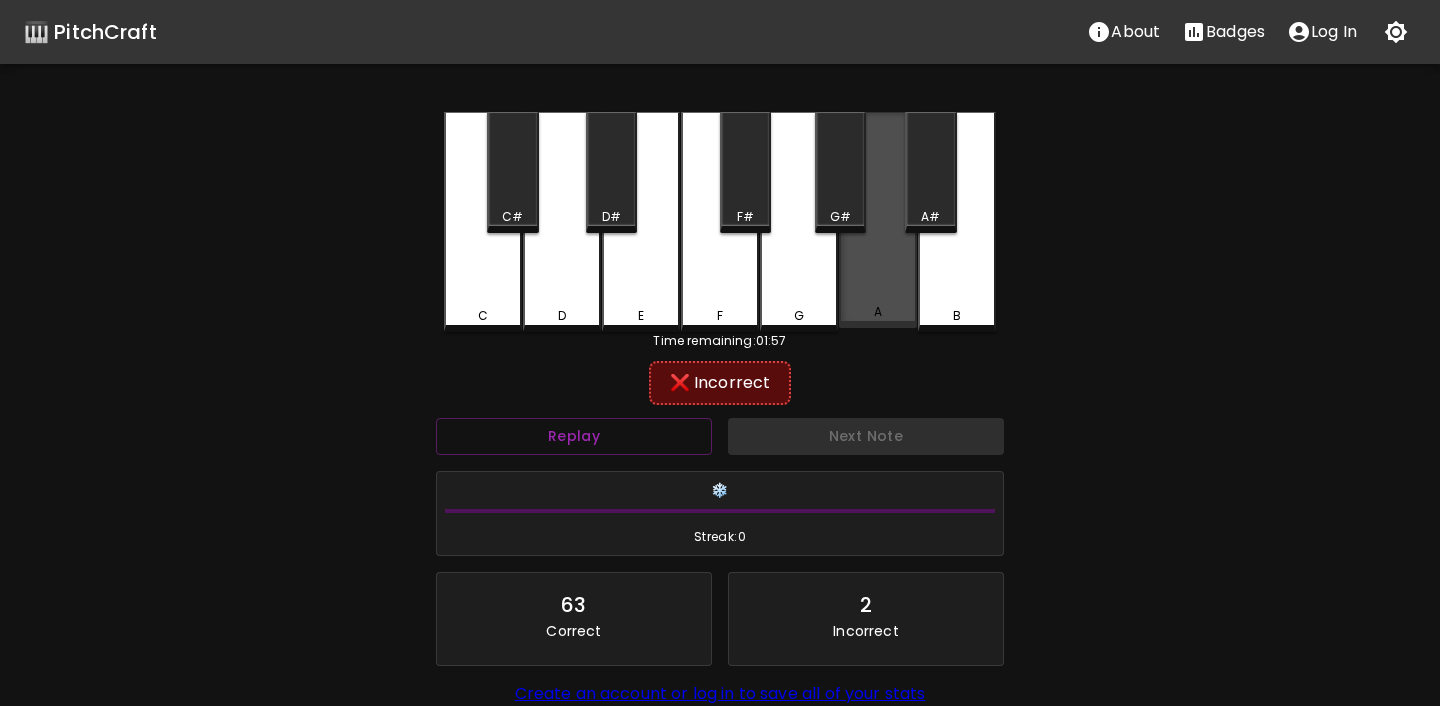 click on "A" at bounding box center (878, 312) 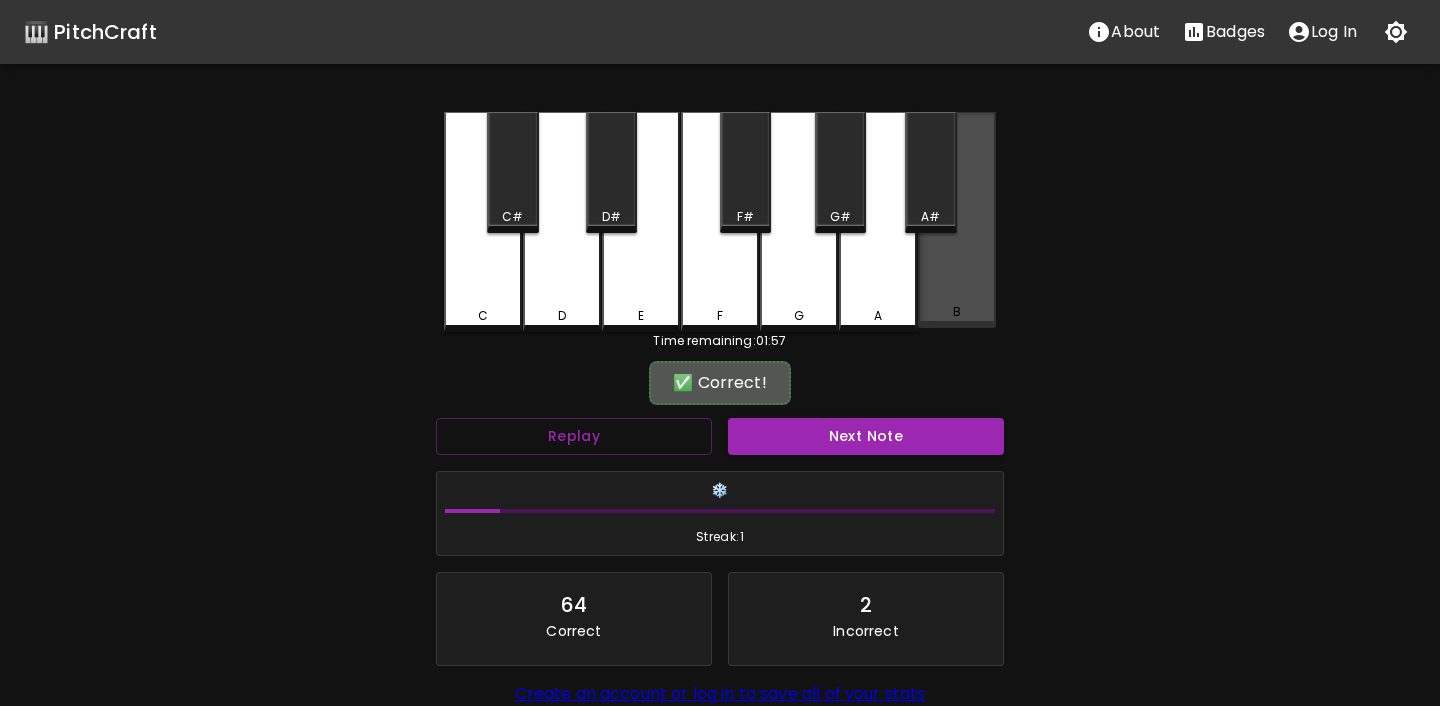 click on "B" at bounding box center [957, 220] 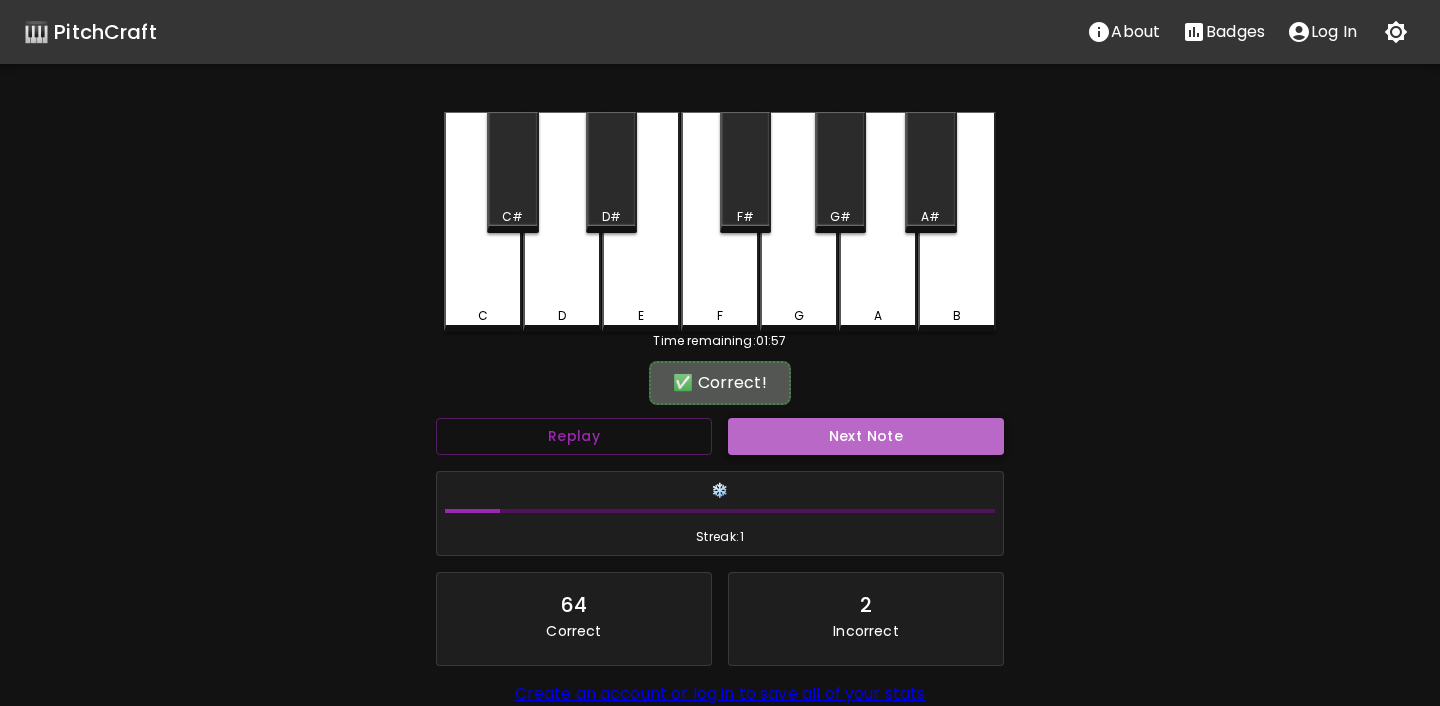 click on "Next Note" at bounding box center [866, 436] 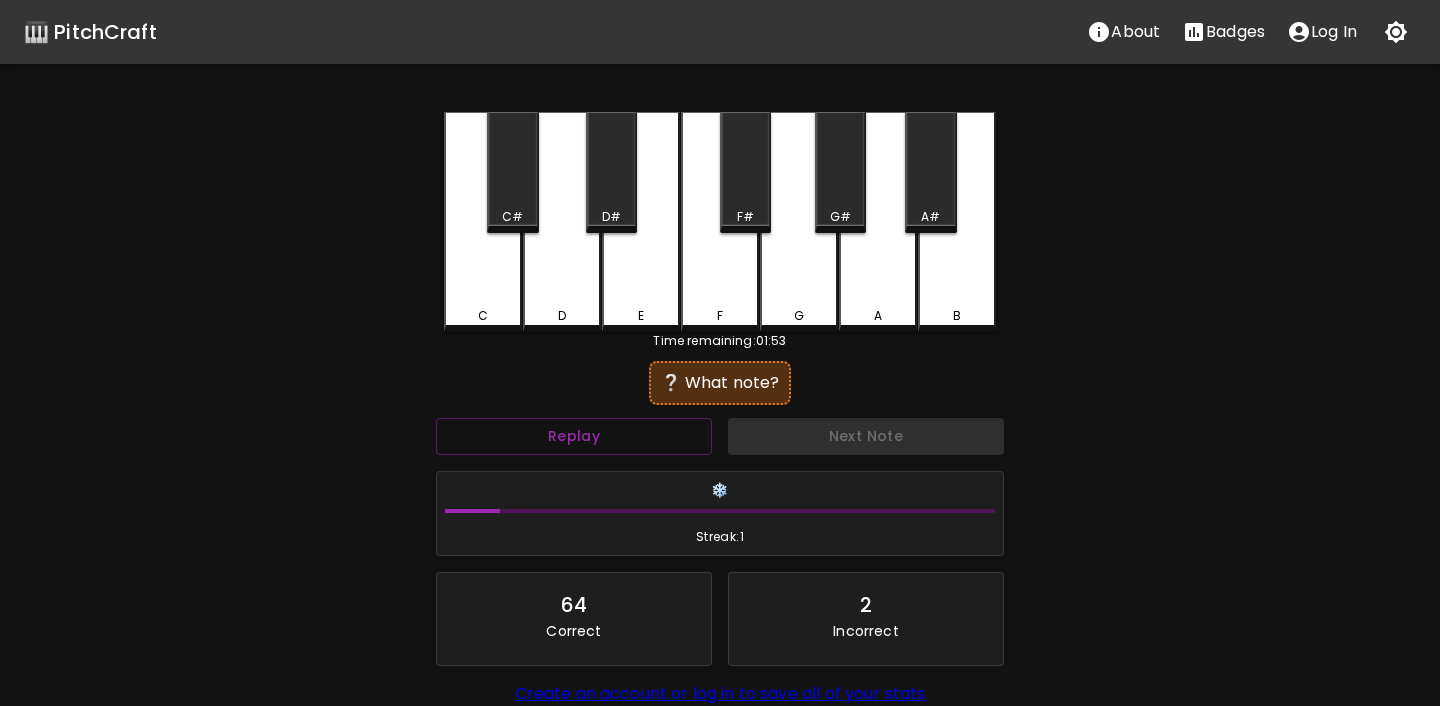 scroll, scrollTop: 54, scrollLeft: 0, axis: vertical 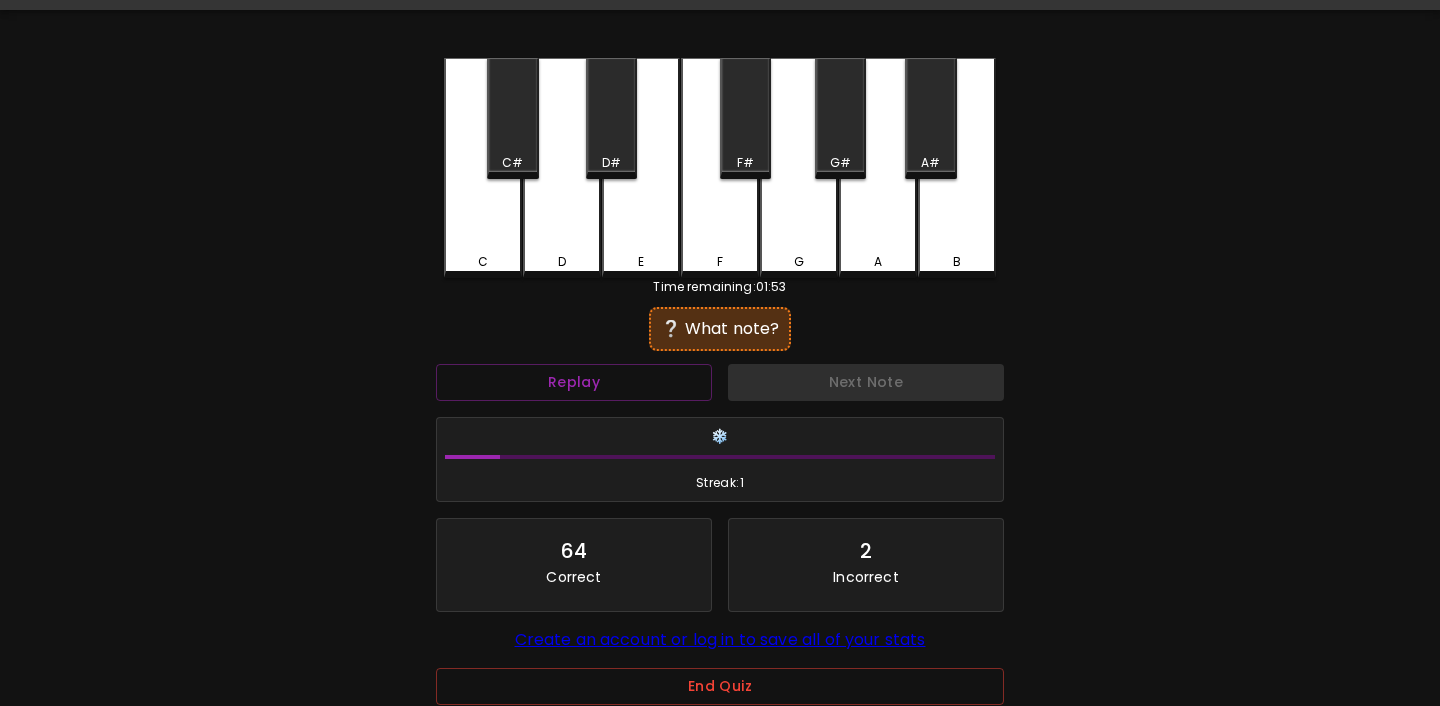 click on "64 Correct" at bounding box center [574, 561] 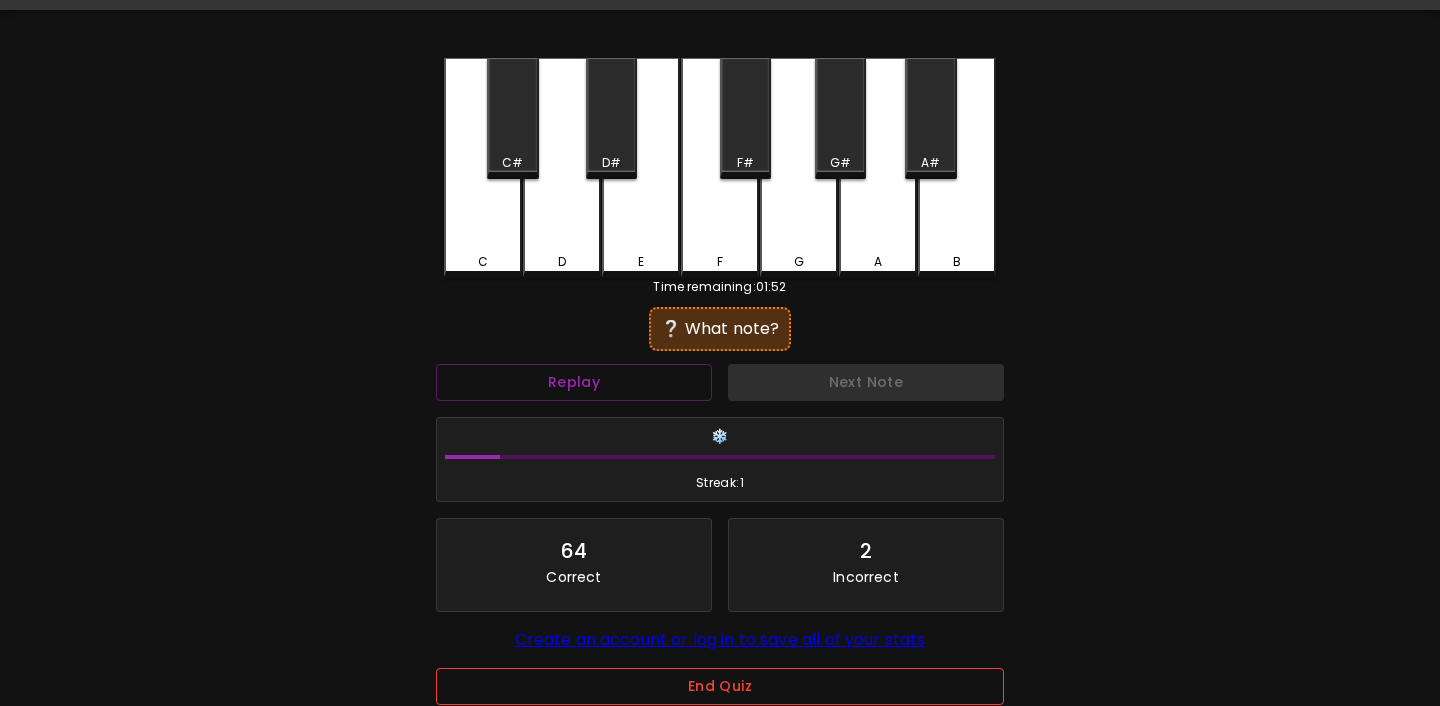 click on "End Quiz" at bounding box center (720, 686) 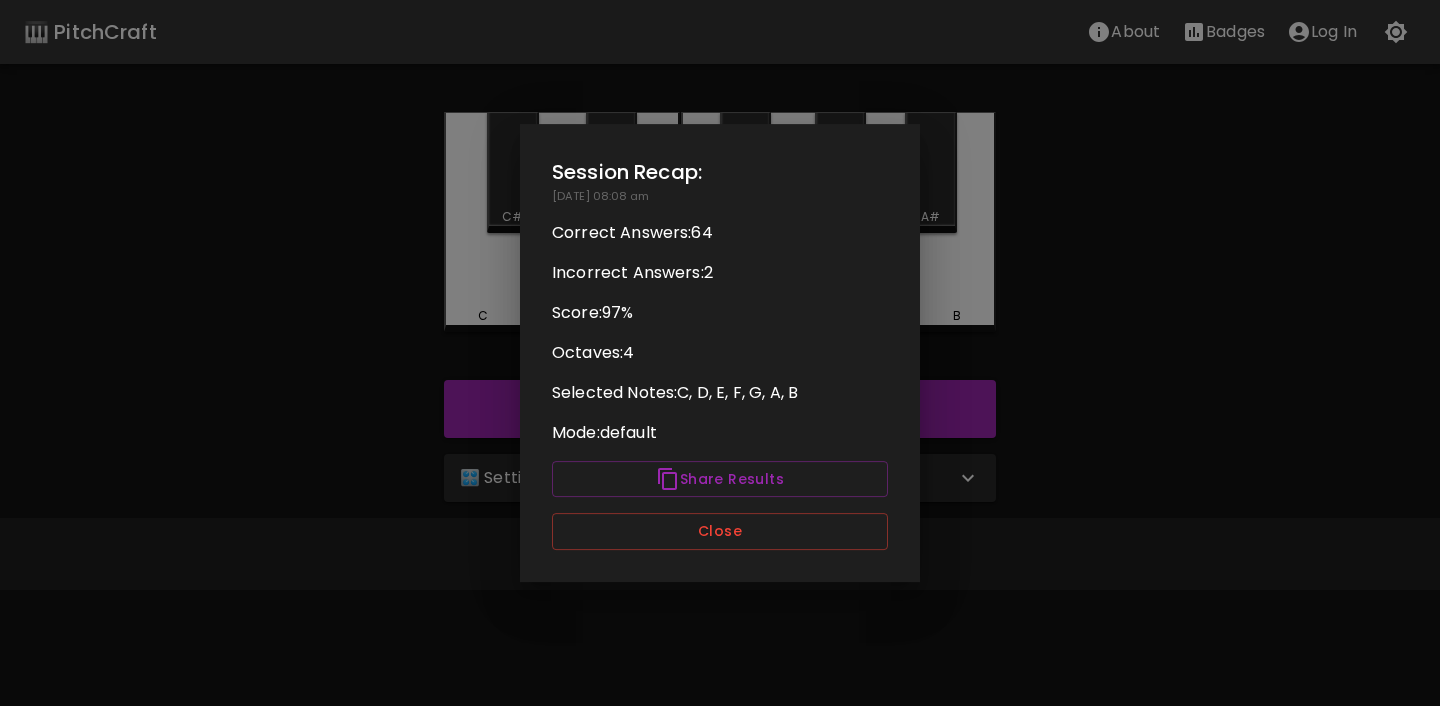 scroll, scrollTop: 0, scrollLeft: 0, axis: both 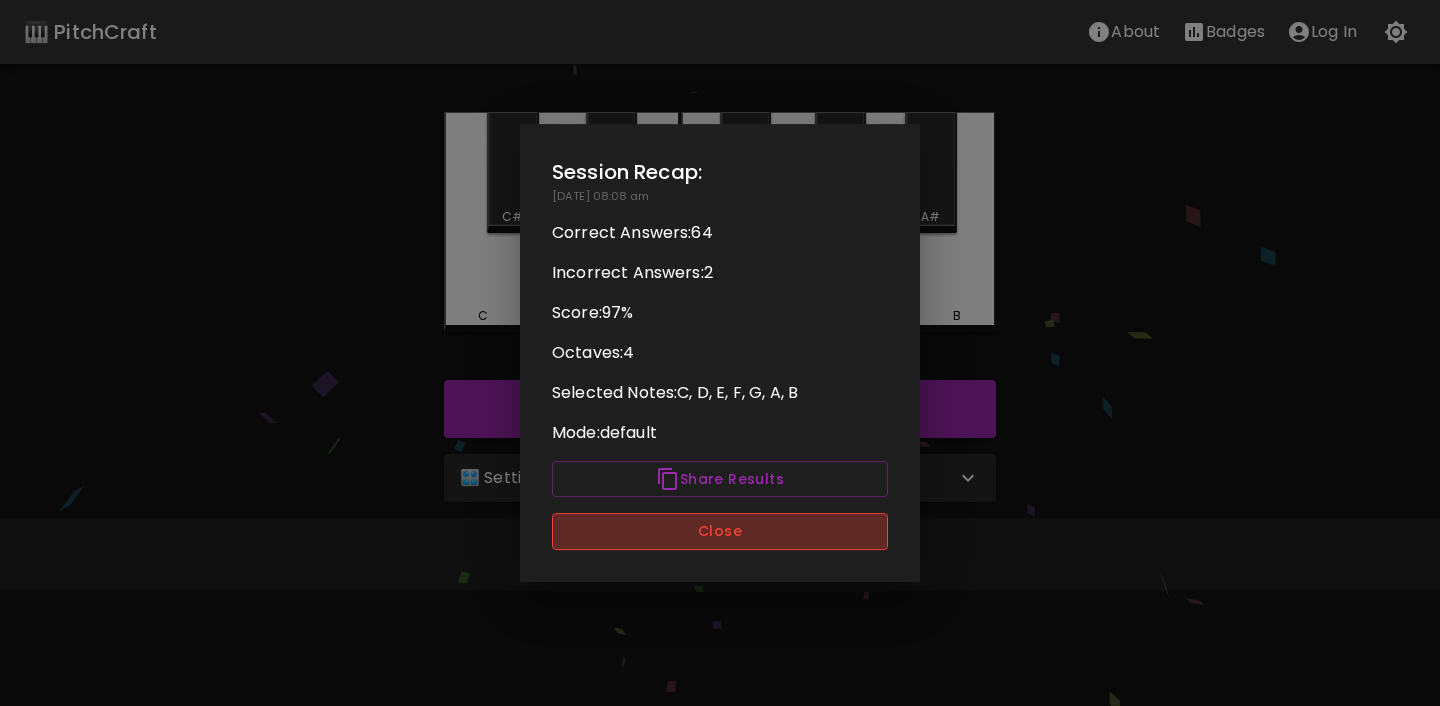 click on "Close" at bounding box center [720, 531] 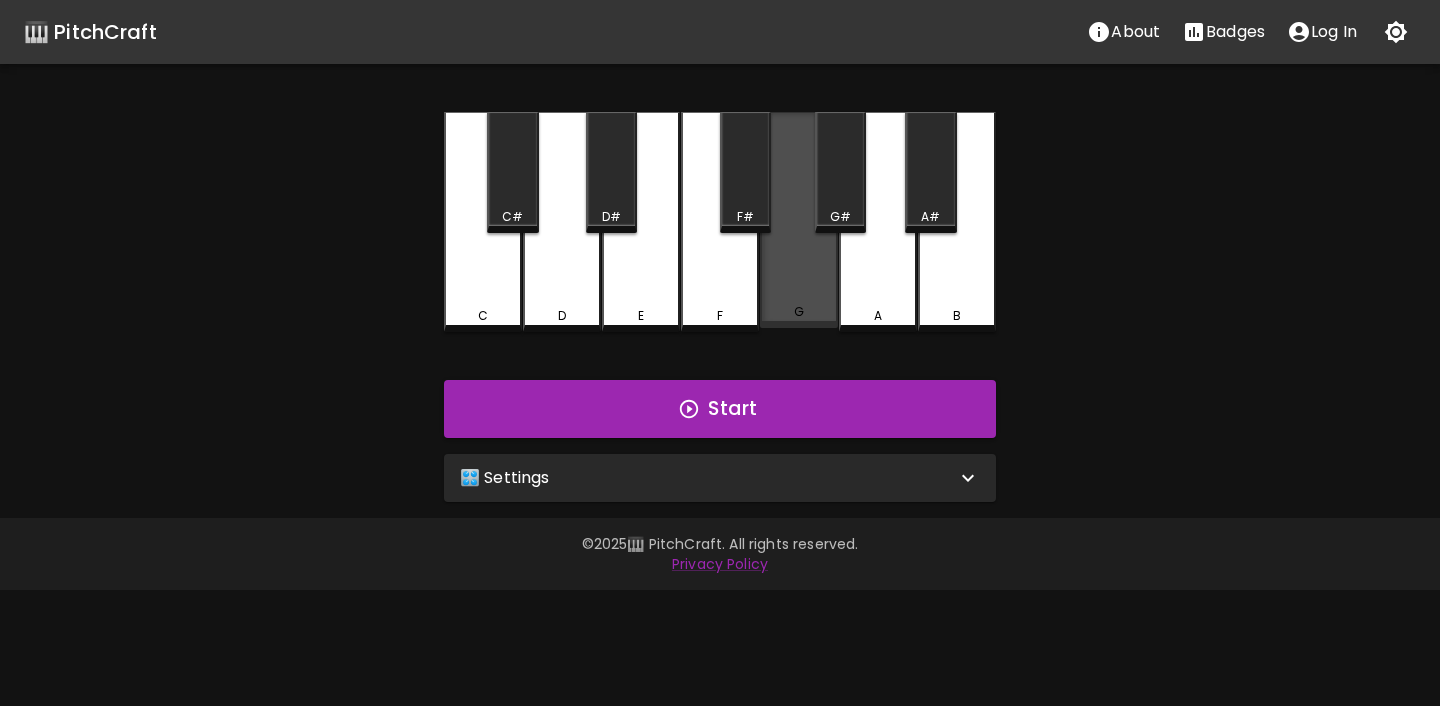 click on "G" at bounding box center (799, 220) 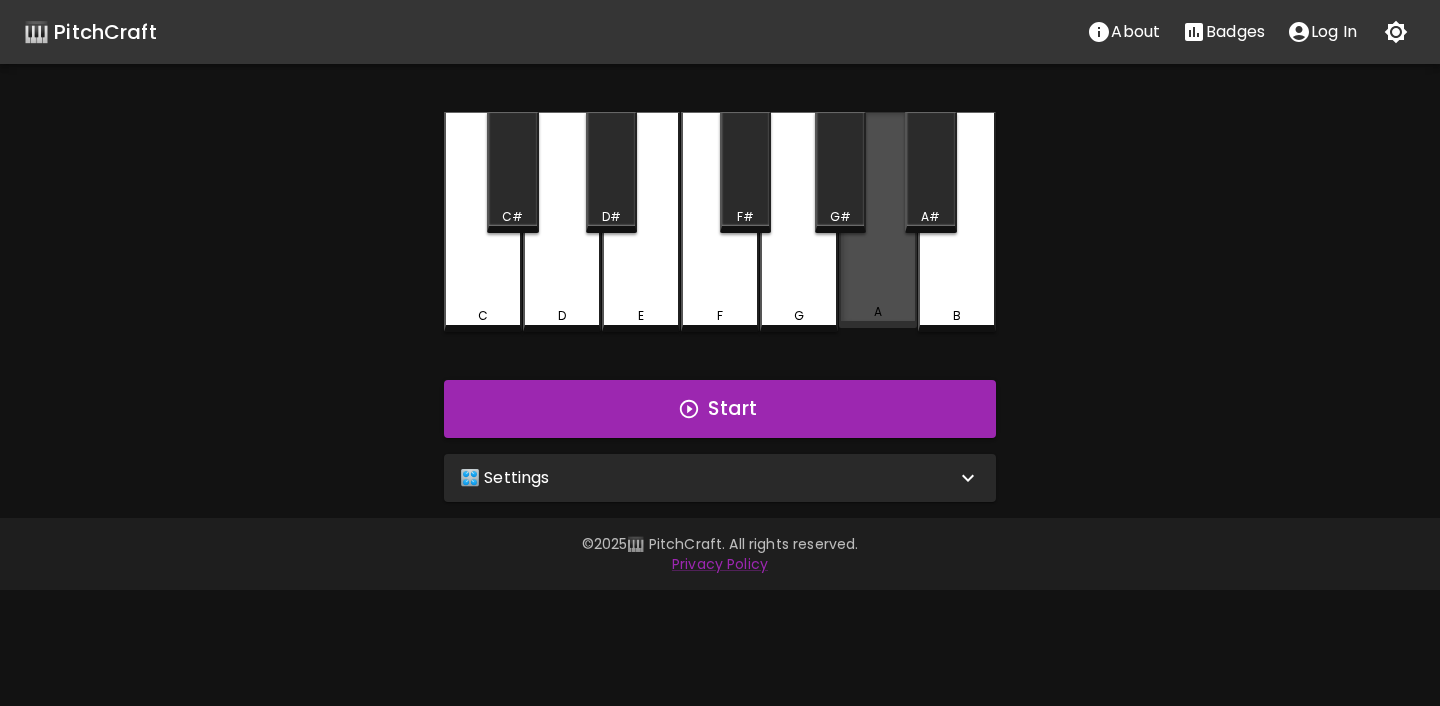click on "A" at bounding box center (878, 220) 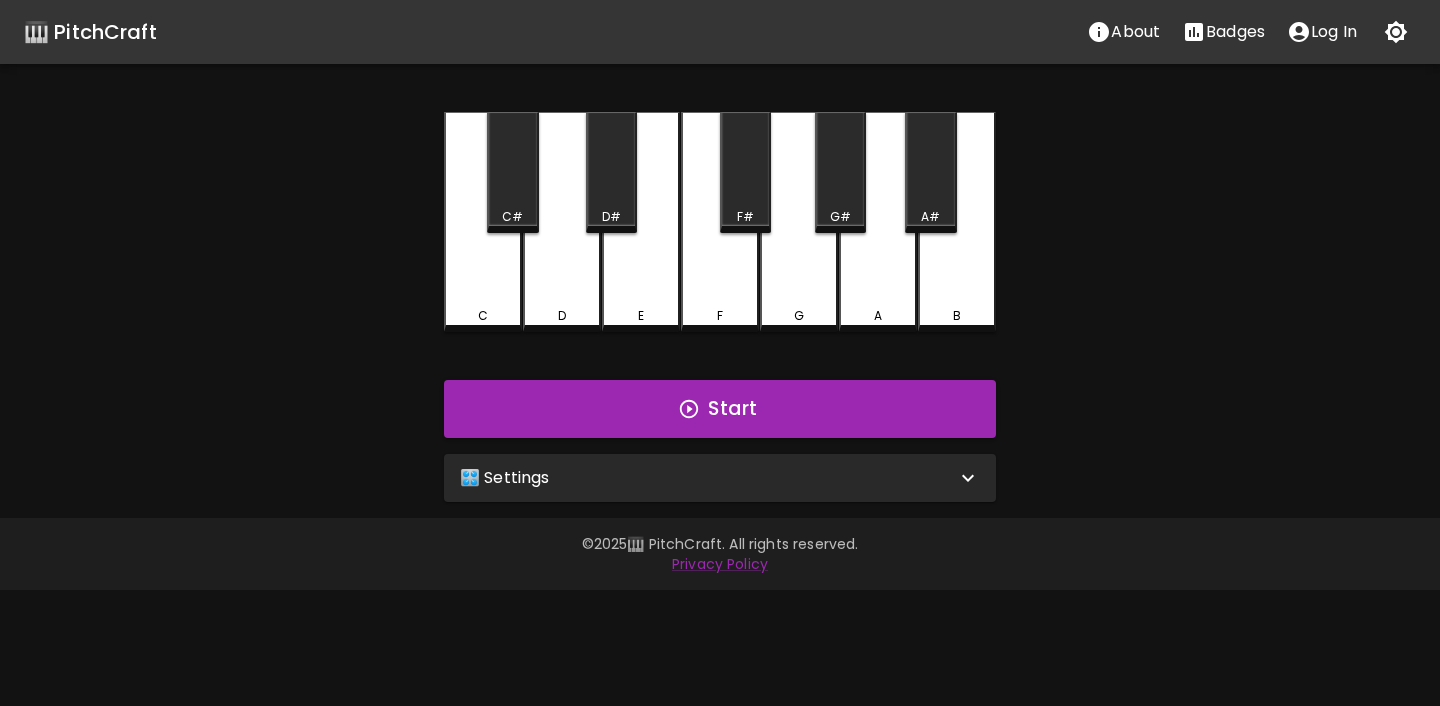 click on "B" at bounding box center (957, 316) 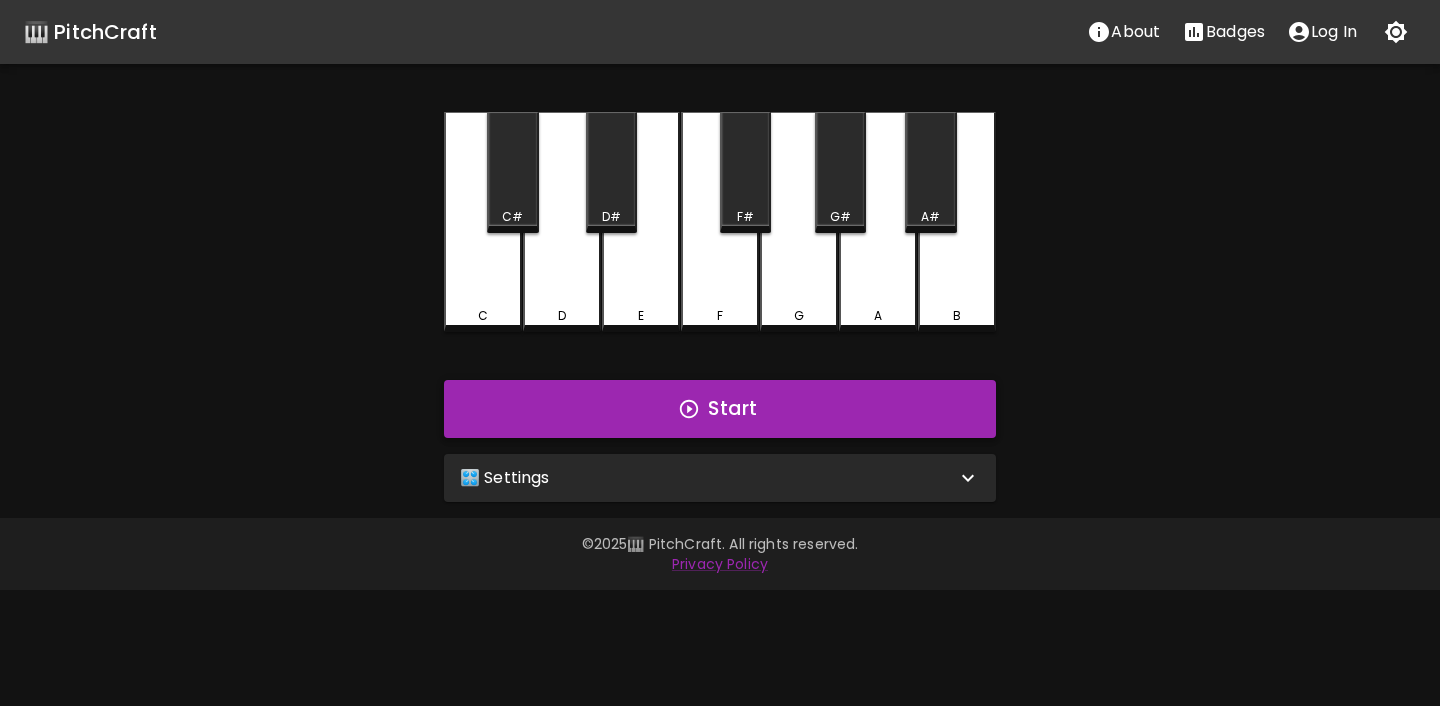 click on "Start" at bounding box center (720, 409) 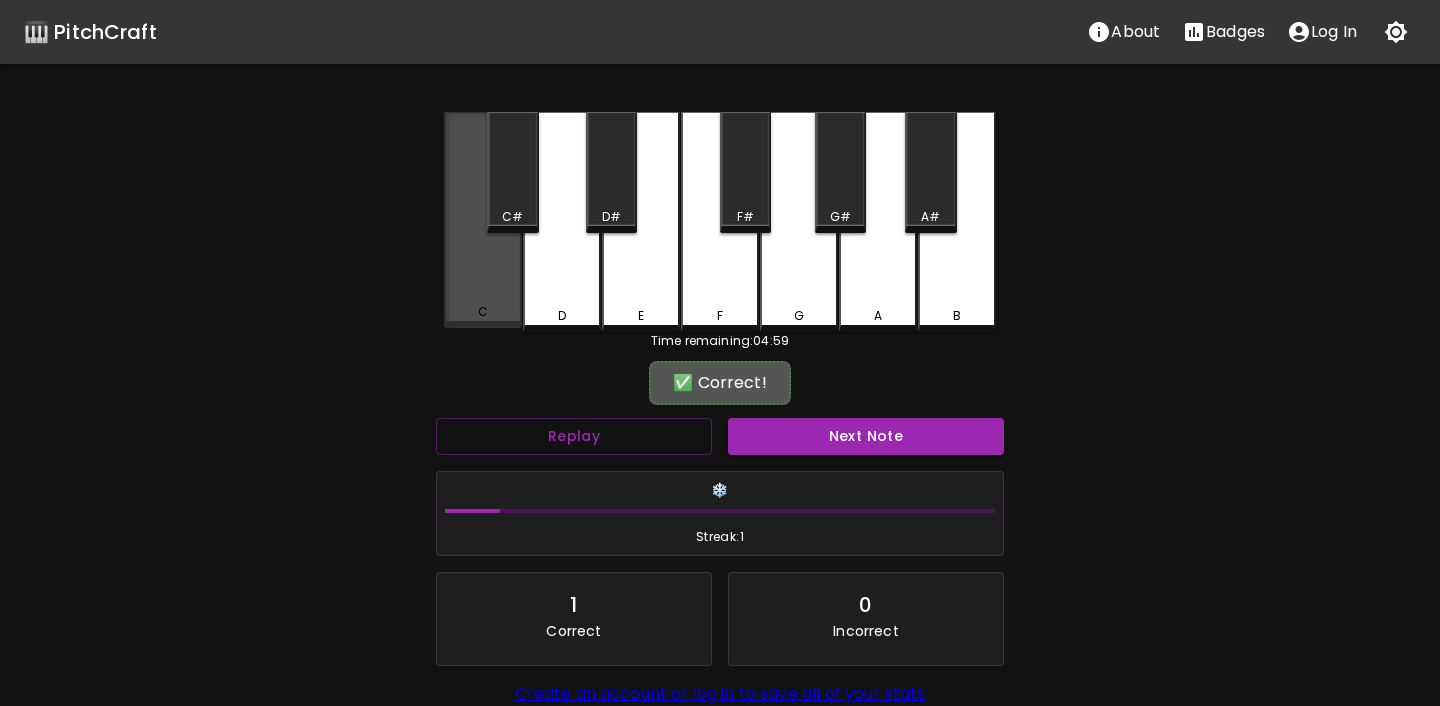 click on "C" at bounding box center (483, 312) 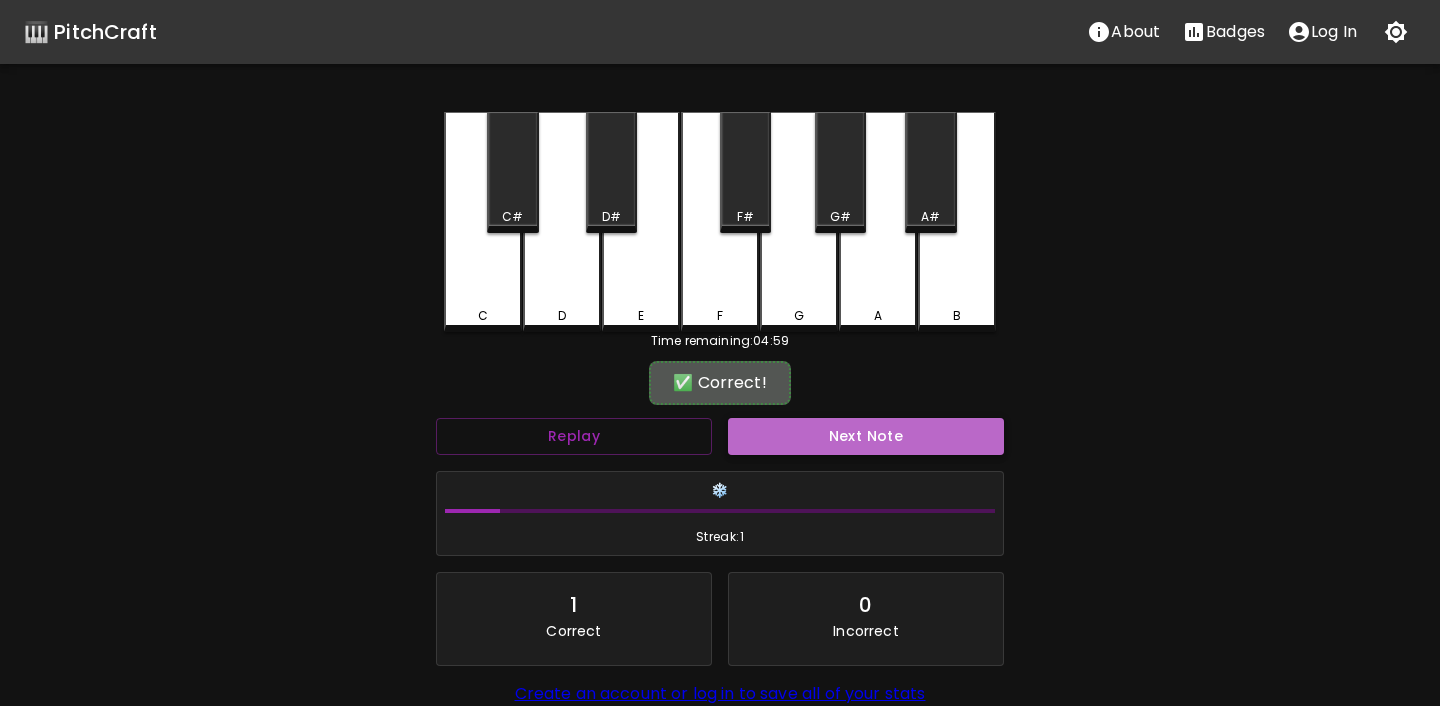 click on "Next Note" at bounding box center (866, 436) 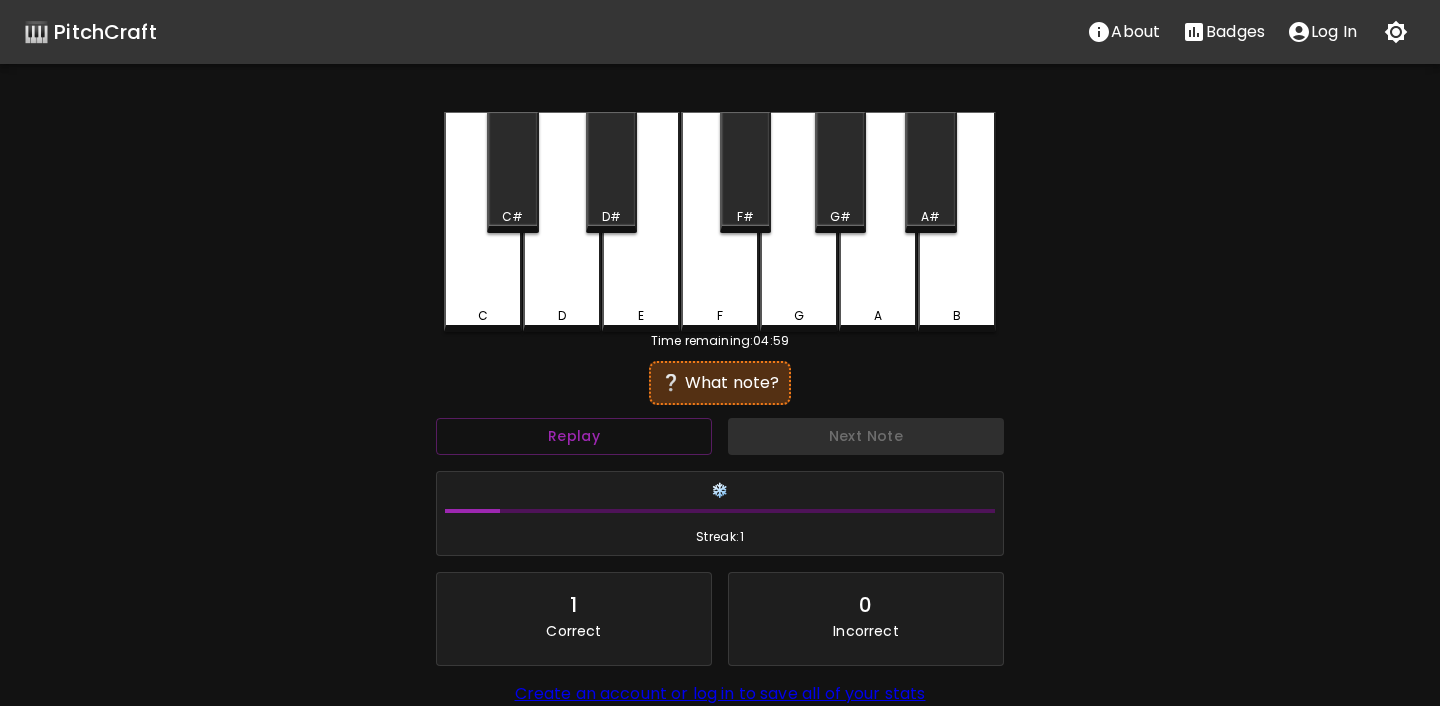 click on "C" at bounding box center [483, 316] 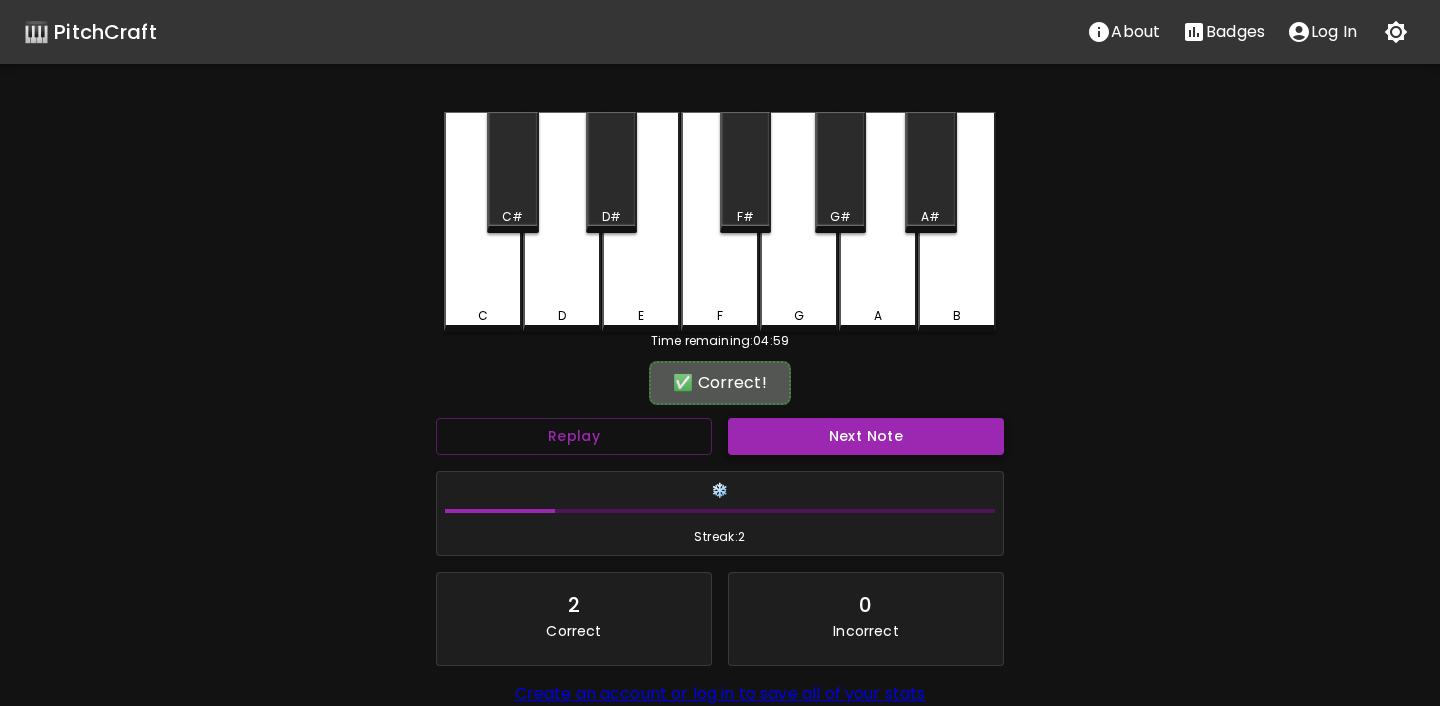click on "Next Note" at bounding box center (866, 436) 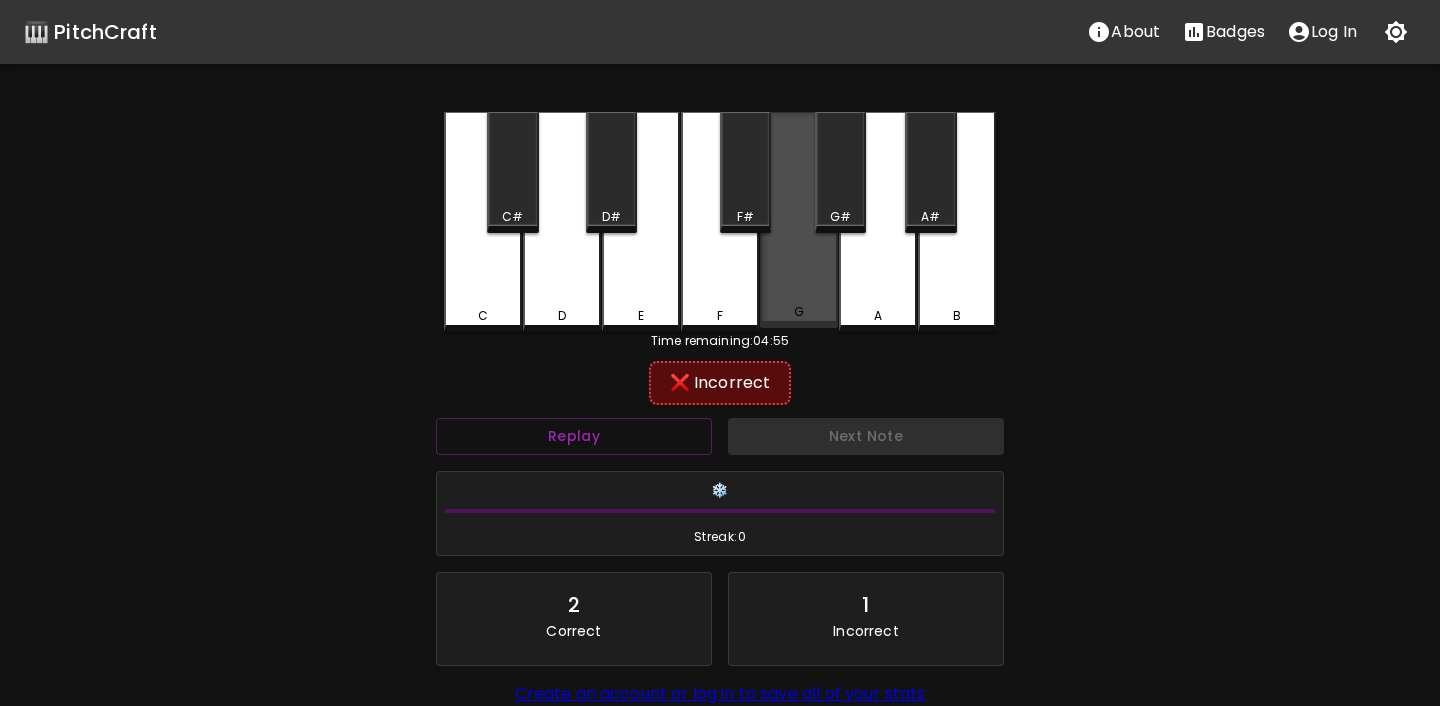 click on "G" at bounding box center [799, 312] 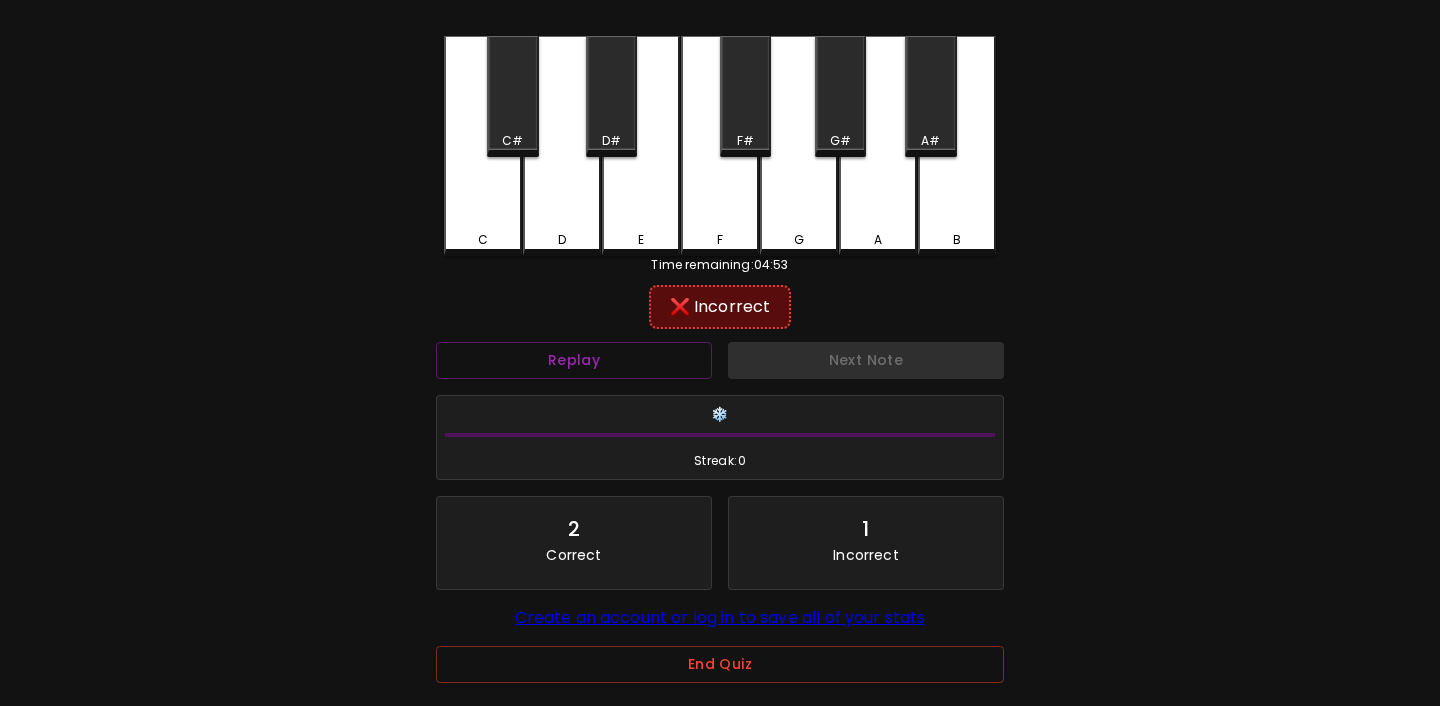 scroll, scrollTop: 160, scrollLeft: 0, axis: vertical 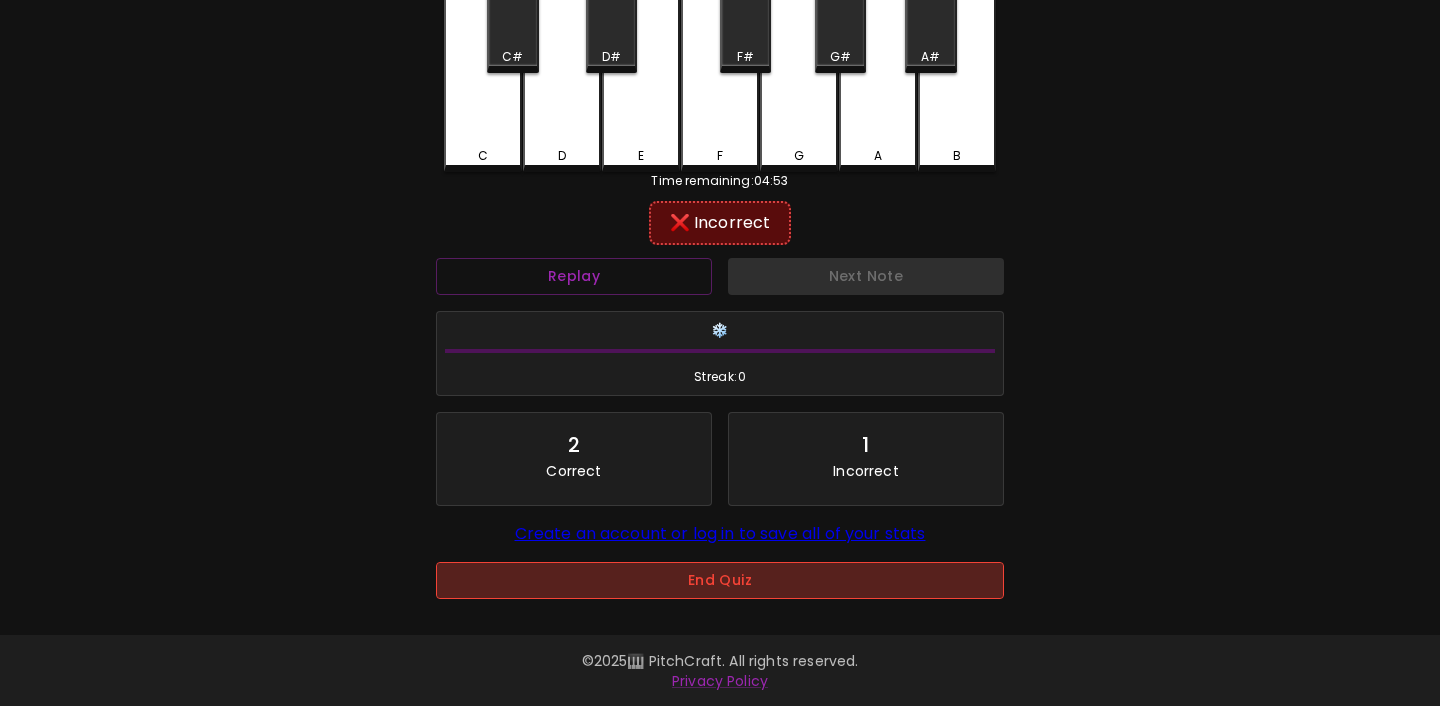 click on "End Quiz" at bounding box center [720, 580] 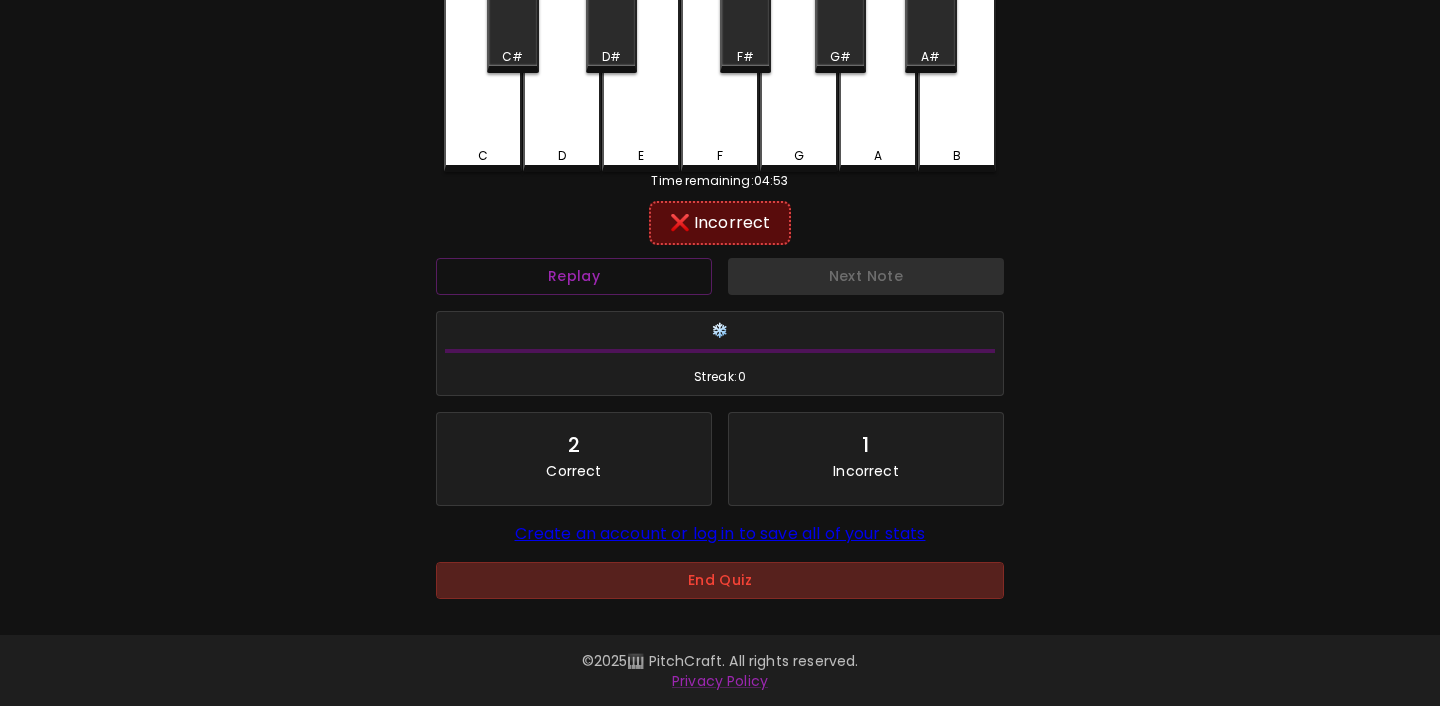 scroll, scrollTop: 0, scrollLeft: 0, axis: both 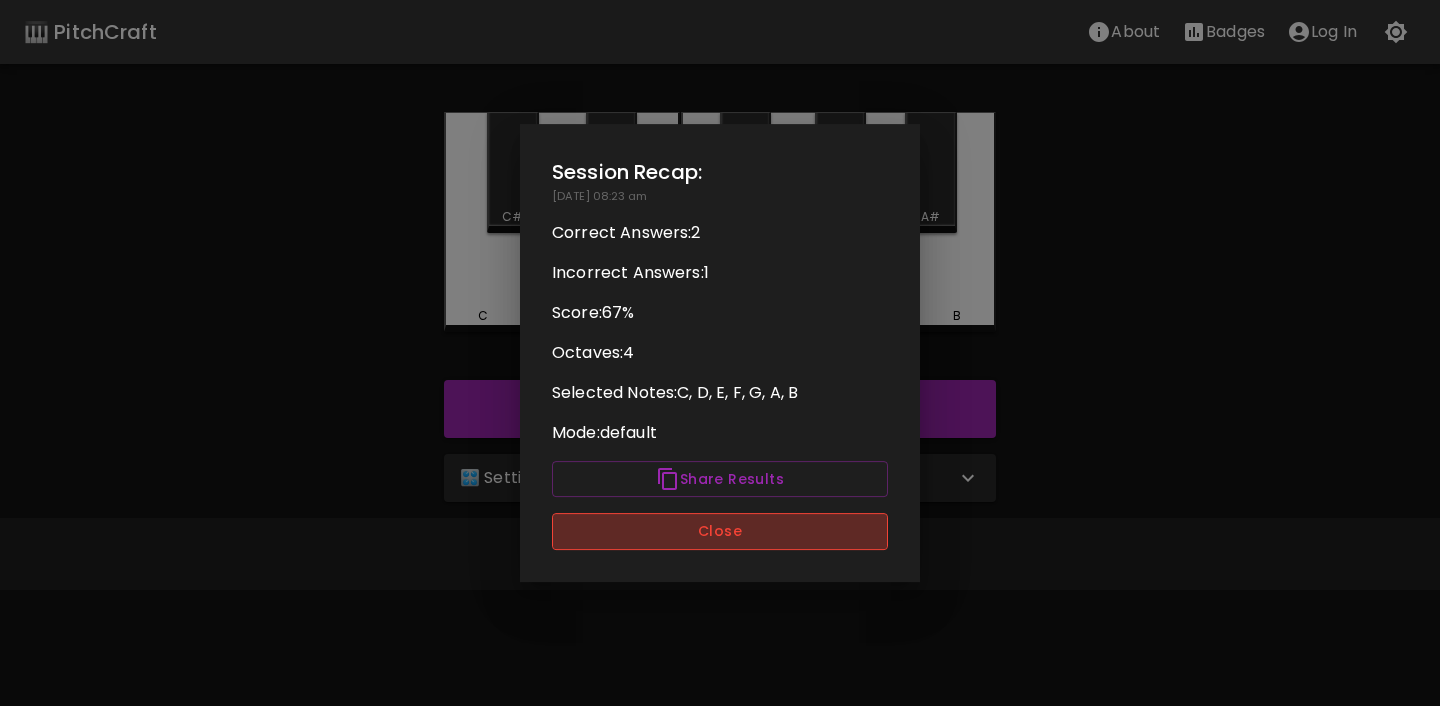 click on "Close" at bounding box center (720, 531) 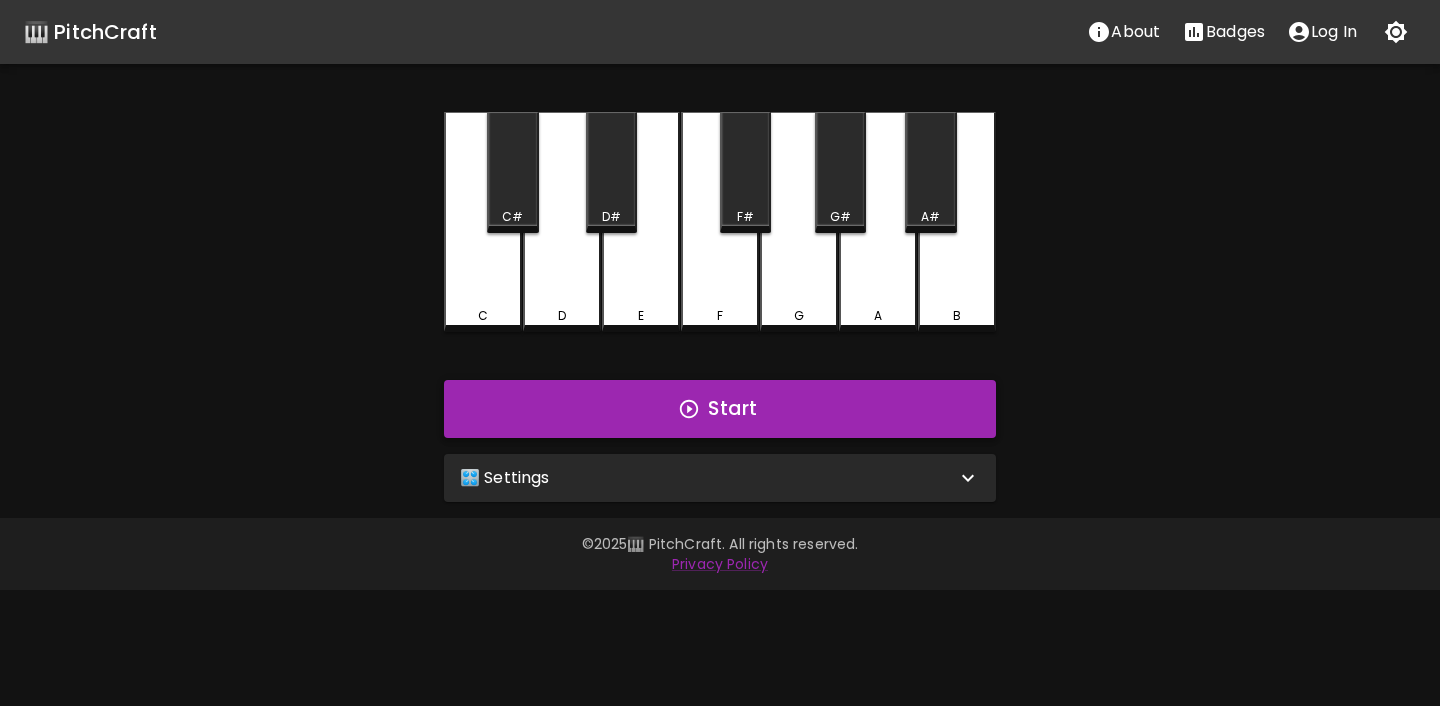 click on "Start" at bounding box center (720, 409) 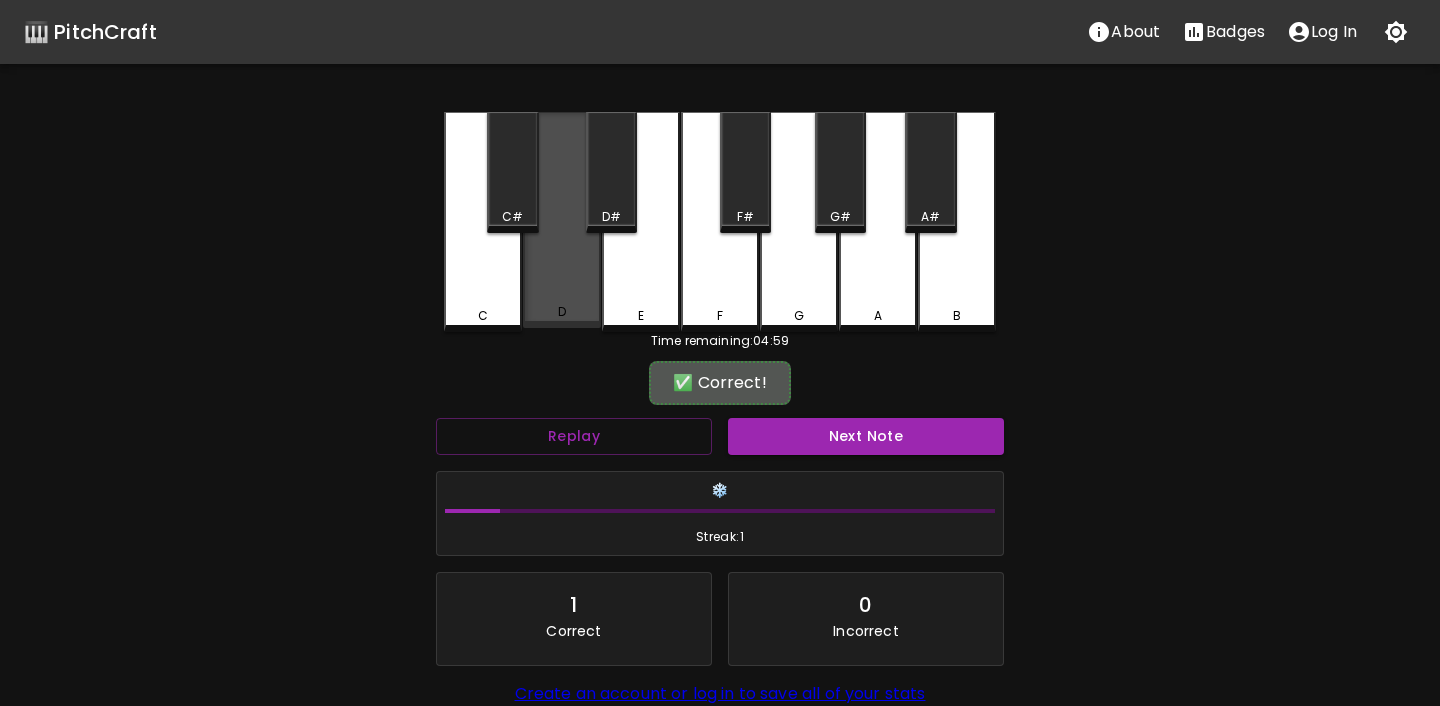 click on "D" at bounding box center [562, 312] 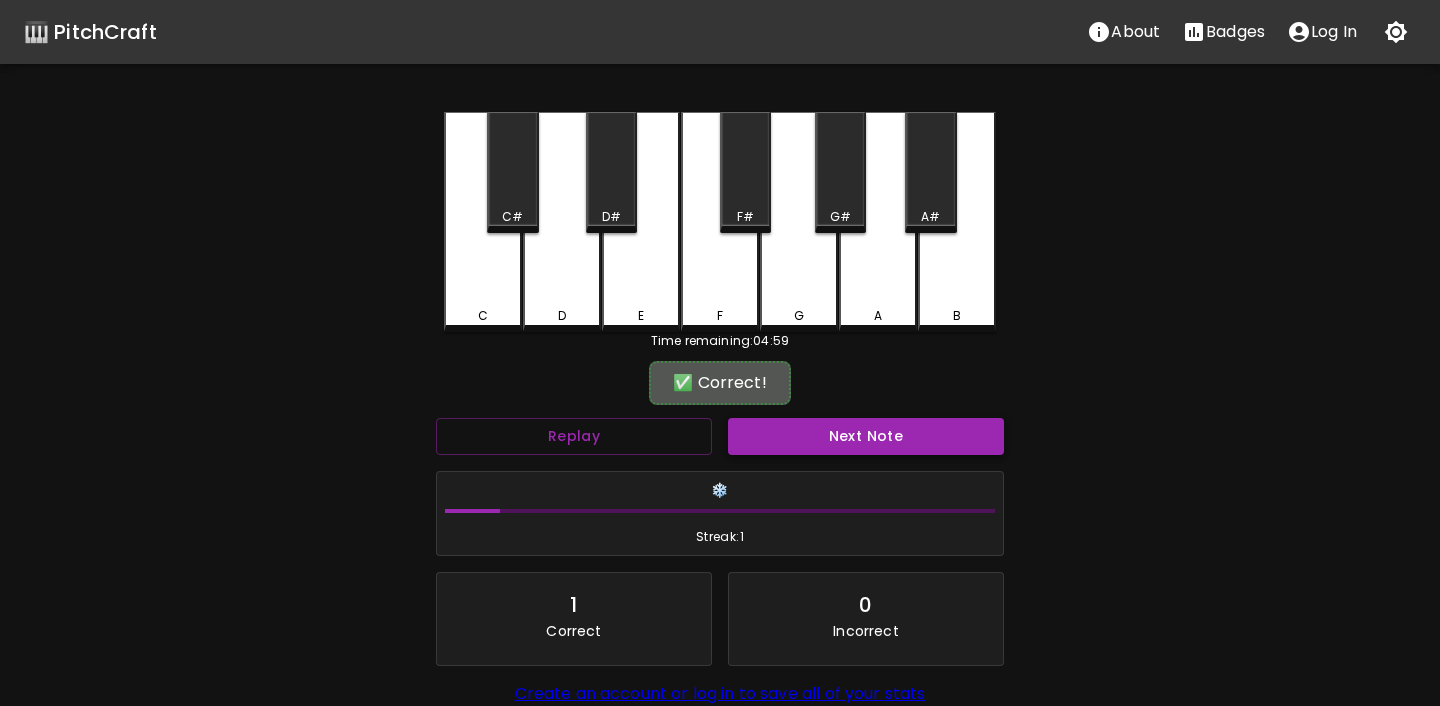 click on "Next Note" at bounding box center (866, 436) 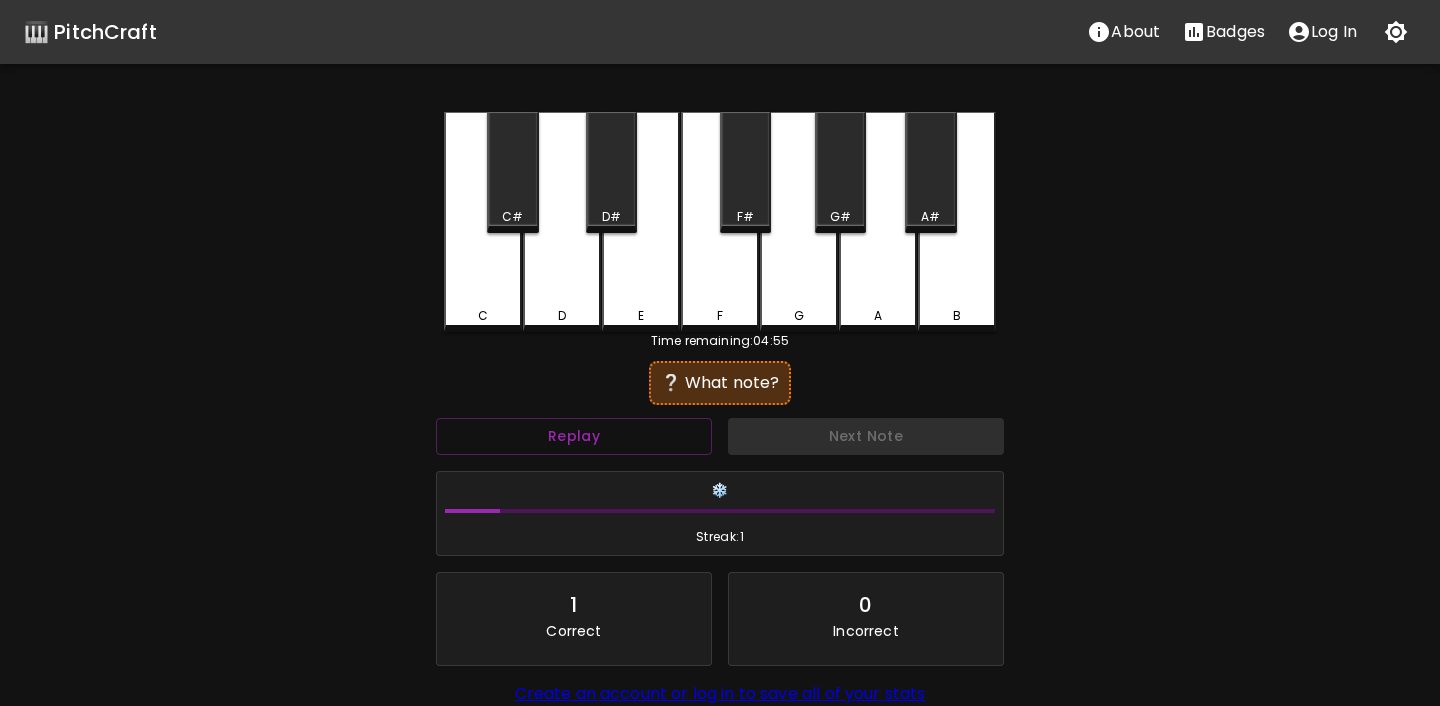 click on "G" at bounding box center (799, 316) 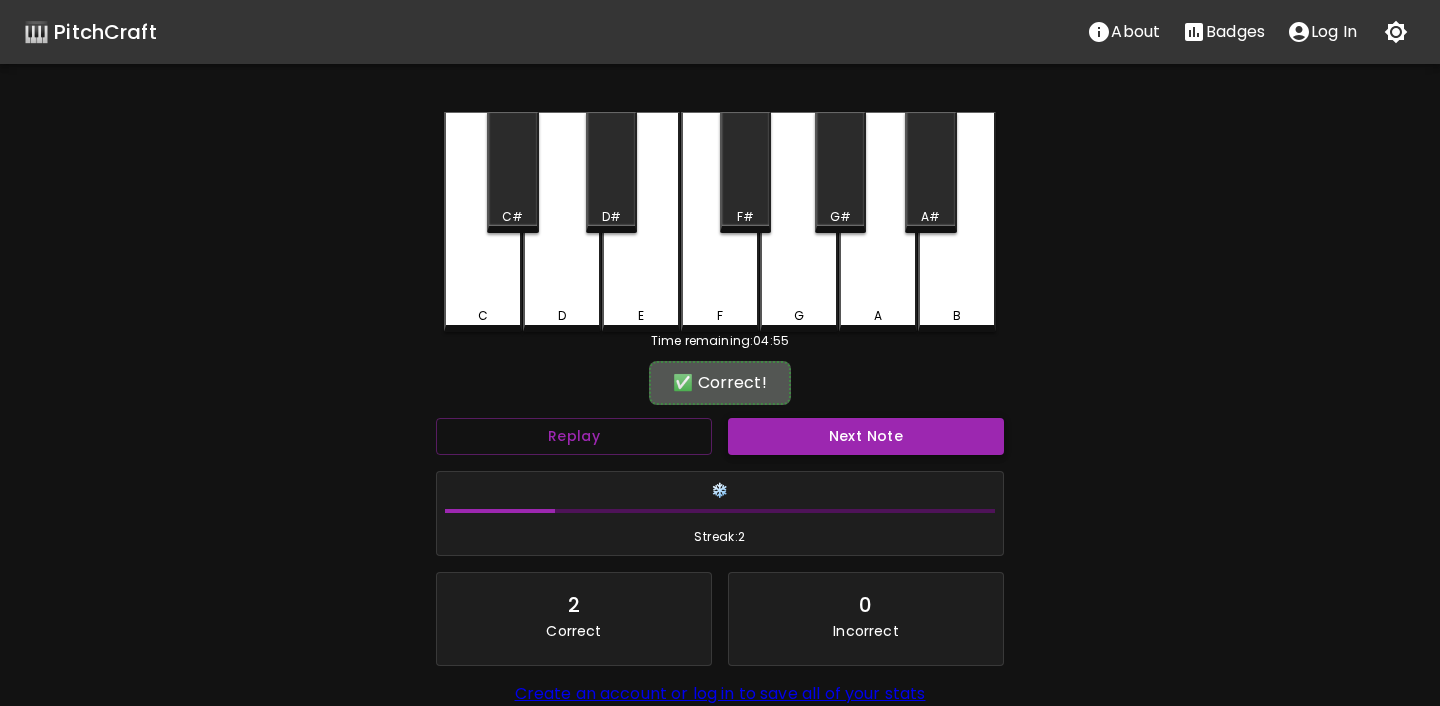 click on "Next Note" at bounding box center (866, 436) 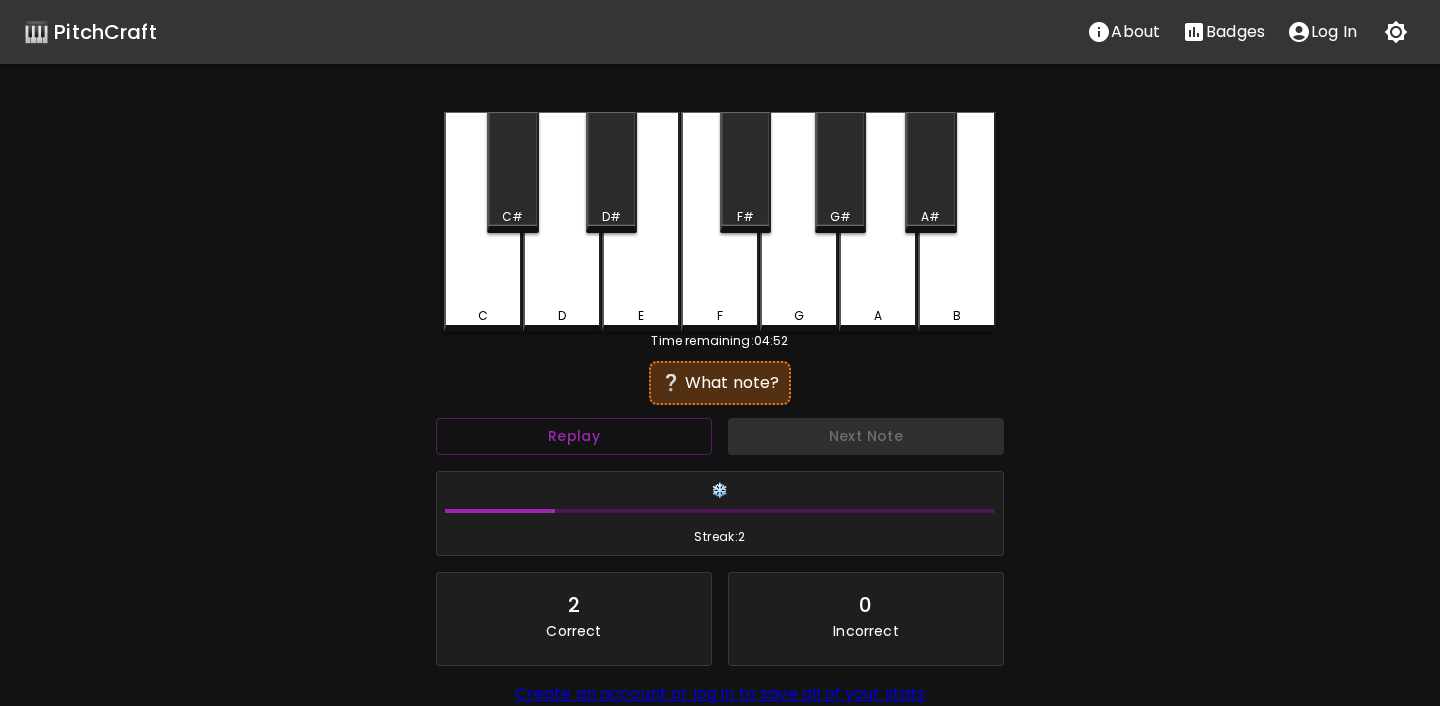 click on "F" at bounding box center (720, 222) 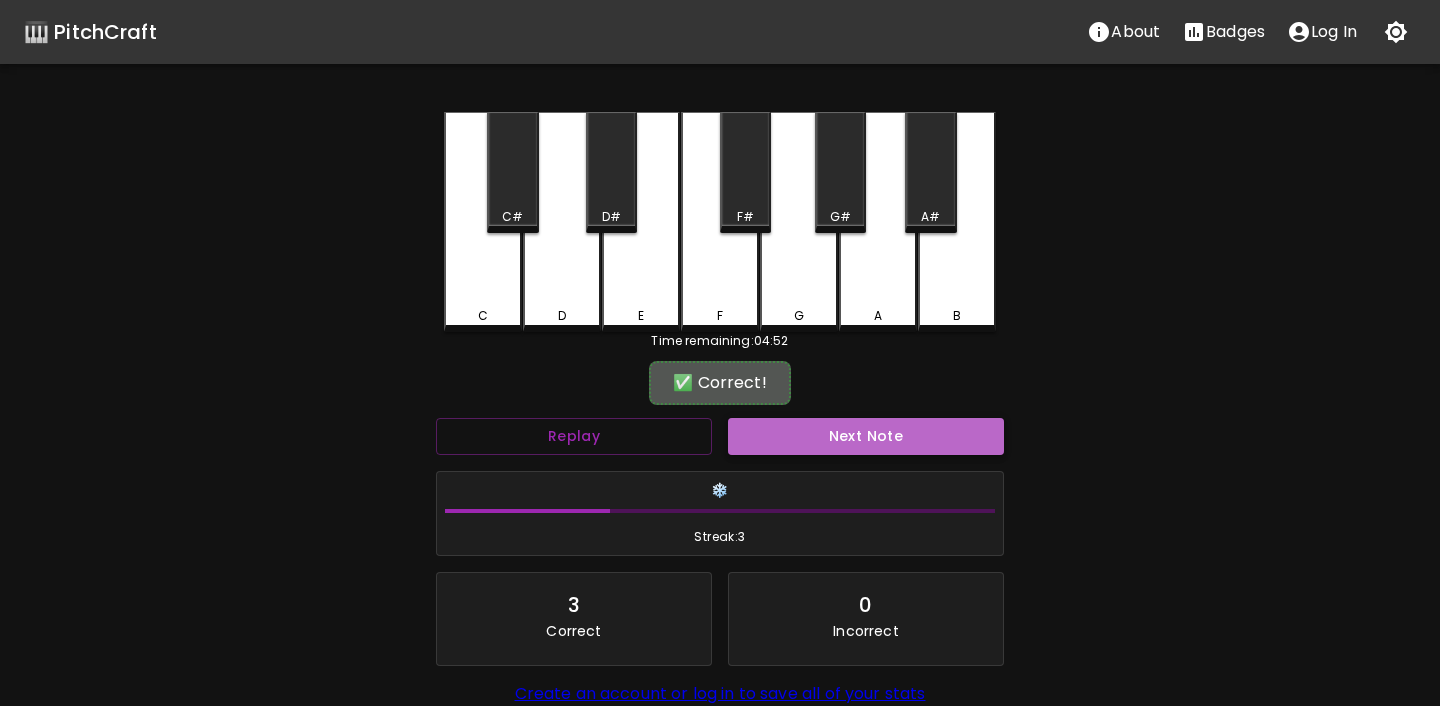 click on "Next Note" at bounding box center [866, 436] 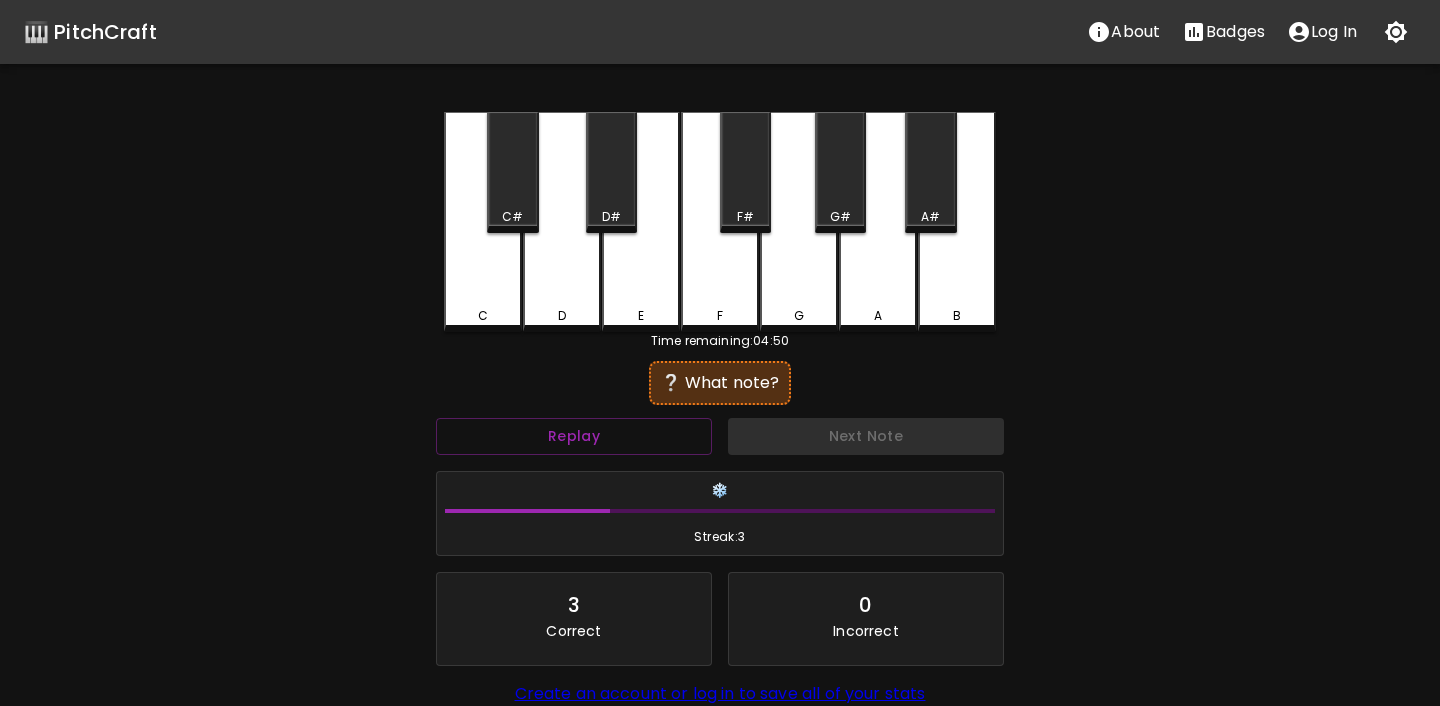 click on "A" at bounding box center (878, 316) 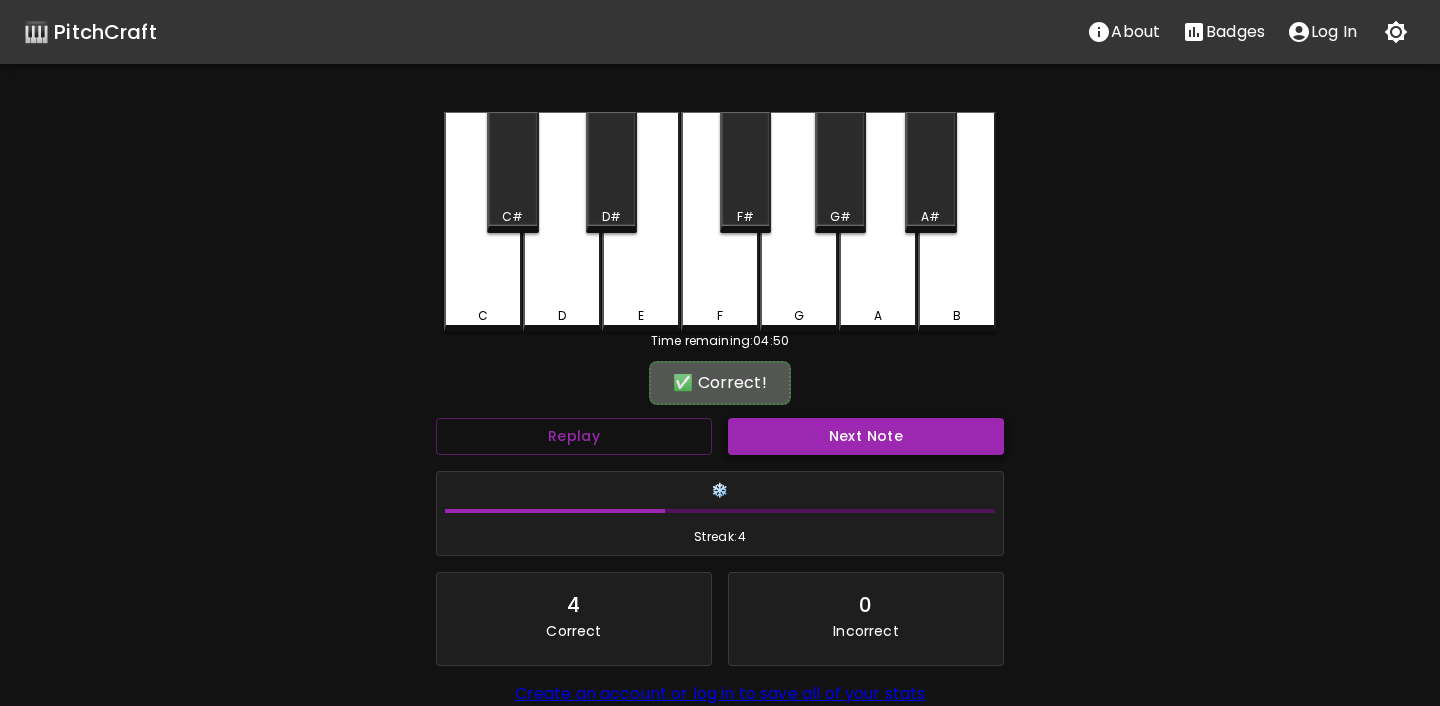 click on "Next Note" at bounding box center (866, 436) 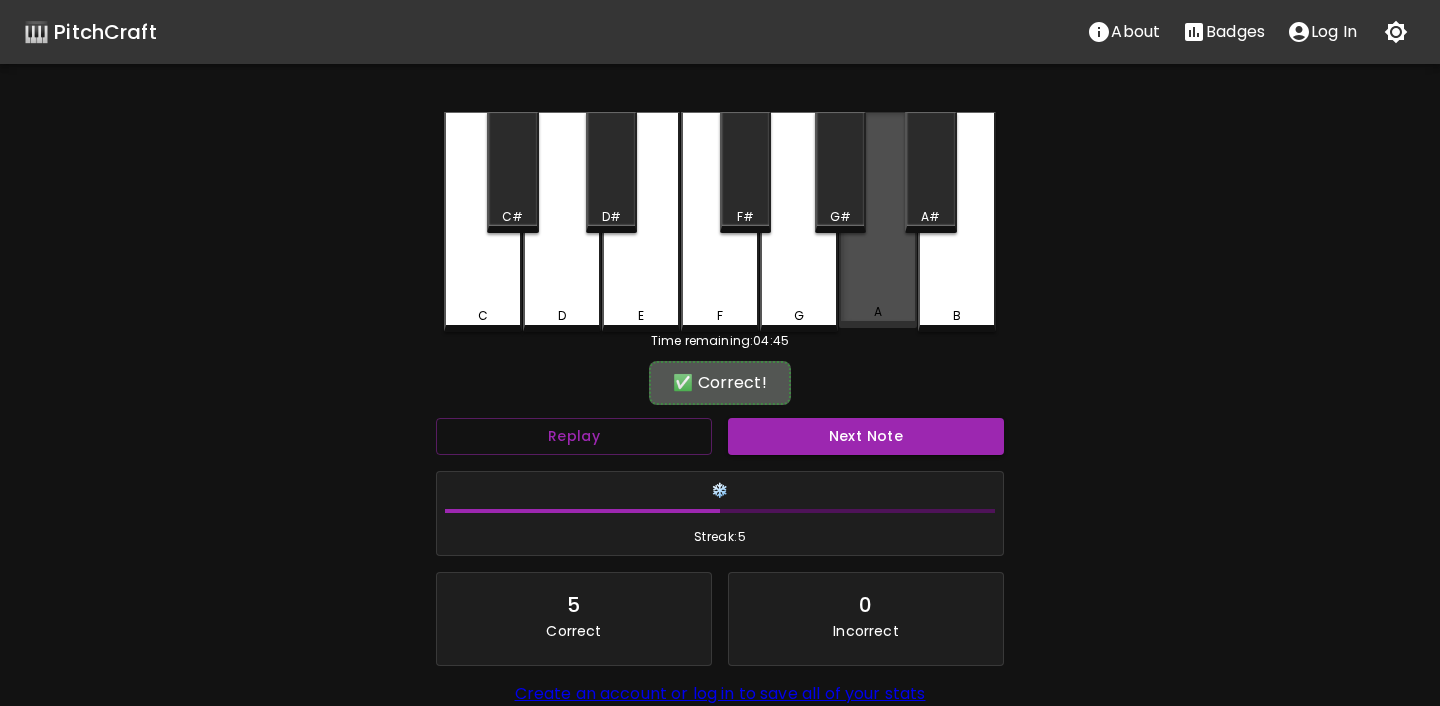 click on "A" at bounding box center (878, 220) 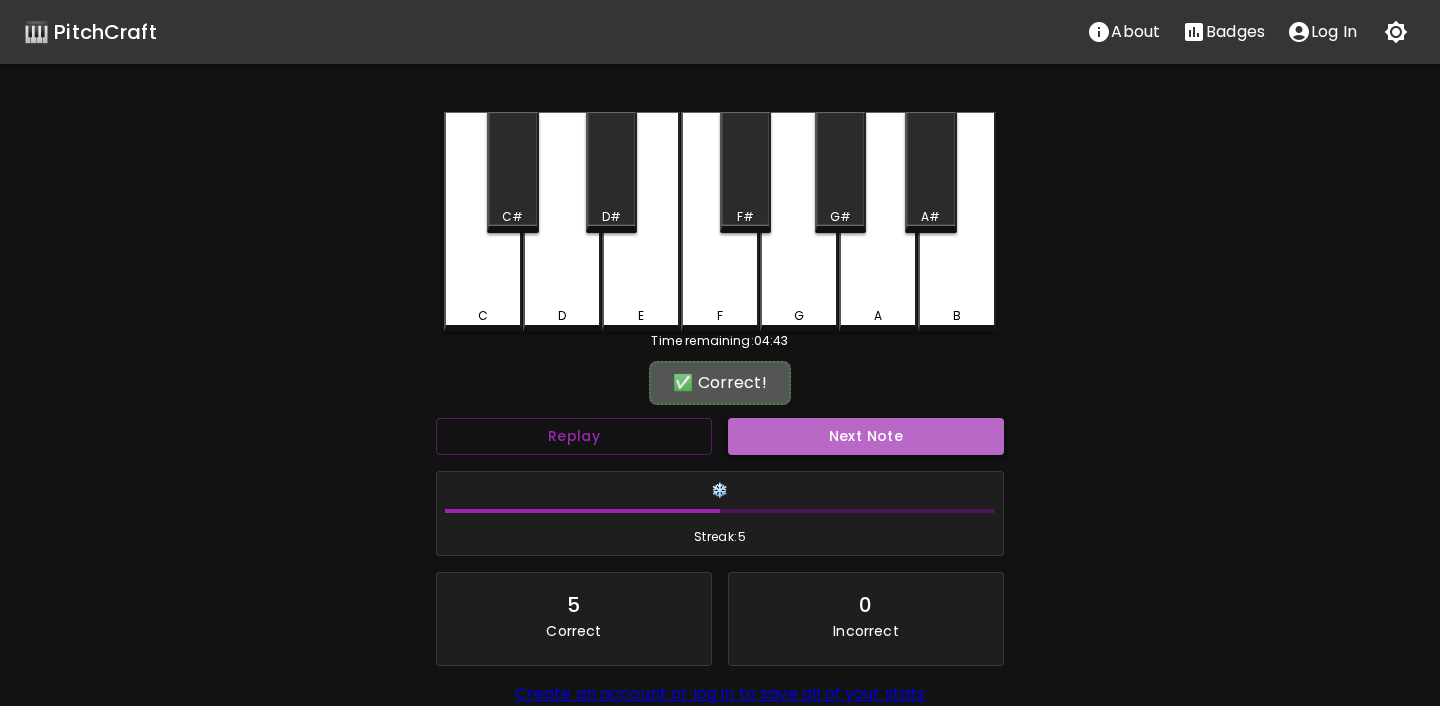 click on "Next Note" at bounding box center (866, 436) 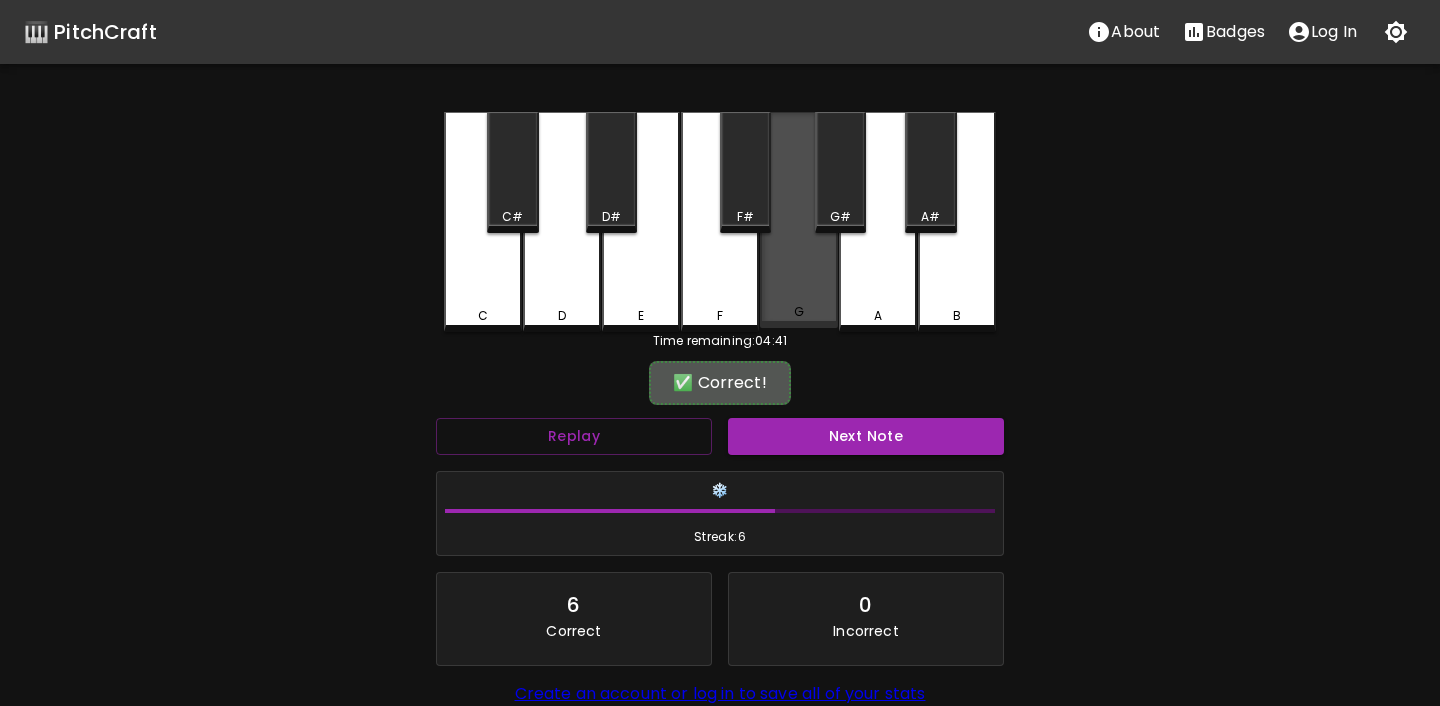 click on "G" at bounding box center (799, 220) 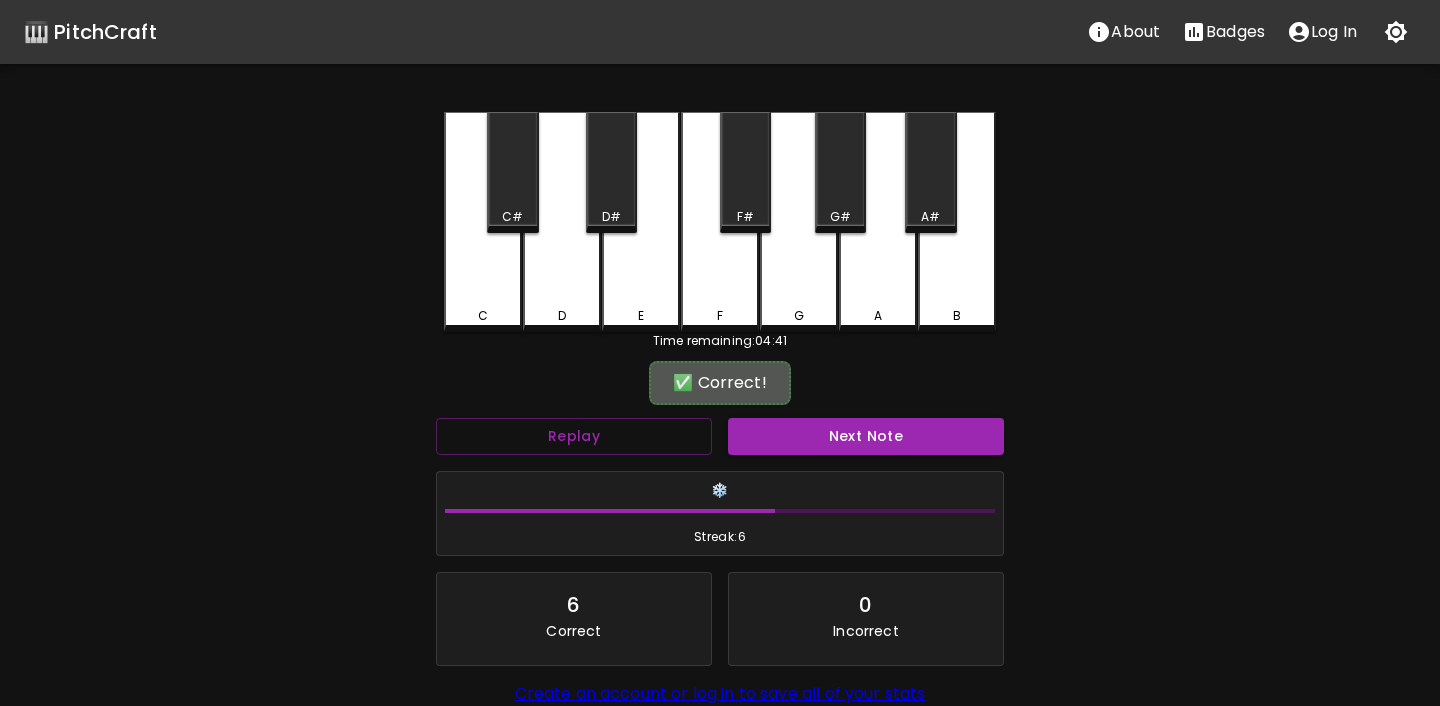 click on "Next Note" at bounding box center [866, 436] 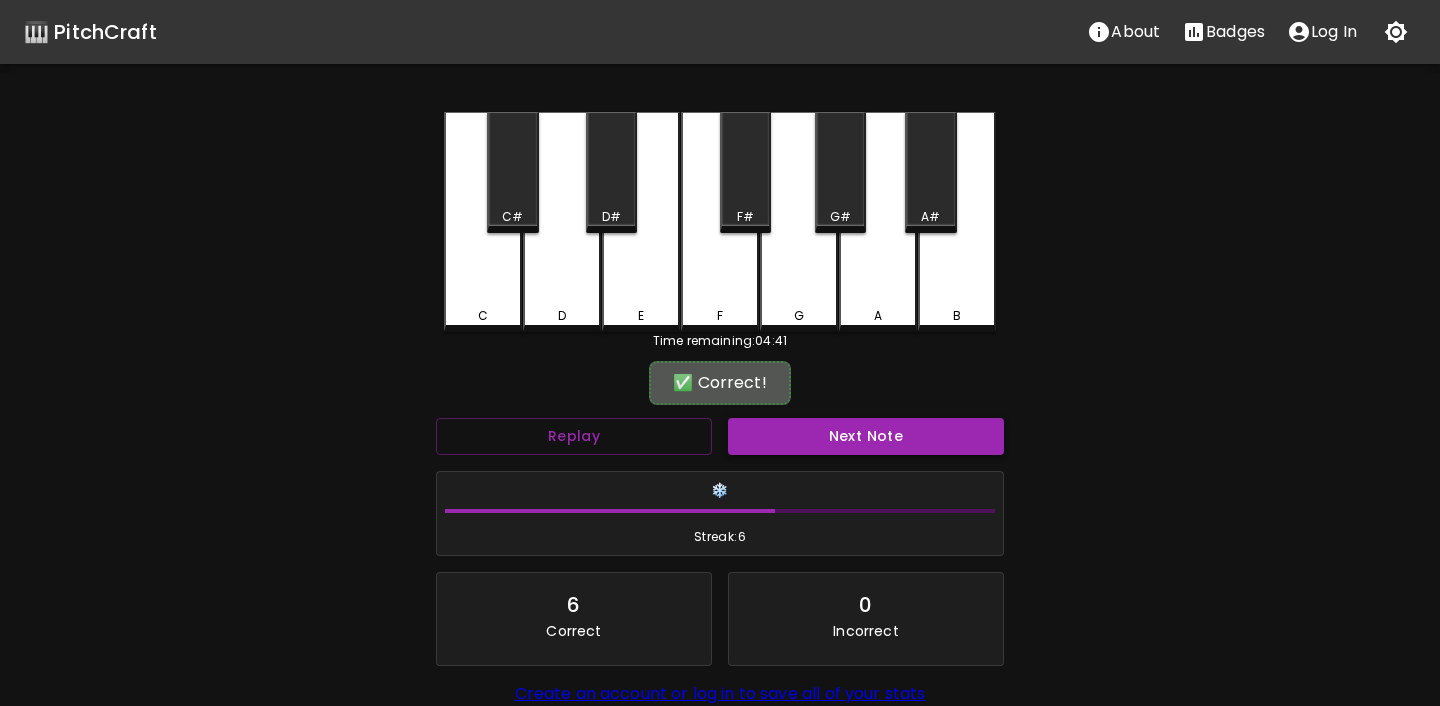 click on "Next Note" at bounding box center [866, 436] 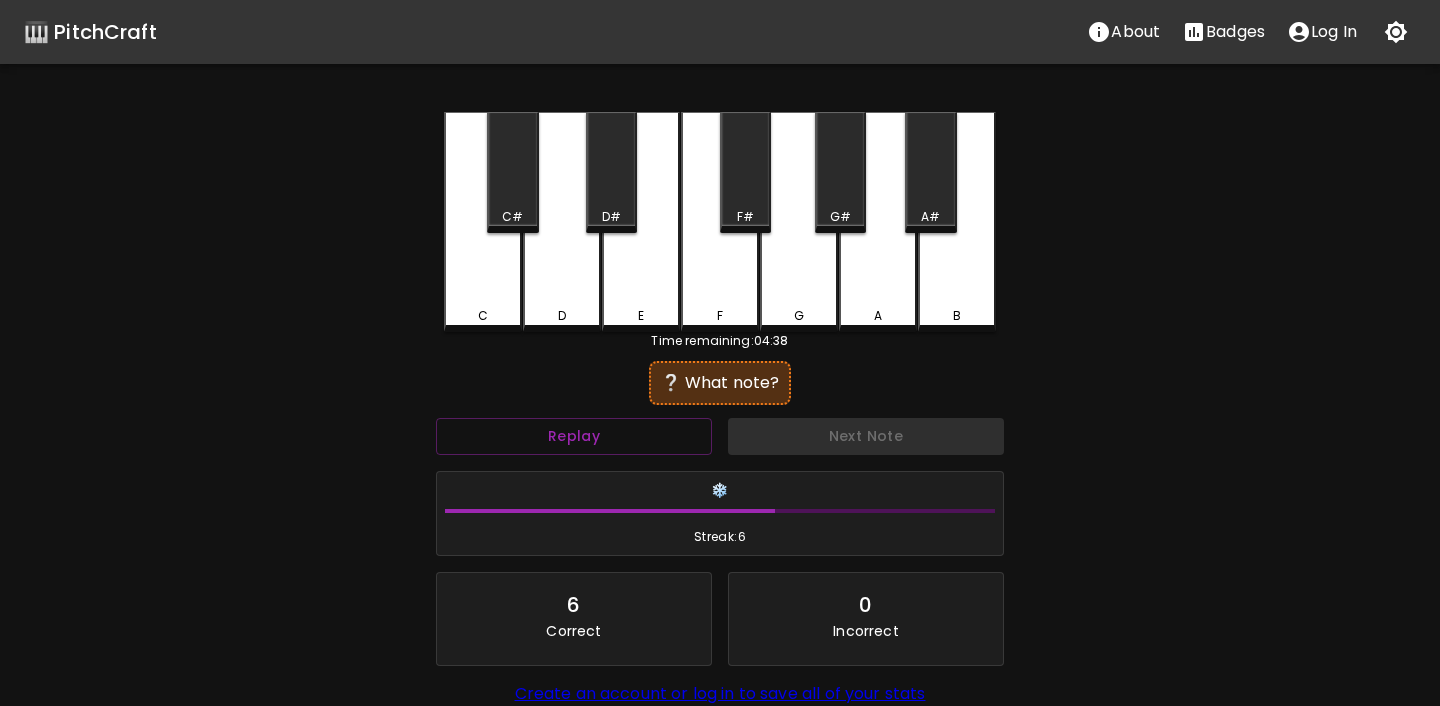 click on "D" at bounding box center (562, 222) 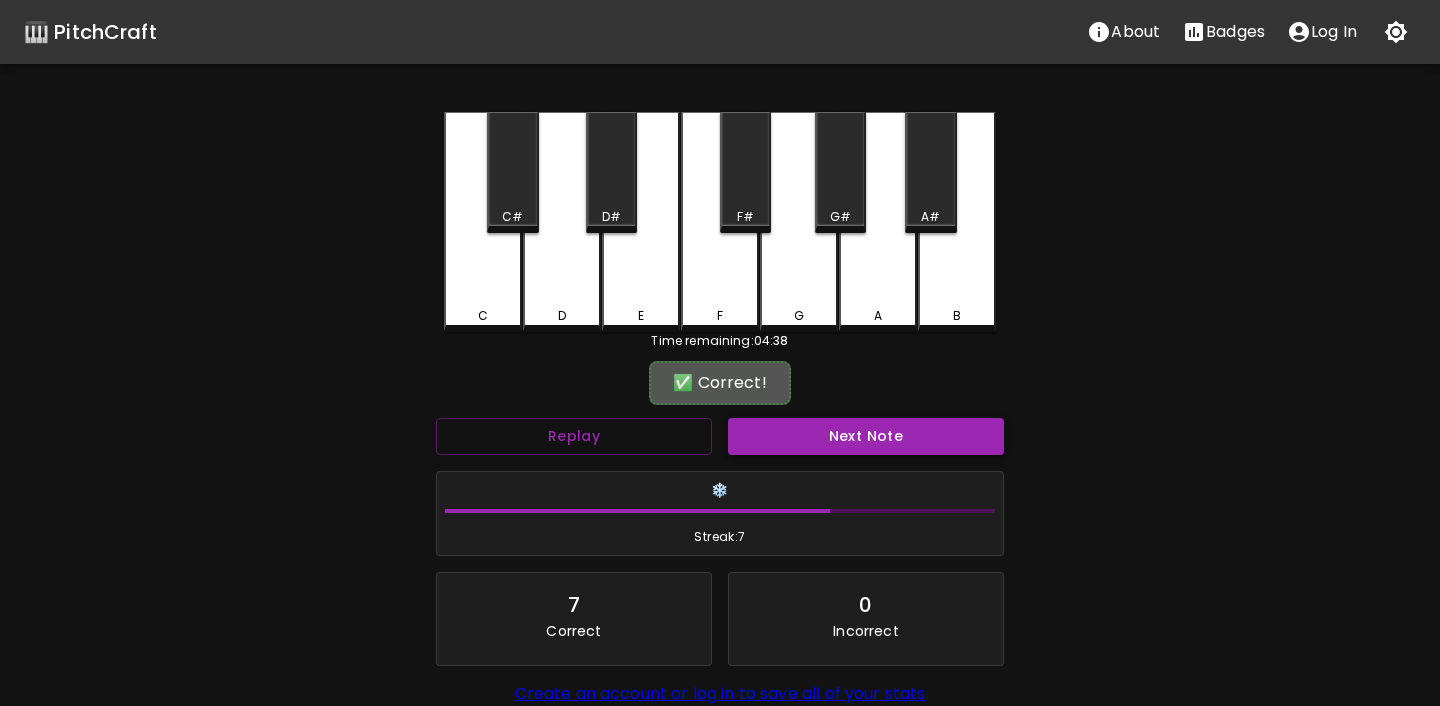 click on "Next Note" at bounding box center (866, 436) 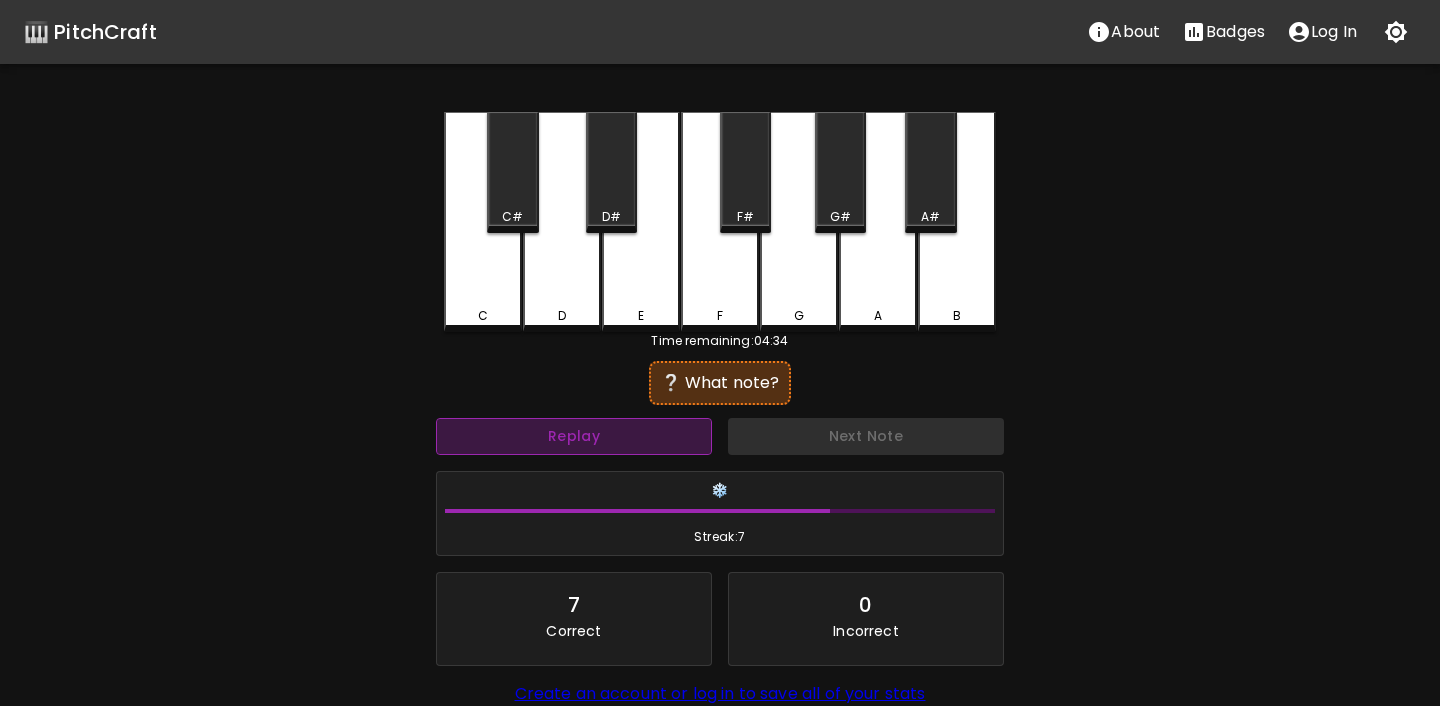 click on "Replay" at bounding box center [574, 436] 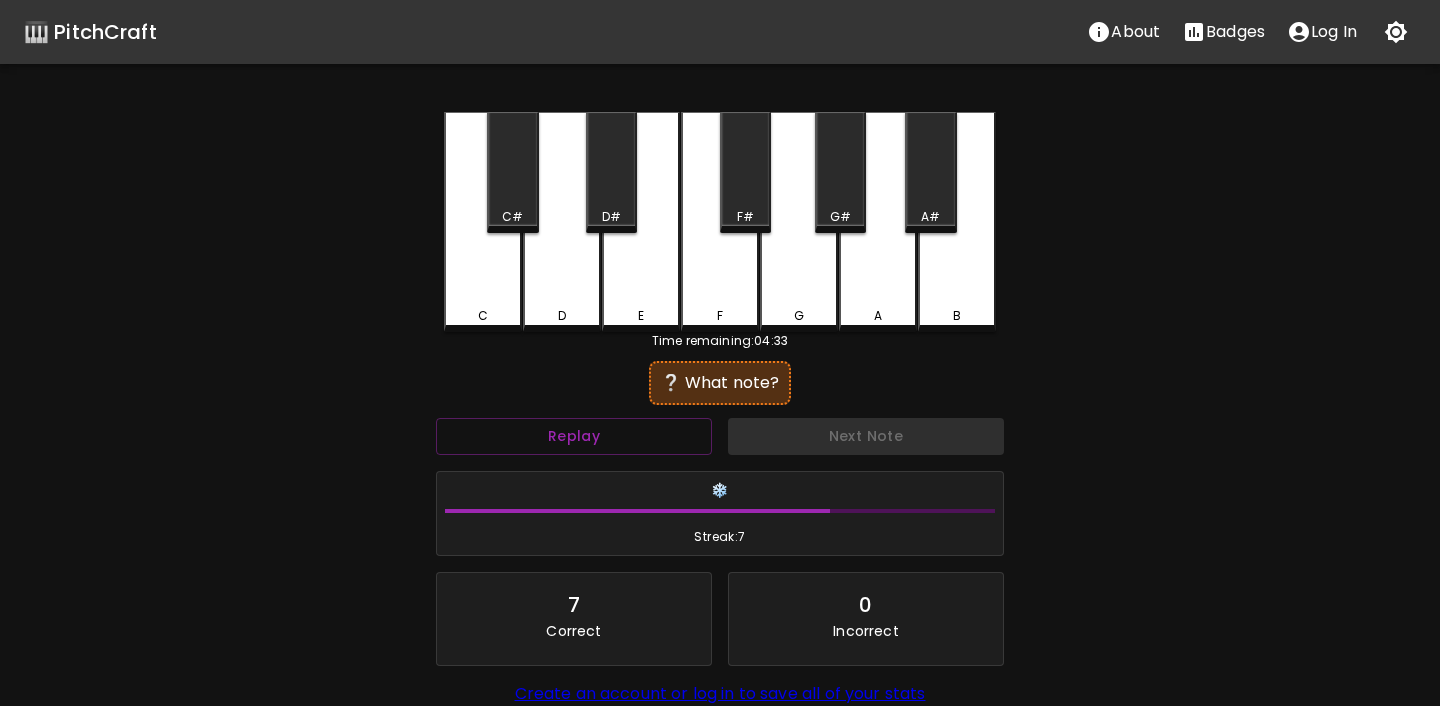 click on "F" at bounding box center [720, 222] 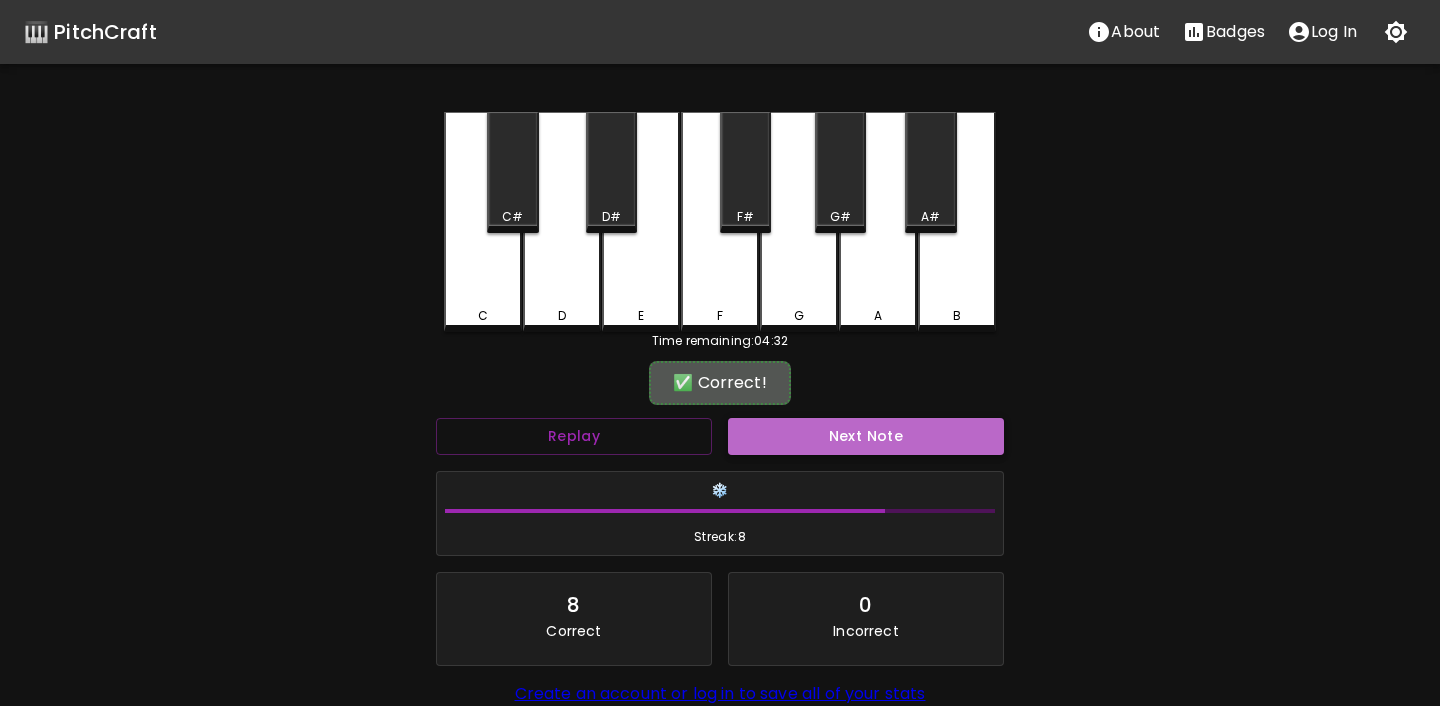 click on "Next Note" at bounding box center (866, 436) 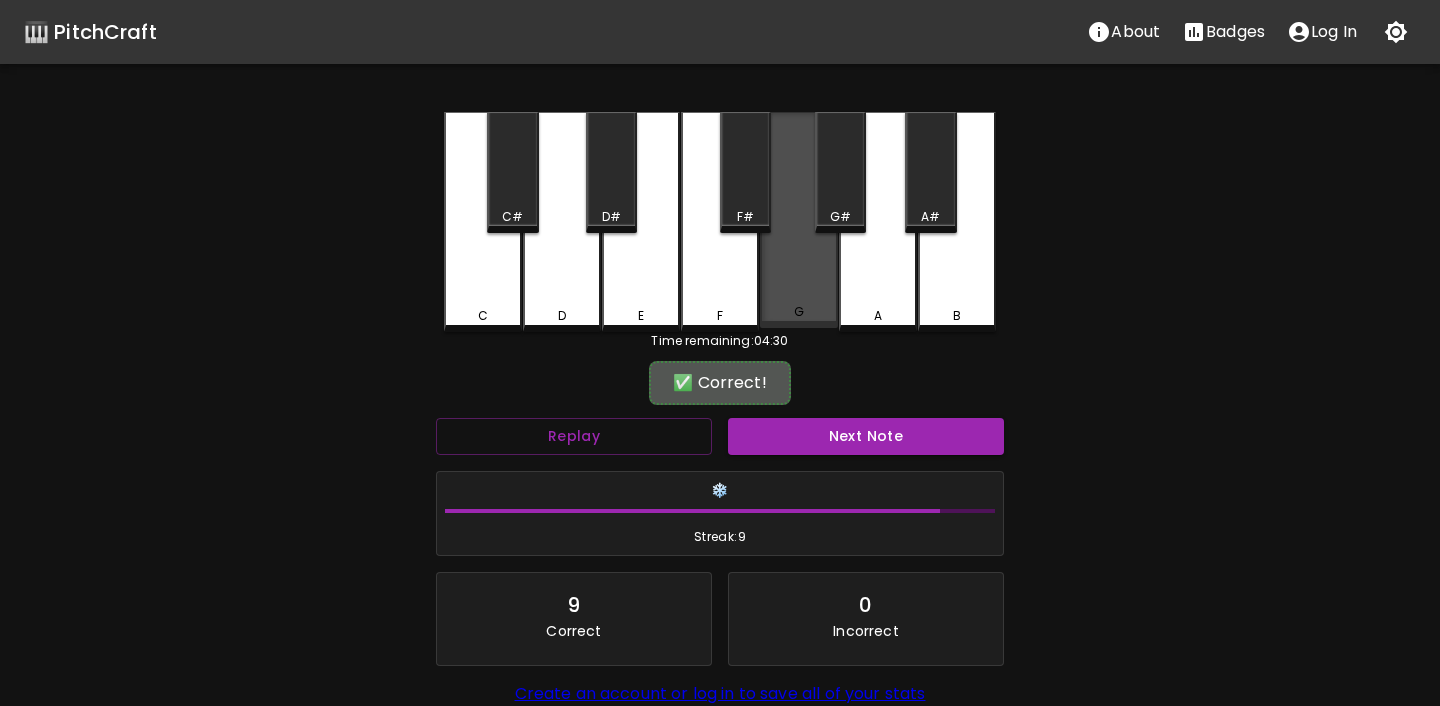click on "G" at bounding box center (799, 220) 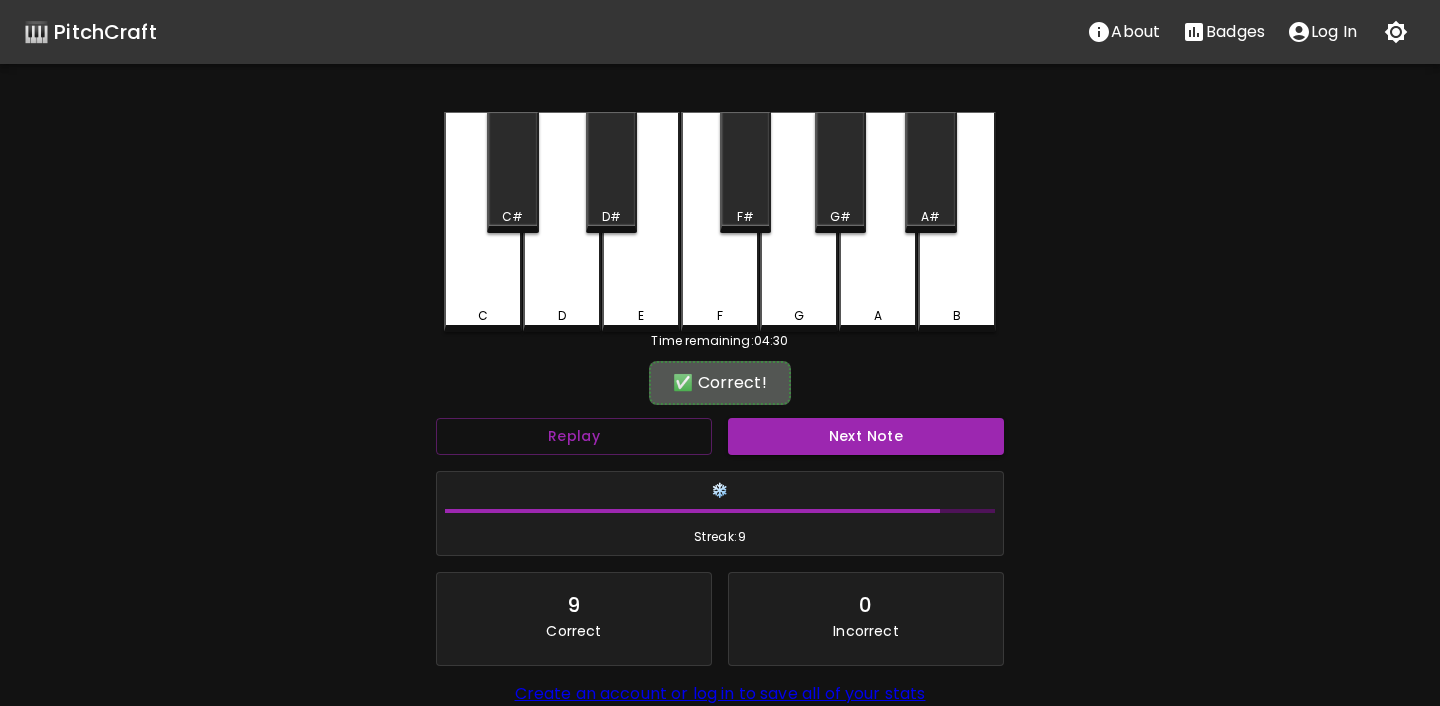 click on "Next Note" at bounding box center [866, 436] 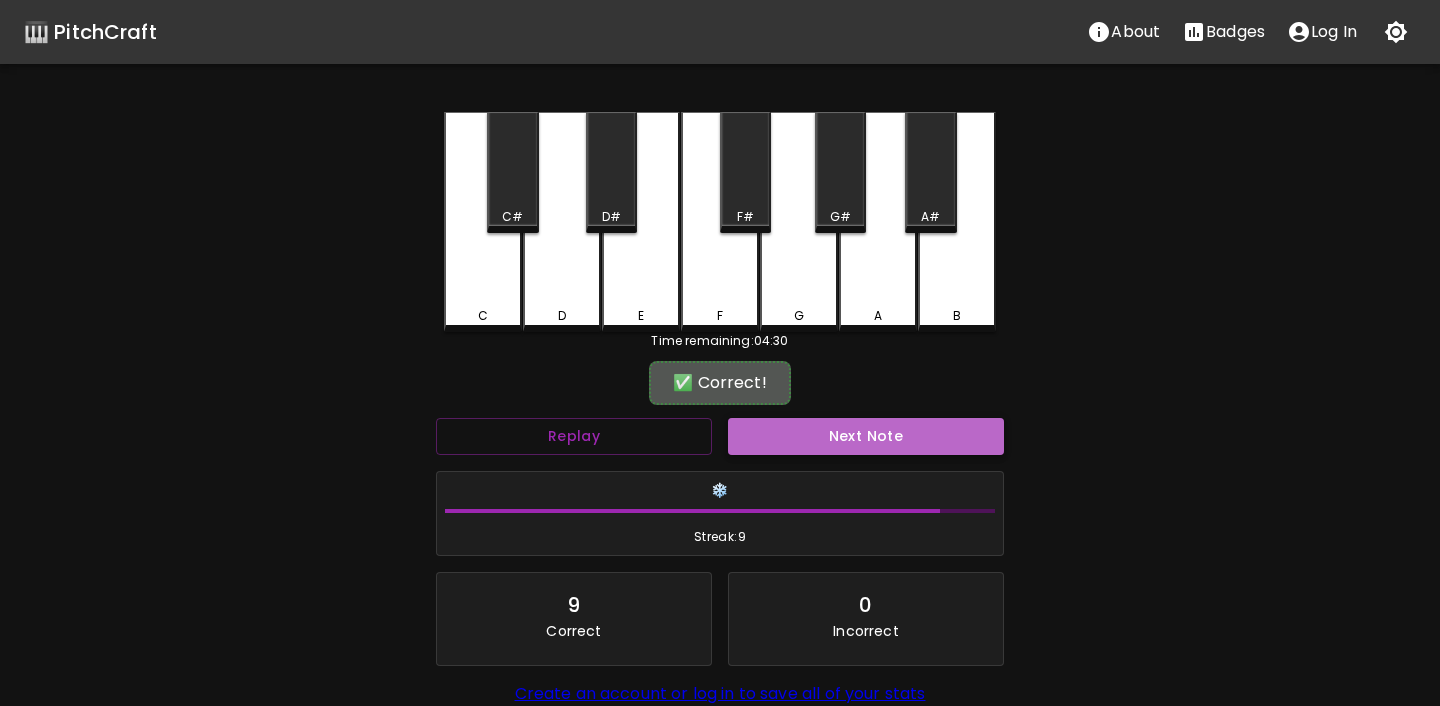 click on "Next Note" at bounding box center (866, 436) 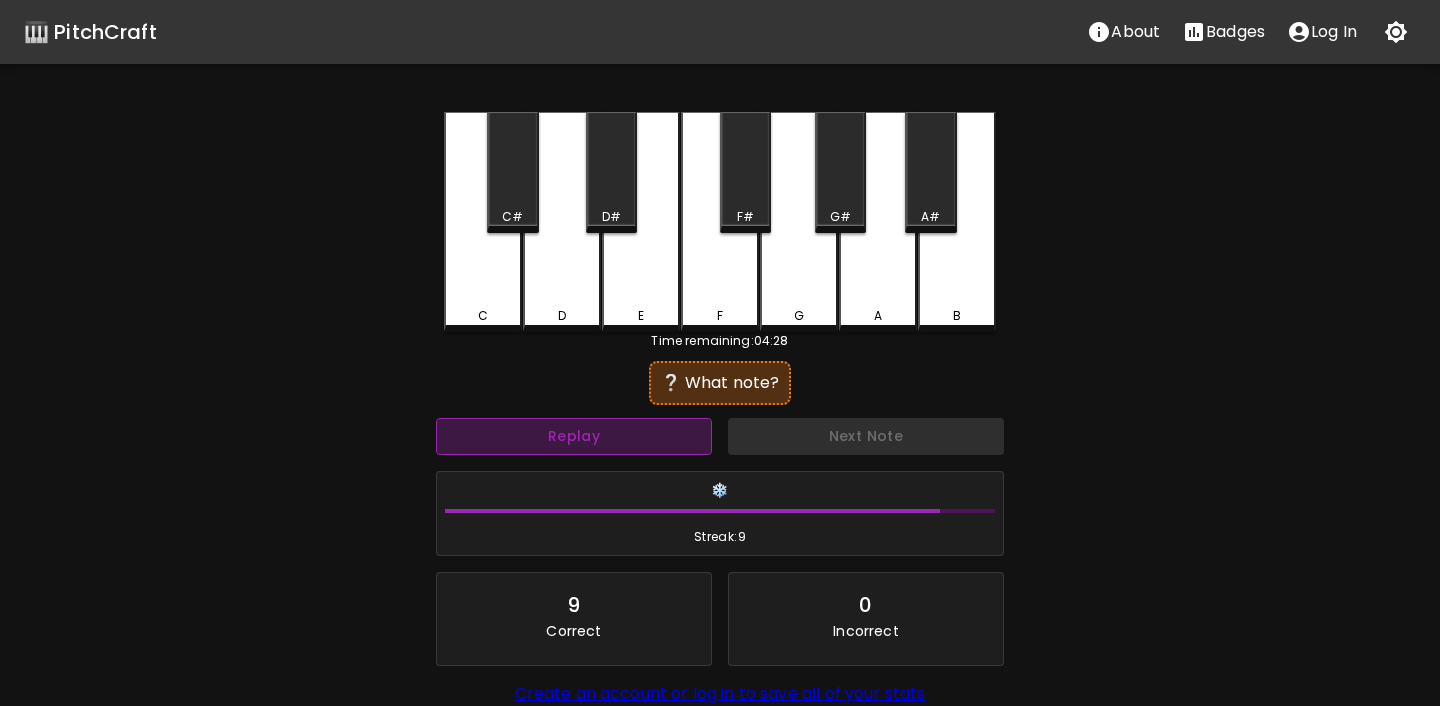 click on "Replay" at bounding box center (574, 436) 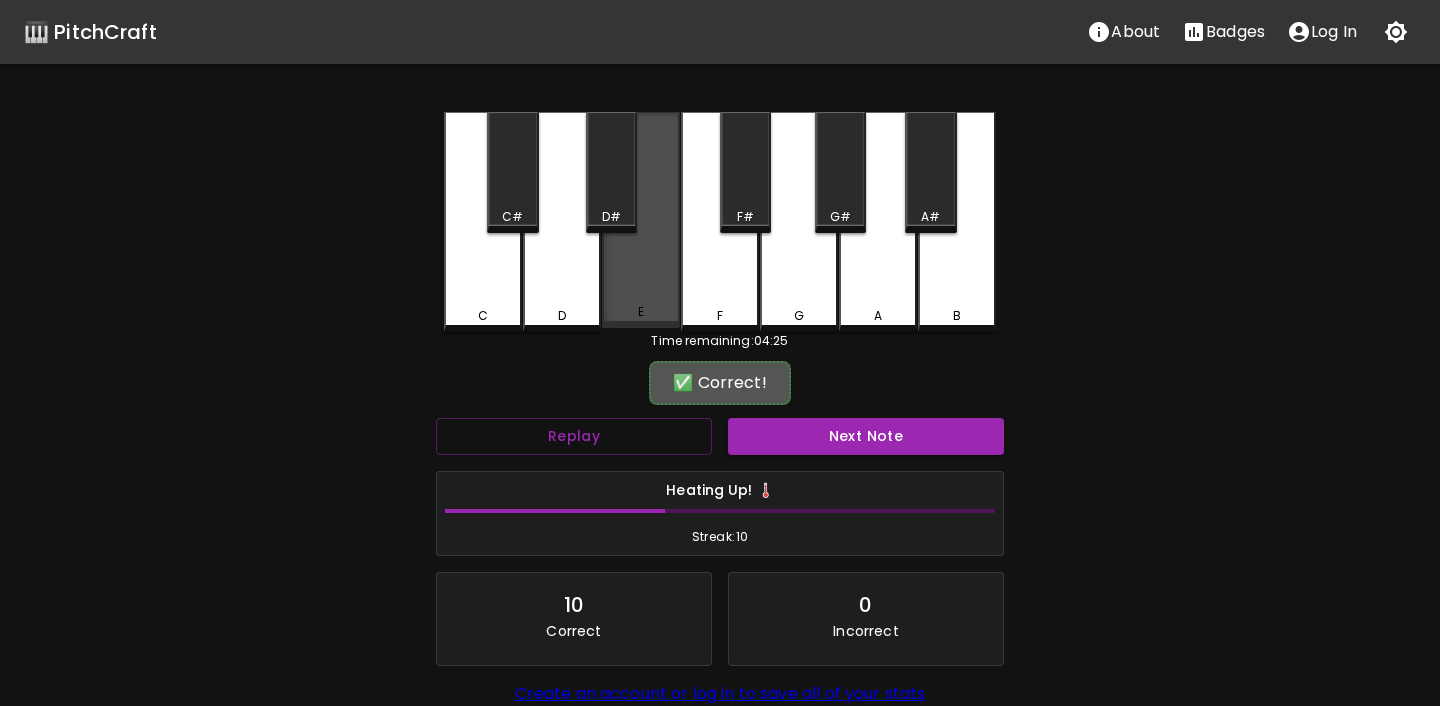 click on "E" at bounding box center (641, 220) 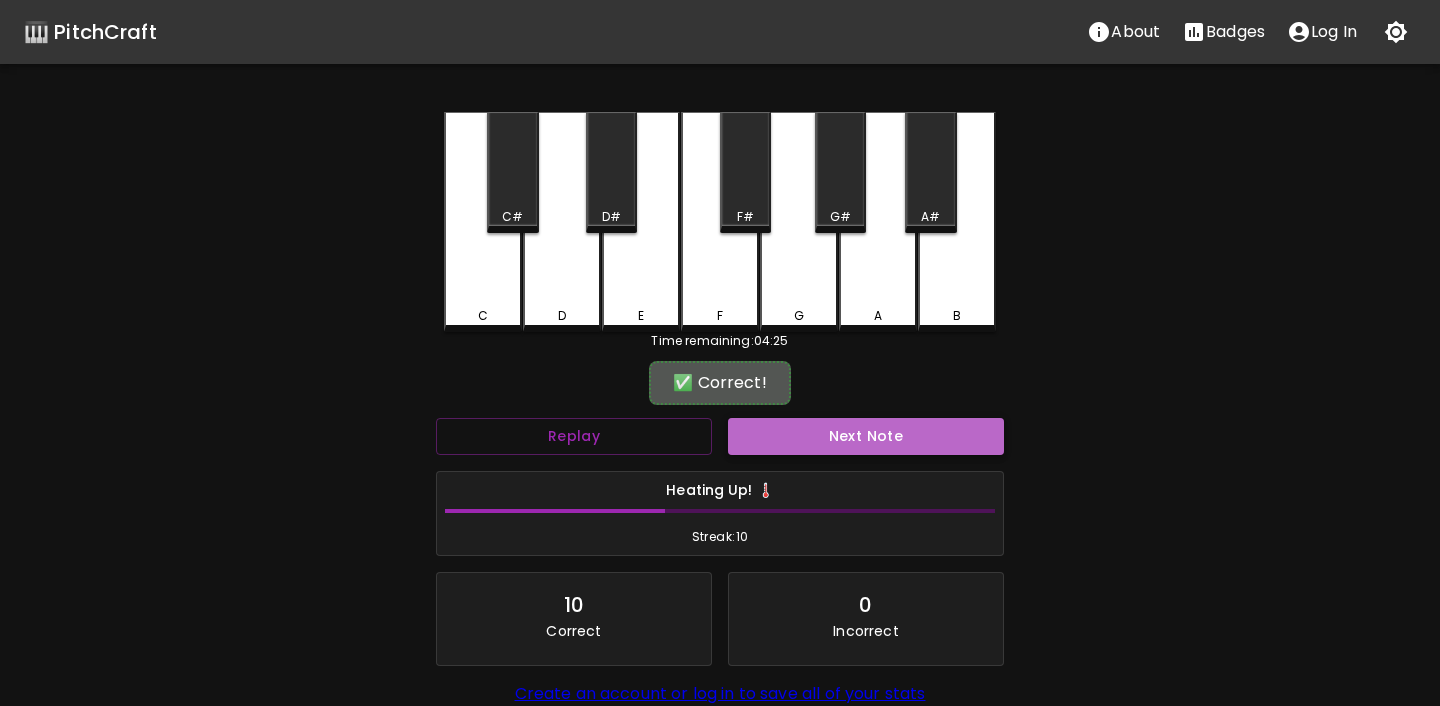 click on "Next Note" at bounding box center [866, 436] 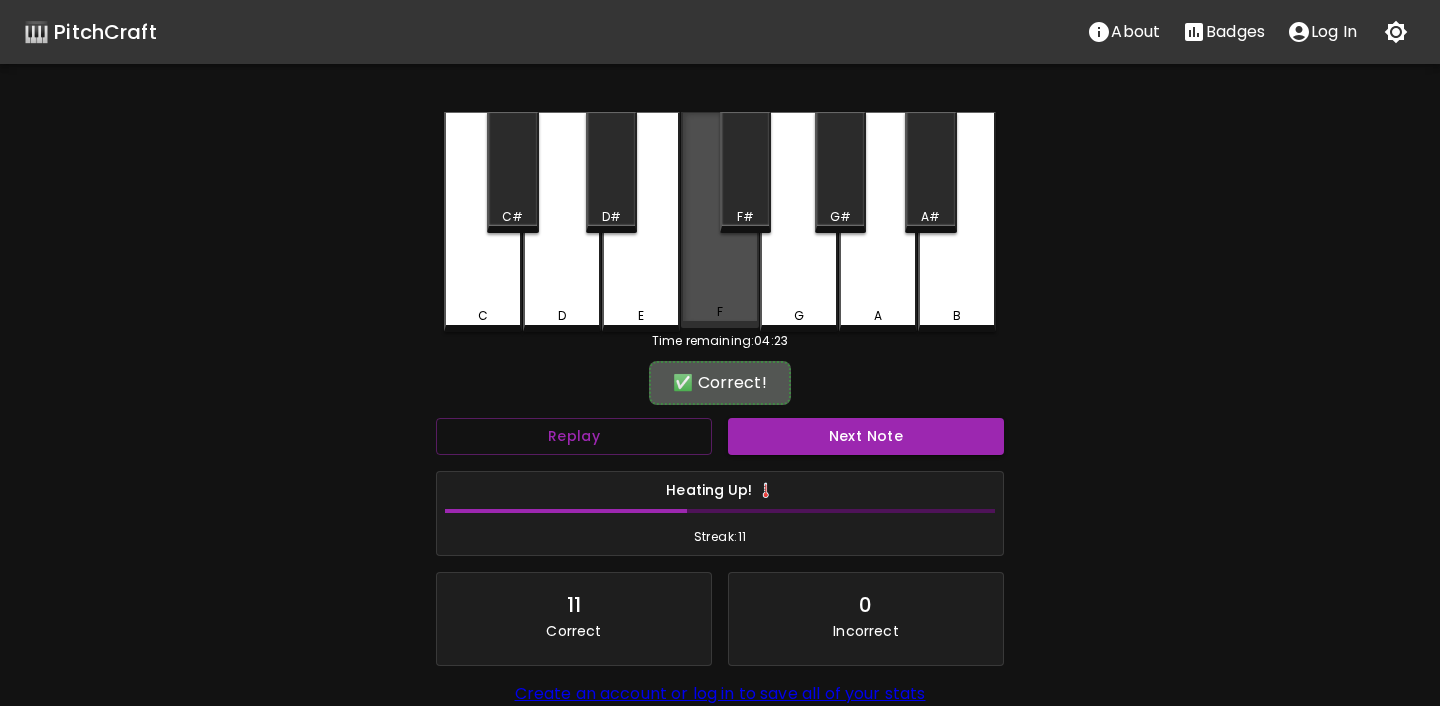 click on "F" at bounding box center (720, 312) 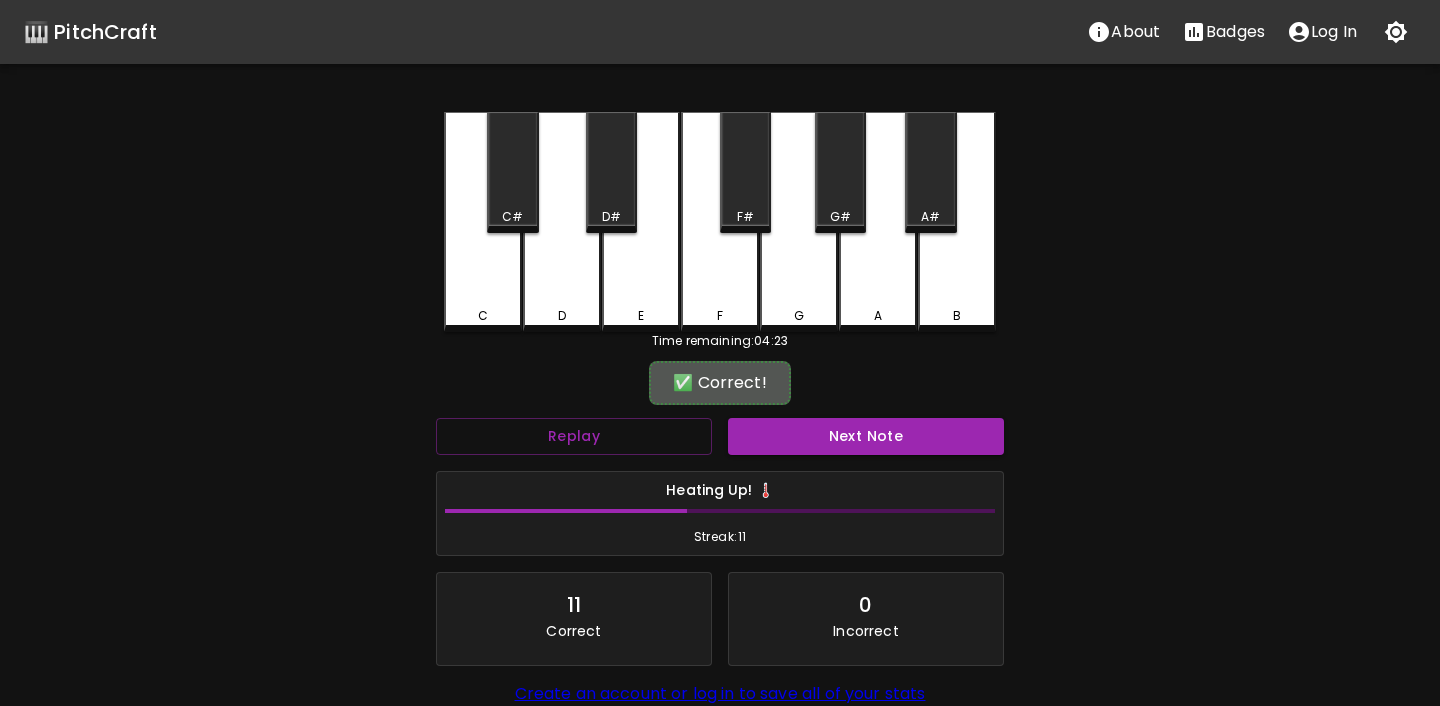 click on "Next Note" at bounding box center (866, 436) 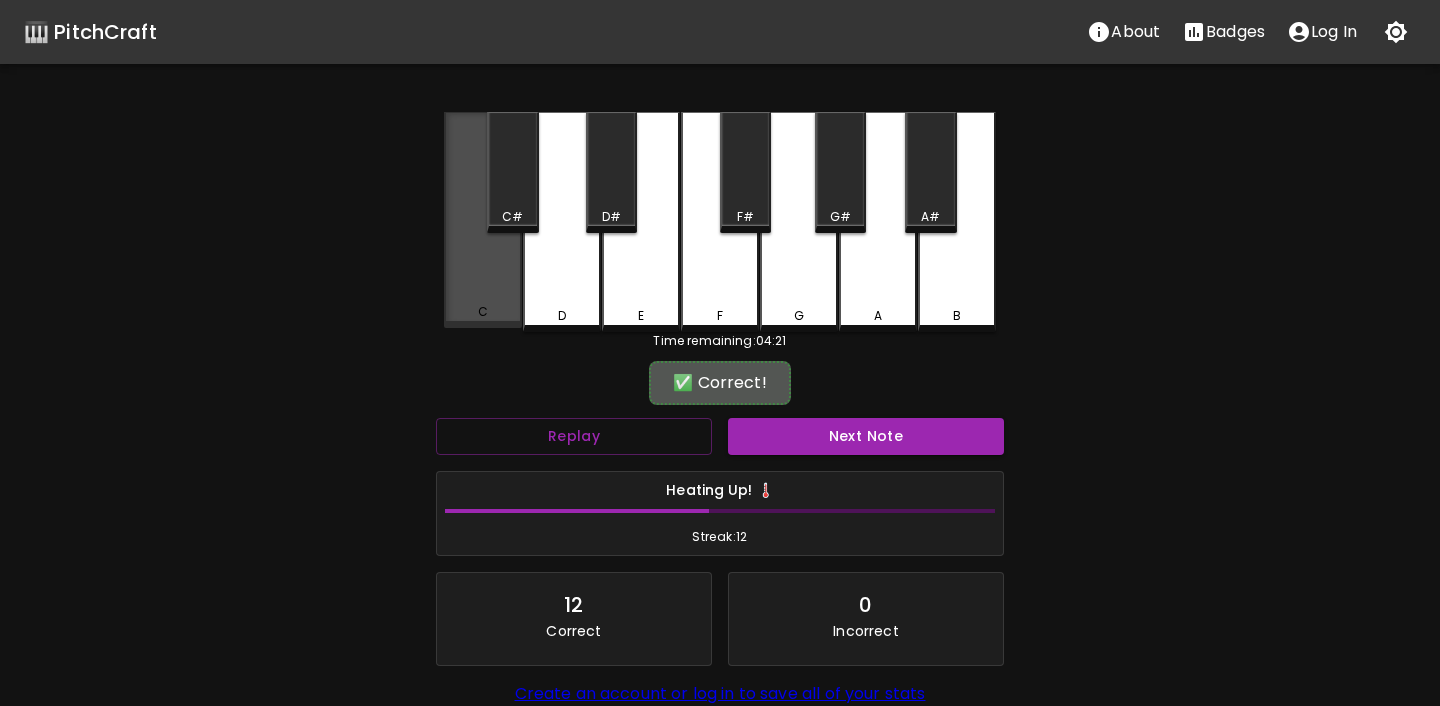 click on "C" at bounding box center (483, 220) 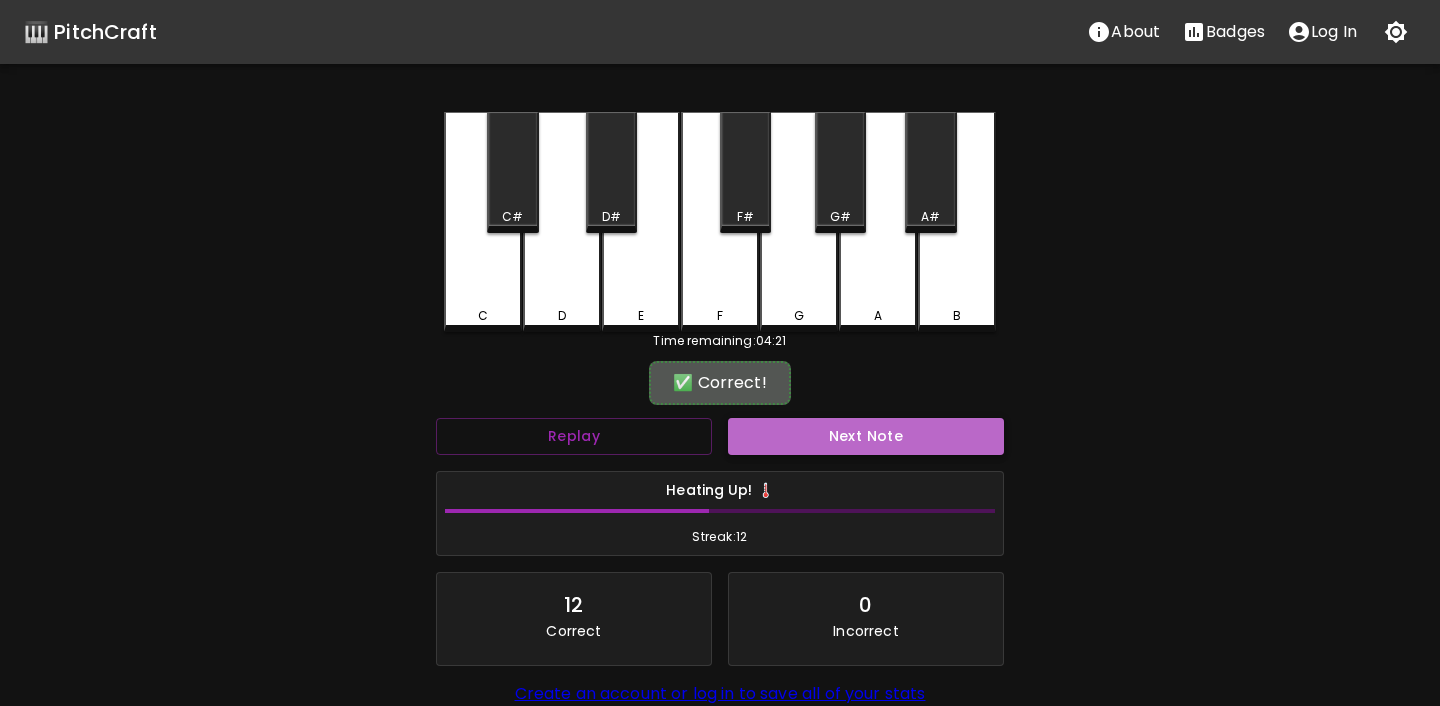 click on "Next Note" at bounding box center [866, 436] 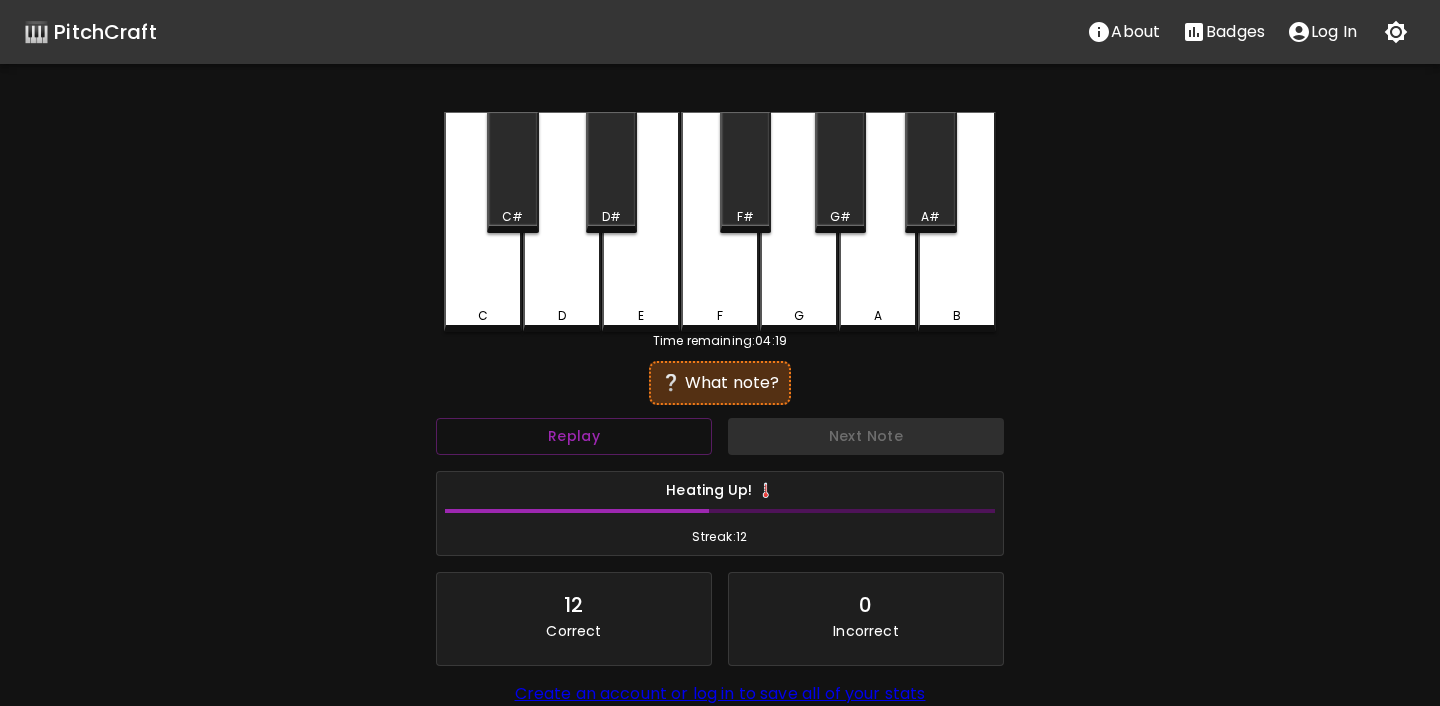 click on "E" at bounding box center (641, 316) 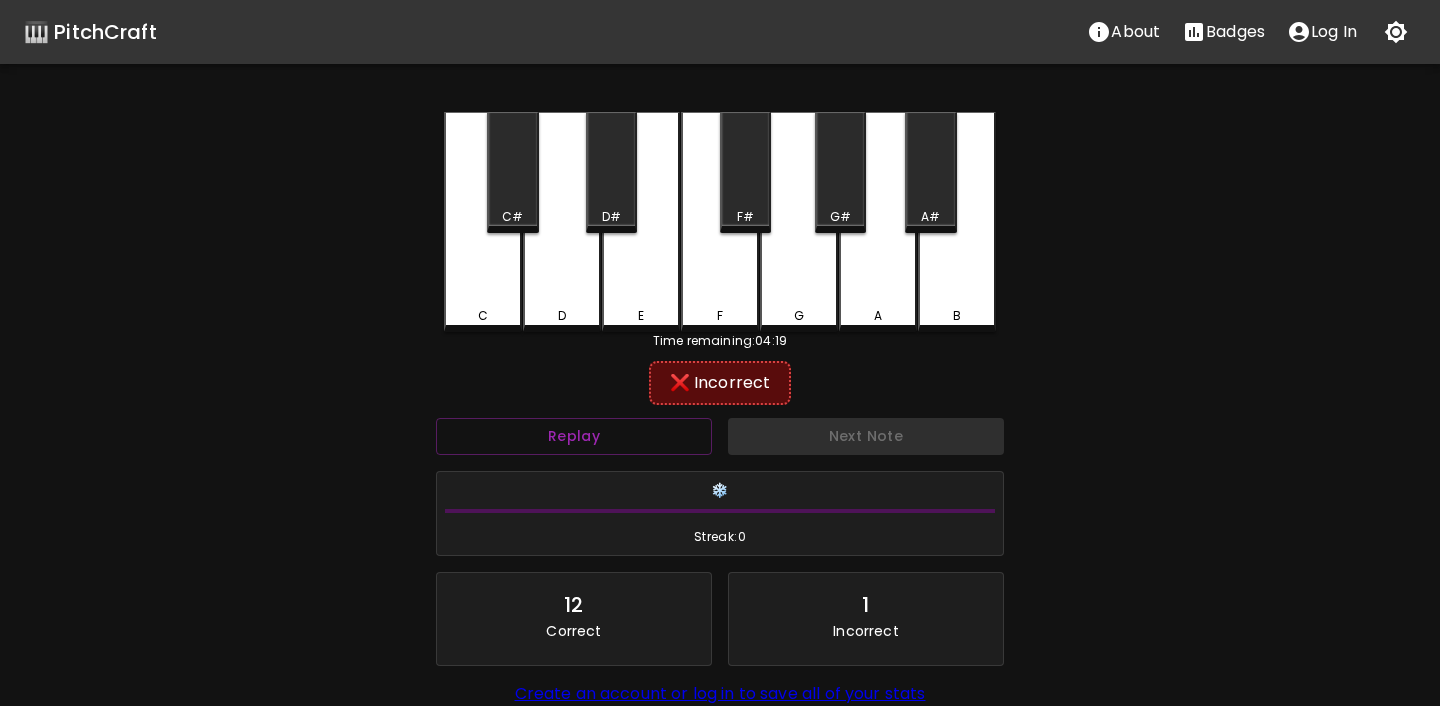 click on "E" at bounding box center (641, 222) 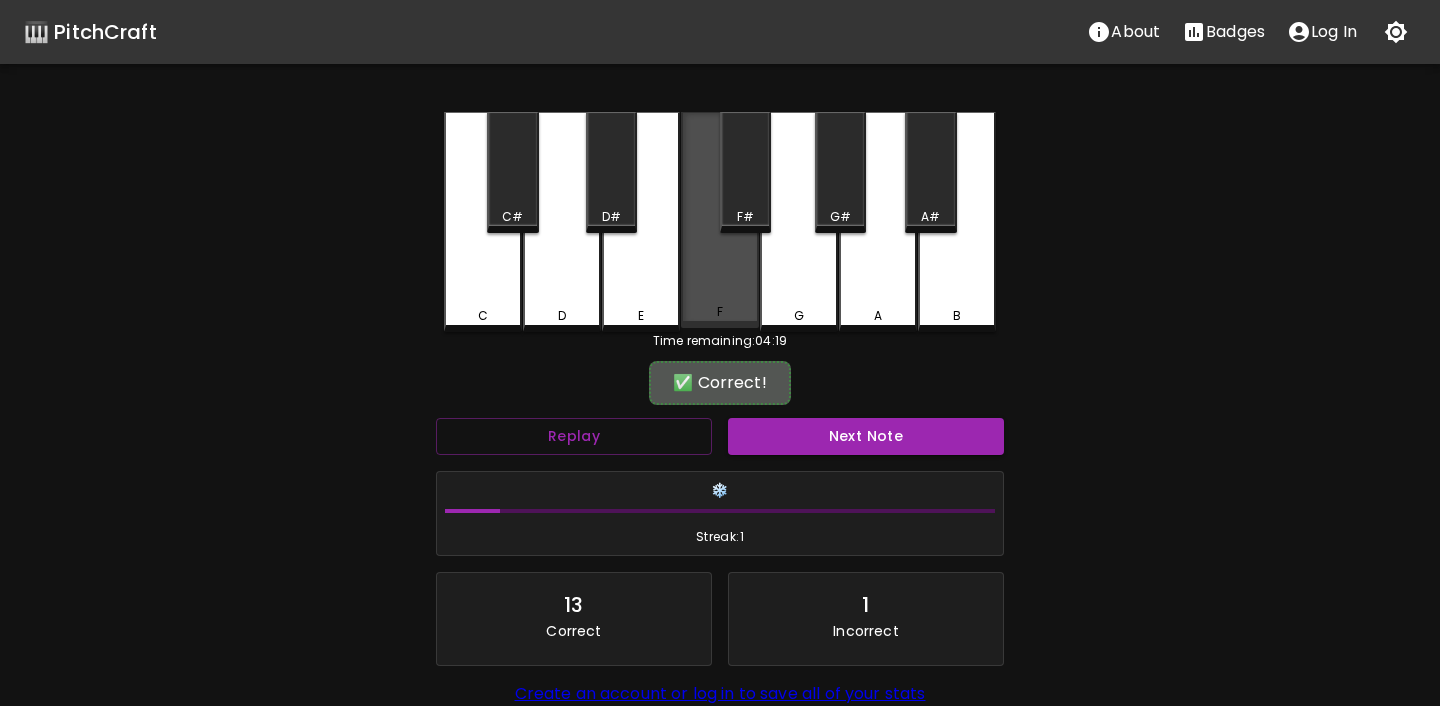 click on "F" at bounding box center (720, 312) 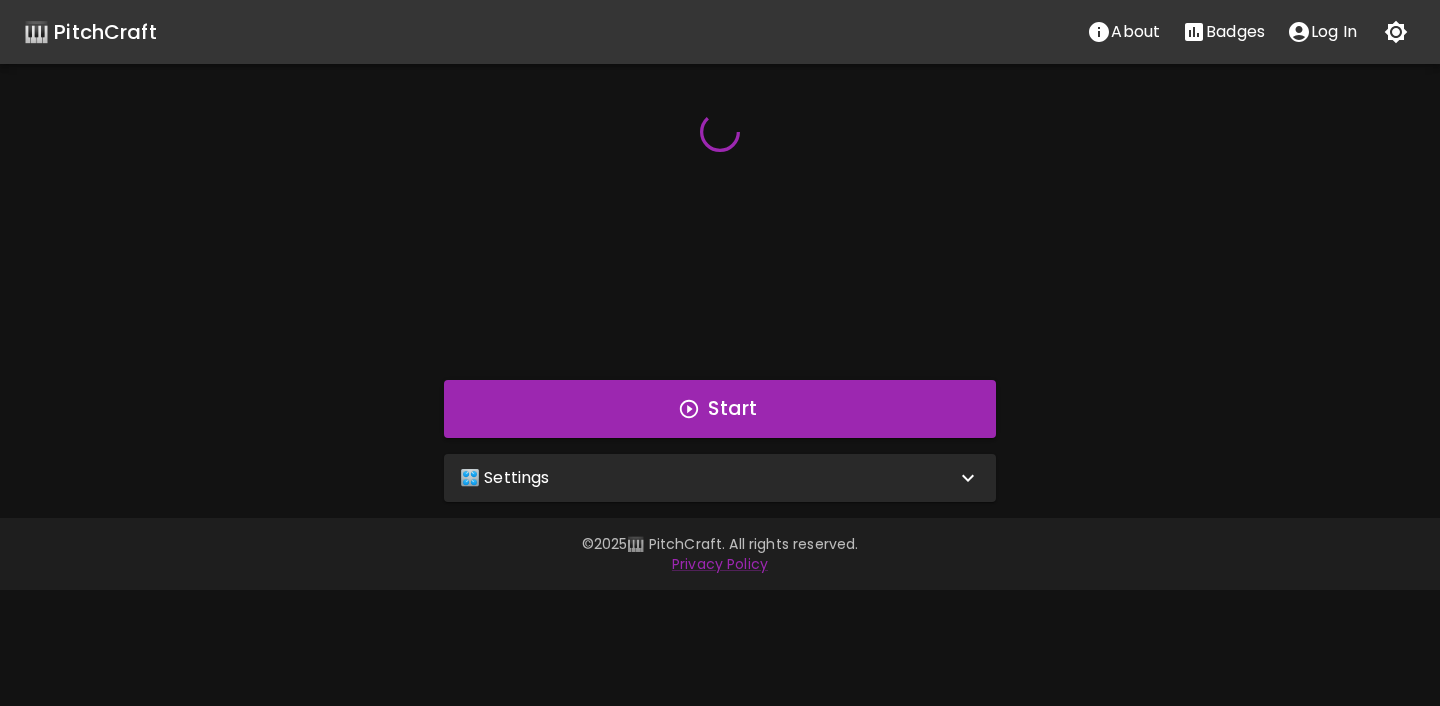 scroll, scrollTop: 0, scrollLeft: 0, axis: both 